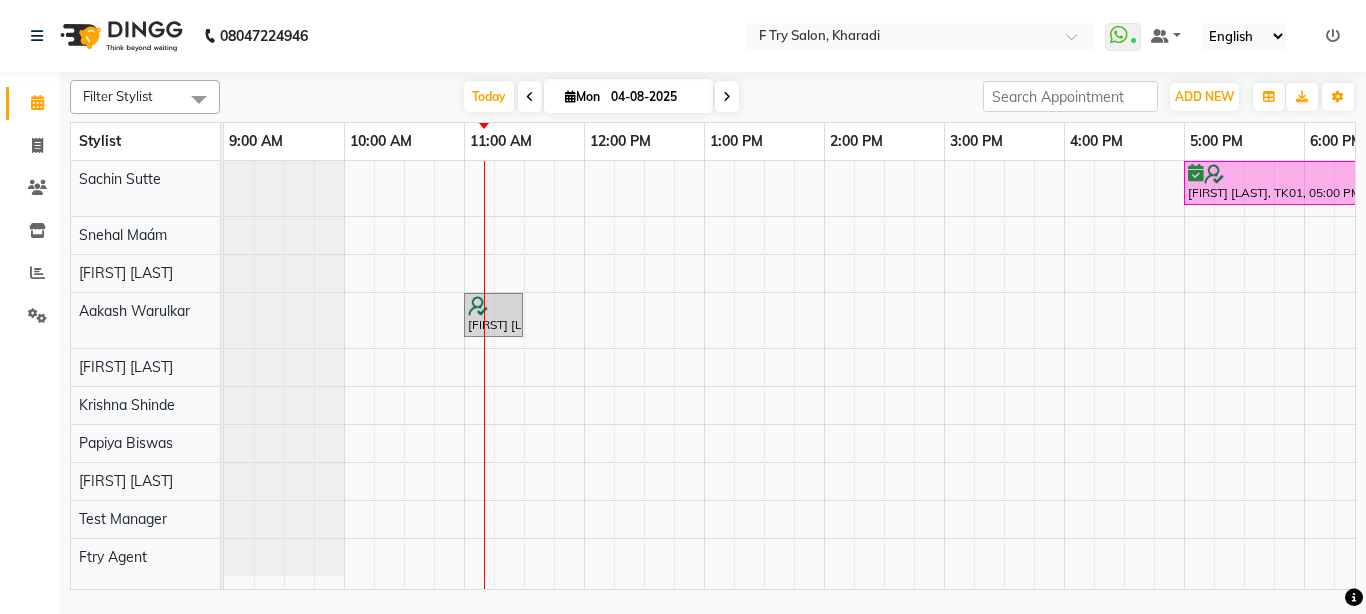 scroll, scrollTop: 0, scrollLeft: 0, axis: both 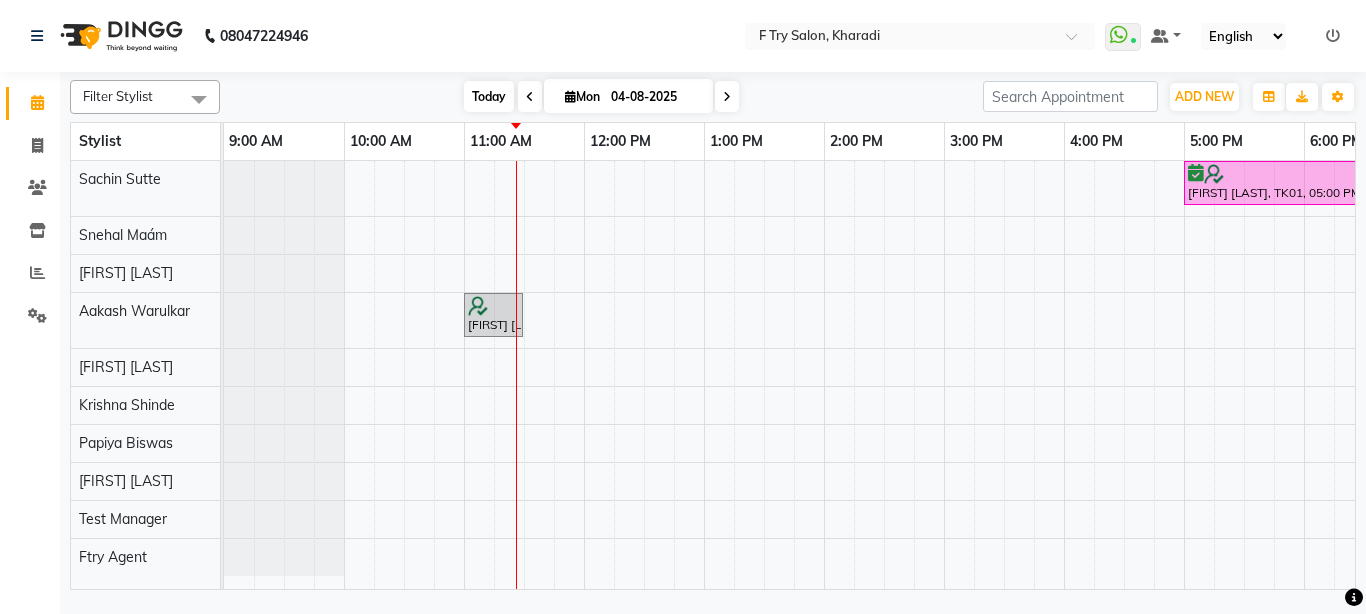 click on "Today" at bounding box center [489, 96] 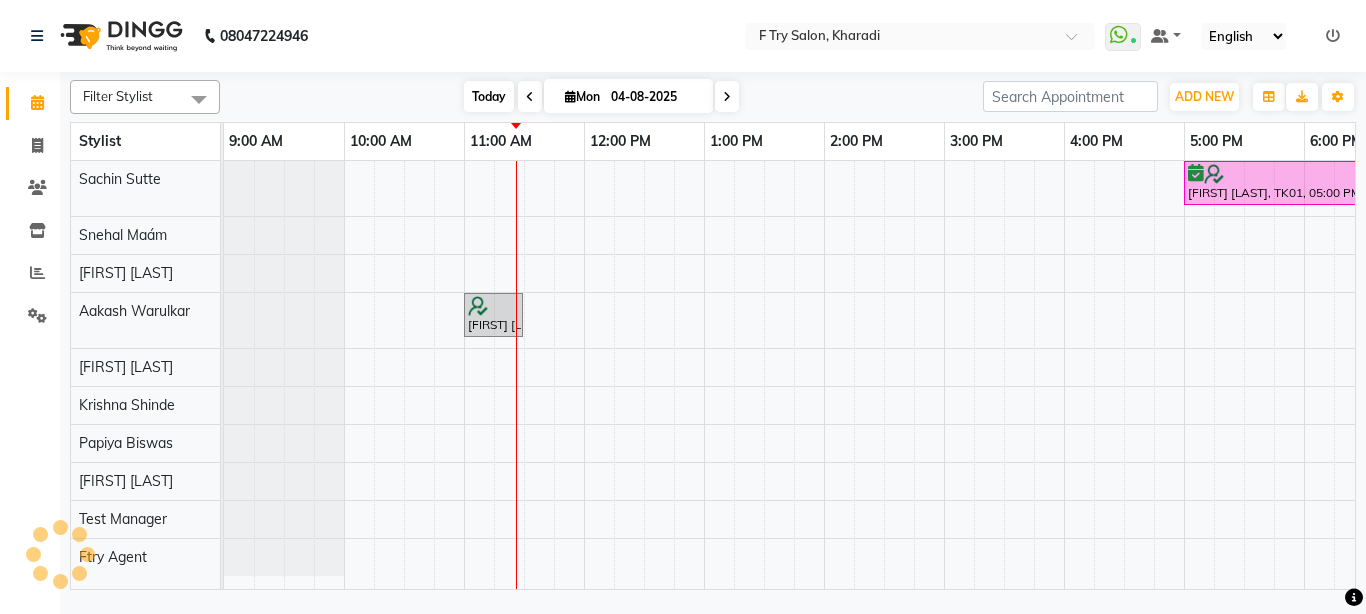 scroll, scrollTop: 0, scrollLeft: 241, axis: horizontal 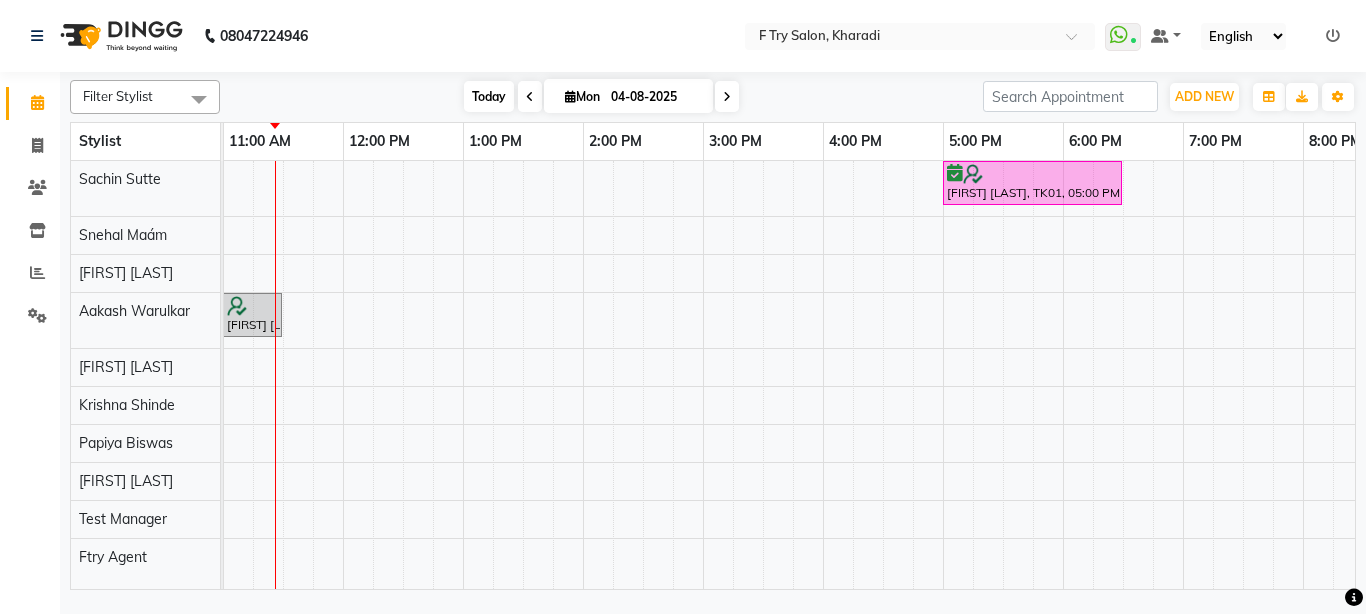 click on "Today" at bounding box center (489, 96) 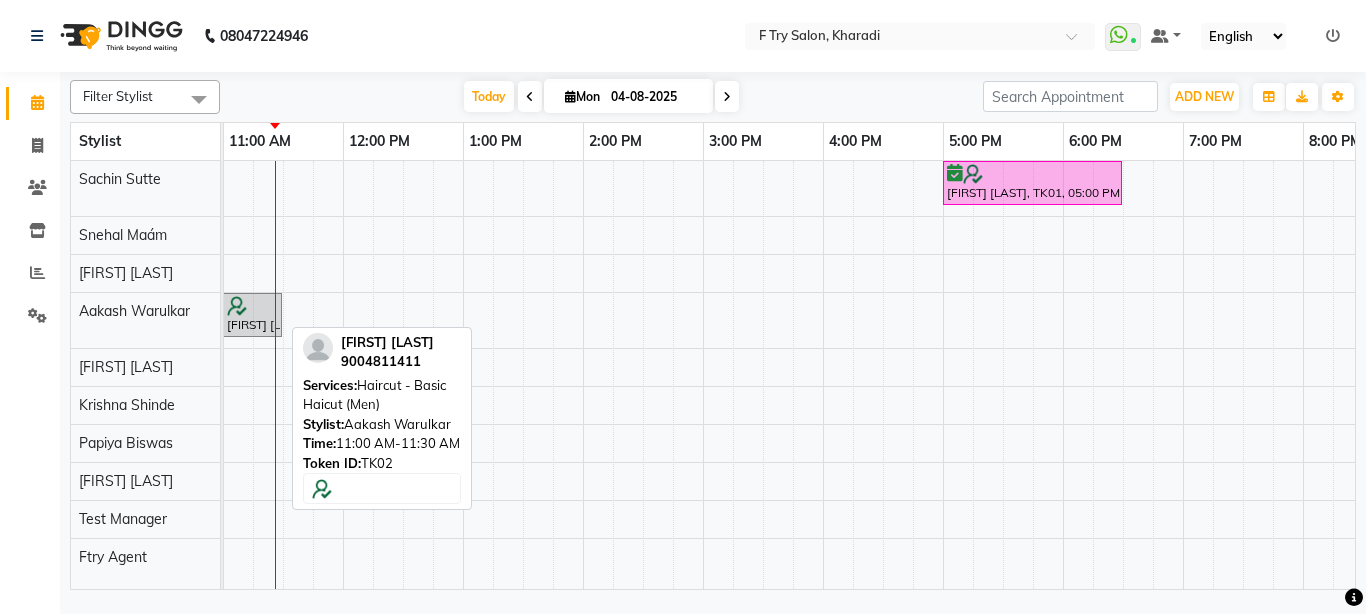 click on "[FIRST] [LAST], TK02, 11:00 AM-11:30 AM, Haircut - Basic Haicut (Men)" at bounding box center [252, 315] 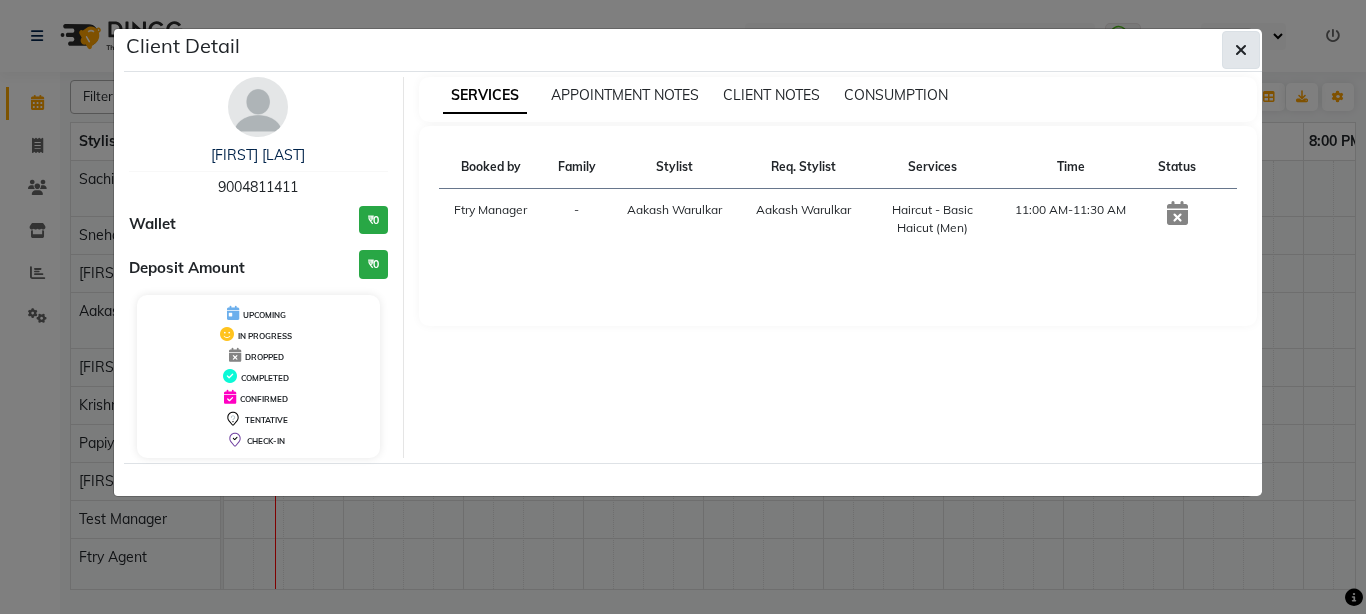click 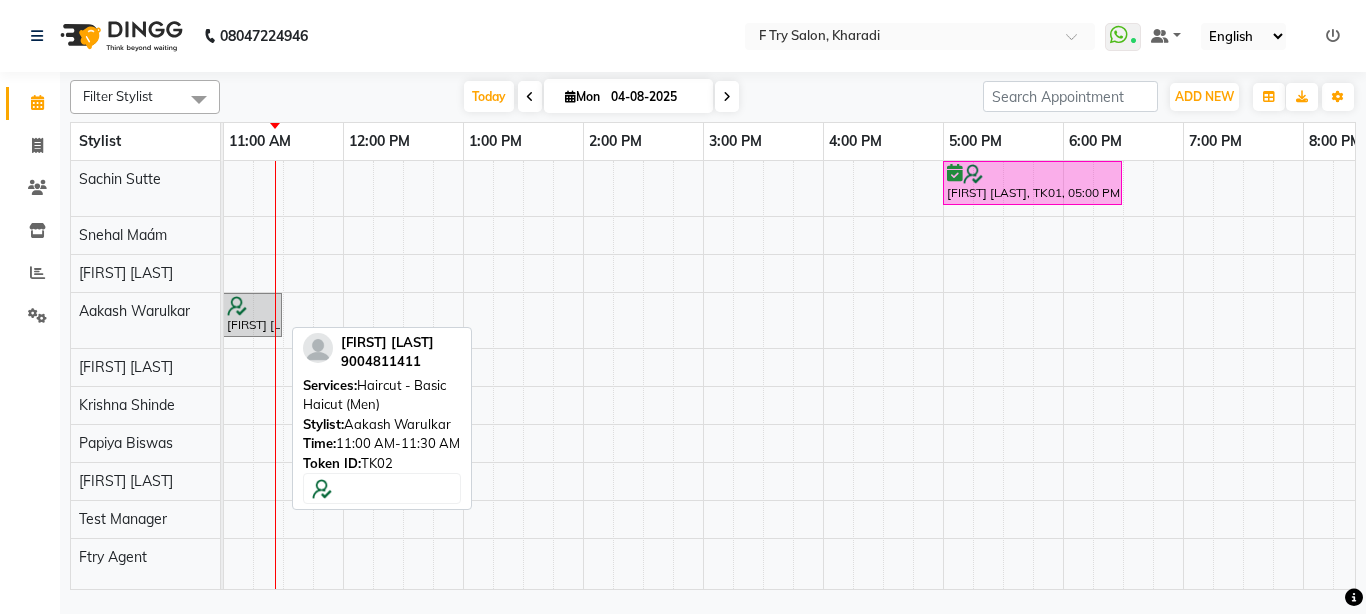 click at bounding box center (252, 306) 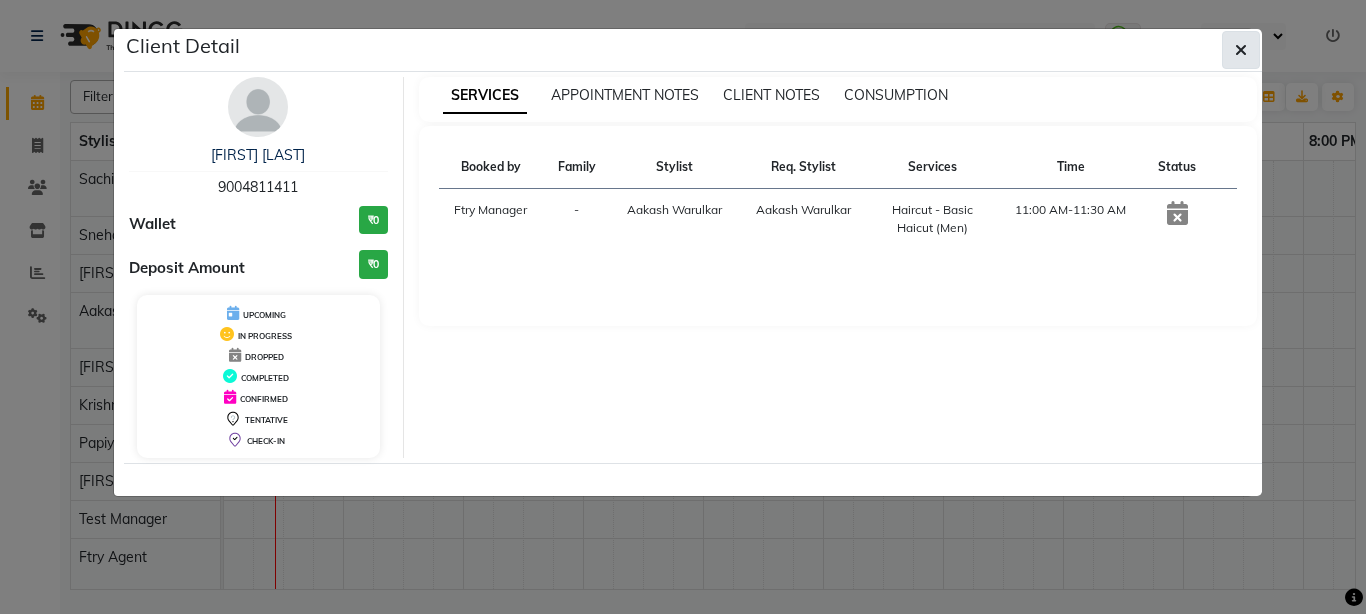 click 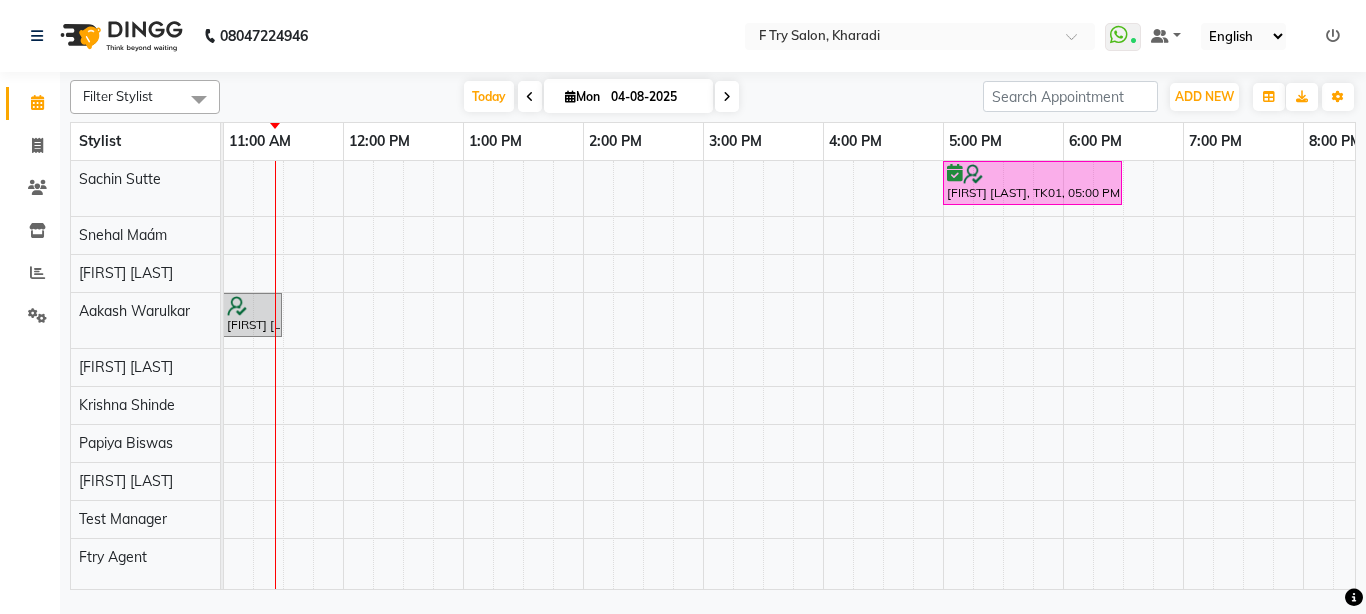 drag, startPoint x: 252, startPoint y: 321, endPoint x: 270, endPoint y: 260, distance: 63.600315 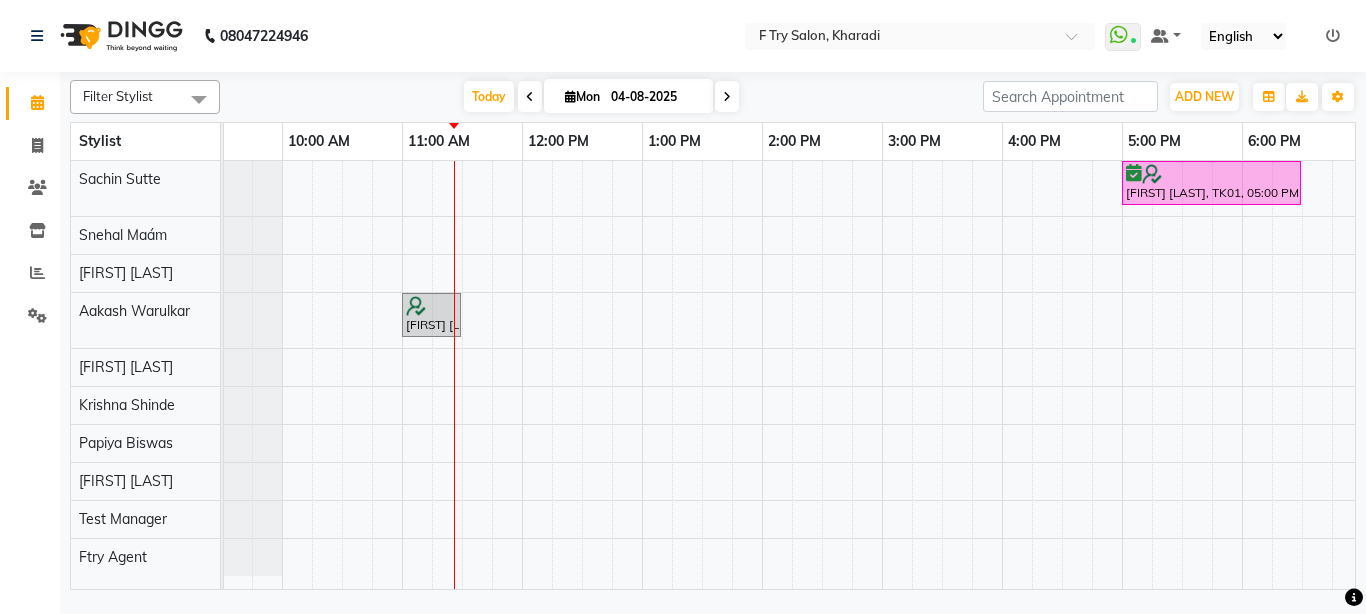 scroll, scrollTop: 0, scrollLeft: 0, axis: both 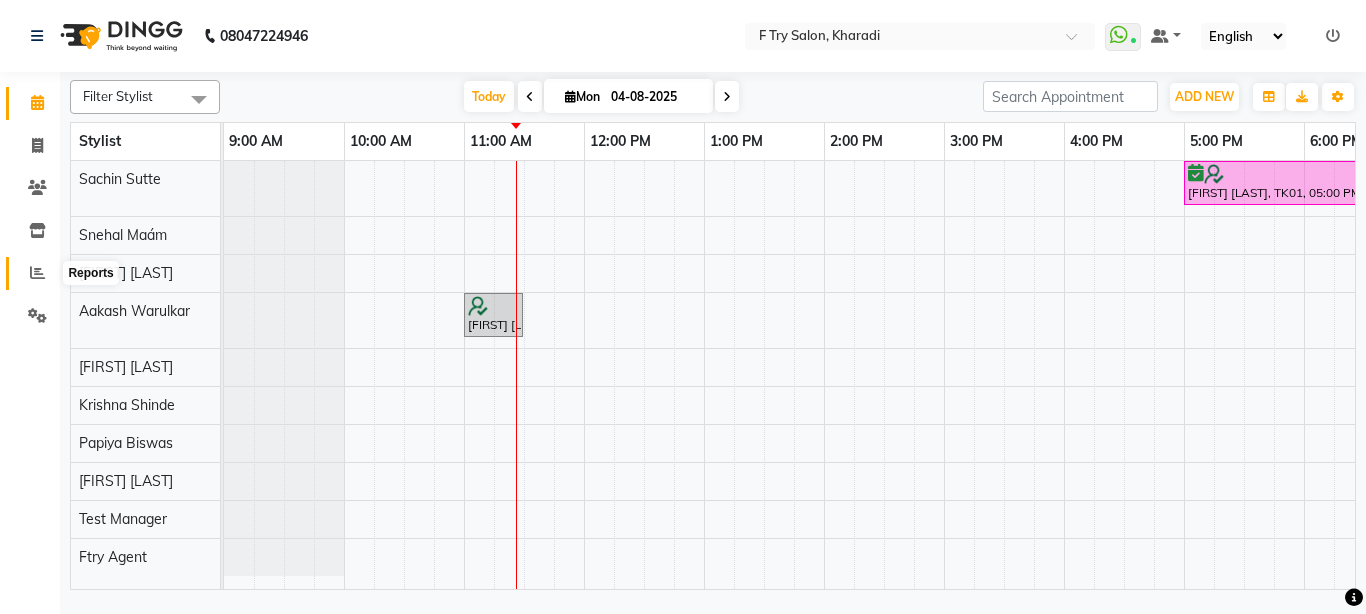 click 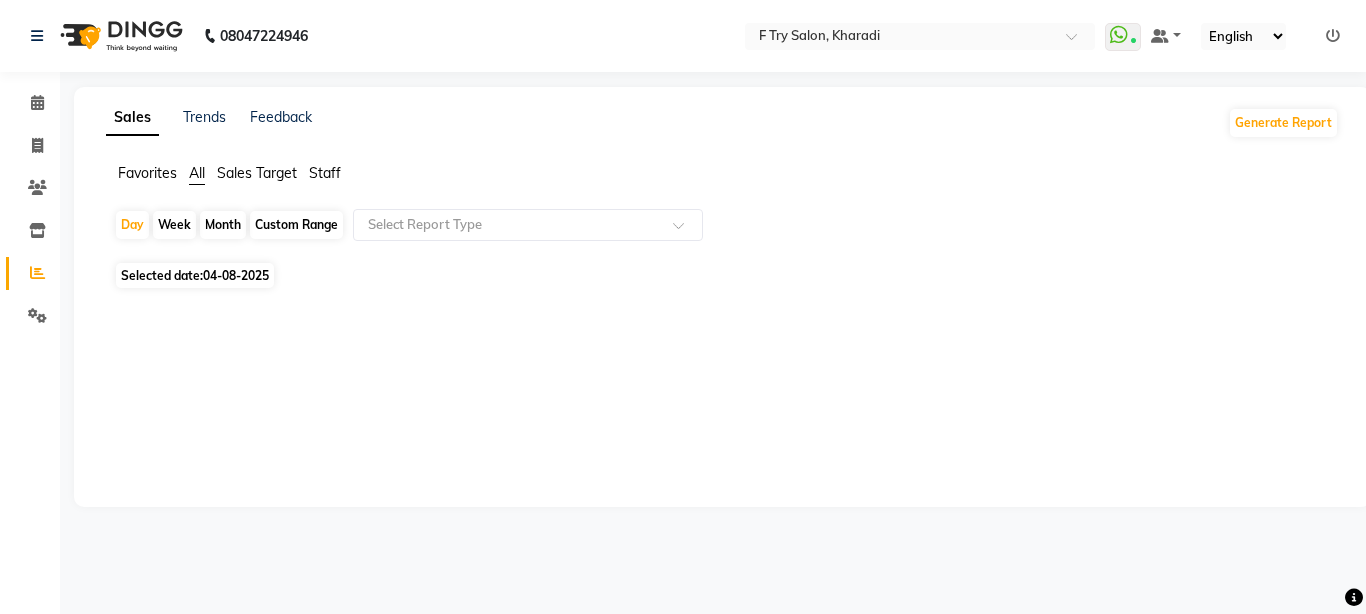 click on "Staff" 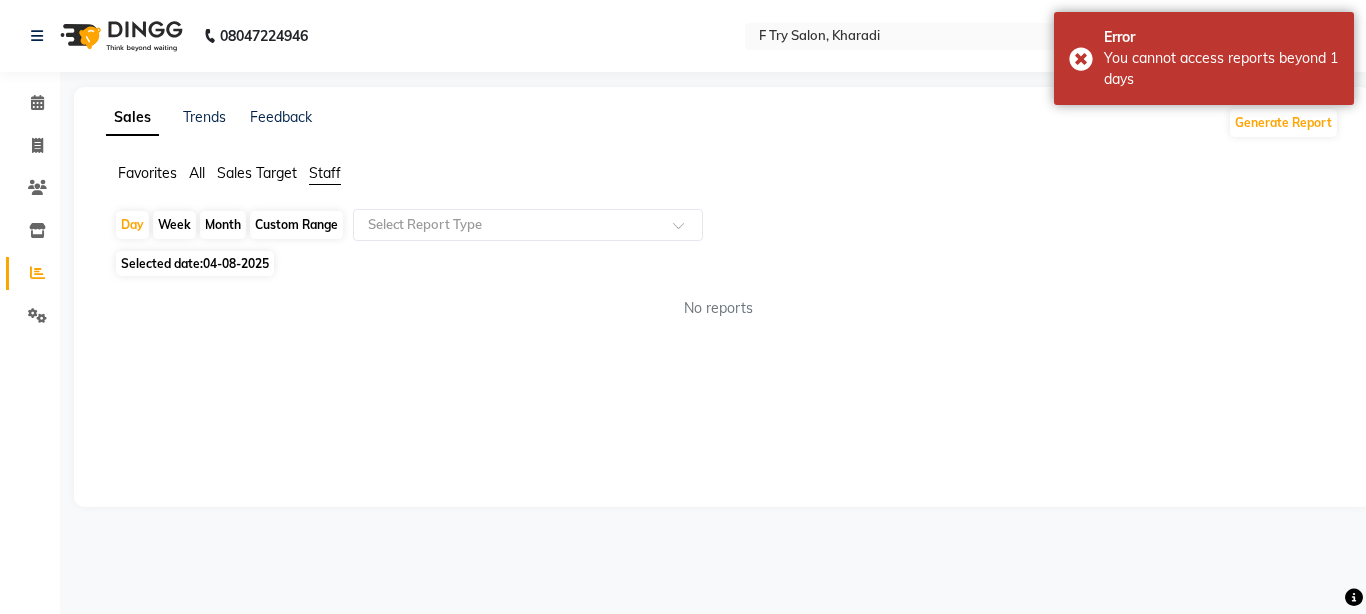 click on "Month" 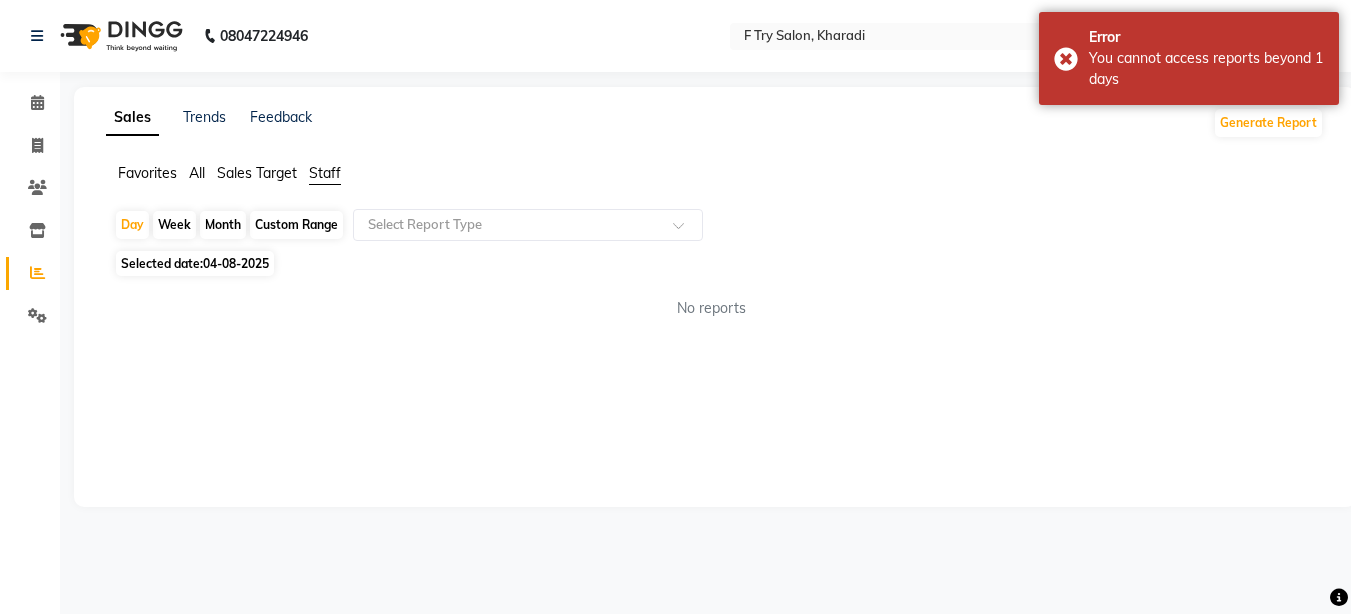 select on "8" 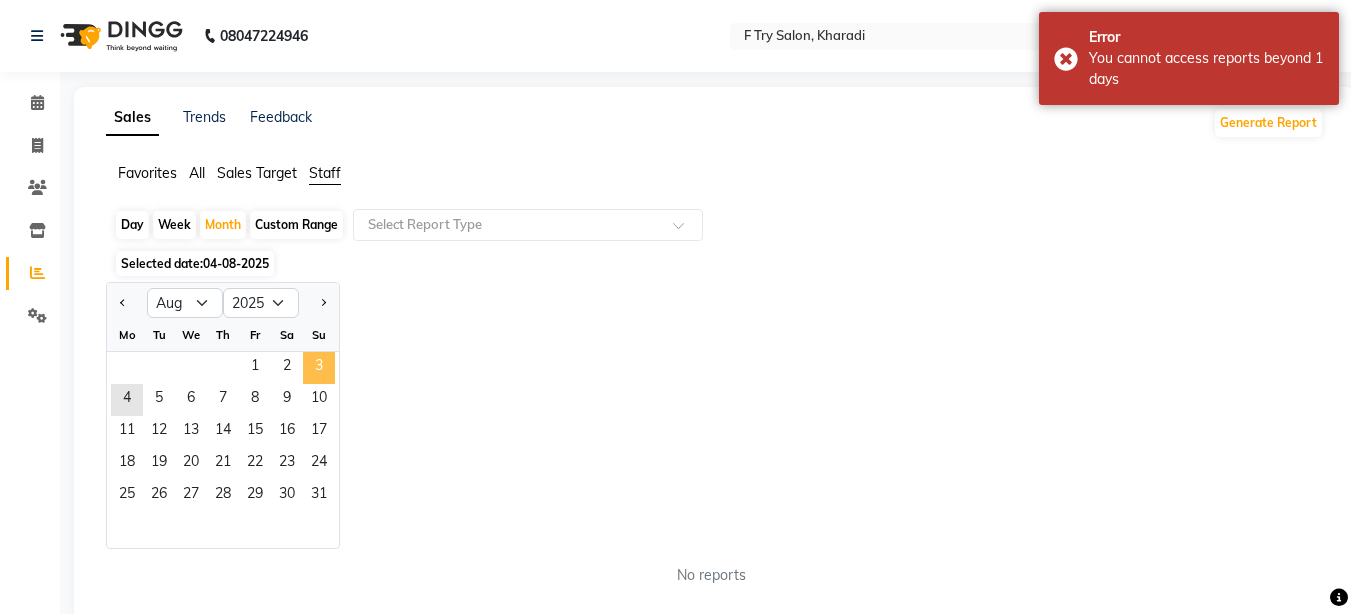 click on "3" 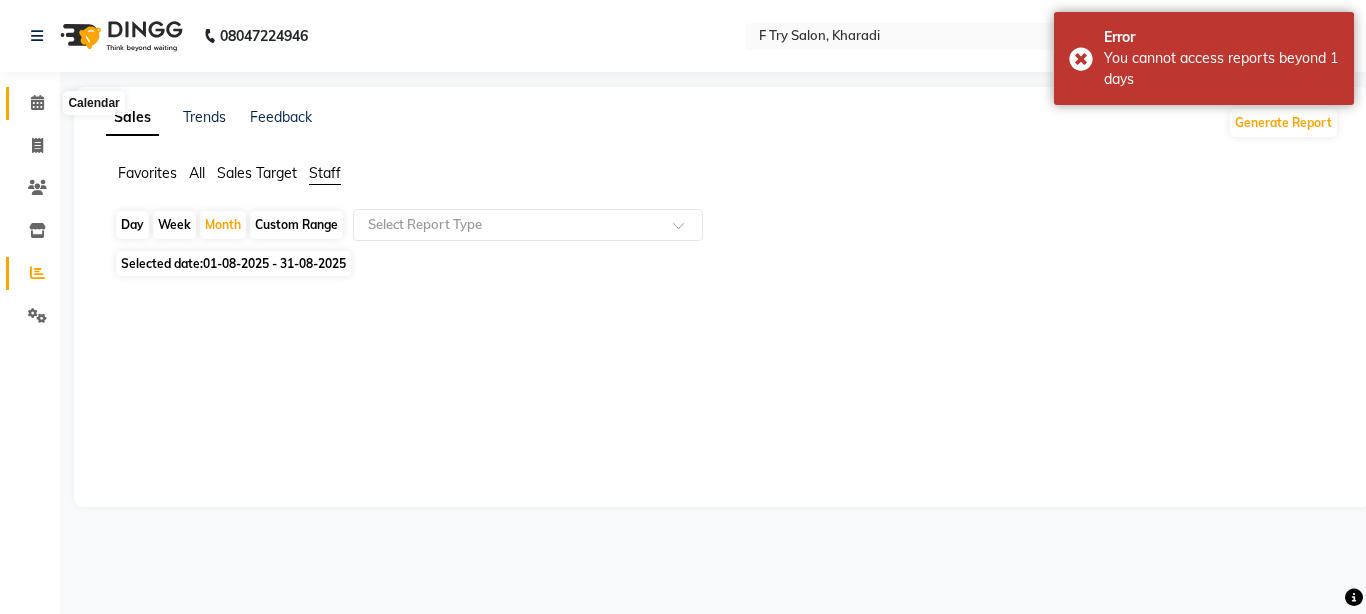 click 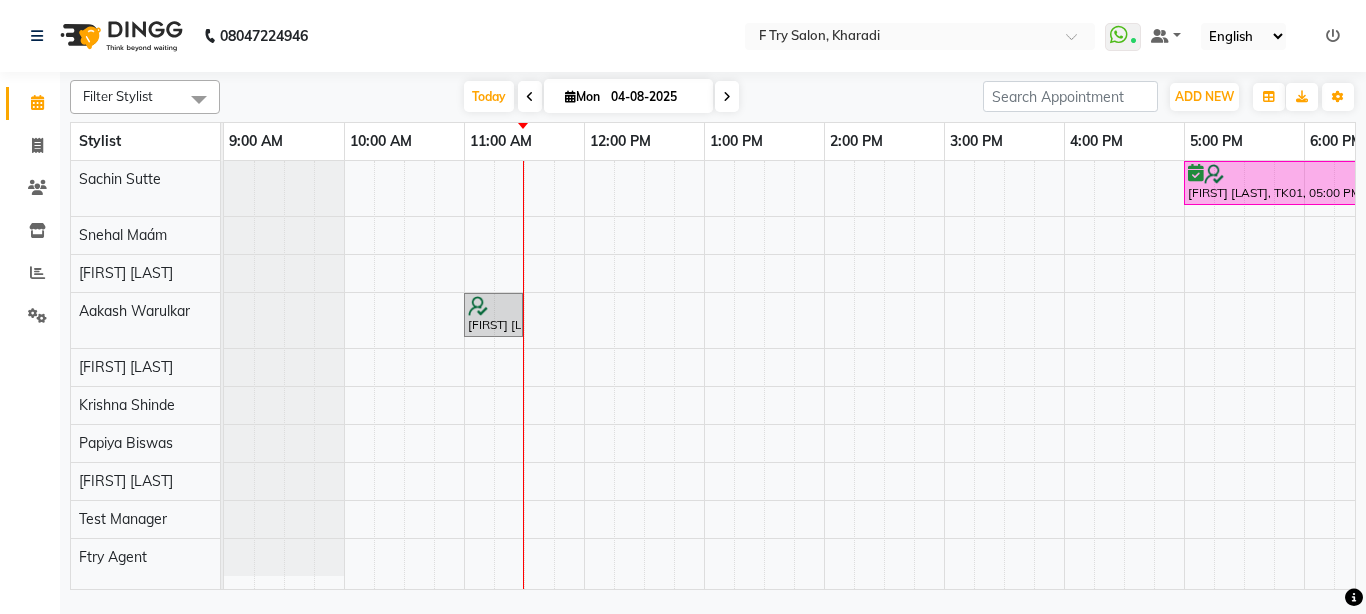 scroll, scrollTop: 0, scrollLeft: 444, axis: horizontal 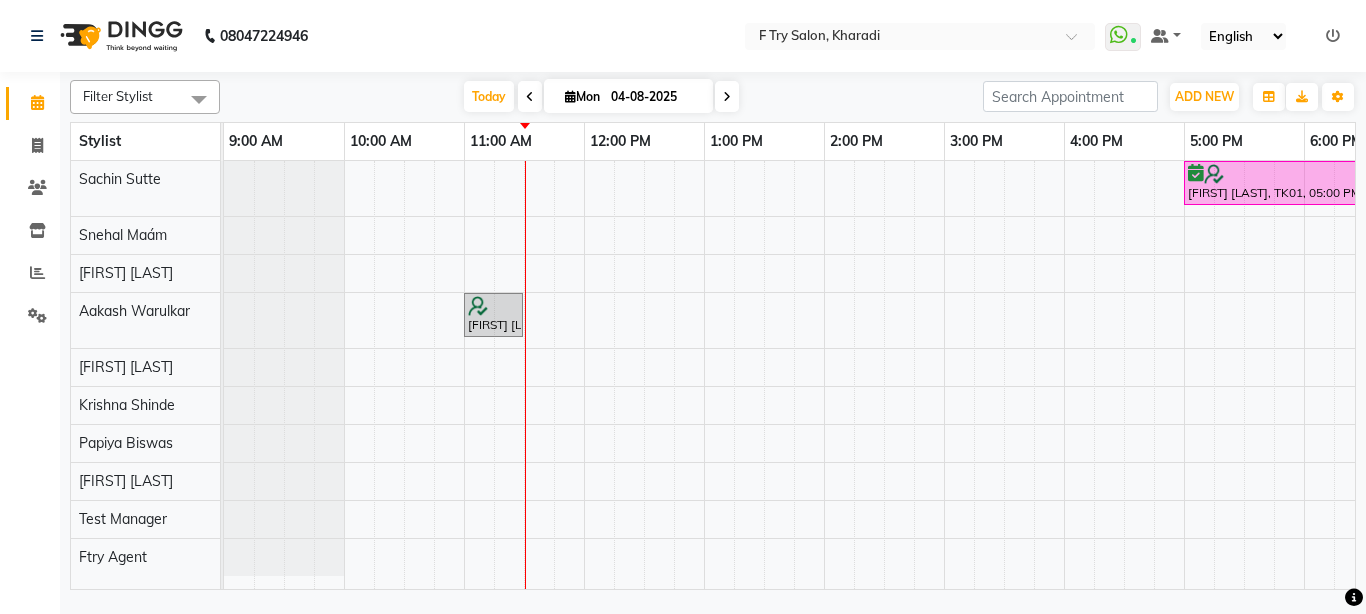 click on "[FIRST] [LAST], TK01, 05:00 PM-06:30 PM, Pedicure - Women Pedicure Luxury Bombini     [FIRST] [LAST], TK02, 11:00 AM-11:30 AM, Haircut - Basic Haicut (Men)" at bounding box center [1004, 375] 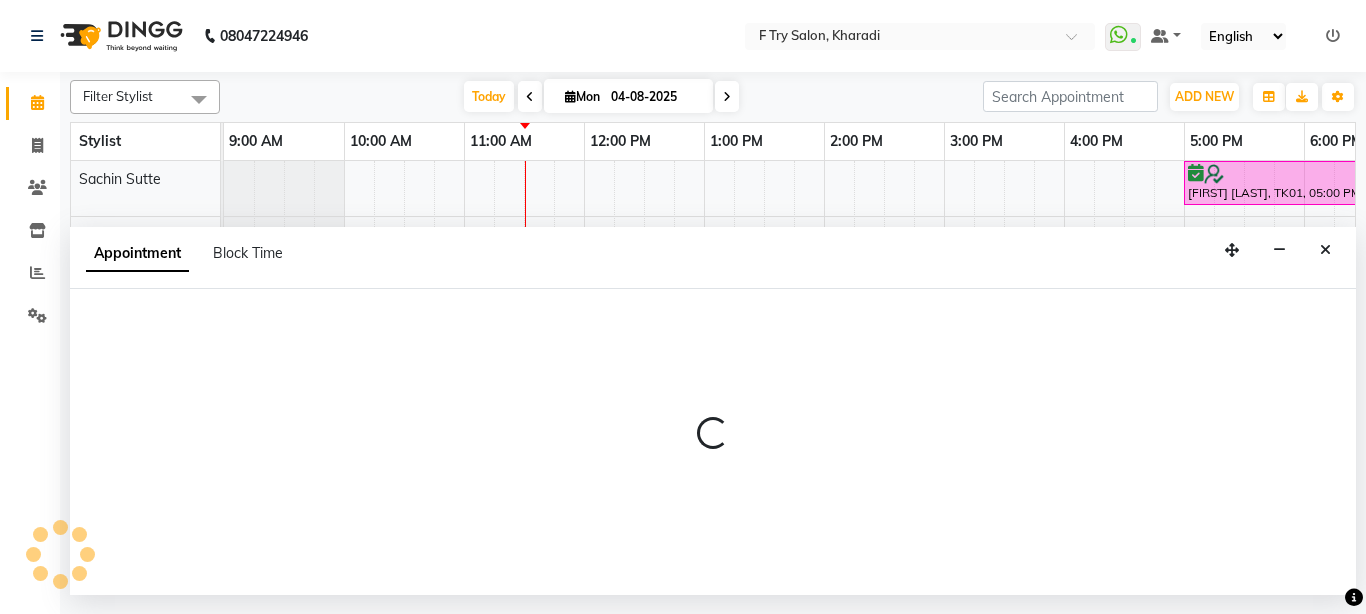 select on "70065" 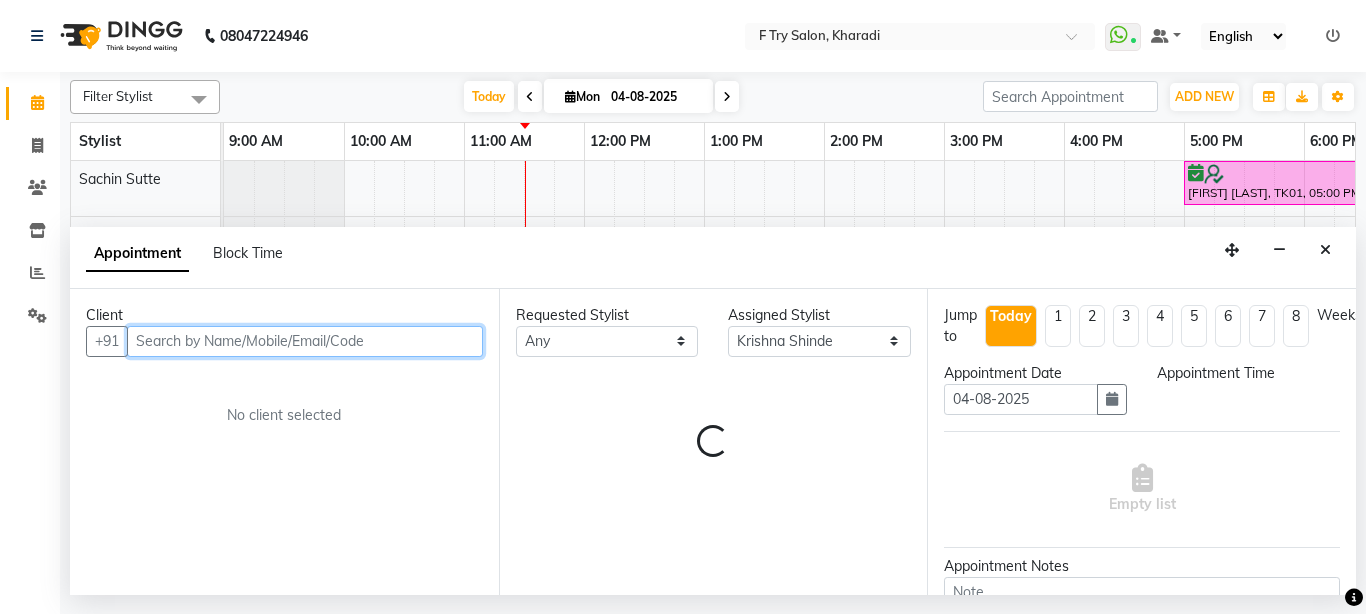 select on "675" 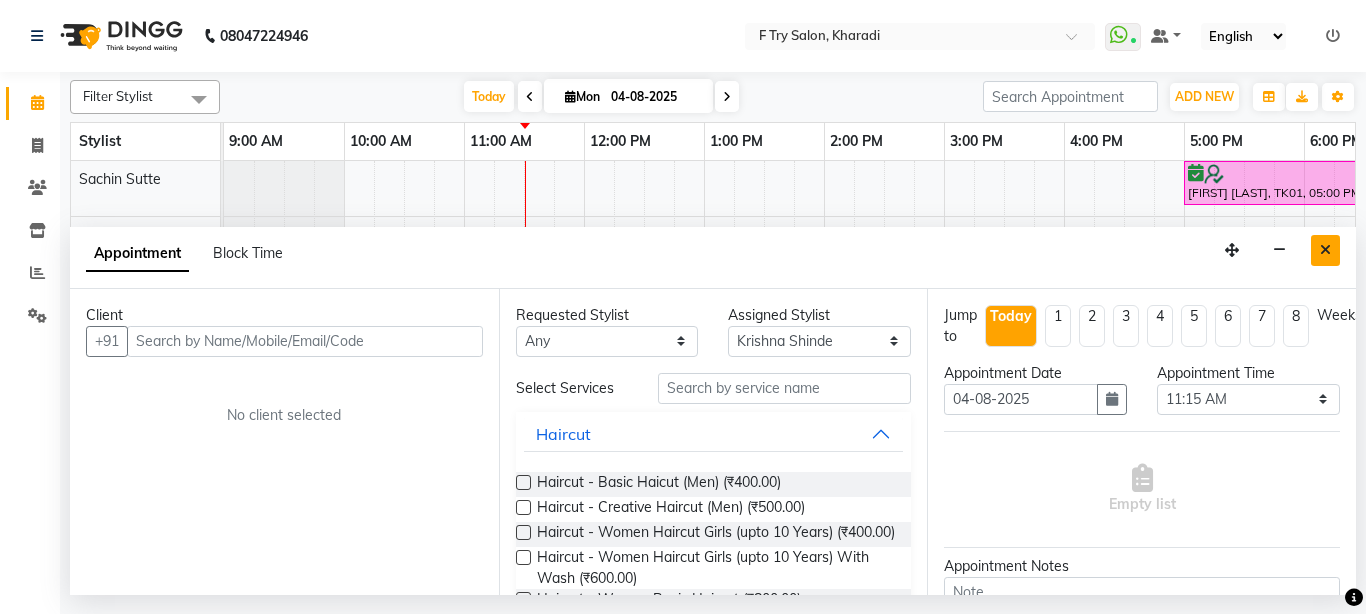 click at bounding box center (1325, 250) 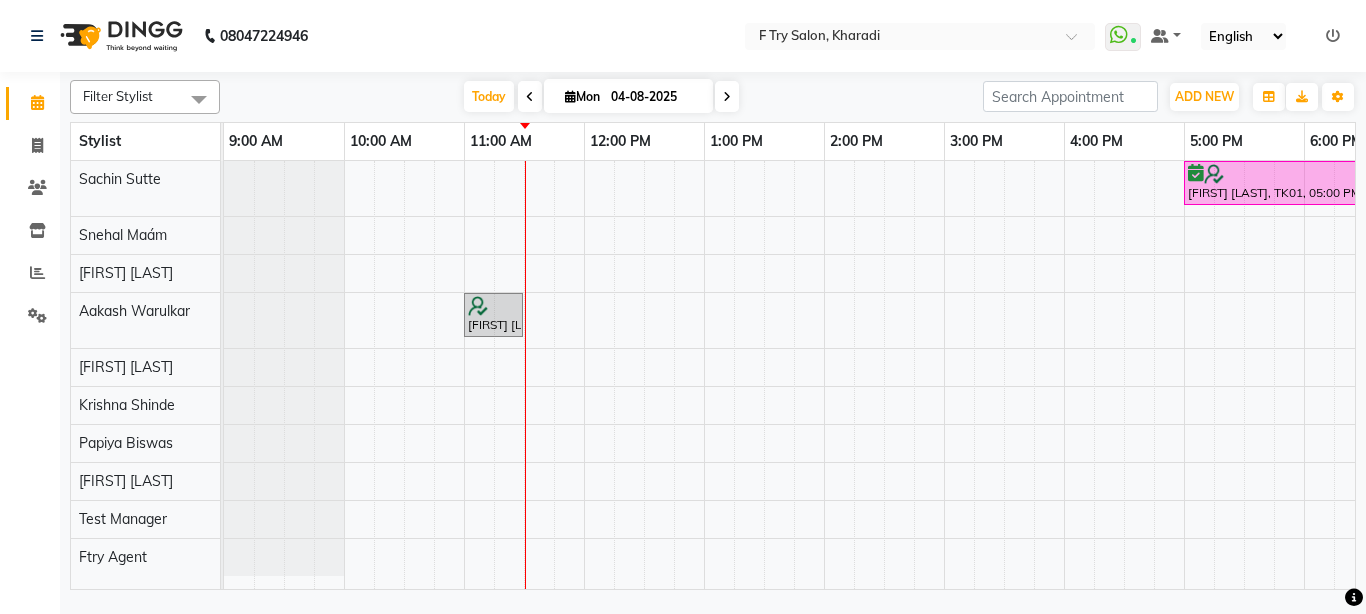 click at bounding box center [727, 96] 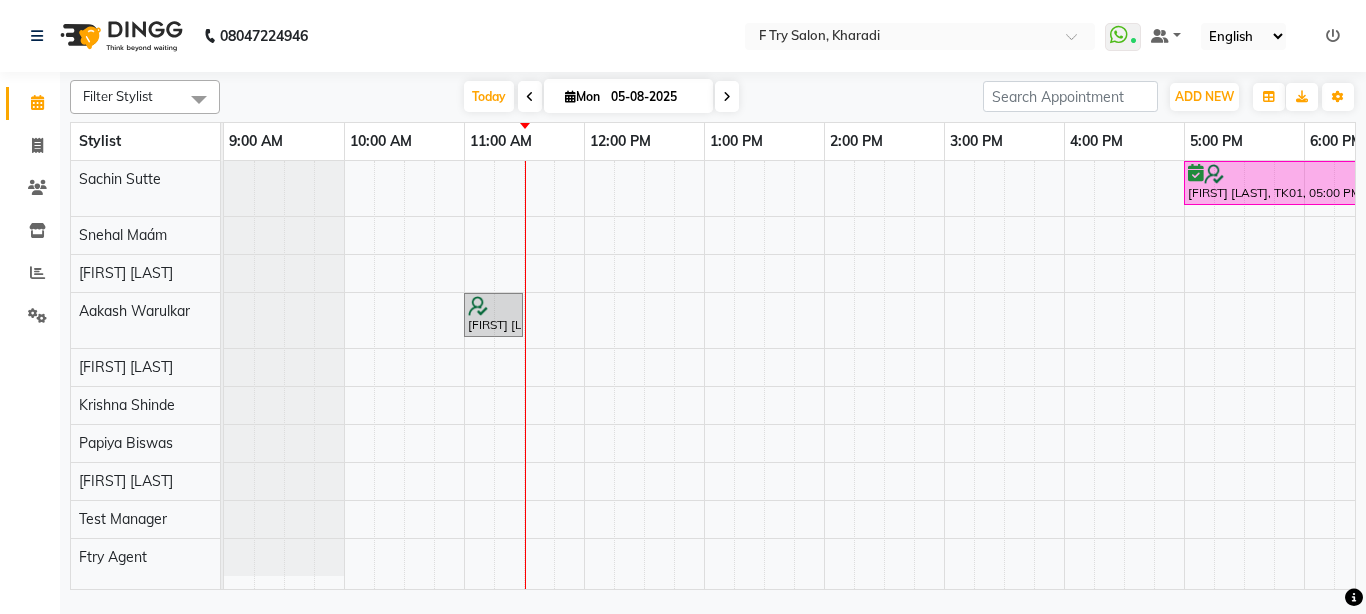 scroll, scrollTop: 0, scrollLeft: 0, axis: both 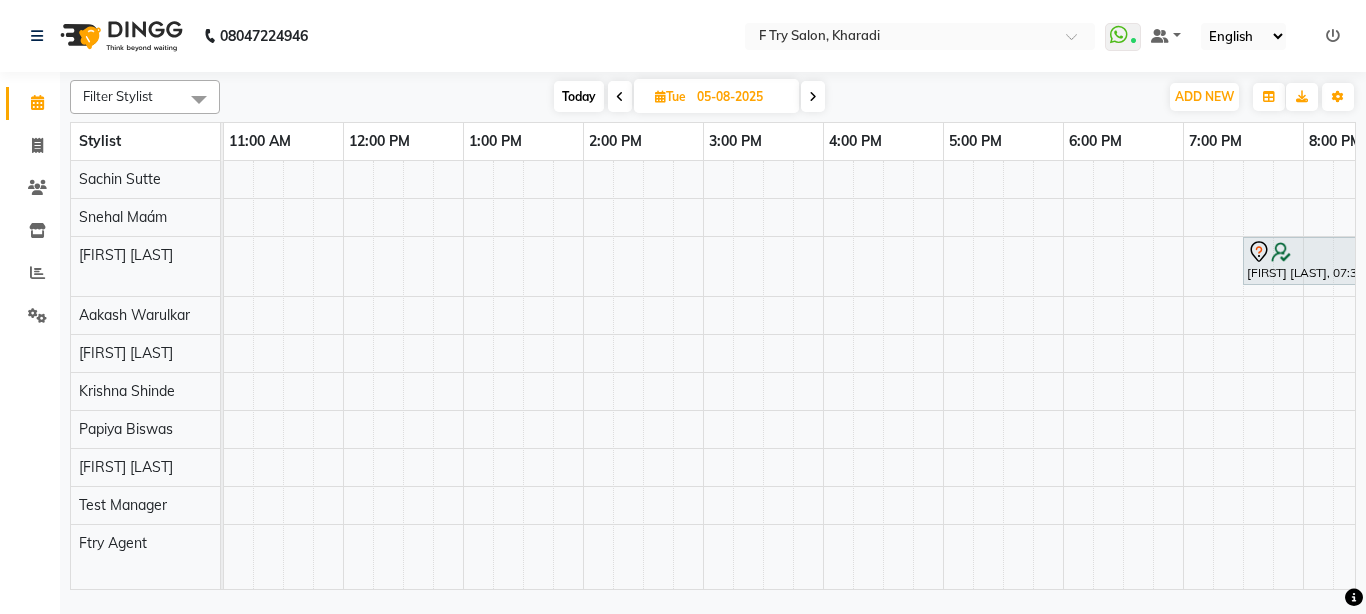 click at bounding box center [813, 97] 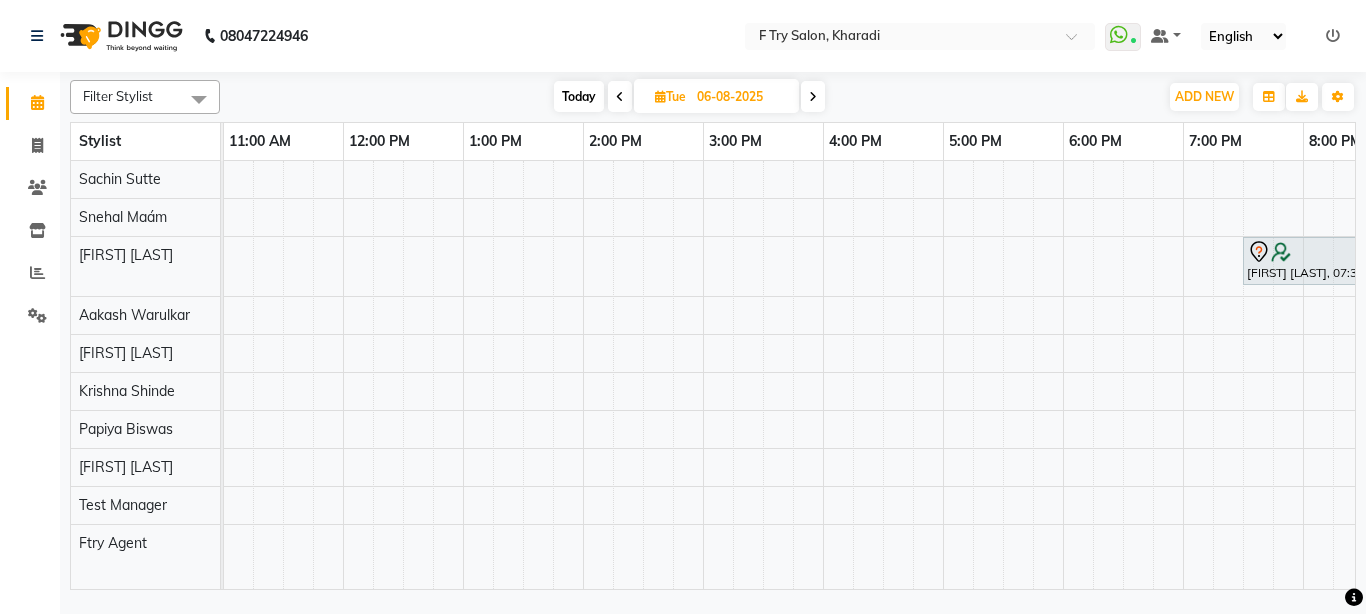 scroll, scrollTop: 0, scrollLeft: 0, axis: both 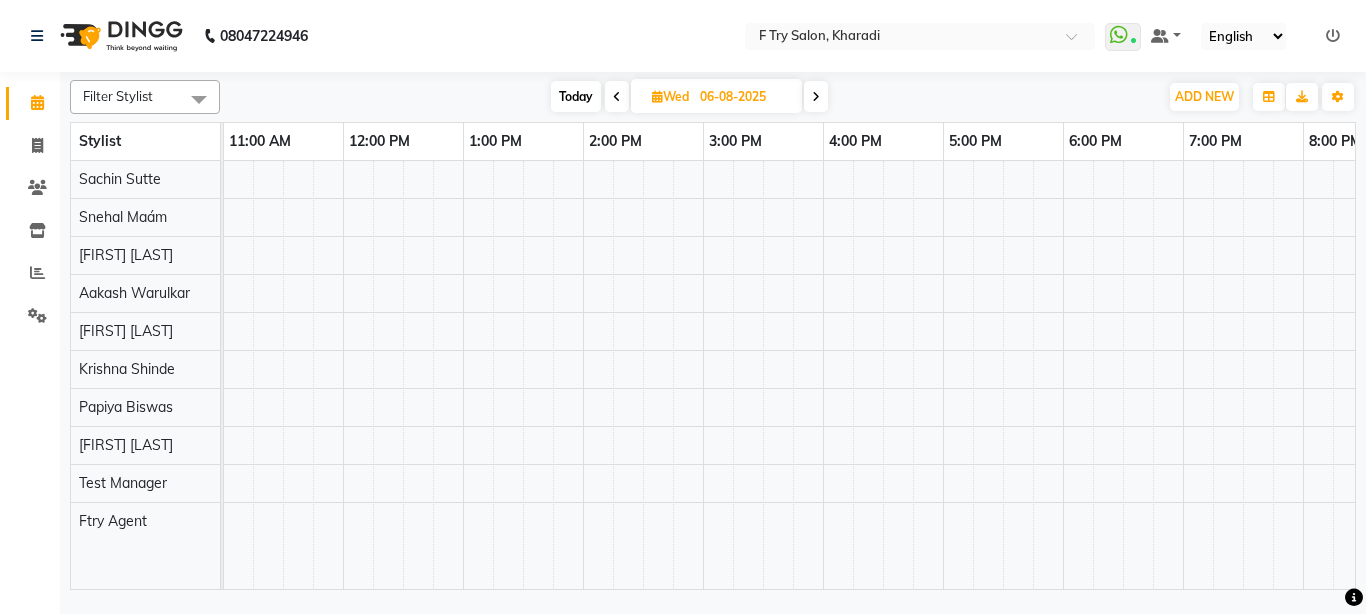 click on "Today" at bounding box center [576, 96] 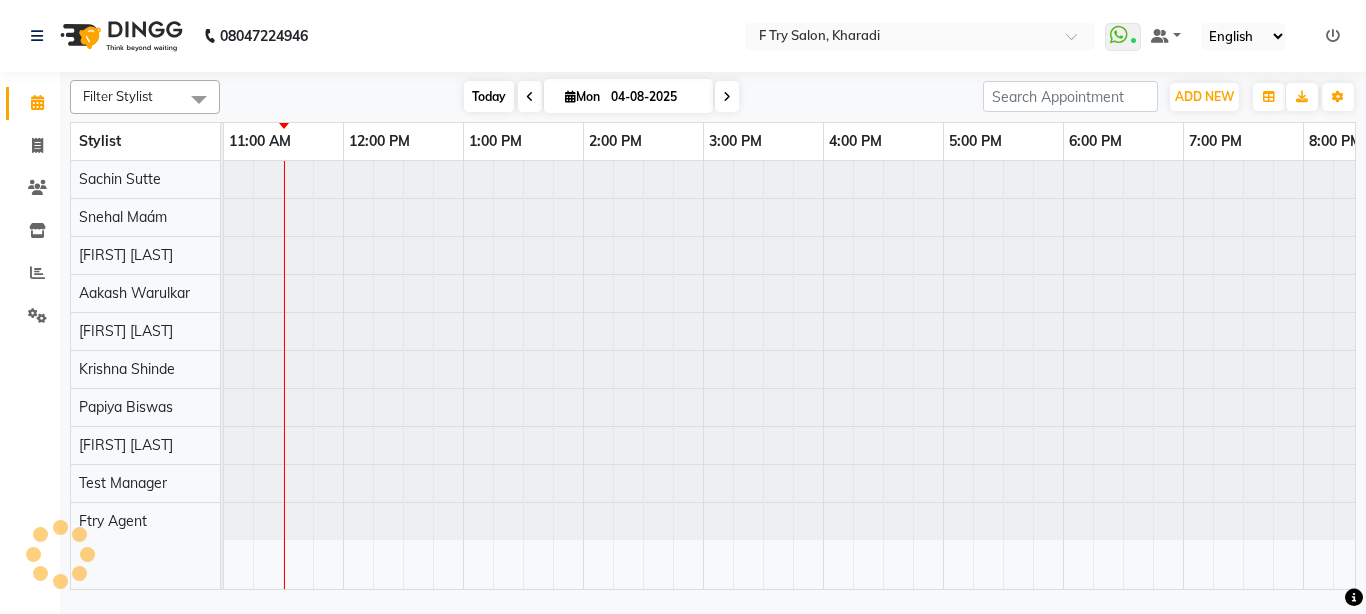 scroll, scrollTop: 0, scrollLeft: 241, axis: horizontal 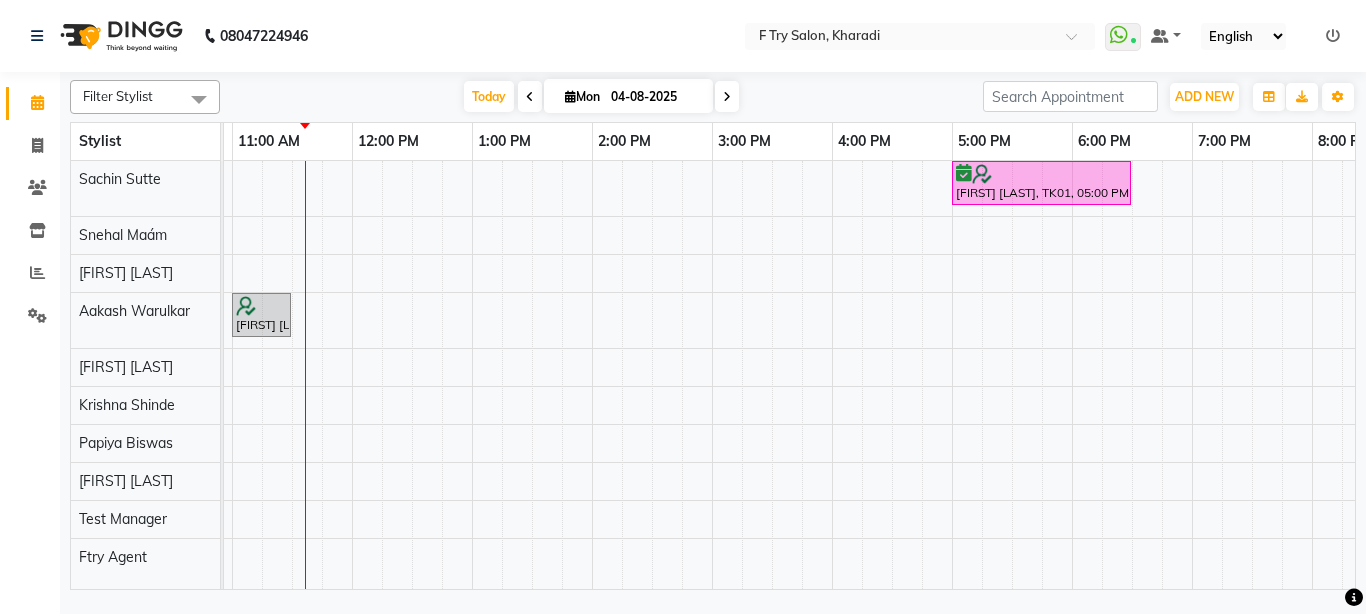 drag, startPoint x: 340, startPoint y: 593, endPoint x: 527, endPoint y: 565, distance: 189.08464 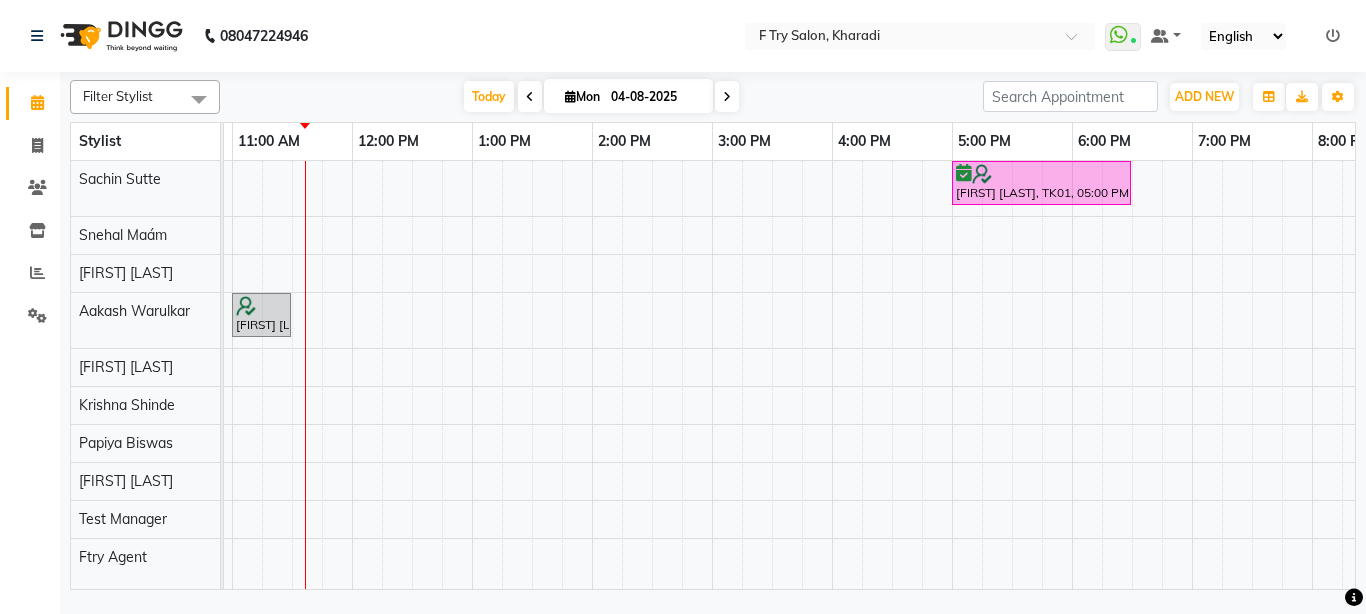 click on "08047224946 Select Location × F Try Salon, Kharadi WhatsApp Status ✕ Status: Connected Most Recent Message: 03-08-2025 06:39 PM Recent Service Activity: 03-08-2025 06:49 PM Default Panel My Panel English ENGLISH Español العربية मराठी हिंदी ગુજરાતી தமிழ் 中文 Notifications nothing to show ☀ F TRY Salon, Kharadi Calendar Invoice Clients Inventory Reports Settings Completed InProgress Upcoming Dropped Tentative Check-In Confirm Bookings Generate Report Segments Page Builder Filter Stylist Select All [NAME] [NAME] Ftry Agent [NAME] [NAME] [NAME] [NAME] [NAME] [NAME] [NAME] Today Mon 04-08-2025 Toggle Dropdown Add Appointment Add Invoice Add Attendance Add Client Add Transaction Toggle Dropdown Add Appointment Add Invoice Add Attendance Add Client ADD NEW Toggle Dropdown Add Appointment Add Invoice Add Attendance Add Client Add Transaction Filter Stylist Group By" at bounding box center (683, 307) 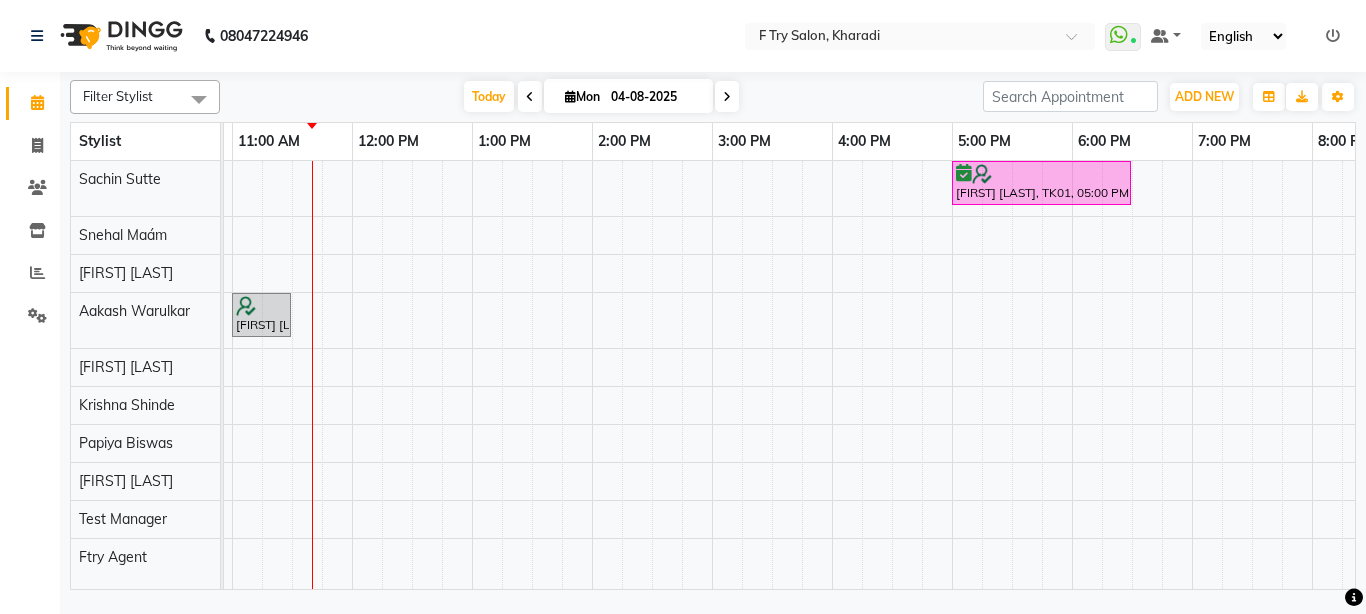 click on "Filter Stylist Select All [FIRST] [LAST]  [FIRST] [LAST] Ftry Agent [FIRST] [LAST] [FIRST] [LAST] [FIRST] [LAST] [FIRST] [LAST] [FIRST] [LAST] Test Manager [FIRST] [LAST] Today  Mon 04-08-2025 Toggle Dropdown Add Appointment Add Invoice Add Attendance Add Client Add Transaction Toggle Dropdown Add Appointment Add Invoice Add Attendance Add Client ADD NEW Toggle Dropdown Add Appointment Add Invoice Add Attendance Add Client Add Transaction Filter Stylist Select All [FIRST] [LAST]  [FIRST] [LAST] Ftry Agent [FIRST] [LAST] [FIRST] [LAST] [FIRST] [LAST] [FIRST] [LAST] [FIRST] [LAST] Test Manager [FIRST] [LAST] Group By  Staff View   Room View  View as Vertical  Vertical - Week View  Horizontal  Horizontal - Week View  List  Toggle Dropdown Calendar Settings Manage Tags   Arrange Stylists   Reset Stylists   Show Available Stylist  Appointment Form Zoom 100%" at bounding box center (713, 97) 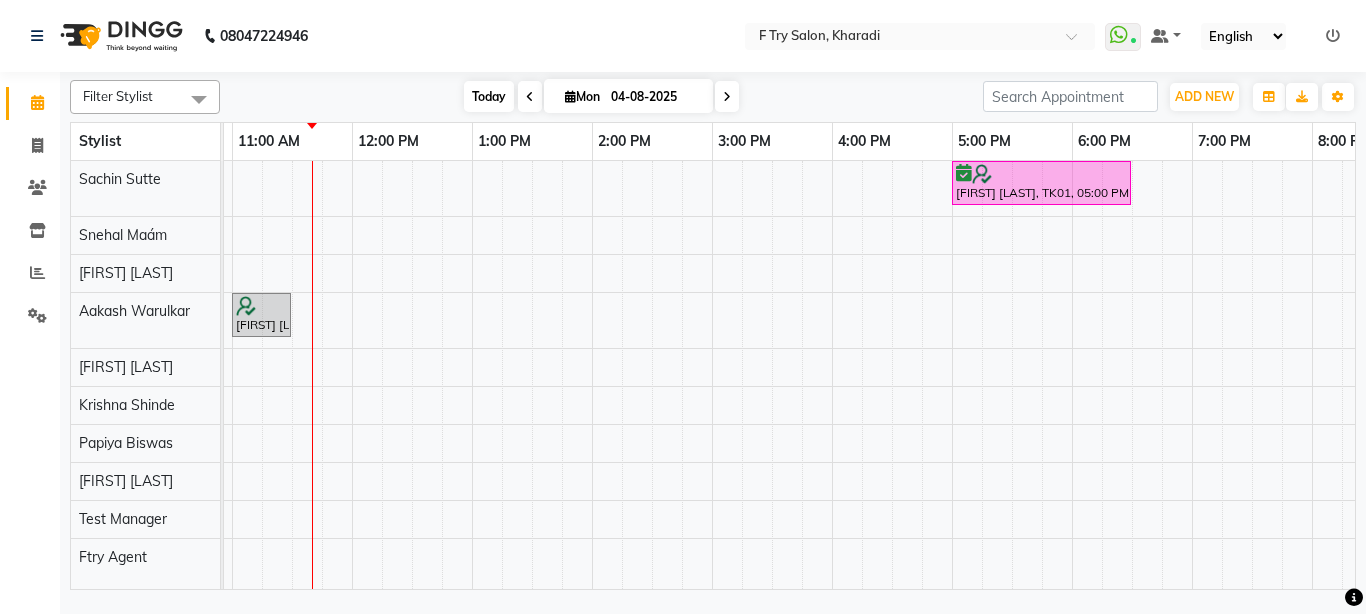 click on "Today" at bounding box center [489, 96] 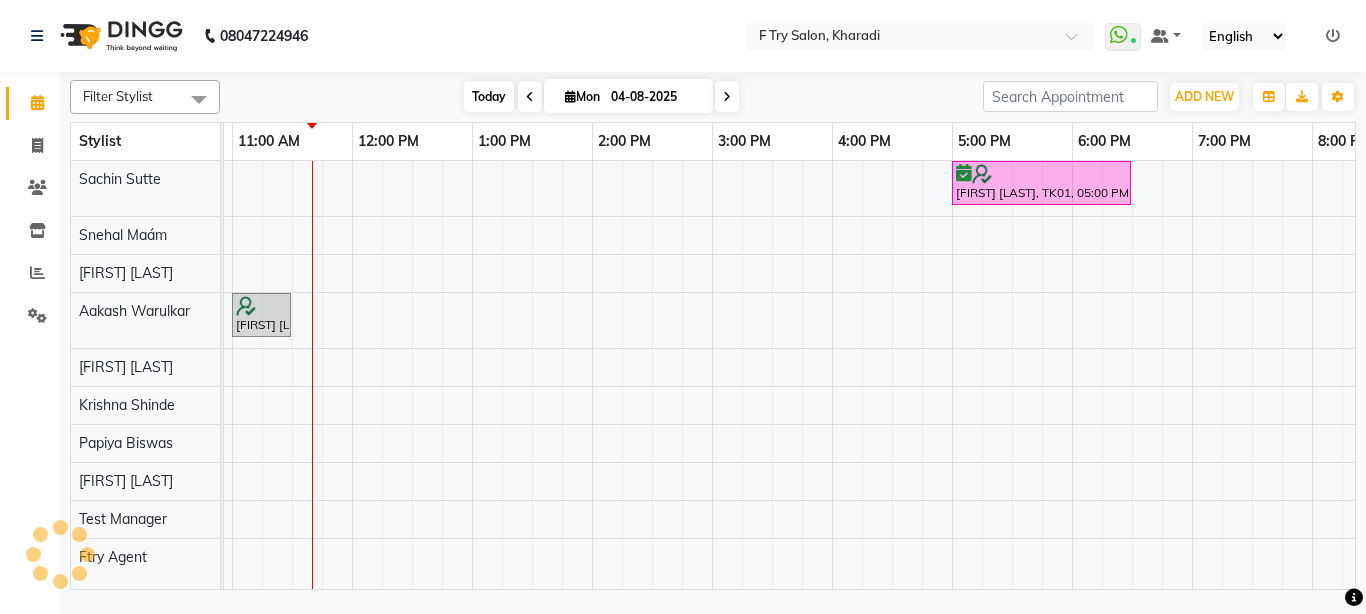 scroll, scrollTop: 0, scrollLeft: 241, axis: horizontal 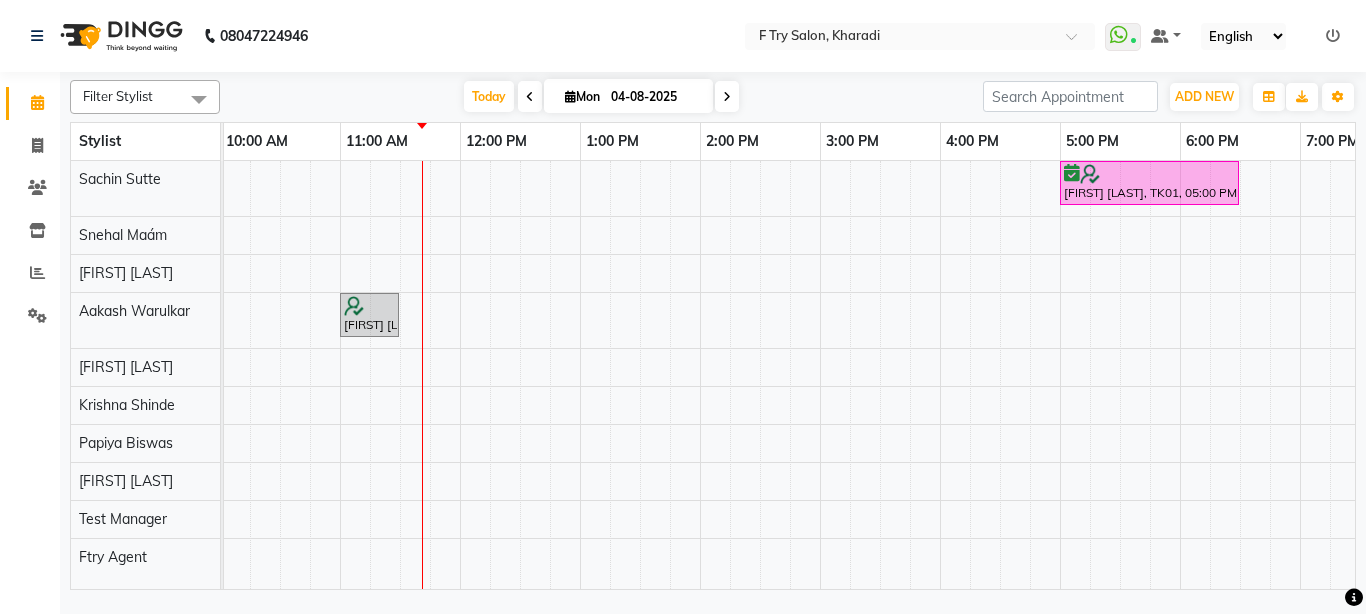click on "[FIRST] [LAST], TK01, 05:00 PM-06:30 PM, Pedicure - Women Pedicure Luxury Bombini     [FIRST] [LAST], TK02, 11:00 AM-11:30 AM, Haircut - Basic Haicut (Men)" at bounding box center [880, 375] 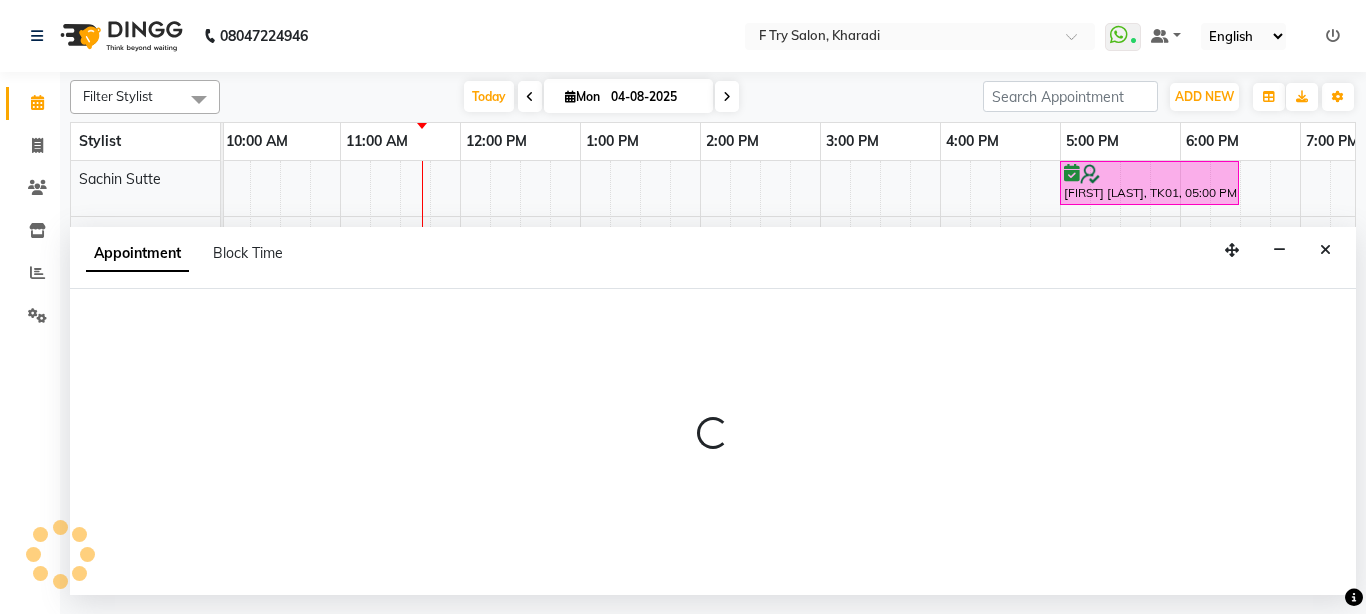 select on "70065" 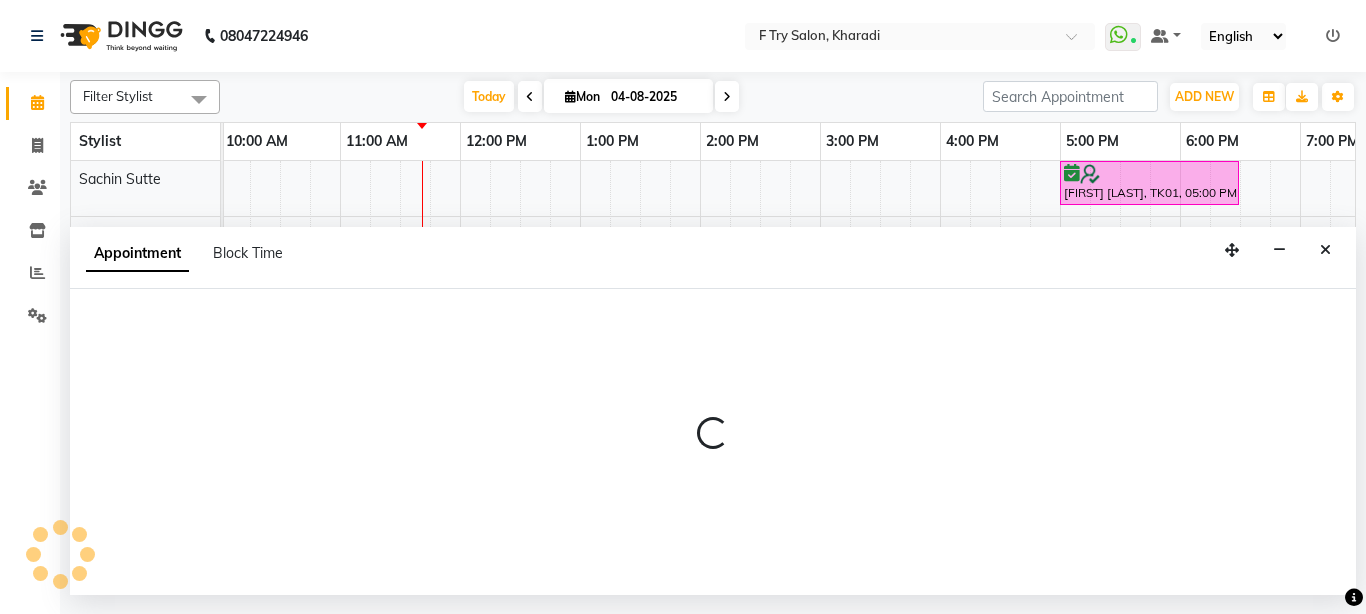 select on "tentative" 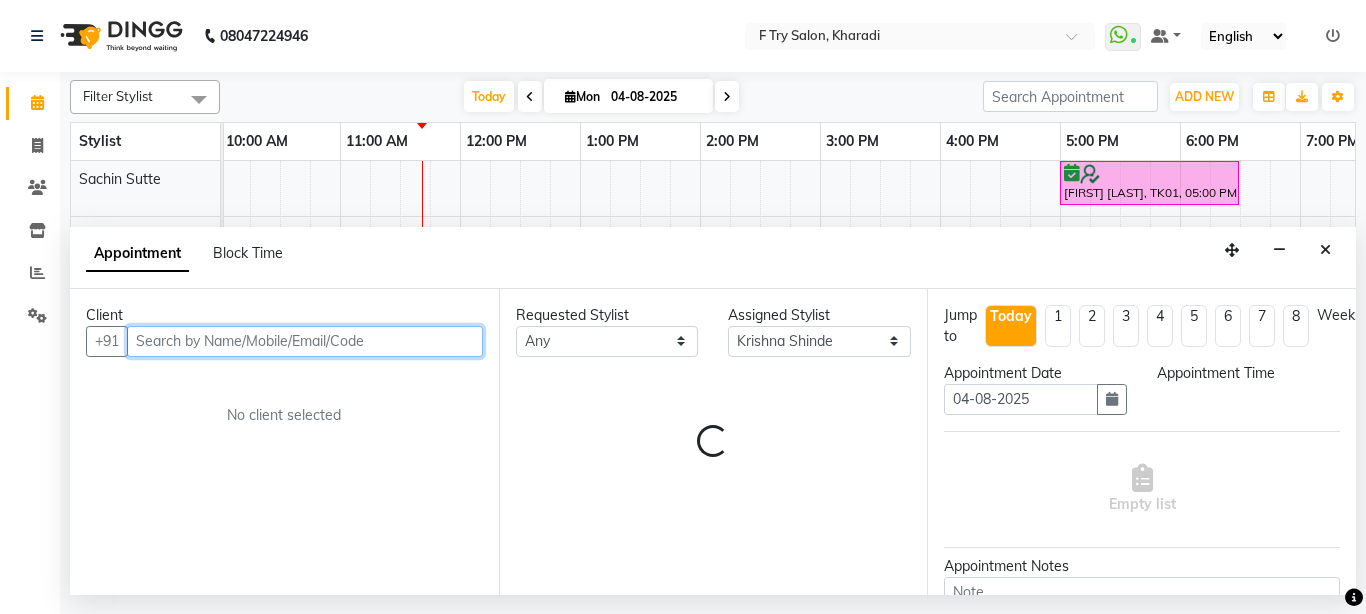 select on "675" 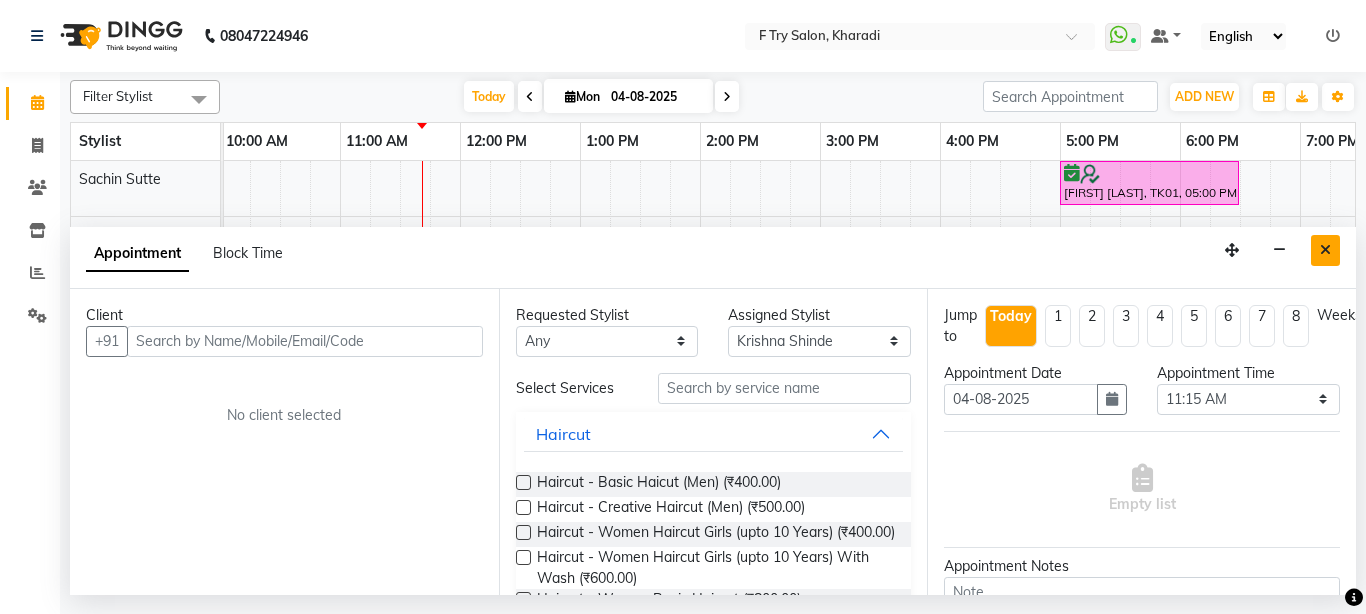 click at bounding box center (1325, 250) 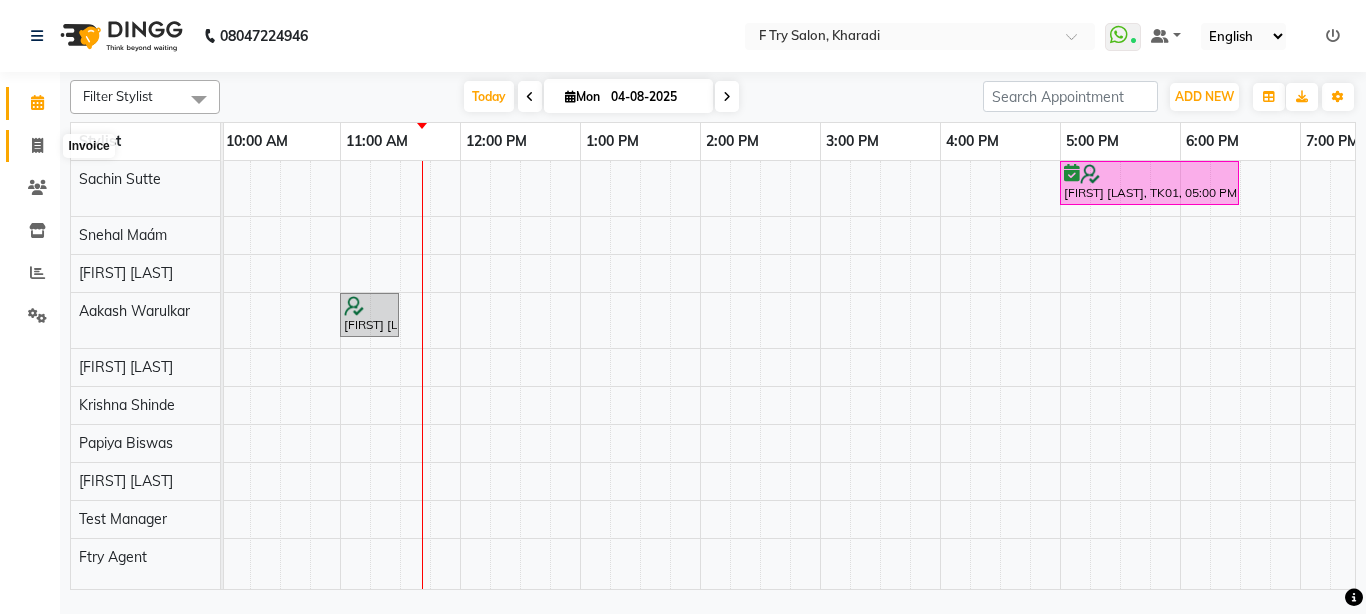 click 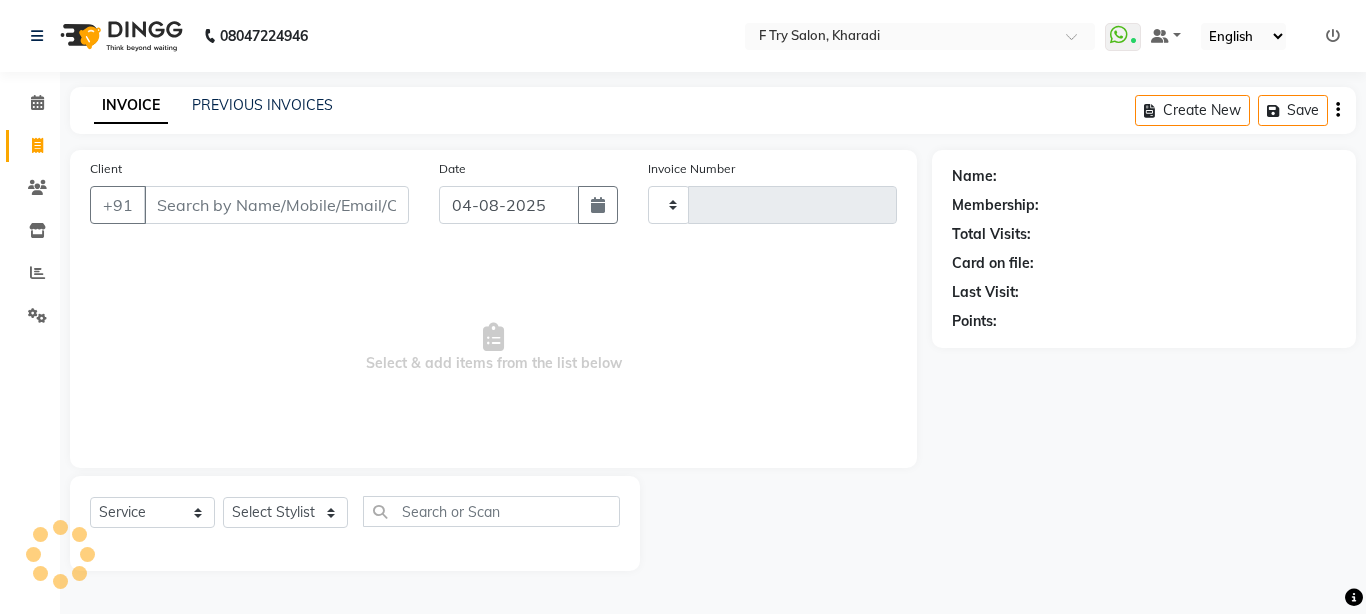 type on "1667" 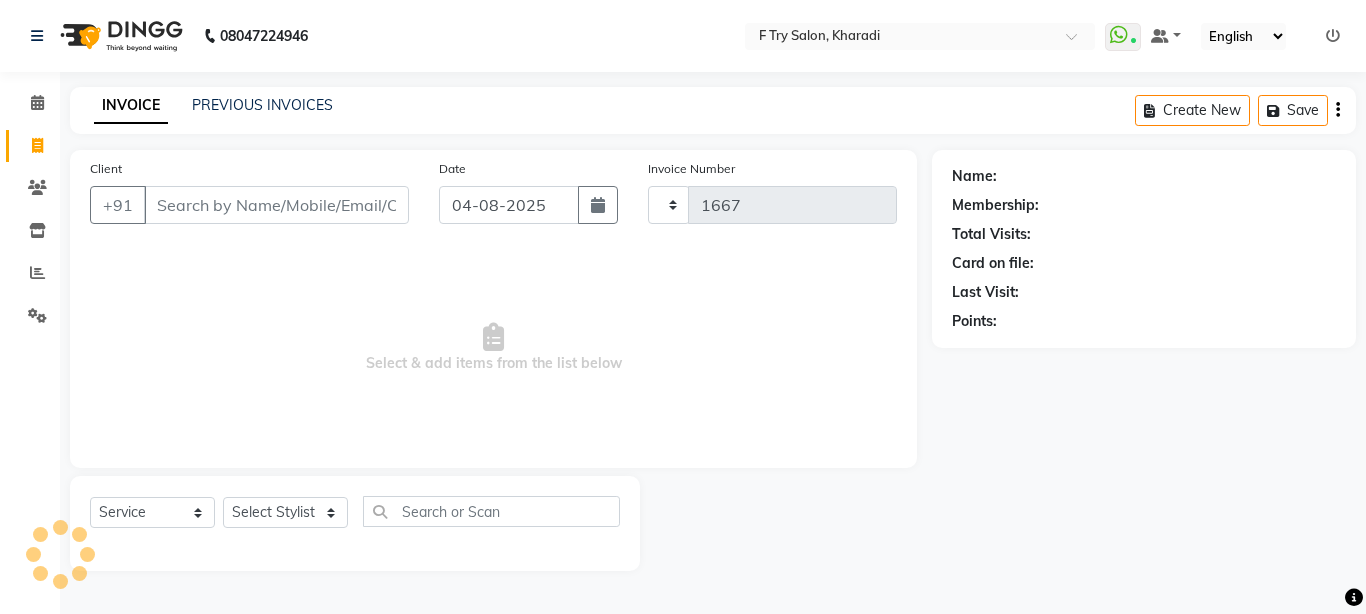 select on "793" 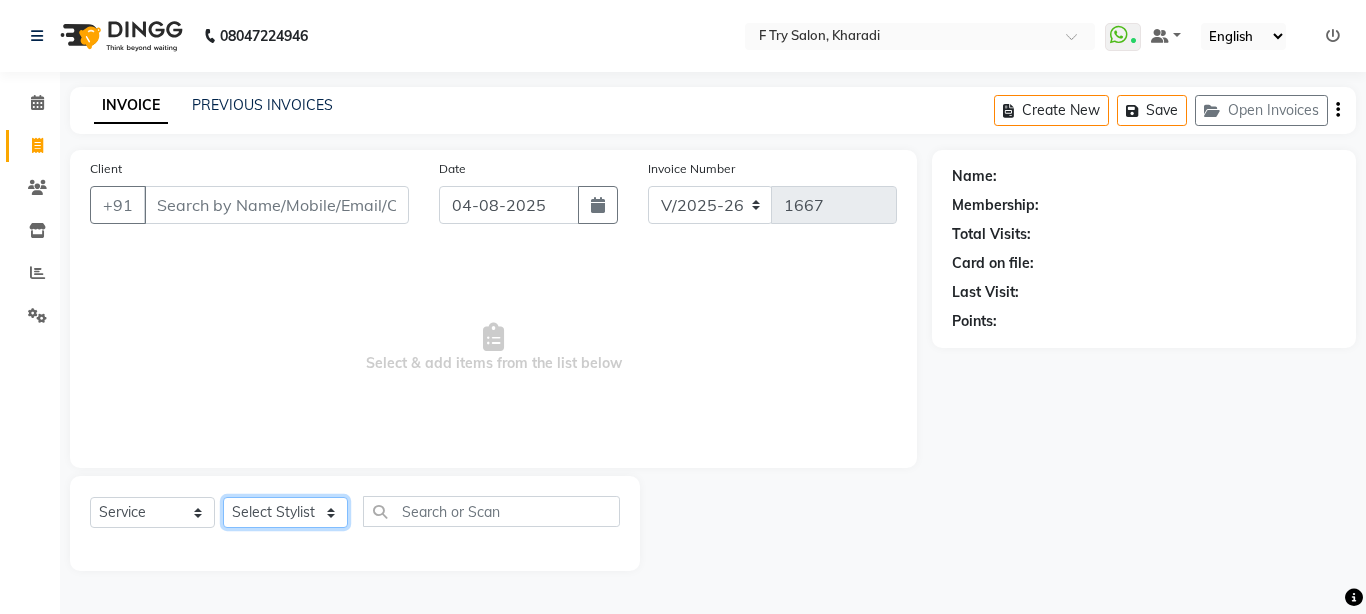 select on "70065" 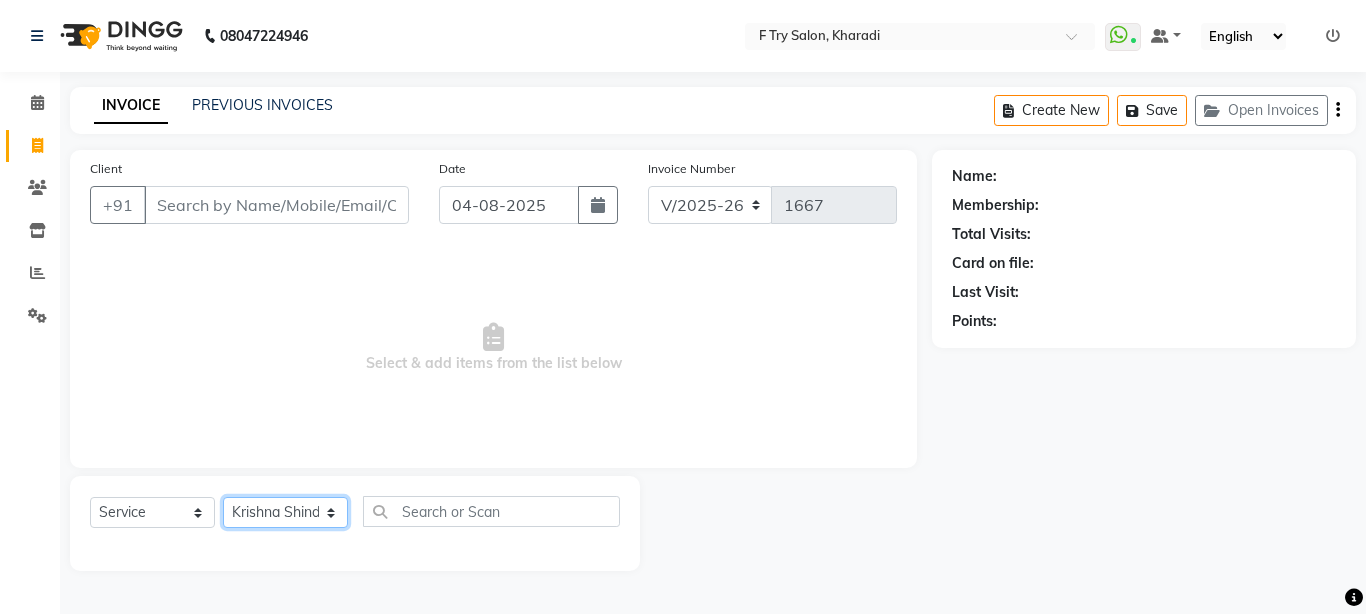 click on "Select Stylist Aakash Warulkar  Aditya Fulbhati Anshul Bisen Ftry Agent Ftry Manager Gunesh Warulkar Krishna Shinde Papiya Biswas Sachin Sutte Snehal Maám Support Test Manager Tulsi Thapa" 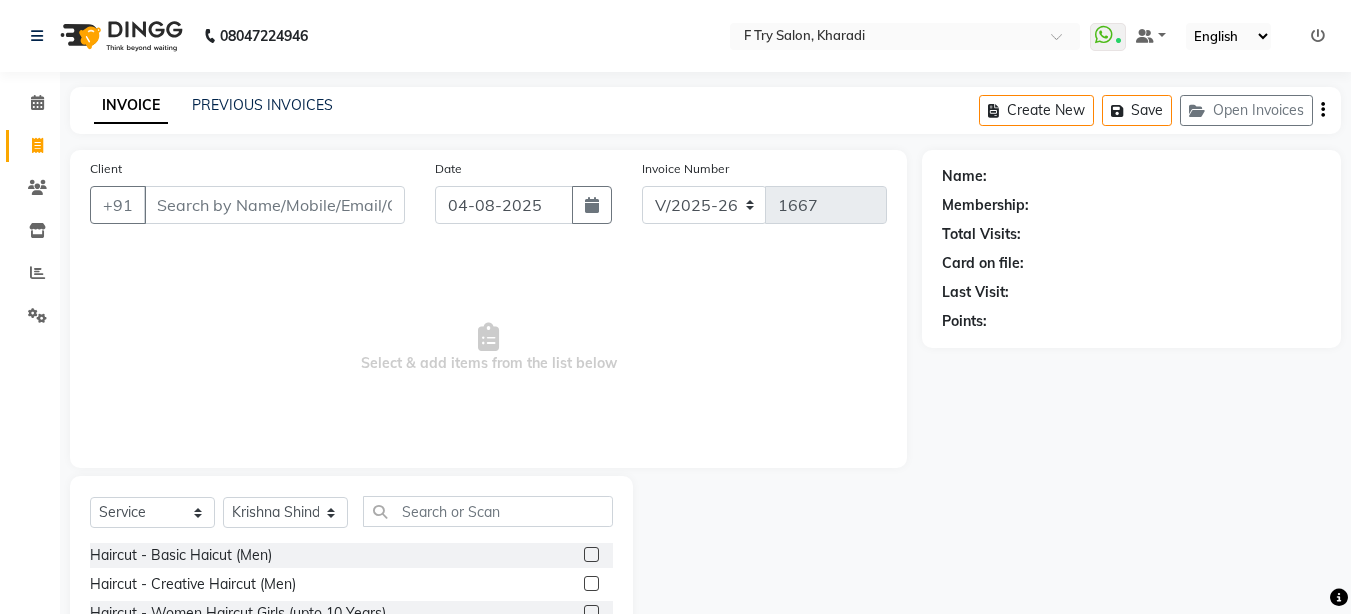 click 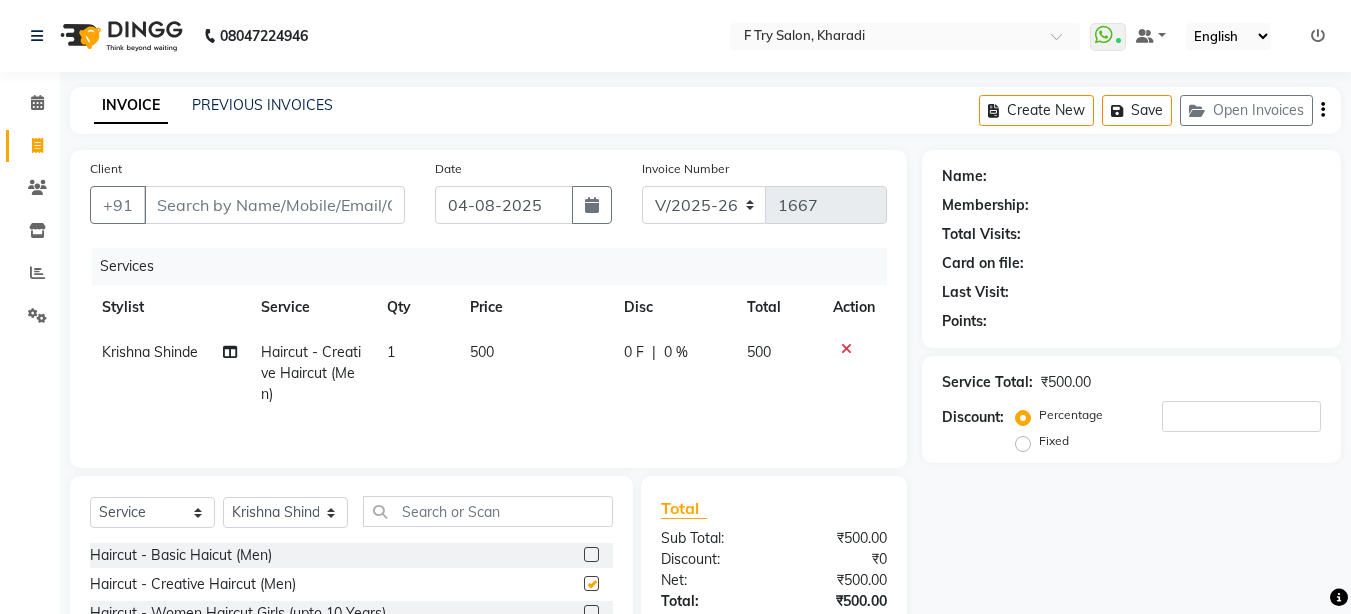 checkbox on "false" 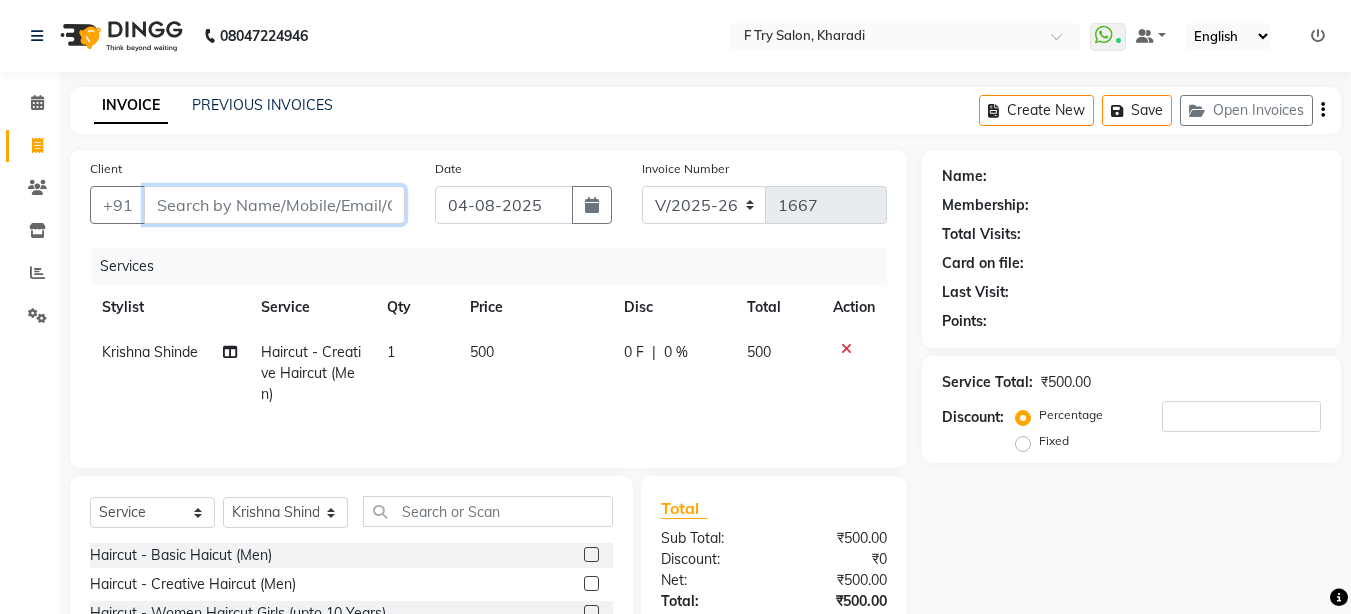 click on "Client" at bounding box center [274, 205] 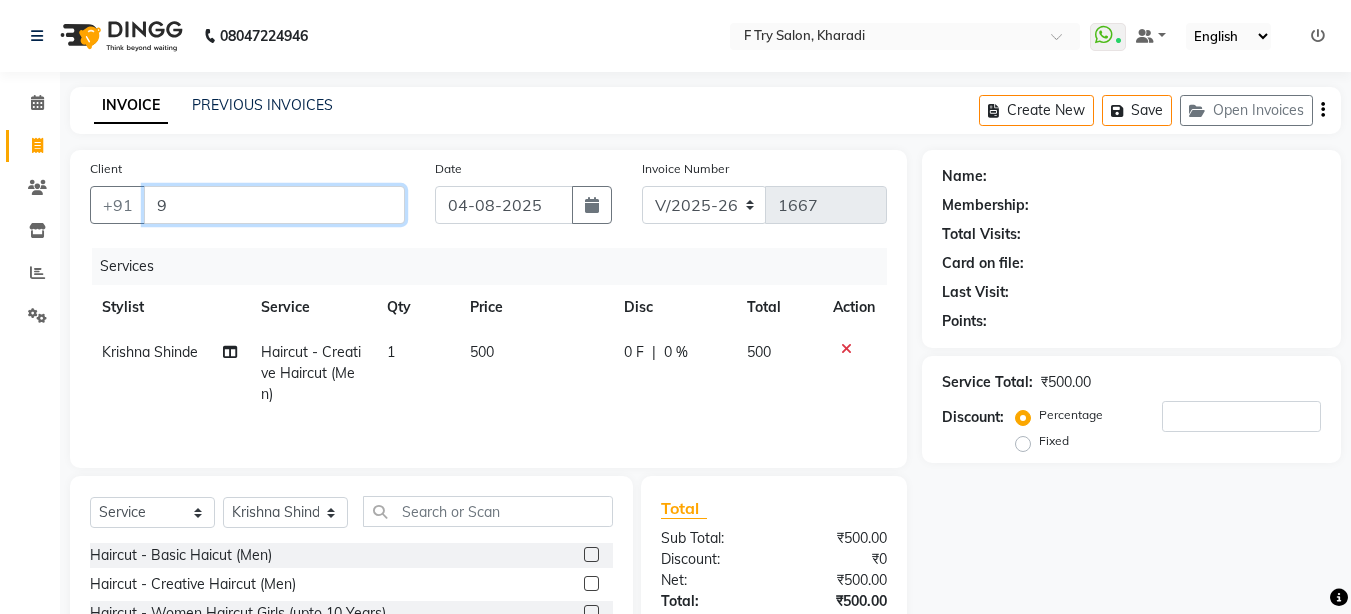 type on "0" 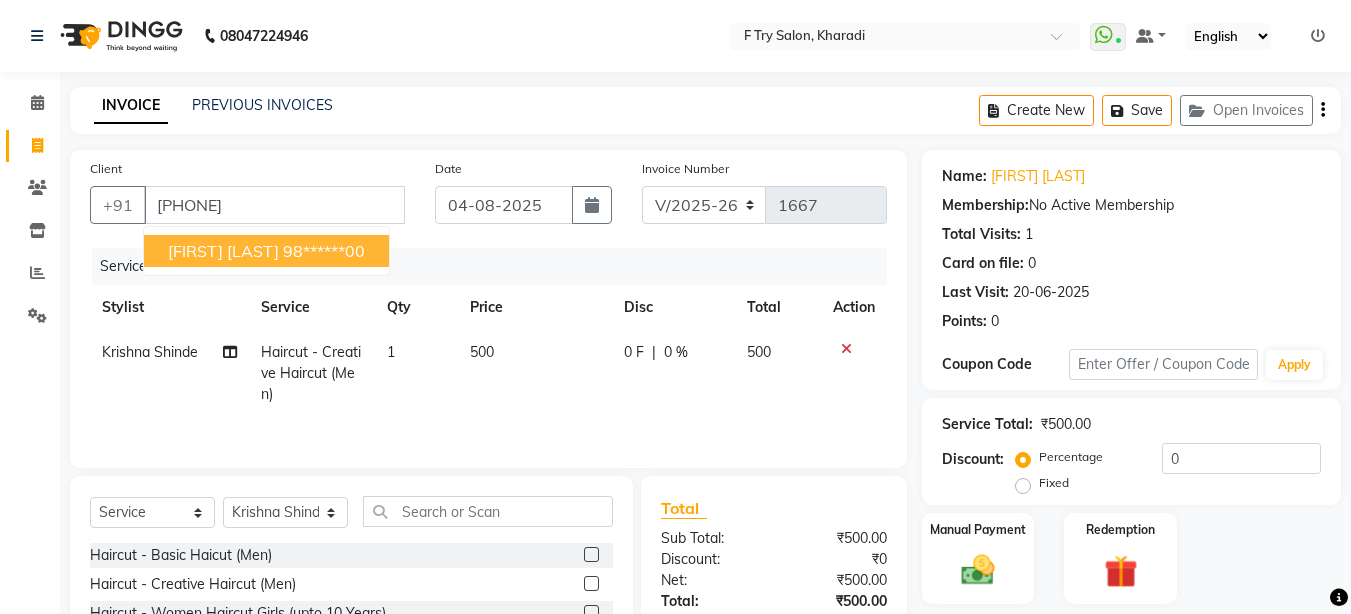 click on "[FIRST] [LAST]" at bounding box center (223, 251) 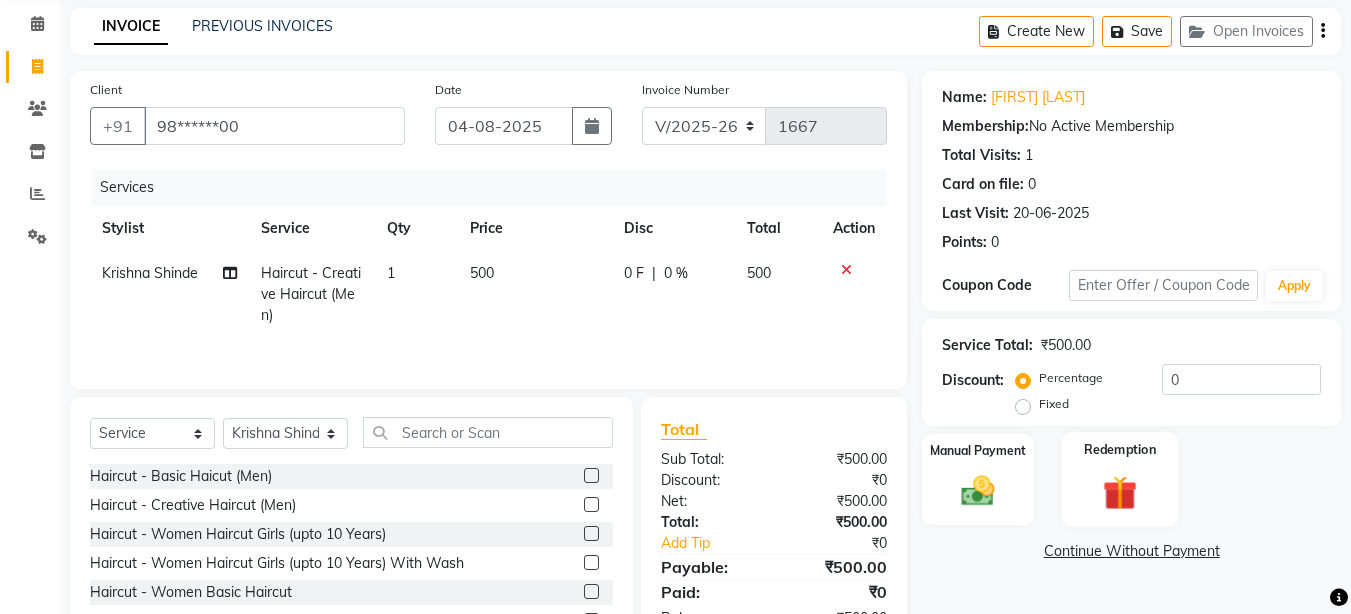 scroll, scrollTop: 120, scrollLeft: 0, axis: vertical 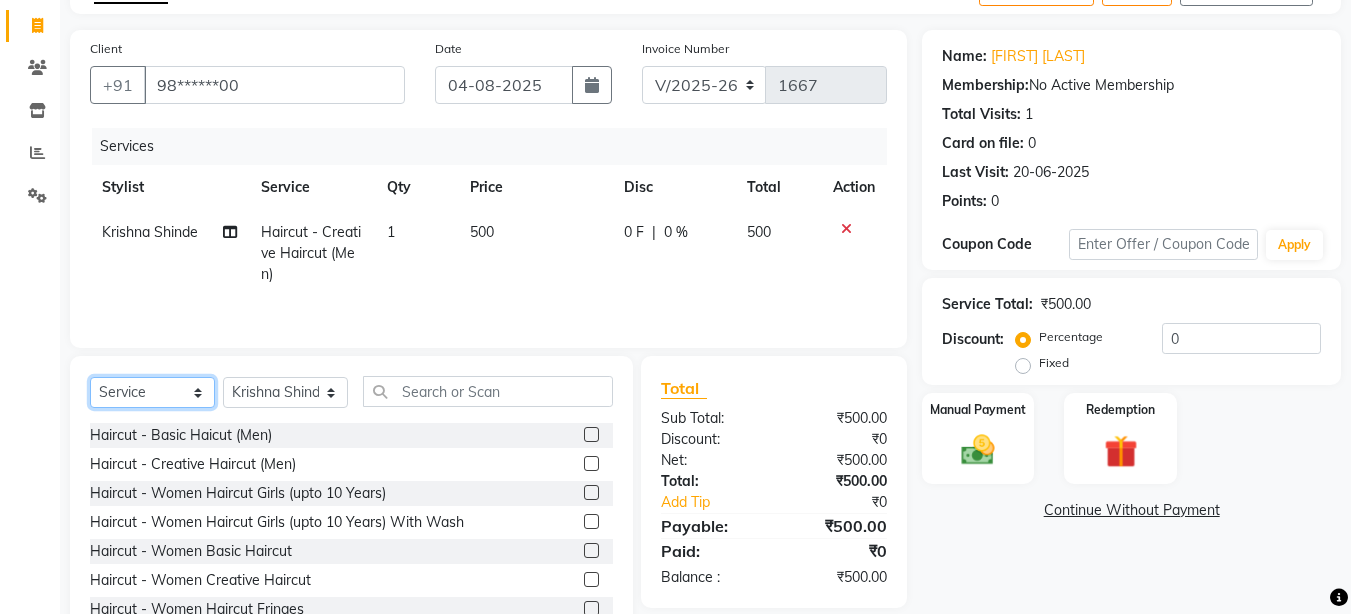 select on "membership" 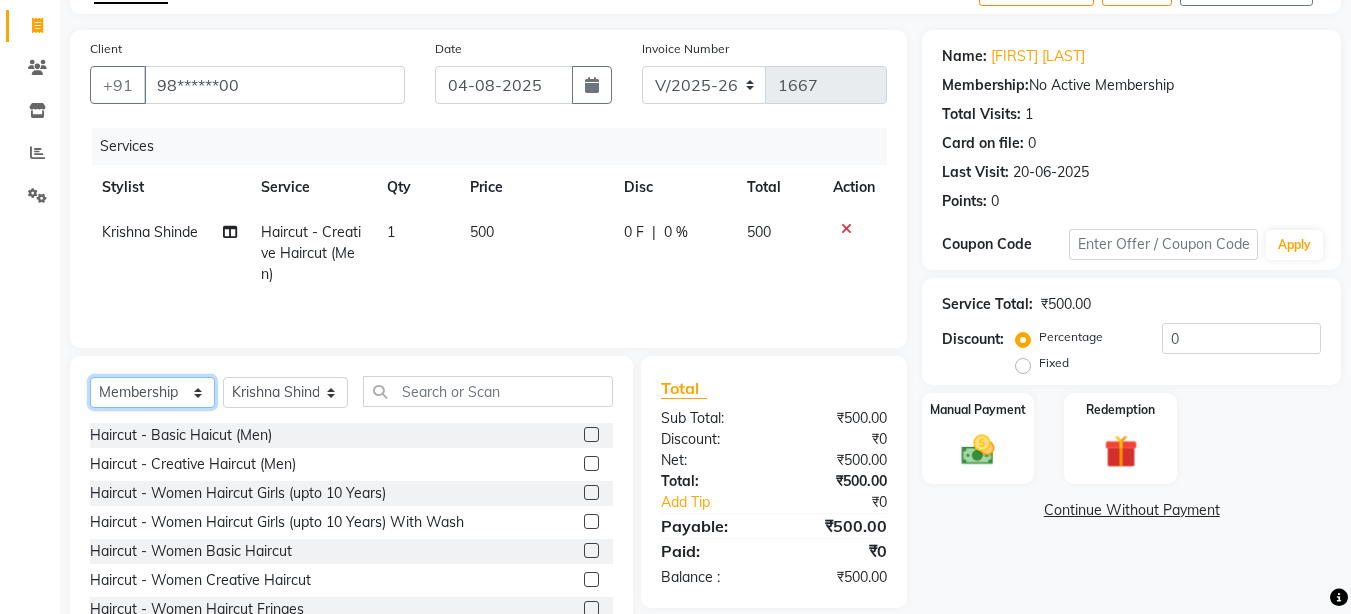 click on "Select  Service  Product  Membership  Package Voucher Prepaid Gift Card" 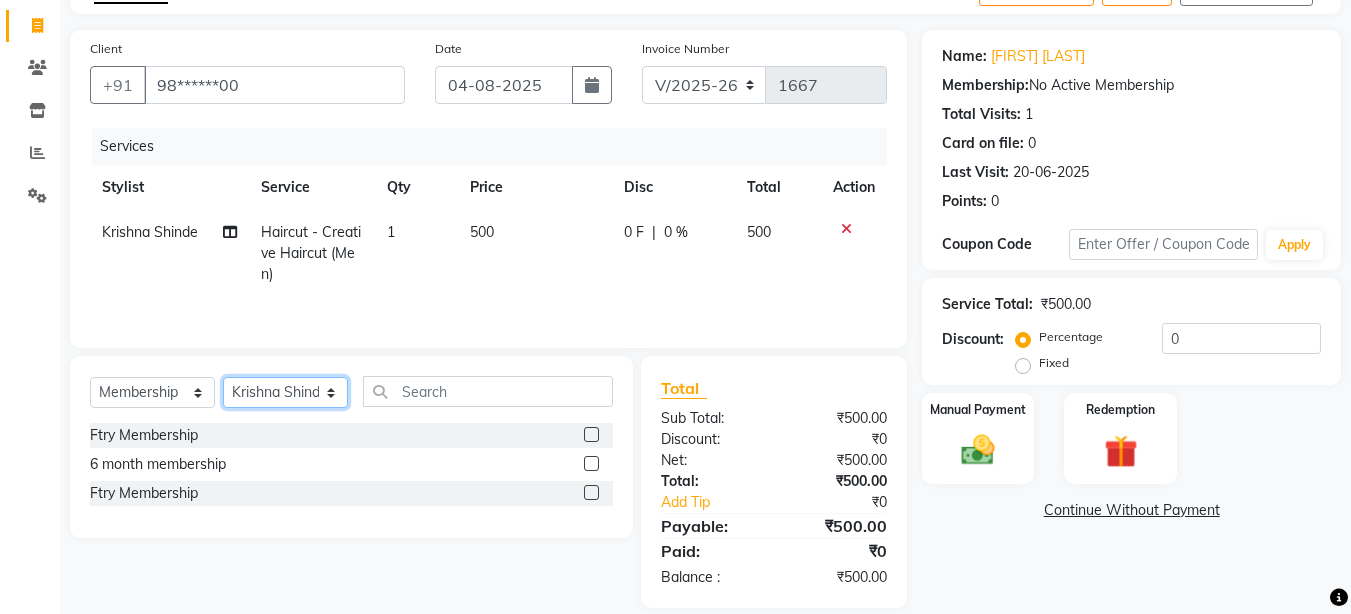 select on "13914" 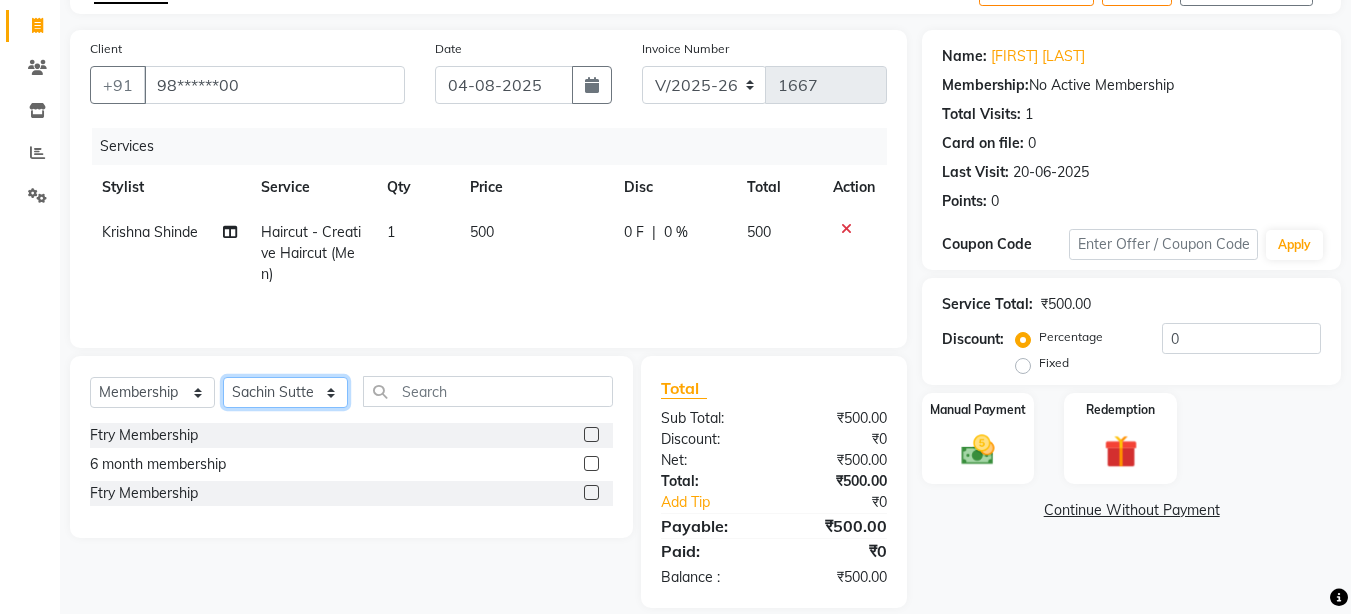 click on "Select Stylist Aakash Warulkar  Aditya Fulbhati Anshul Bisen Ftry Agent Ftry Manager Gunesh Warulkar Krishna Shinde Papiya Biswas Sachin Sutte Snehal Maám Support Test Manager Tulsi Thapa" 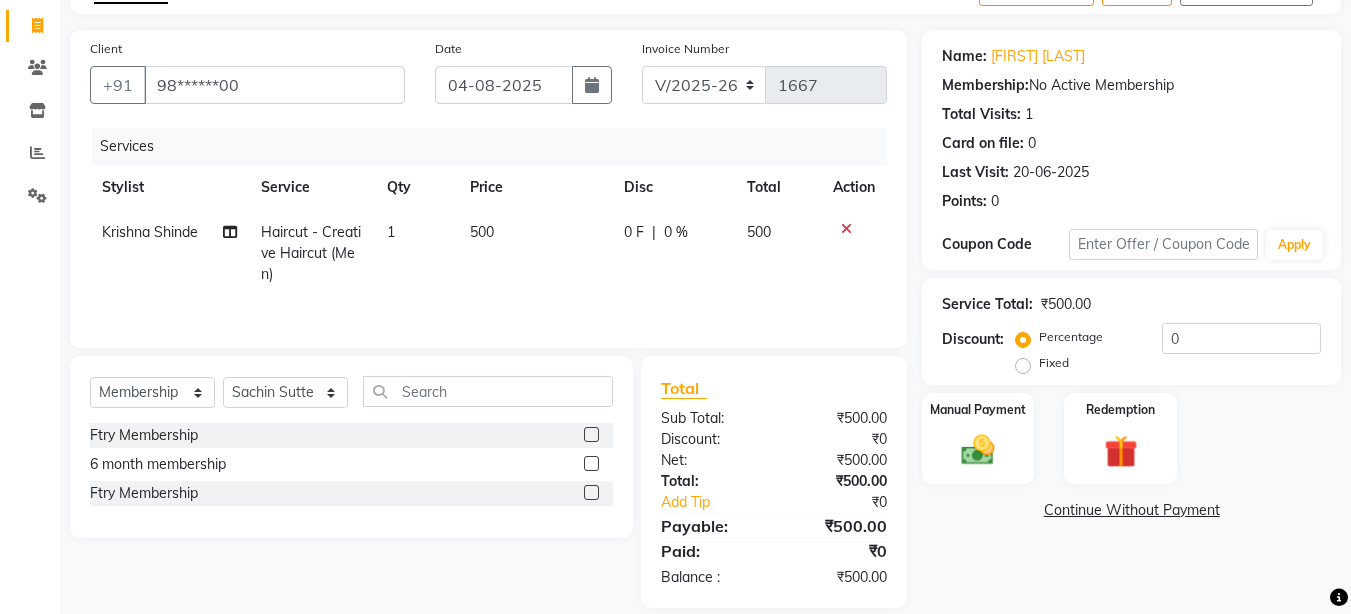 click 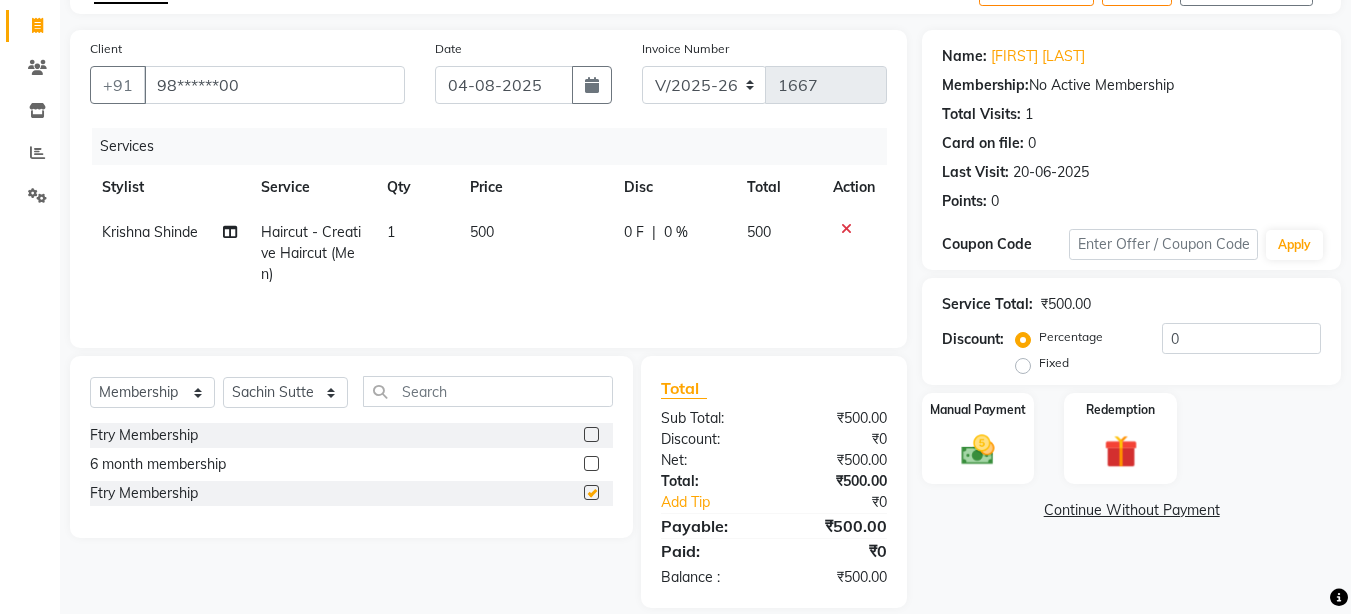 select on "select" 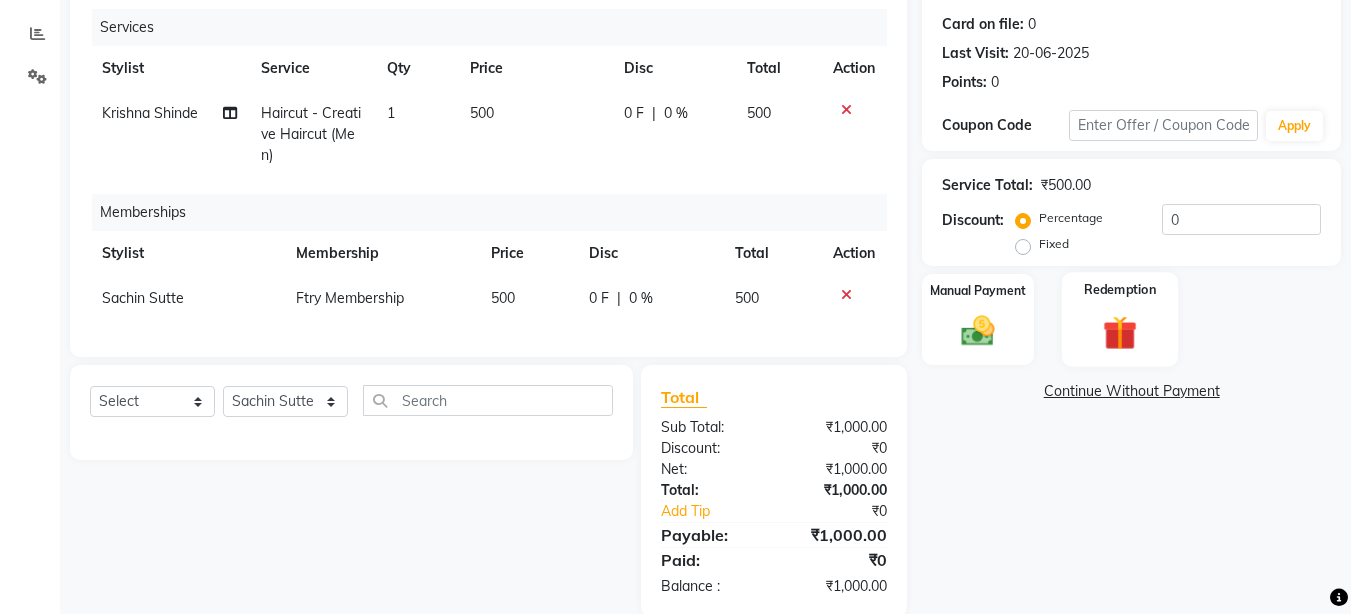 scroll, scrollTop: 240, scrollLeft: 0, axis: vertical 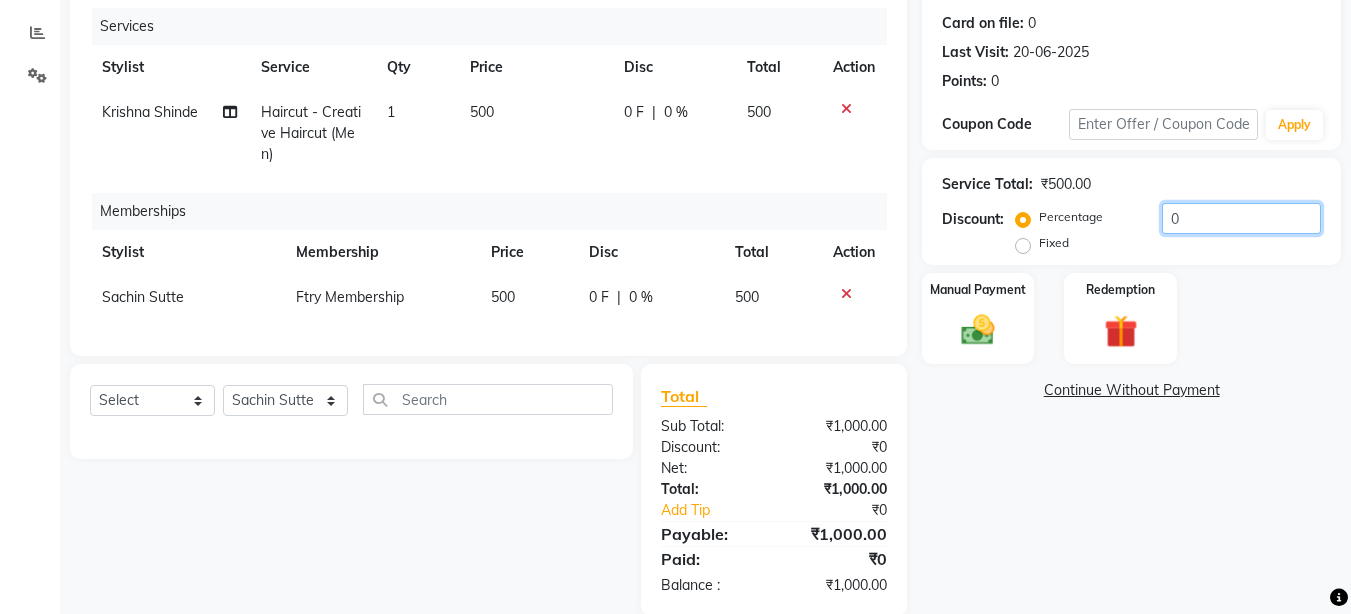 click on "0" 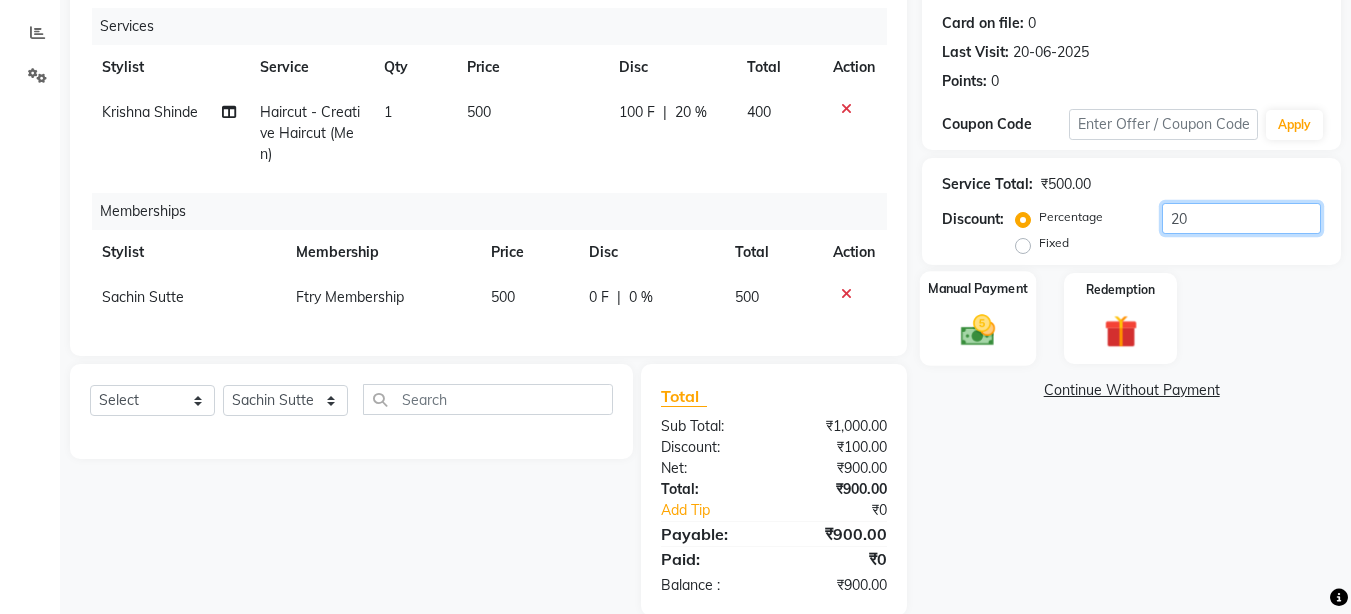 type on "20" 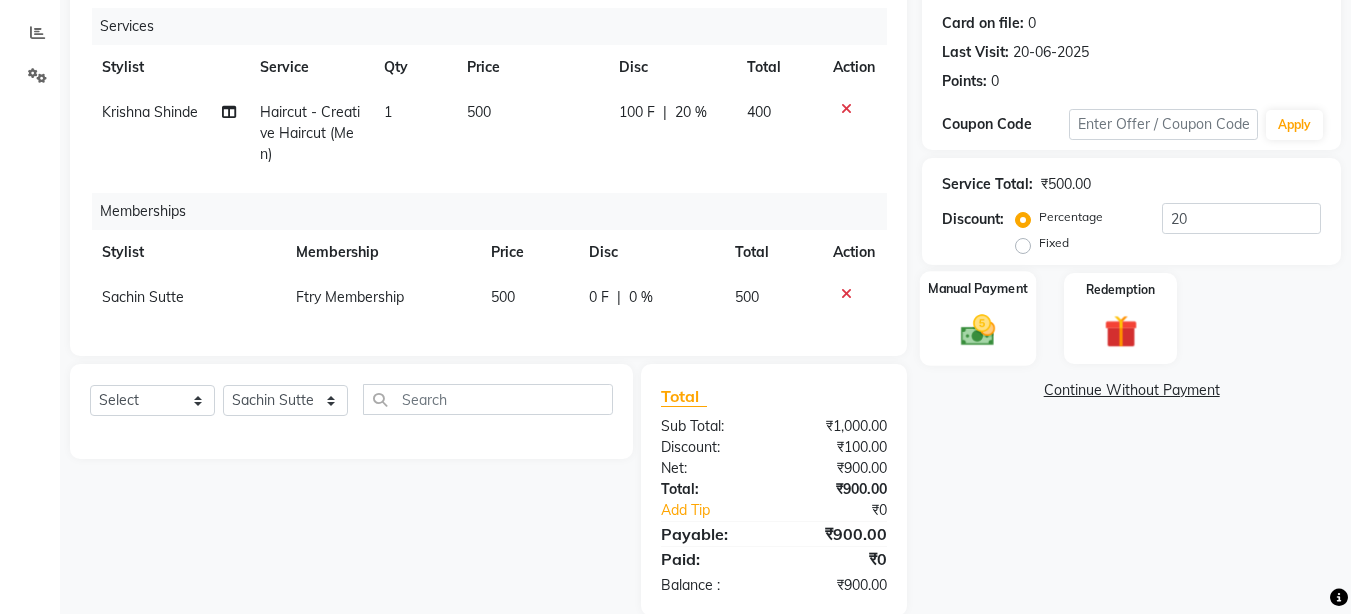 click on "Manual Payment" 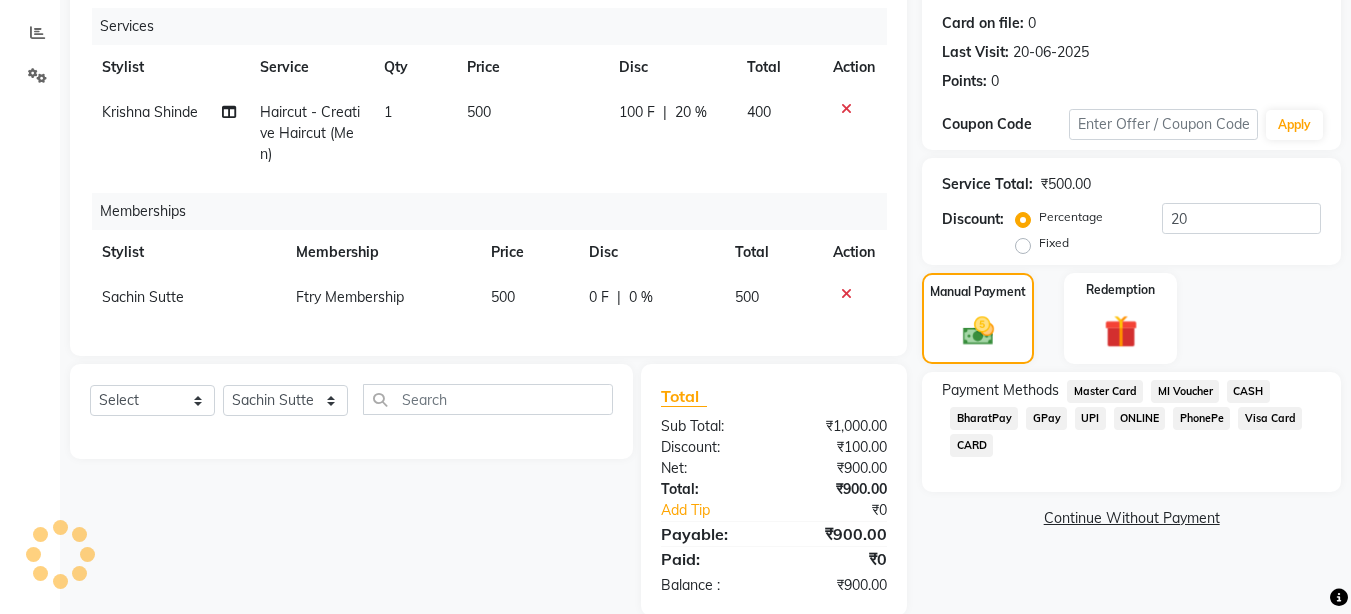 click on "UPI" 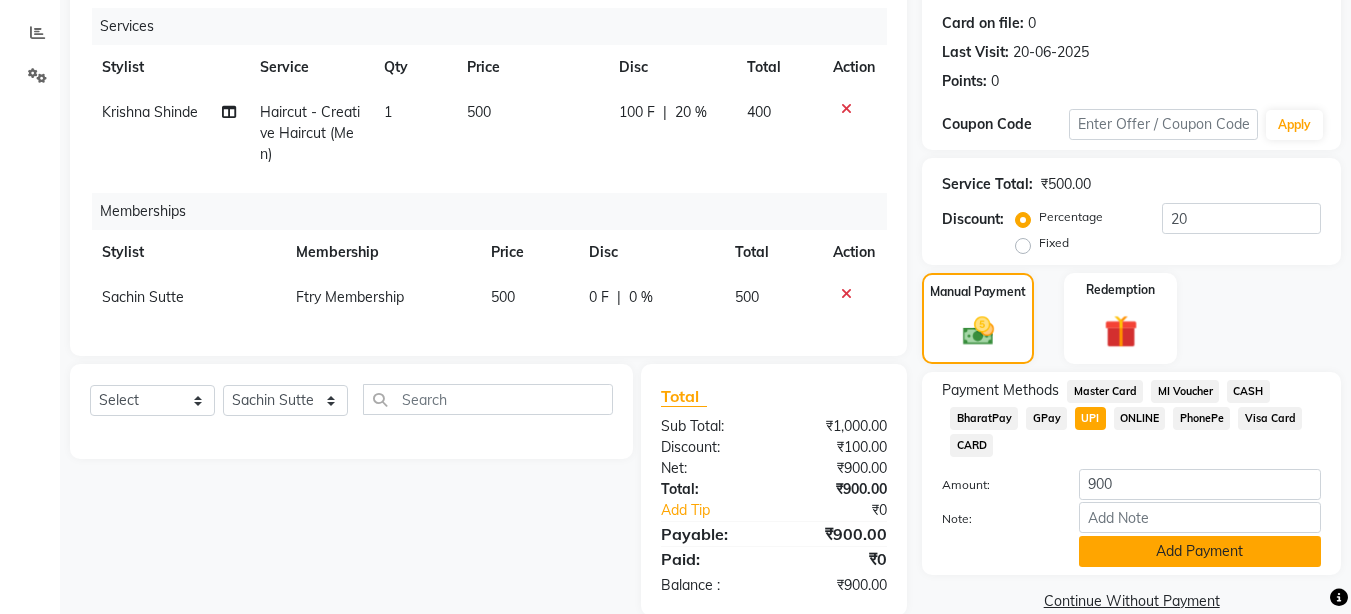 click on "Add Payment" 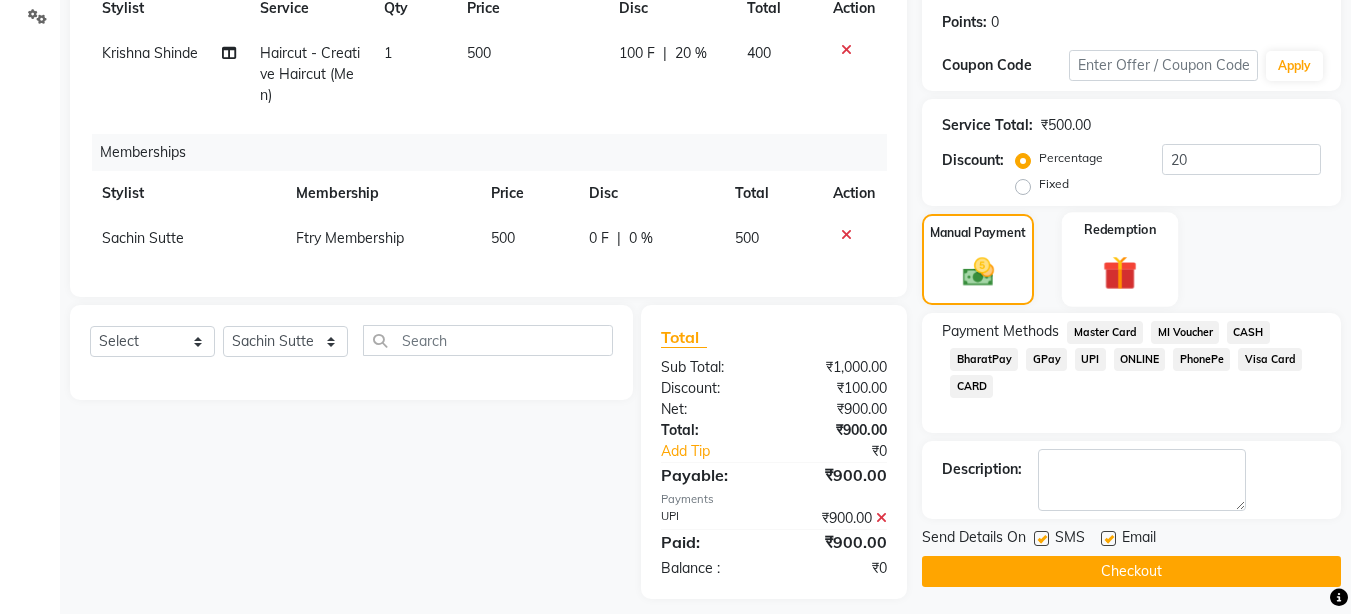 scroll, scrollTop: 329, scrollLeft: 0, axis: vertical 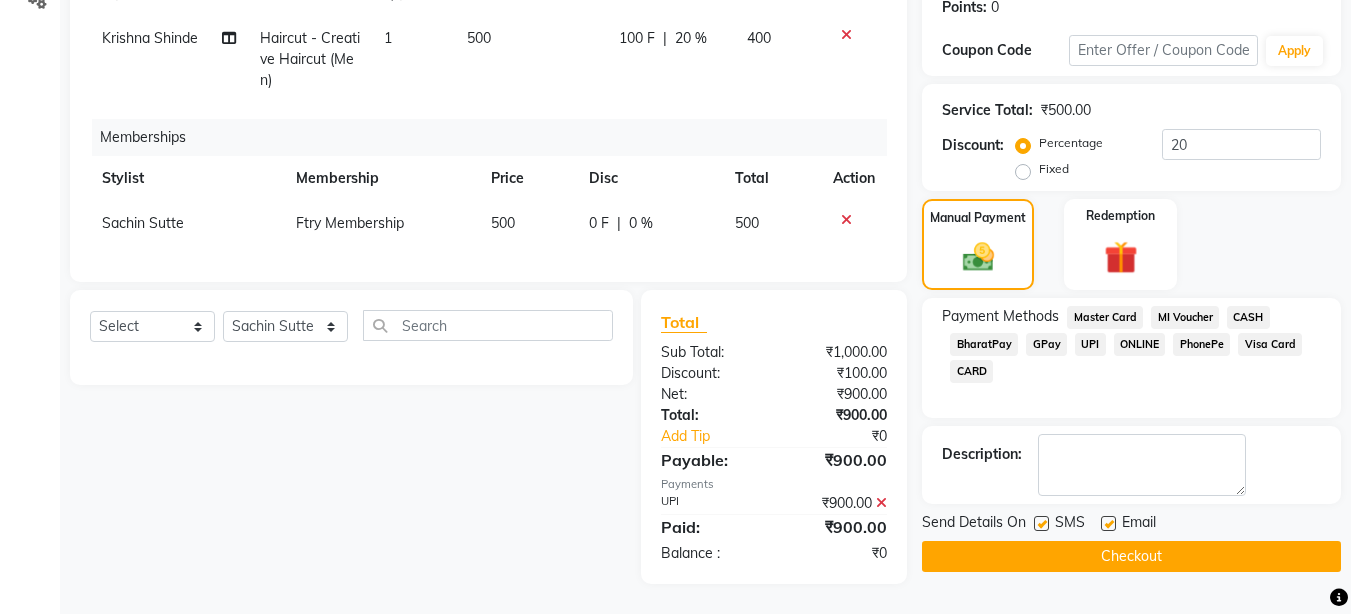 click on "Checkout" 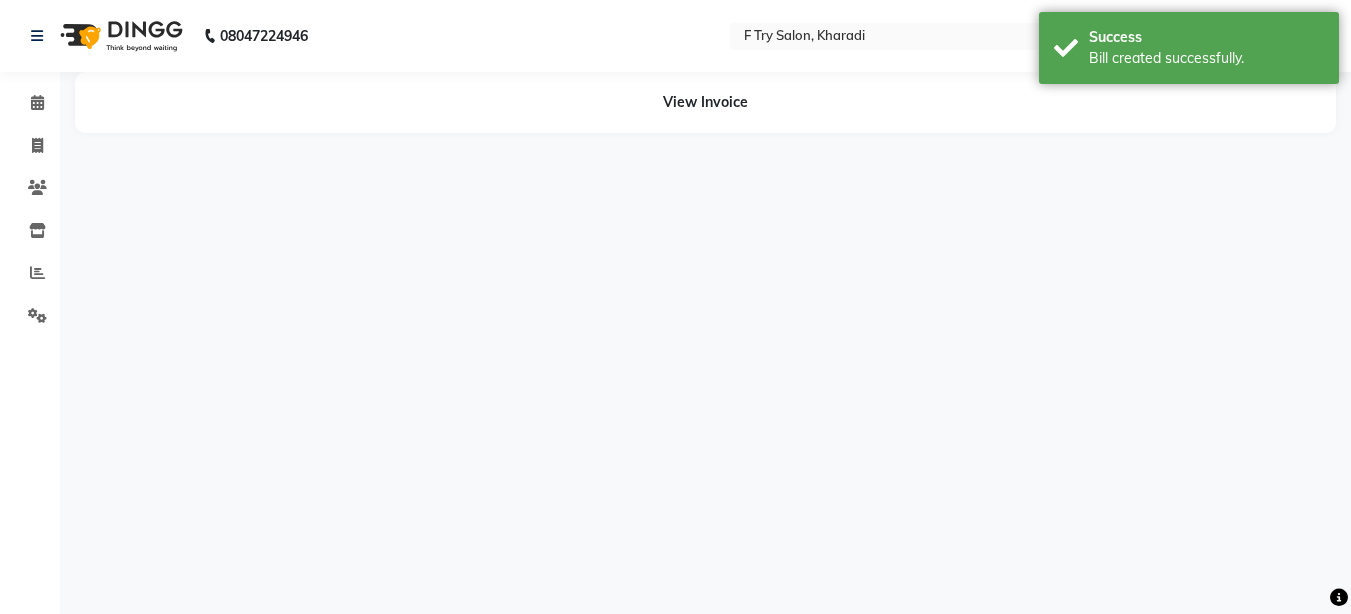 scroll, scrollTop: 0, scrollLeft: 0, axis: both 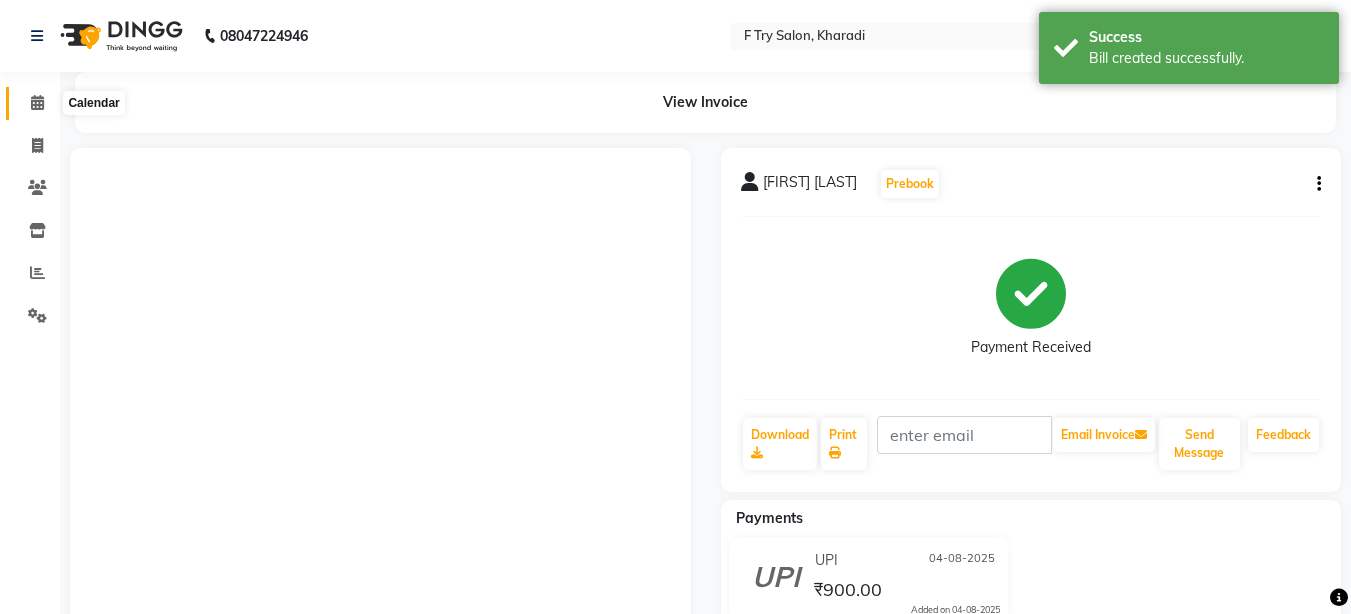 click 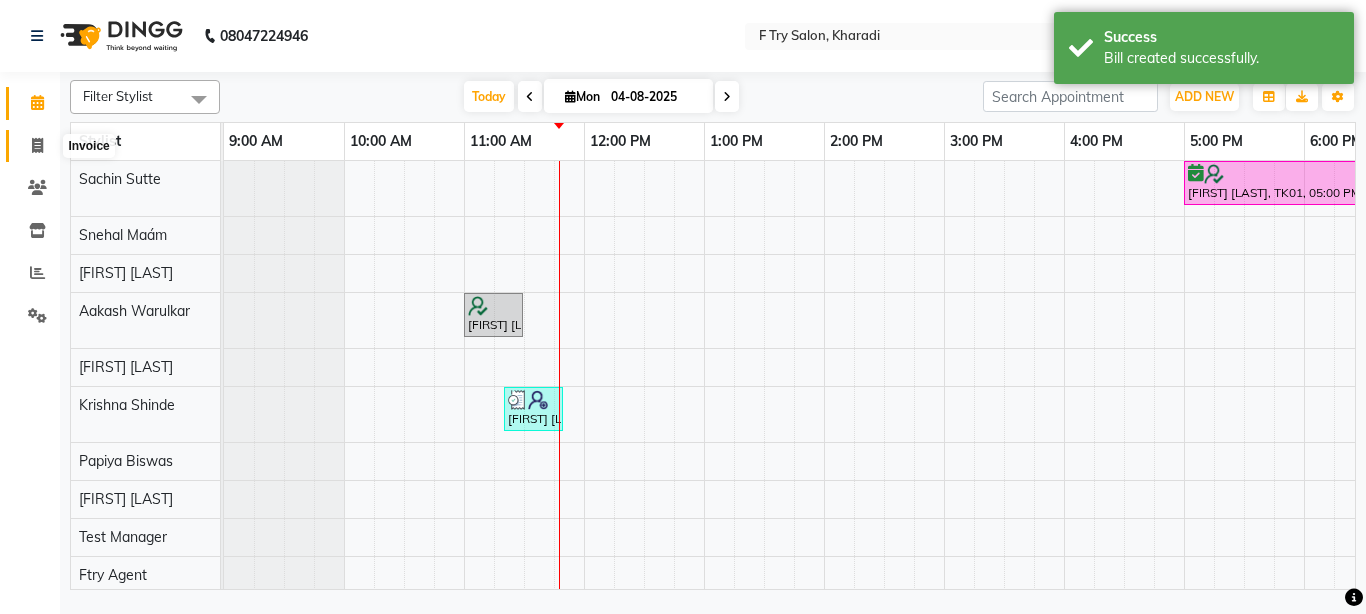 click 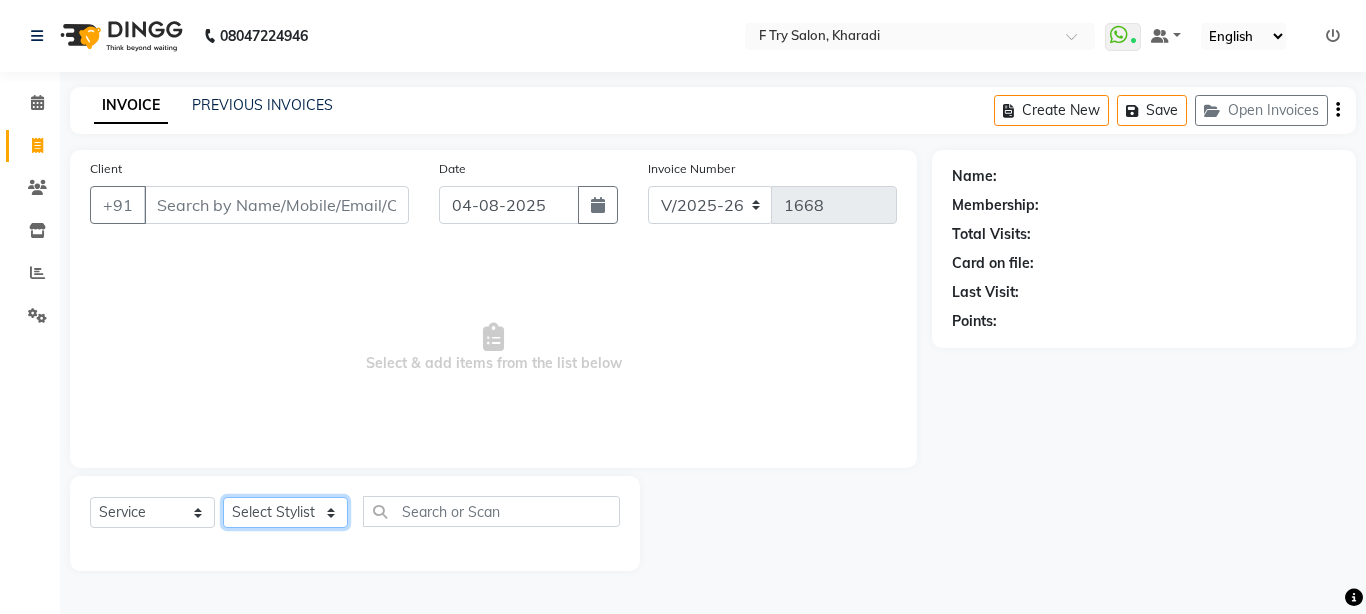 select on "70065" 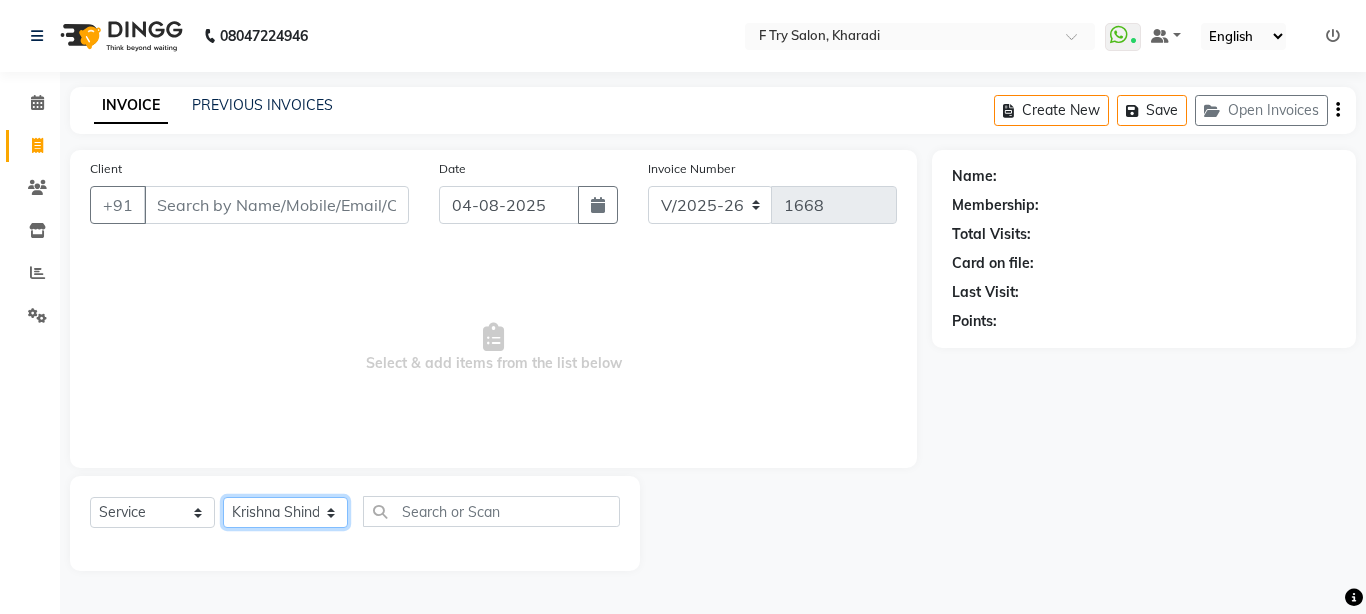 click on "Select Stylist Aakash Warulkar  Aditya Fulbhati Anshul Bisen Ftry Agent Ftry Manager Gunesh Warulkar Krishna Shinde Papiya Biswas Sachin Sutte Snehal Maám Support Test Manager Tulsi Thapa" 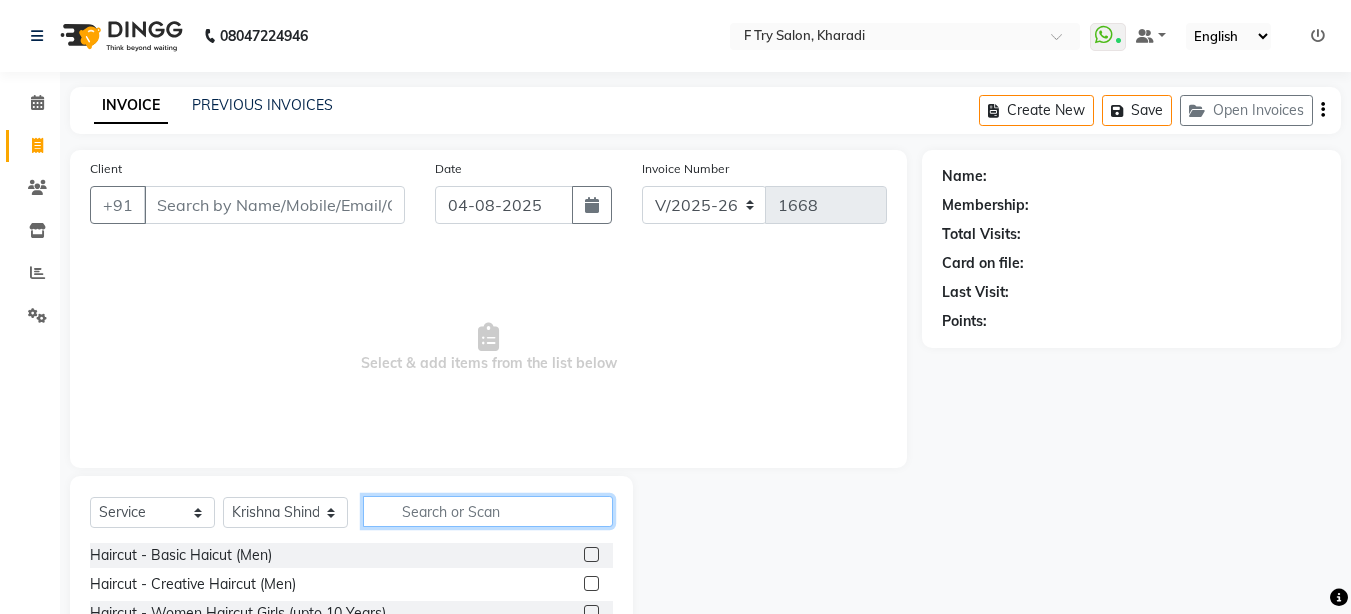click 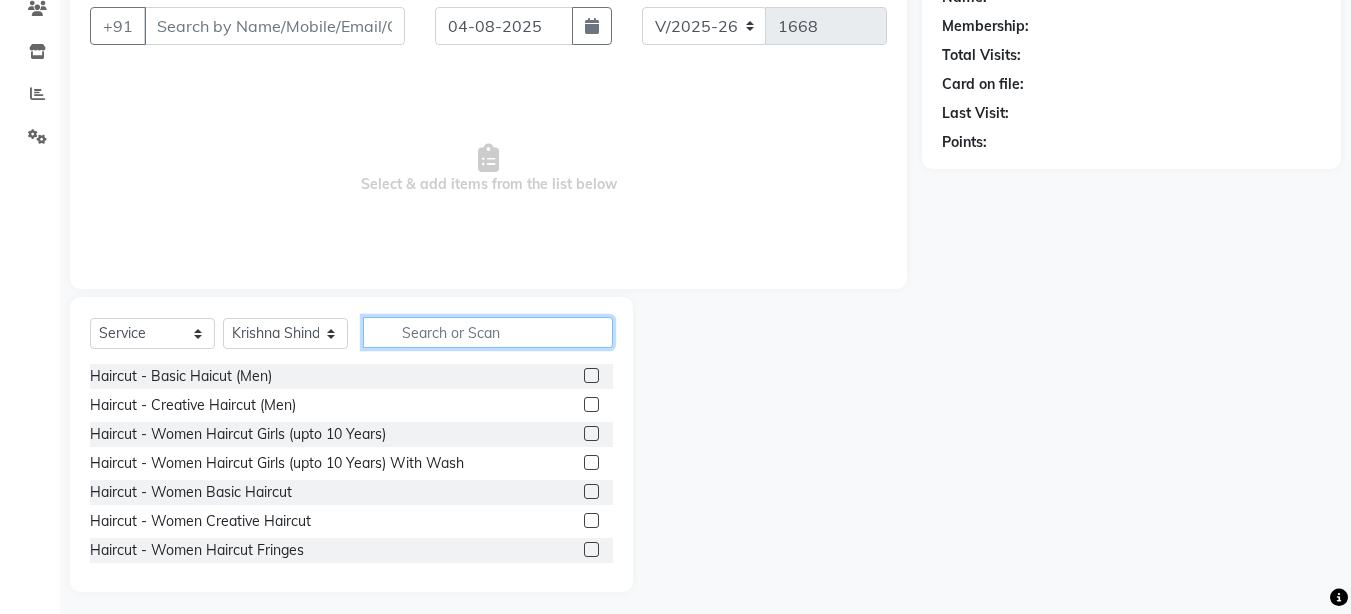 scroll, scrollTop: 187, scrollLeft: 0, axis: vertical 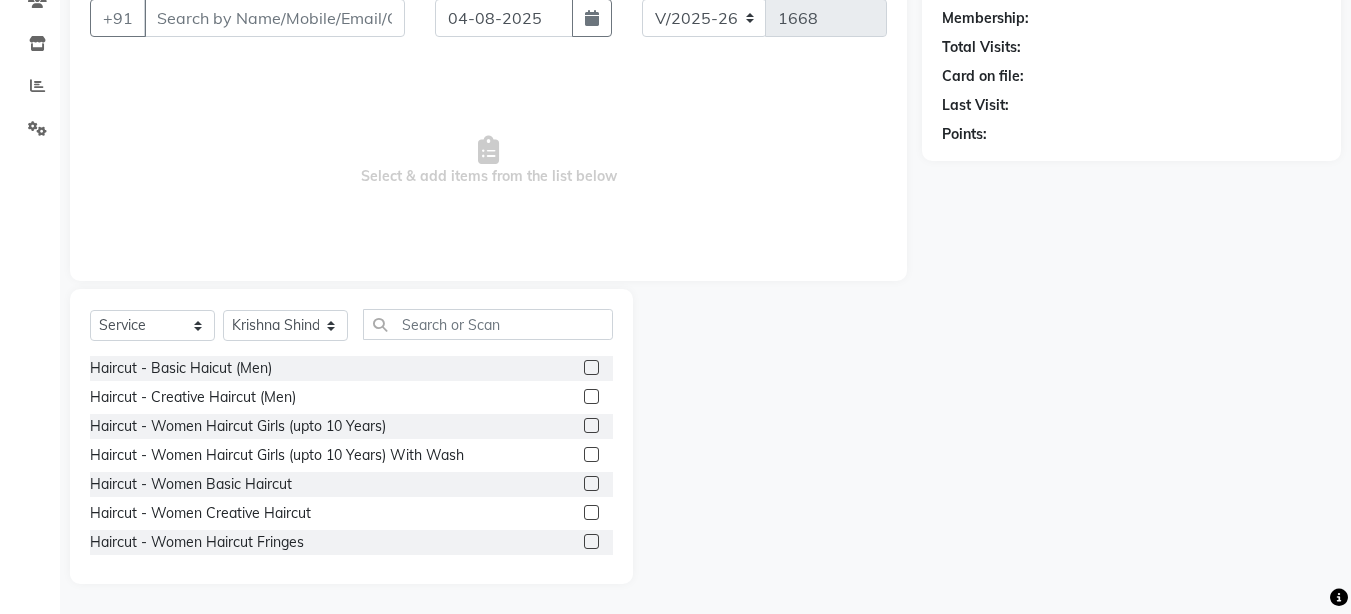 click 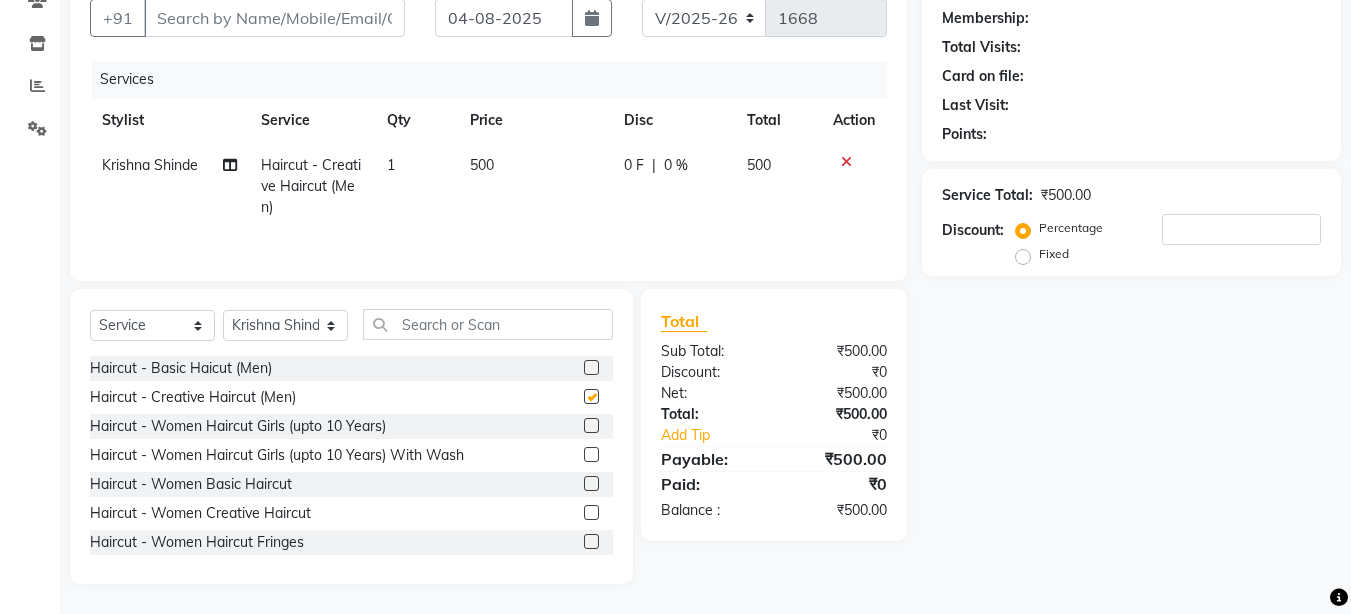 checkbox on "false" 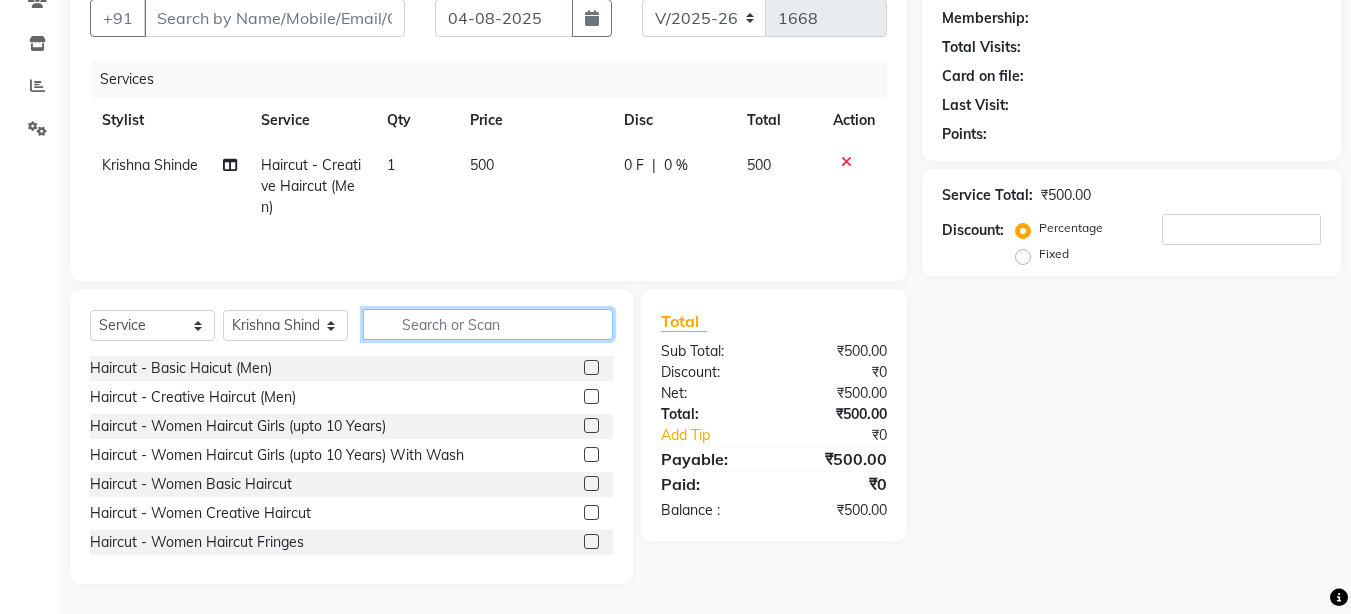 click 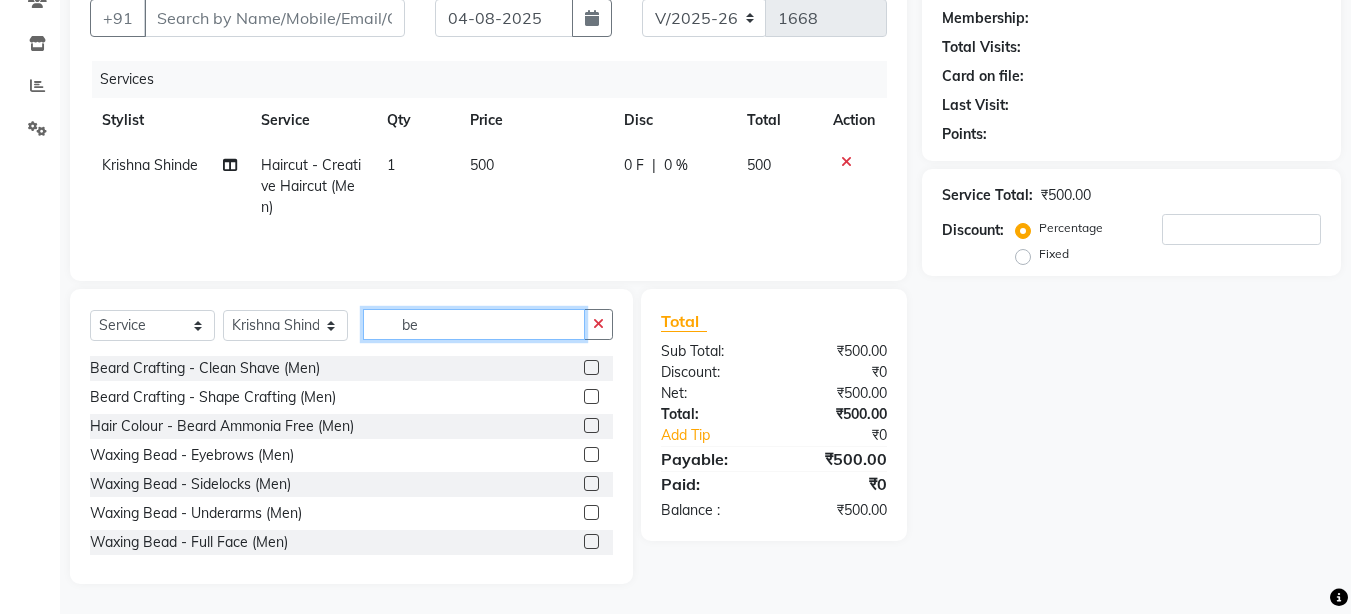 type on "be" 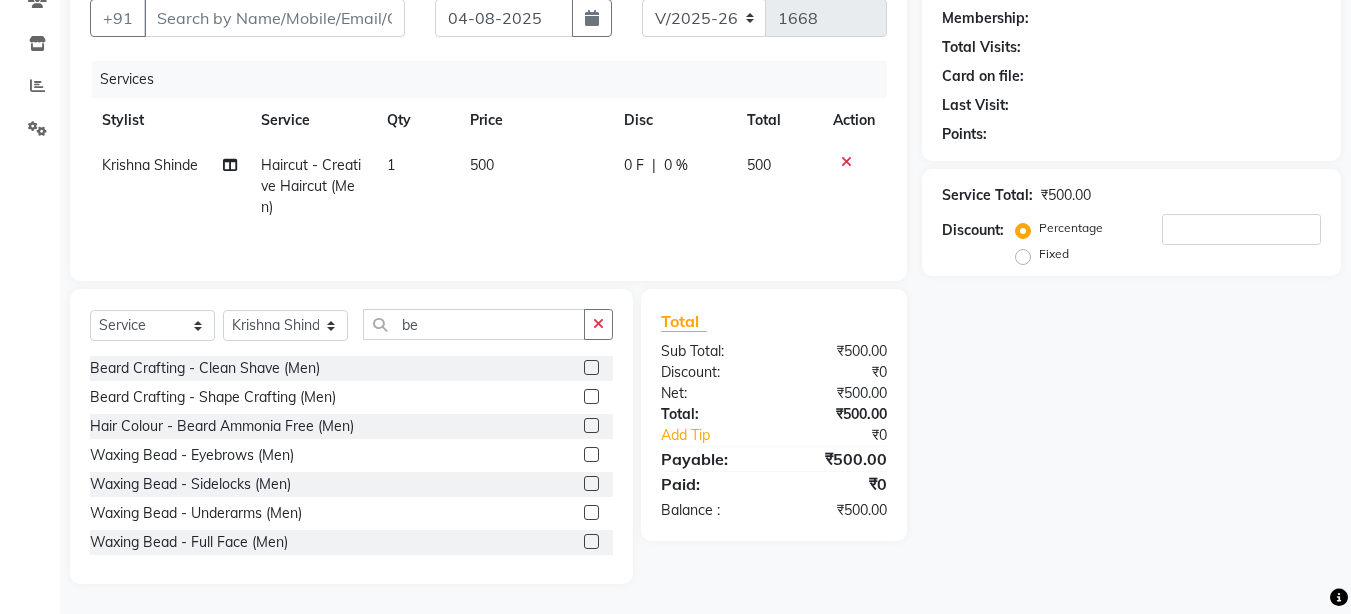 click 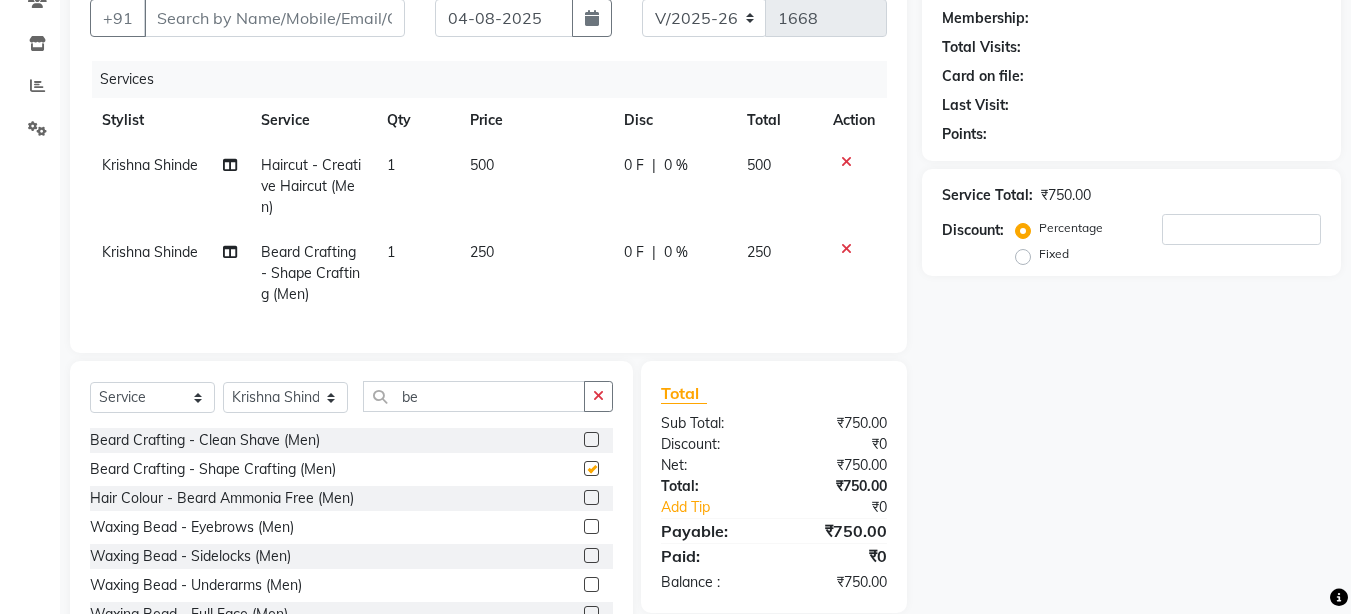 checkbox on "false" 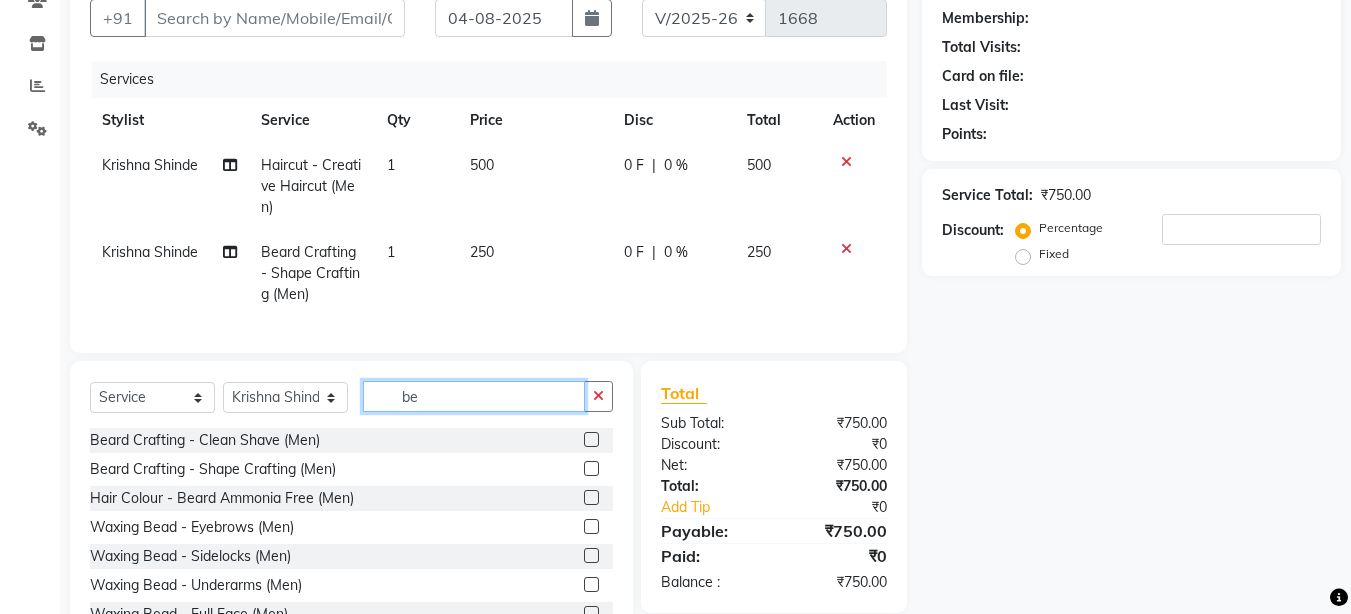 click on "be" 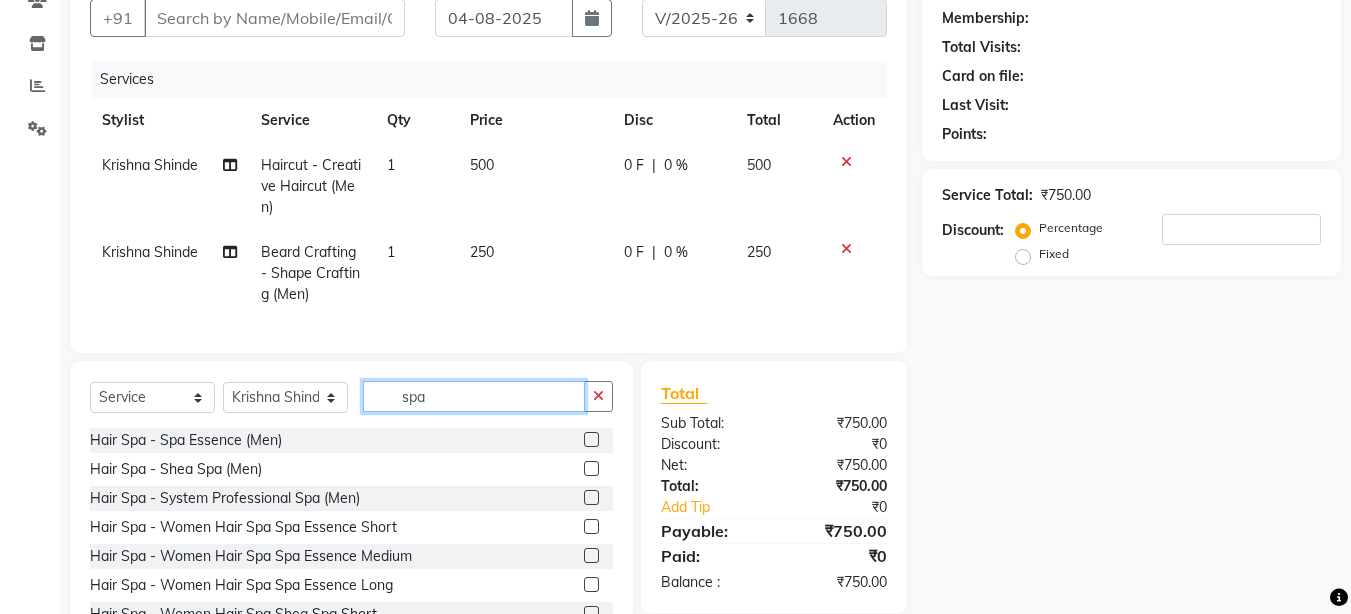 type on "spa" 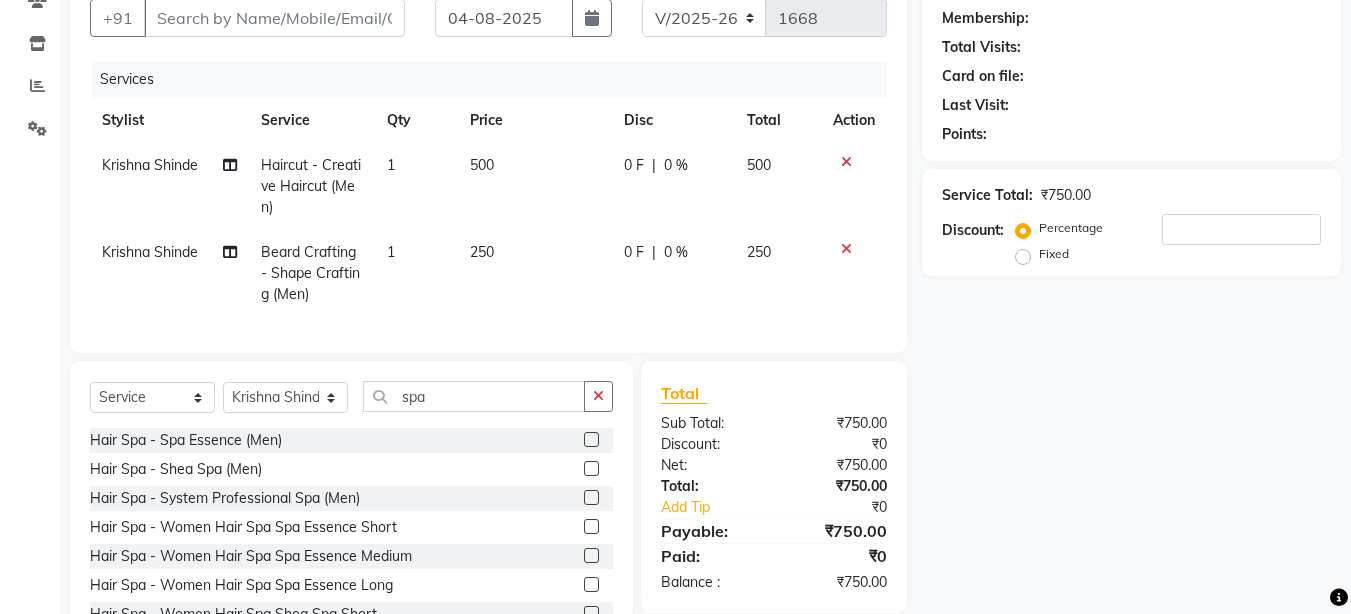 click 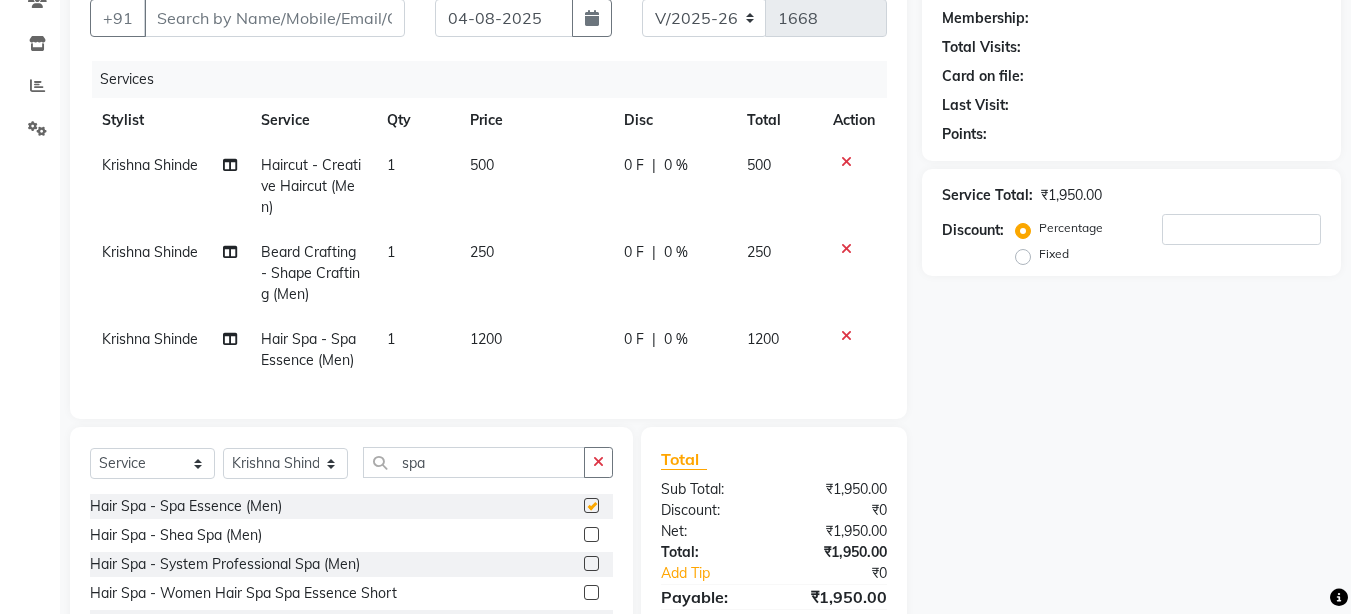 checkbox on "false" 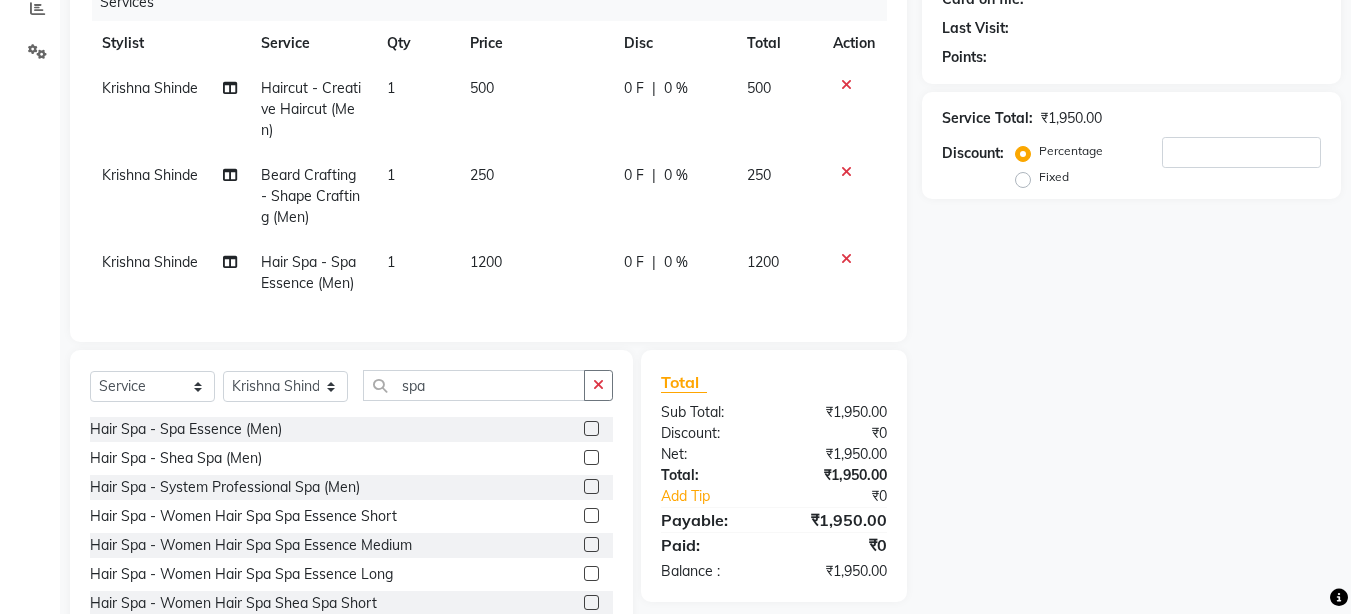 scroll, scrollTop: 307, scrollLeft: 0, axis: vertical 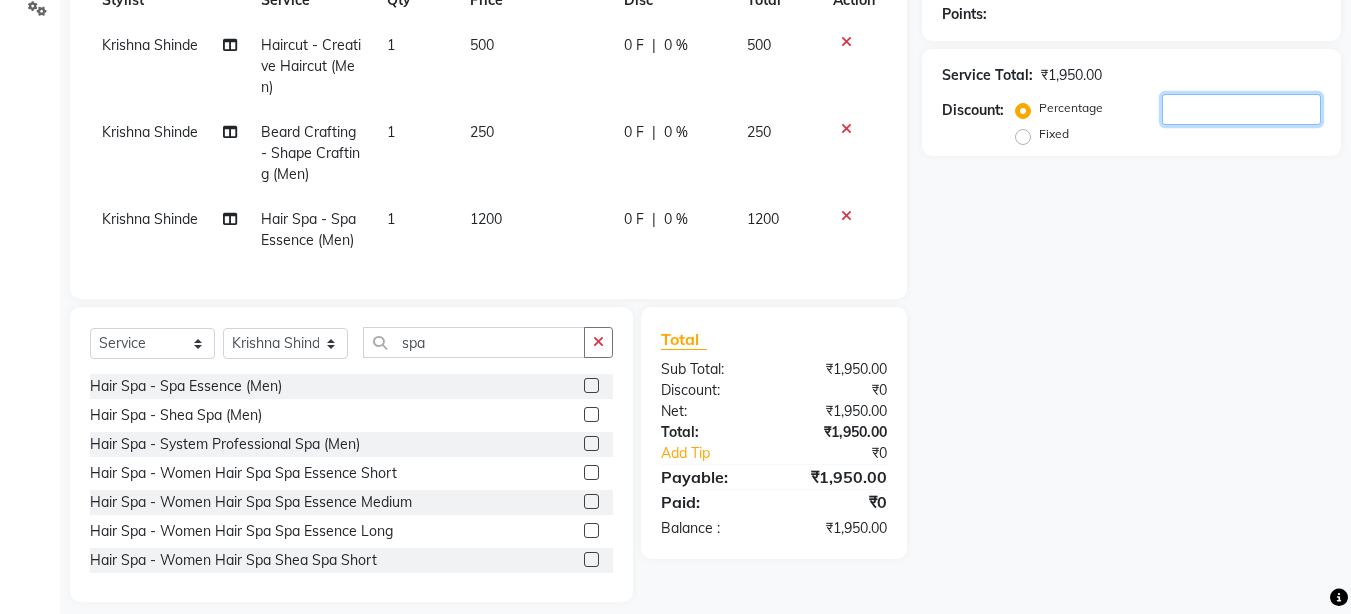 click 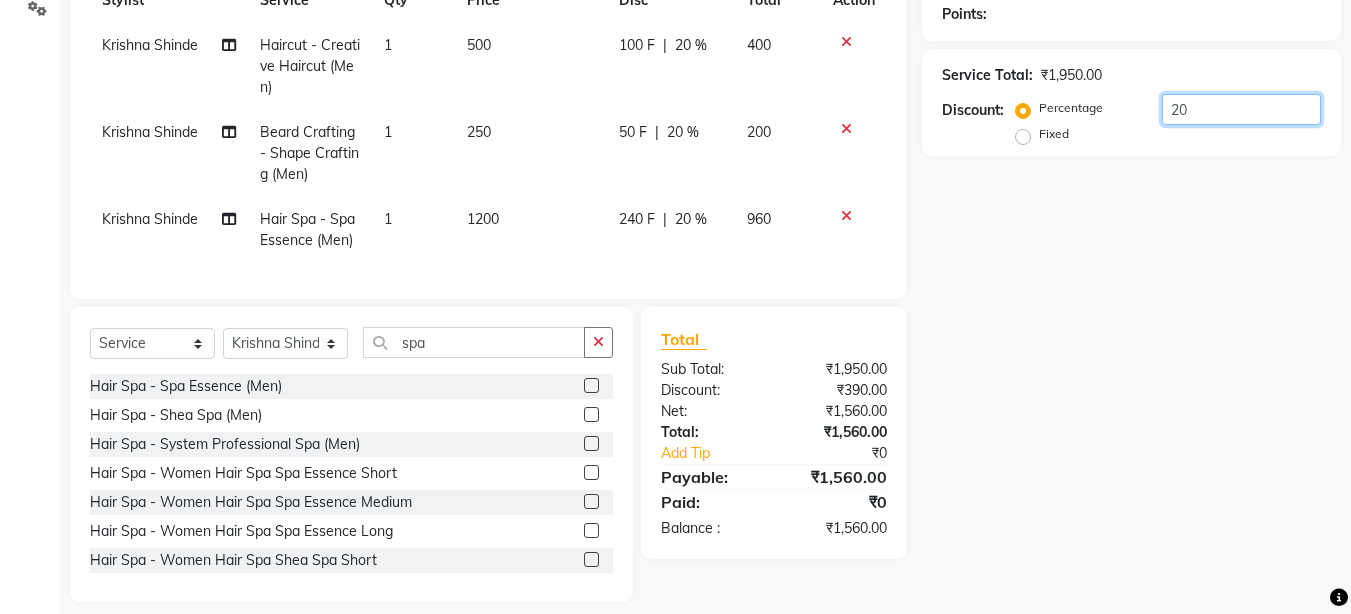 type on "2" 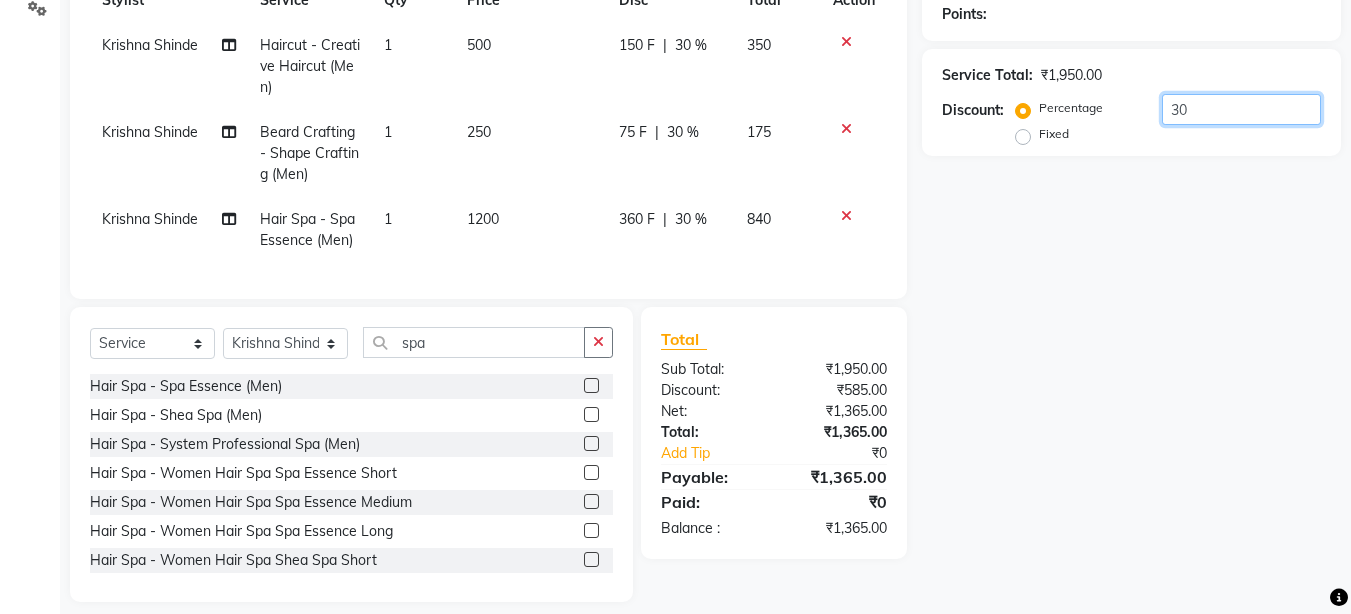 type on "3" 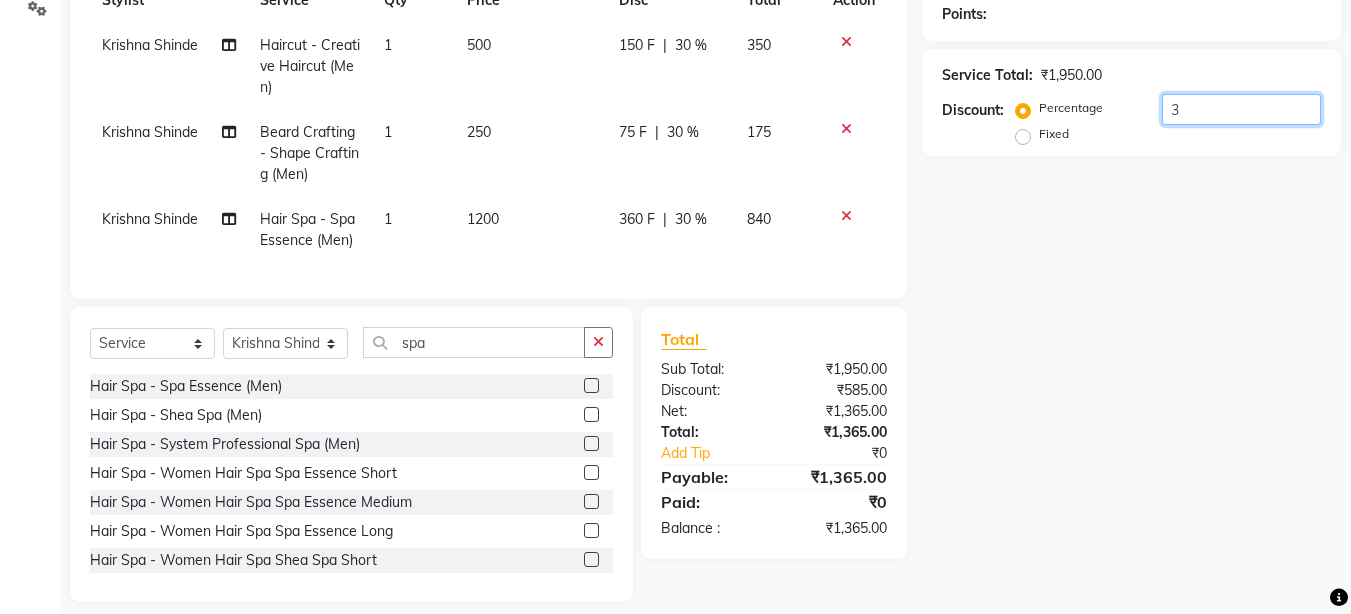 type 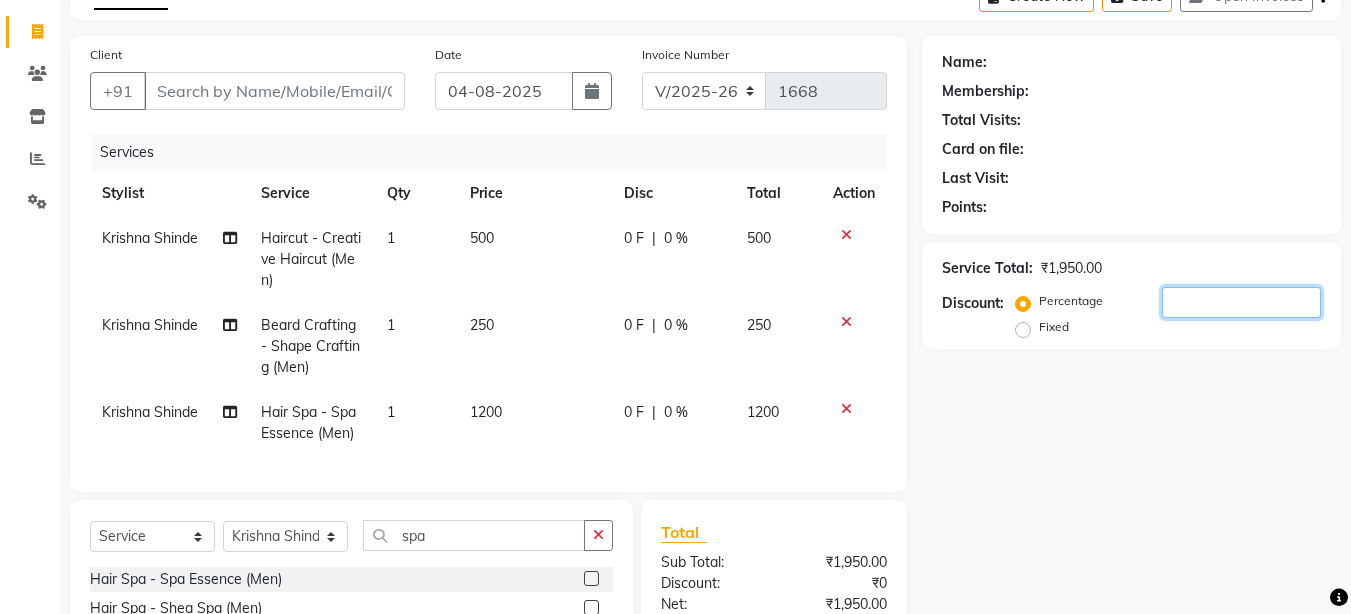 scroll, scrollTop: 67, scrollLeft: 0, axis: vertical 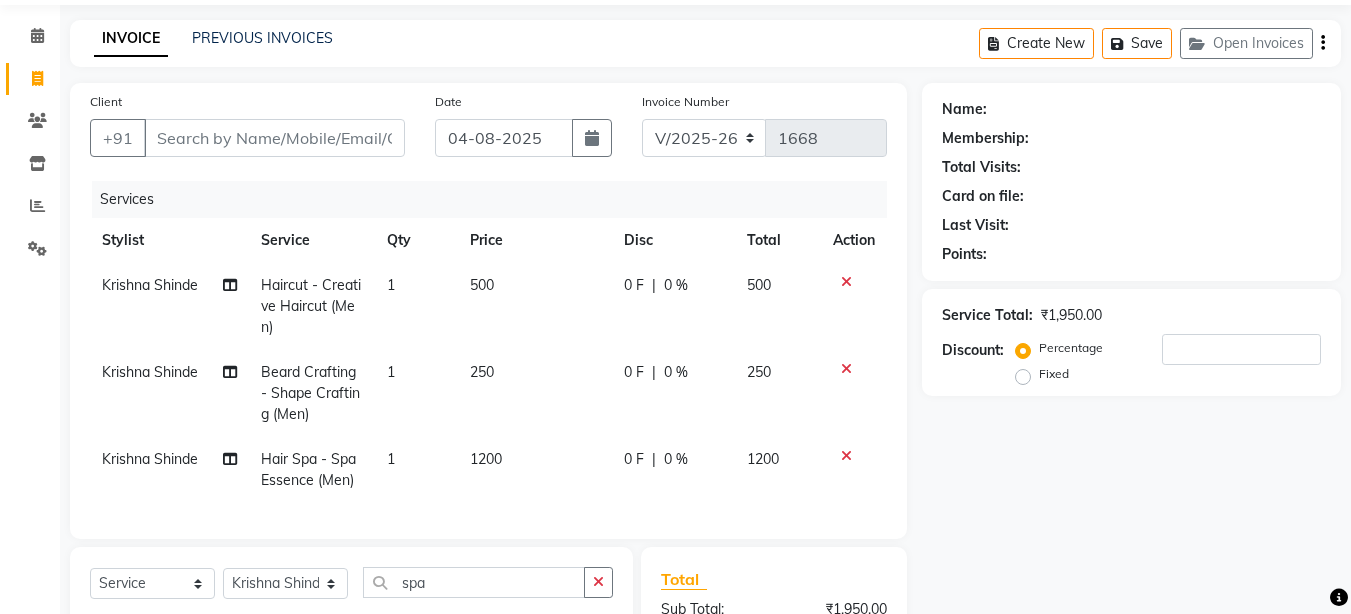 click 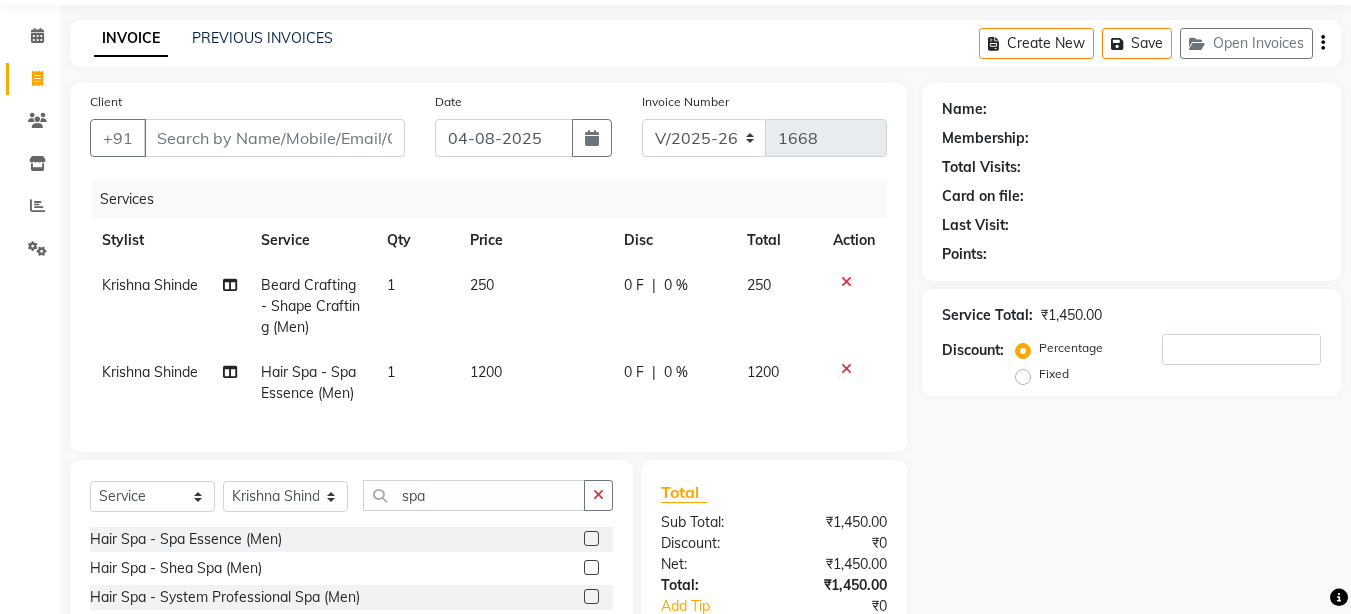 click 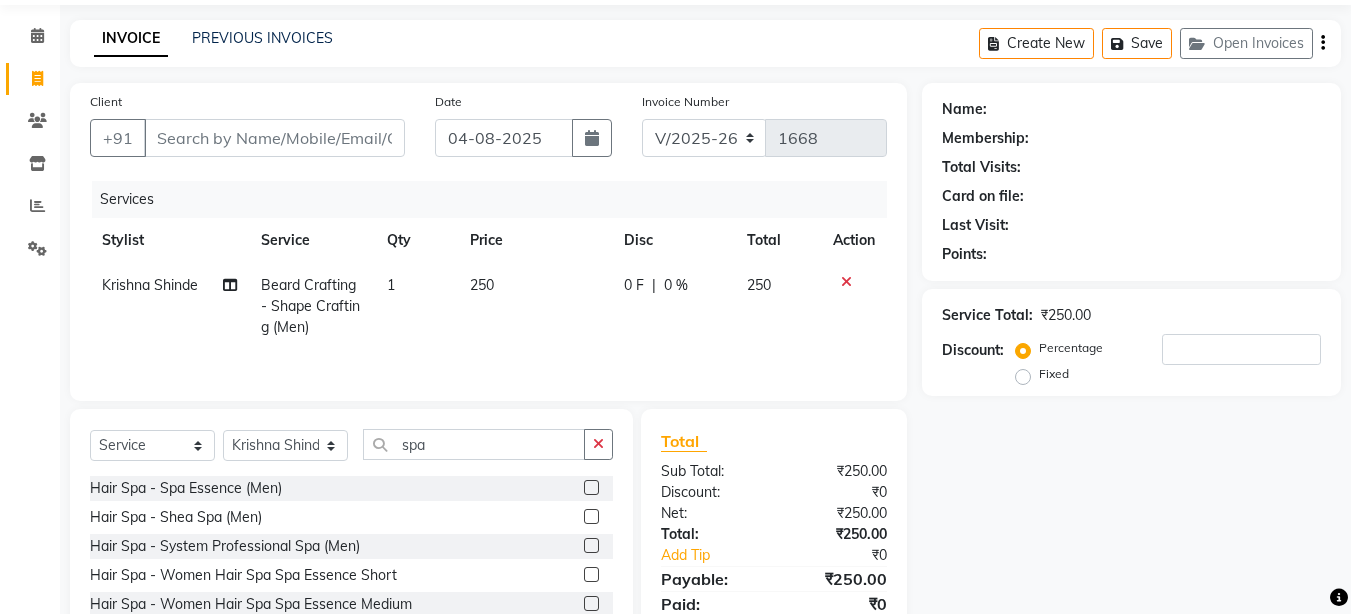 click 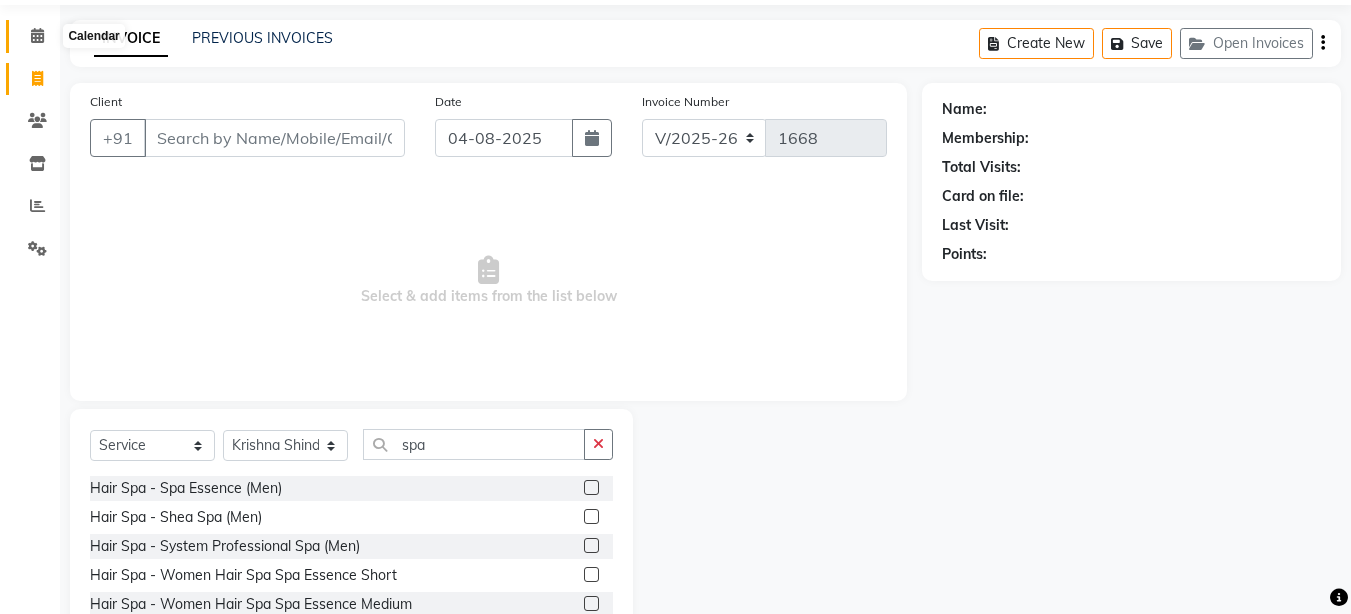 click 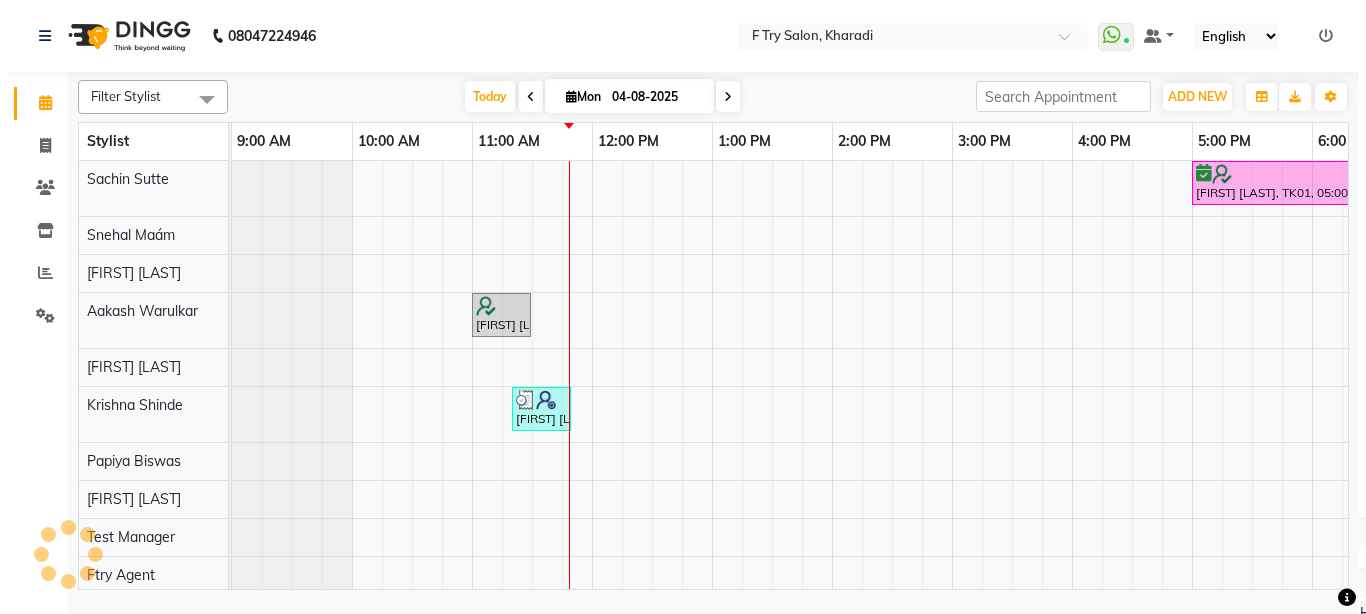 scroll, scrollTop: 0, scrollLeft: 0, axis: both 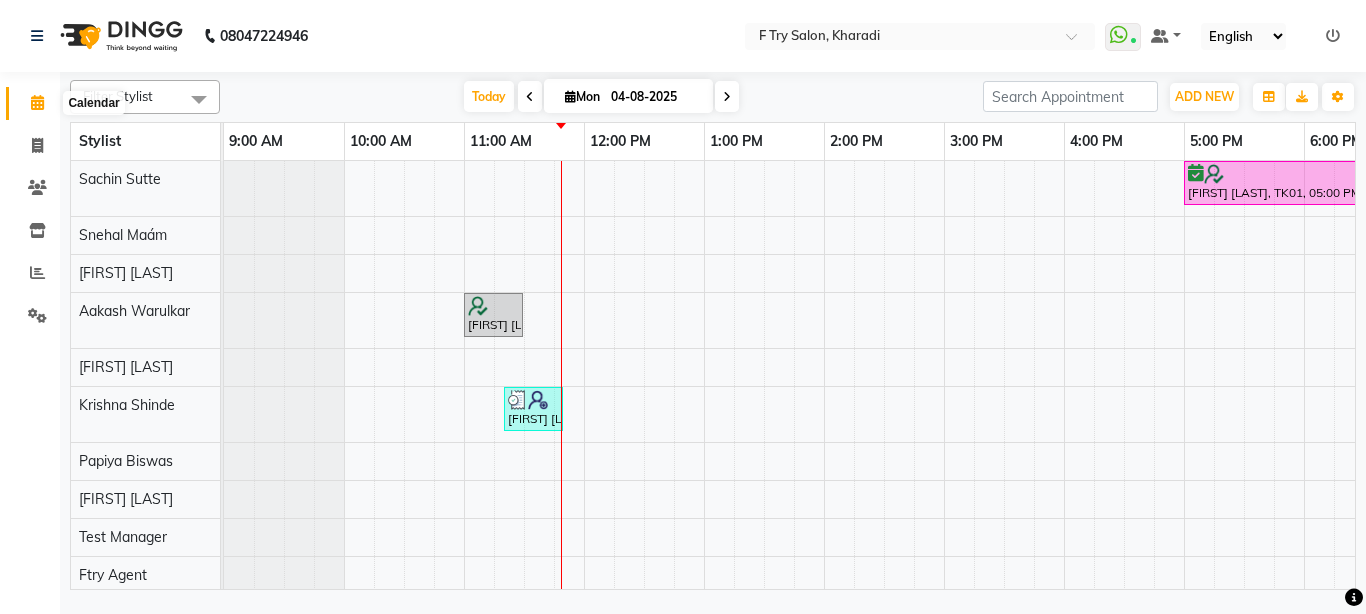 click 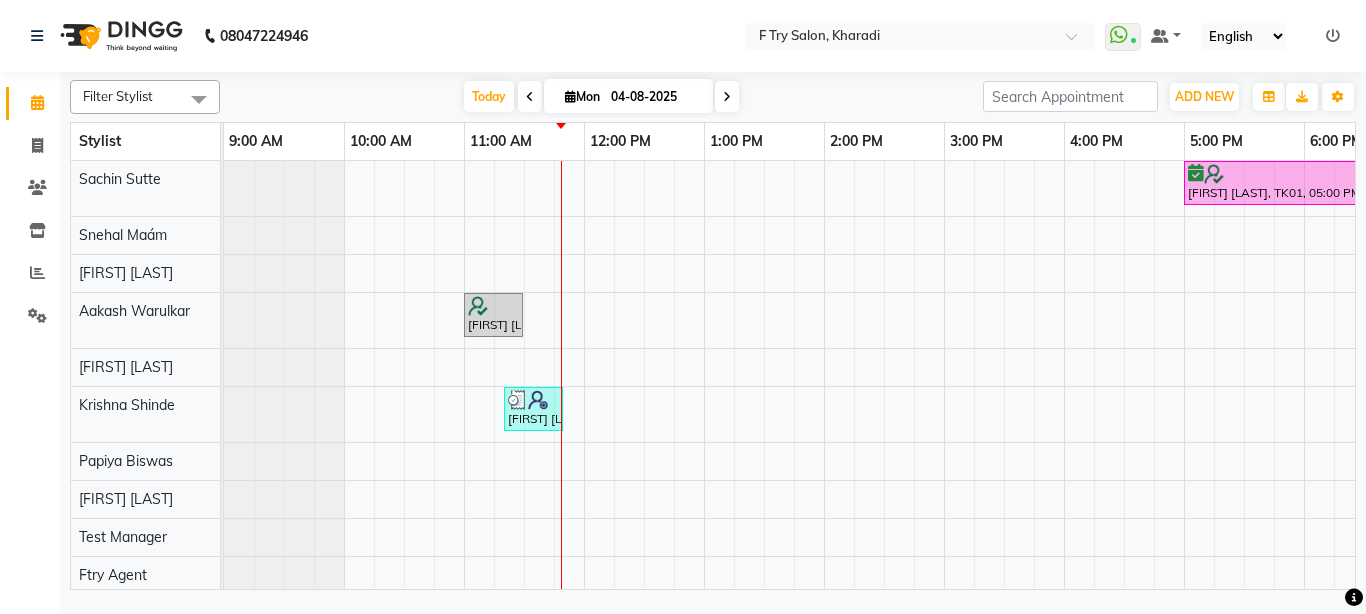 click on "[FIRST] [LAST], TK01, 05:00 PM-06:30 PM, Pedicure - Women Pedicure Luxury Bombini     [FIRST] [LAST], TK02, 11:00 AM-11:30 AM, Haircut - Basic Haicut (Men)     [FIRST] [LAST], TK03, 11:20 AM-11:50 AM, Haircut - Creative Haircut (Men)" at bounding box center (1004, 377) 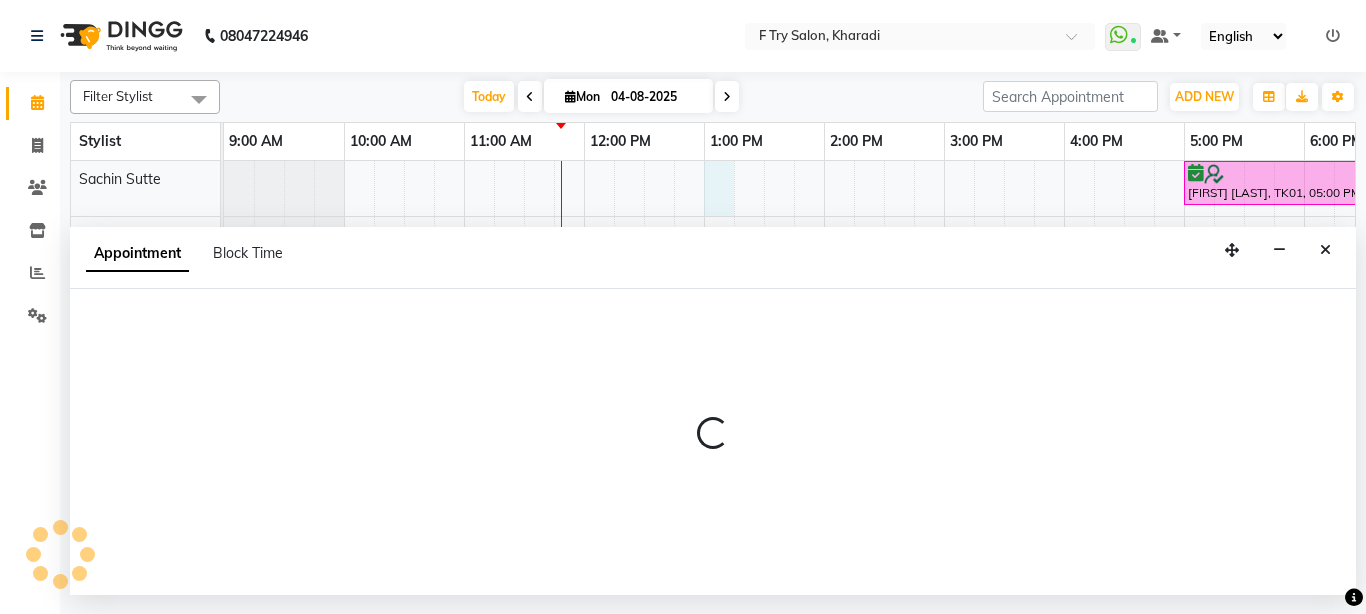 select on "13914" 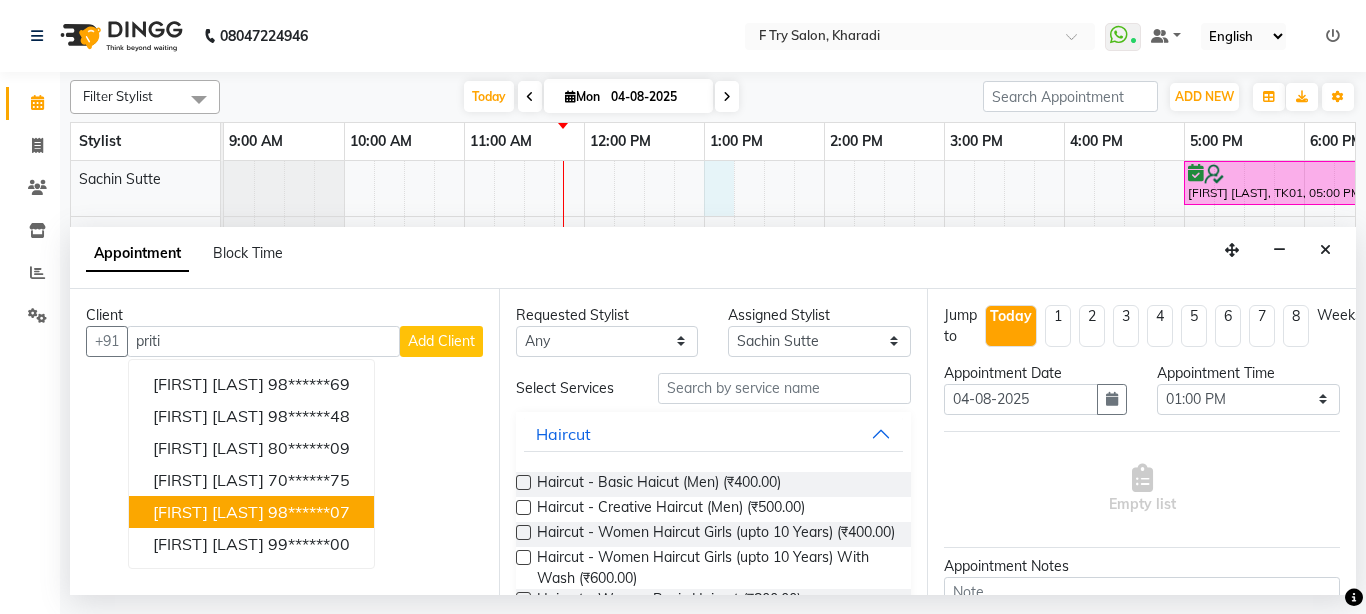 click on "[FIRST] [LAST]" at bounding box center [208, 512] 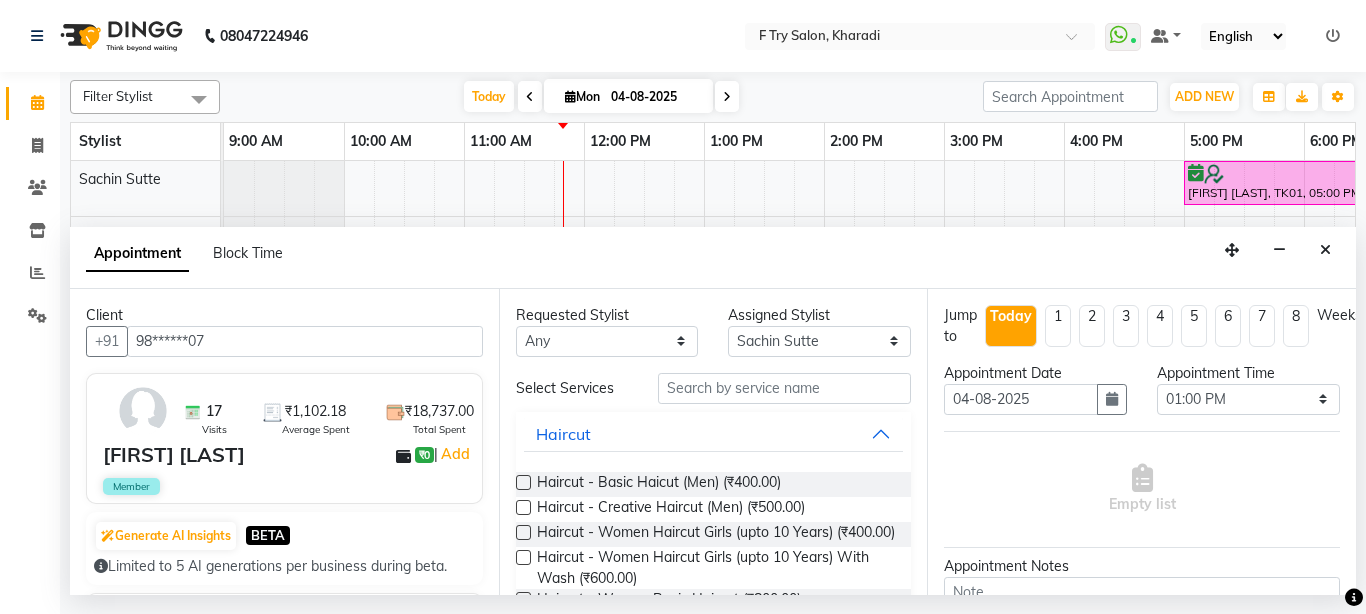 type on "98******07" 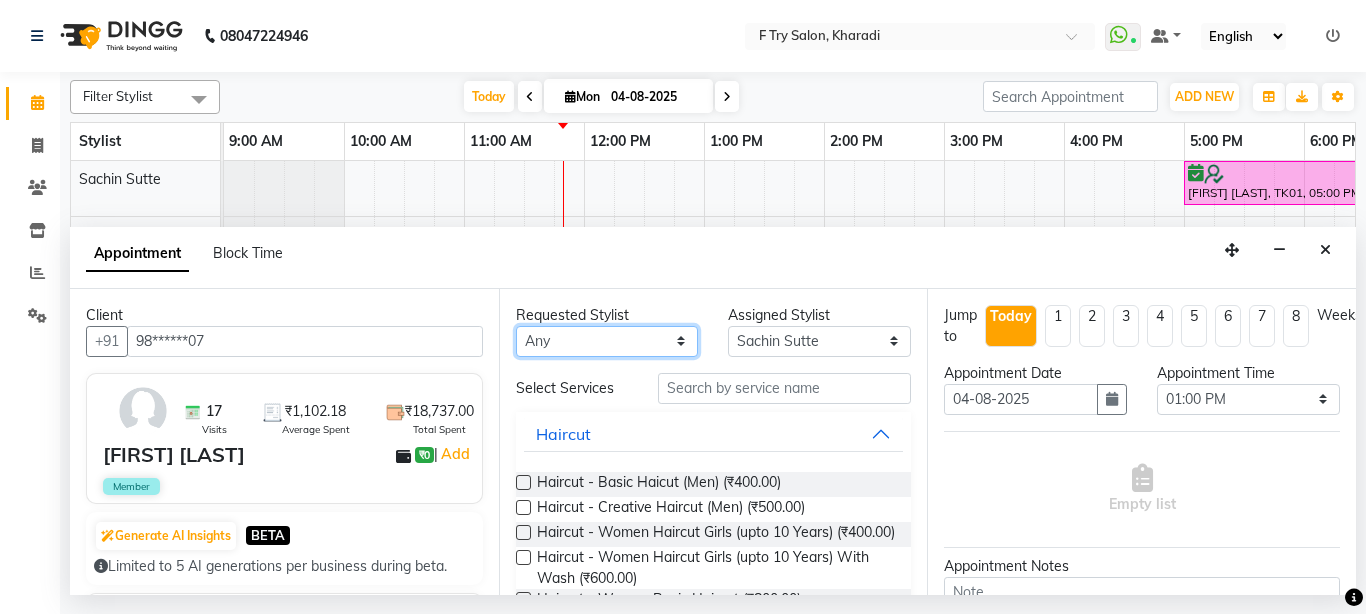 select on "13914" 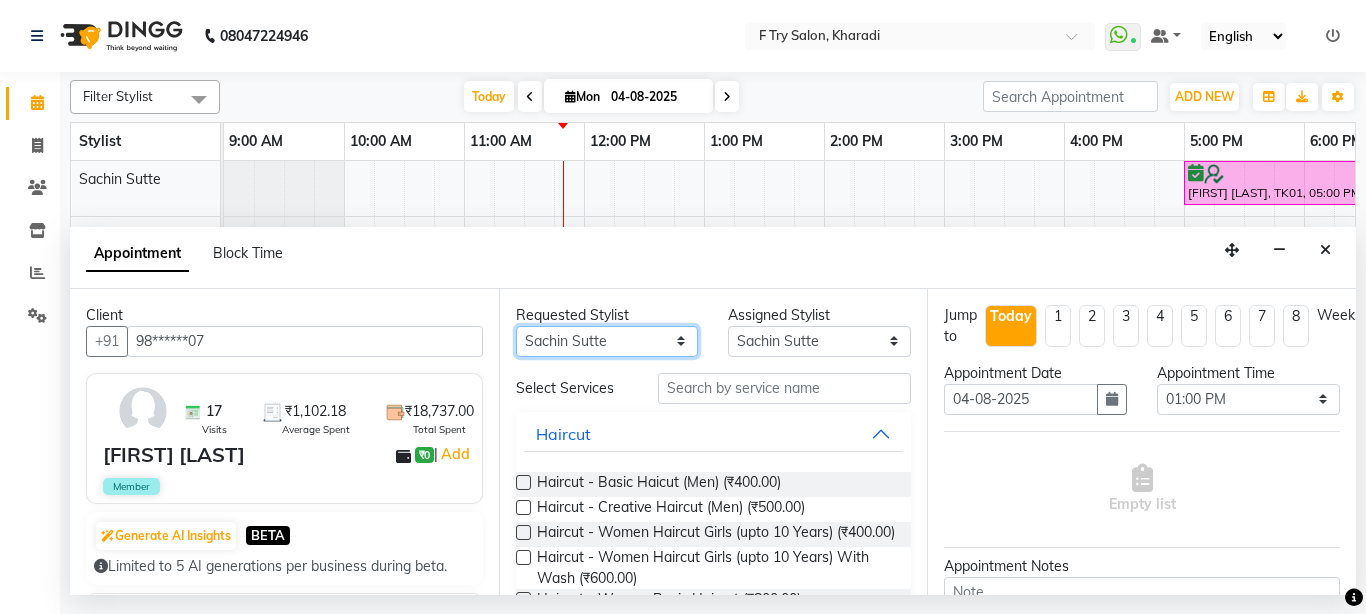 click on "Any [FIRST] [LAST]  [FIRST] [LAST] Ftry Agent [FIRST] [LAST] [FIRST] [LAST] [FIRST] [LAST] [FIRST] [LAST] [FIRST] [LAST] [FIRST] [LAST] [FIRST] [LAST]" at bounding box center [607, 341] 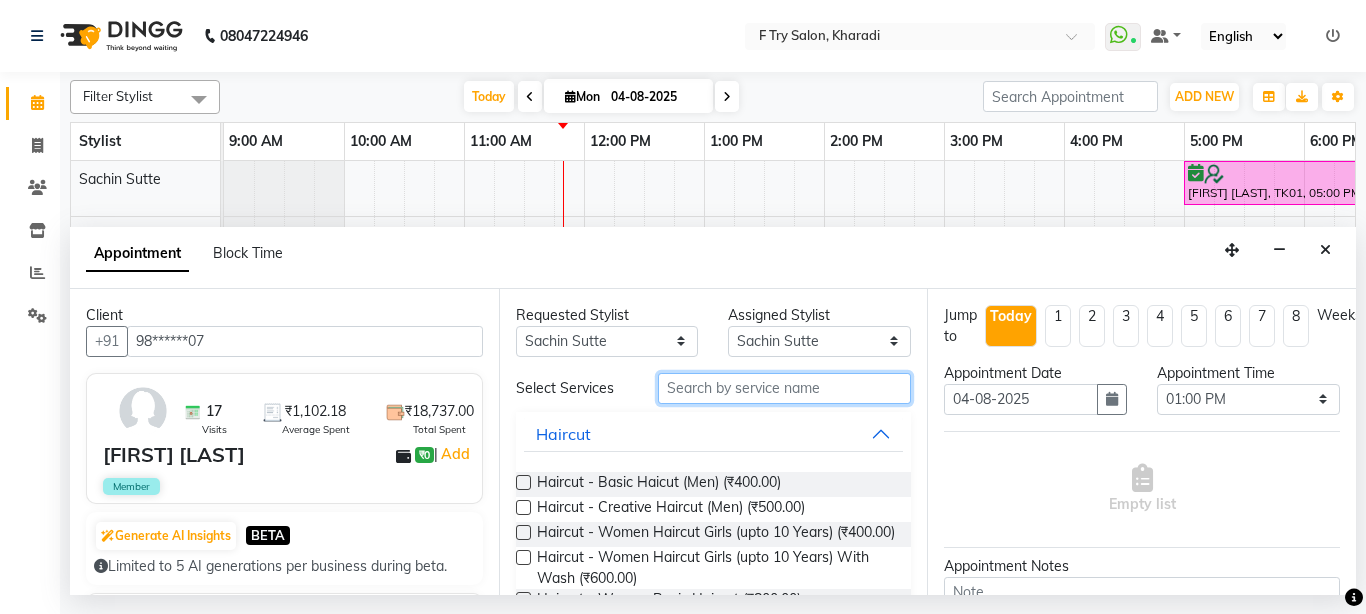 click at bounding box center (785, 388) 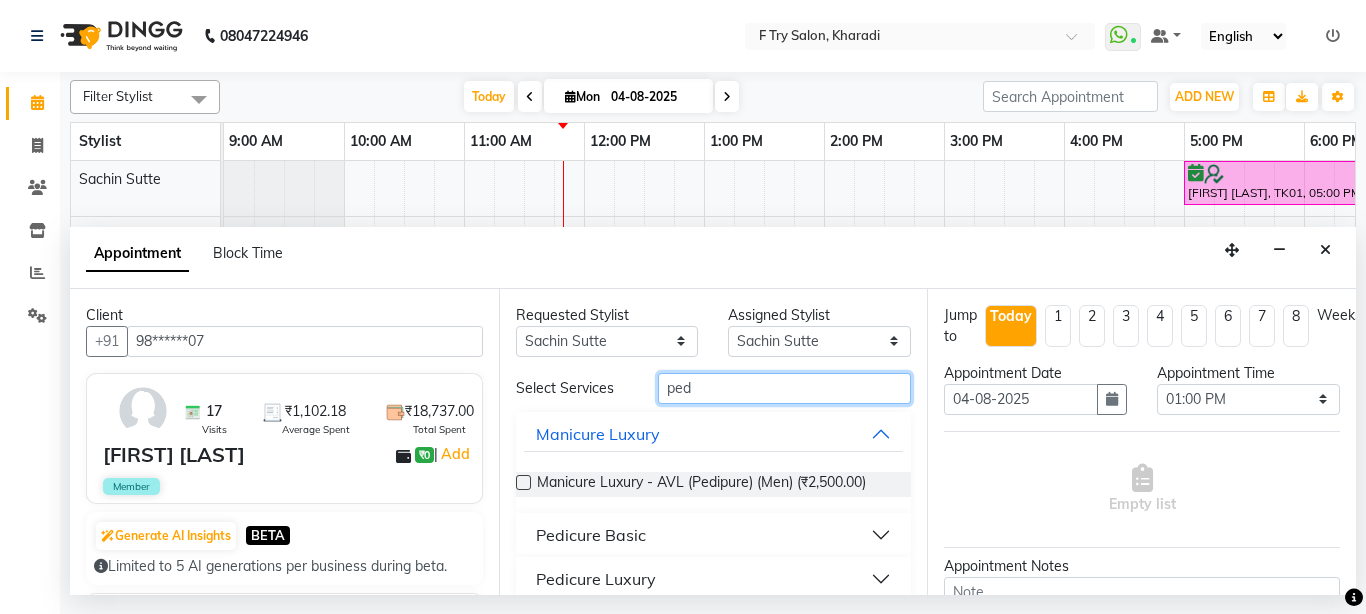 type on "ped" 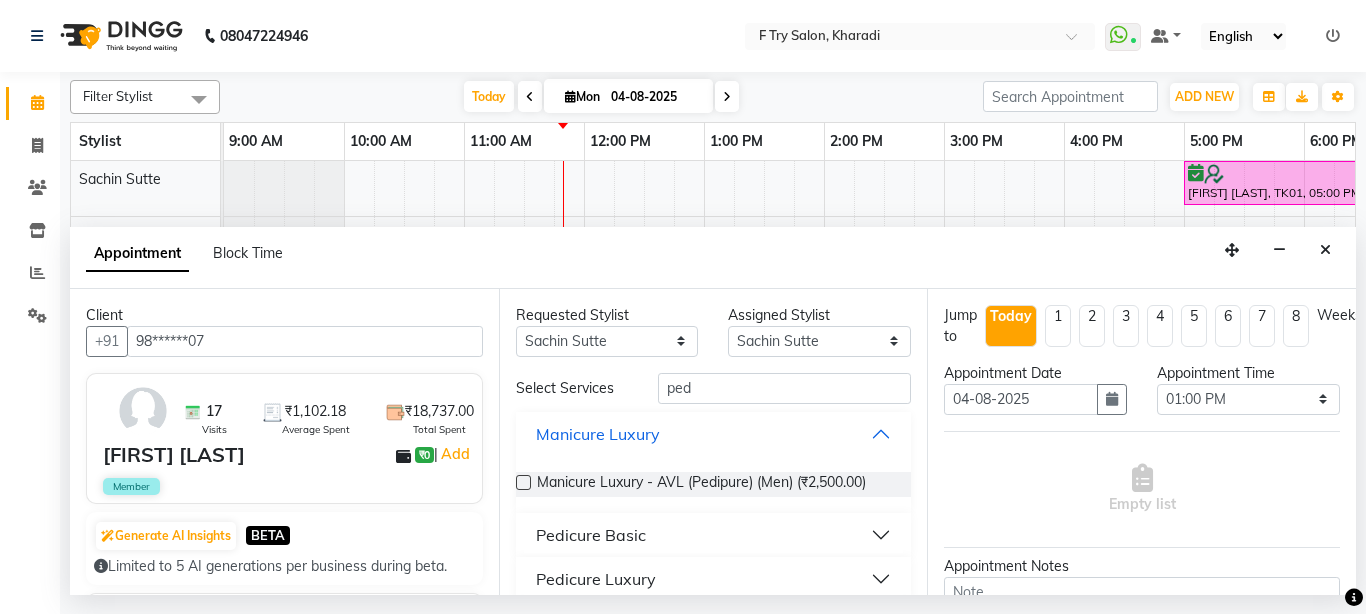 click on "Manicure Luxury" at bounding box center [714, 434] 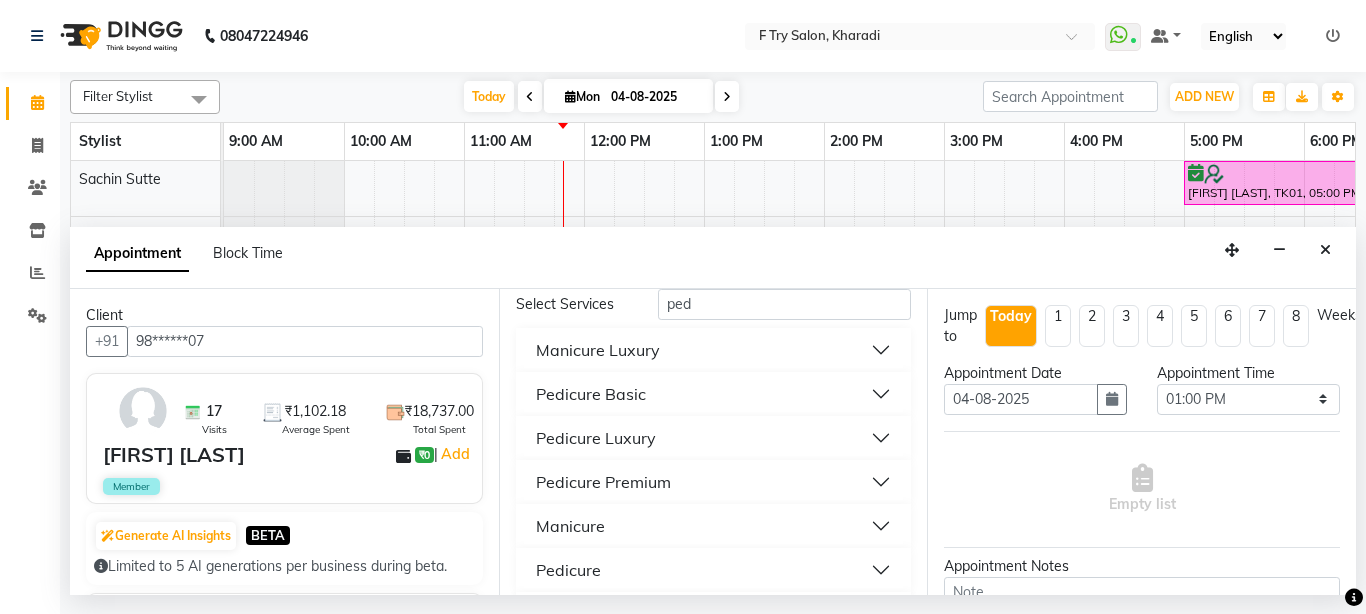 scroll, scrollTop: 120, scrollLeft: 0, axis: vertical 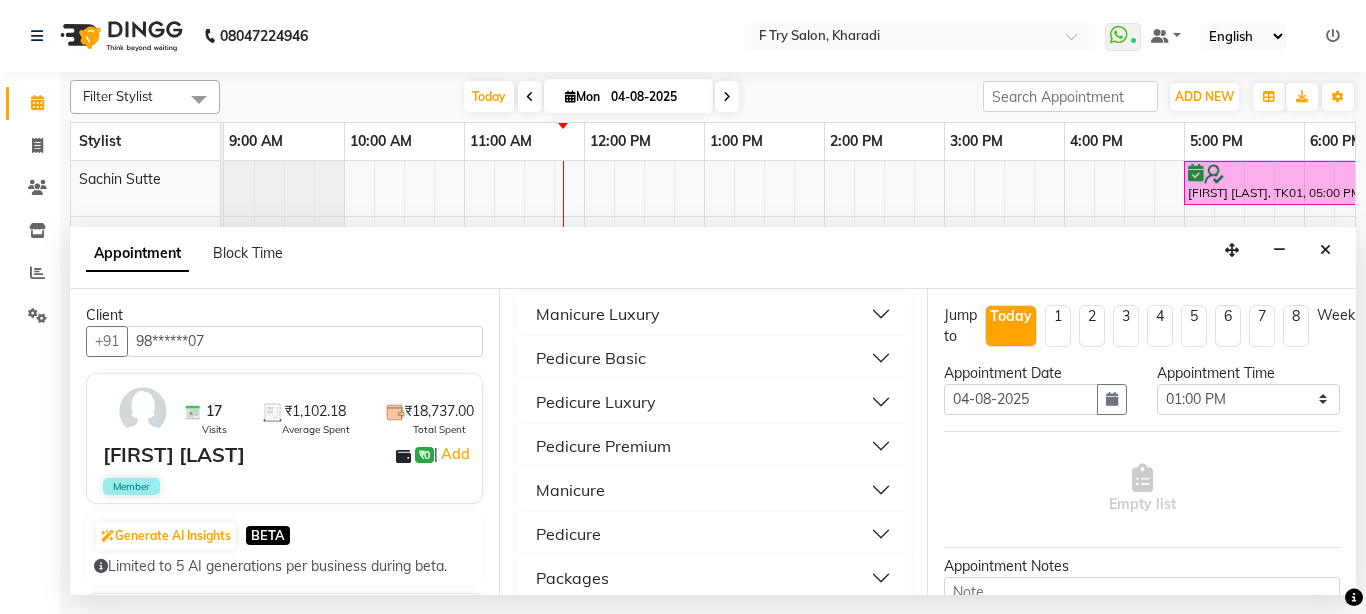 click on "Pedicure" at bounding box center [714, 534] 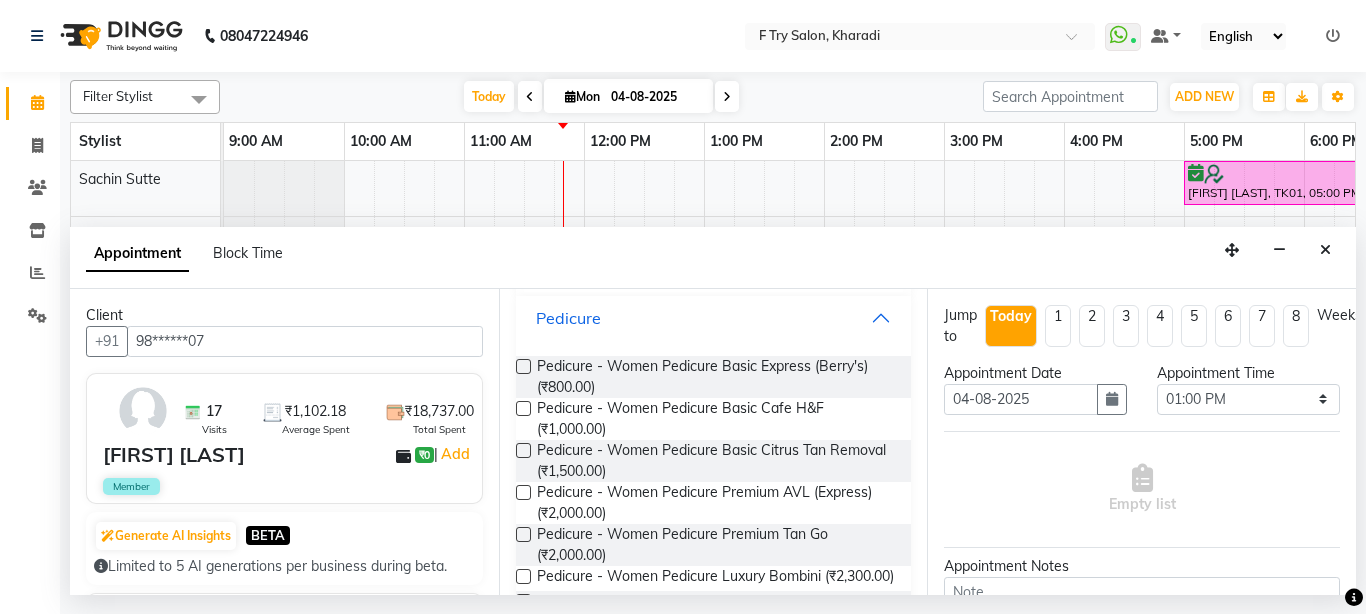 scroll, scrollTop: 360, scrollLeft: 0, axis: vertical 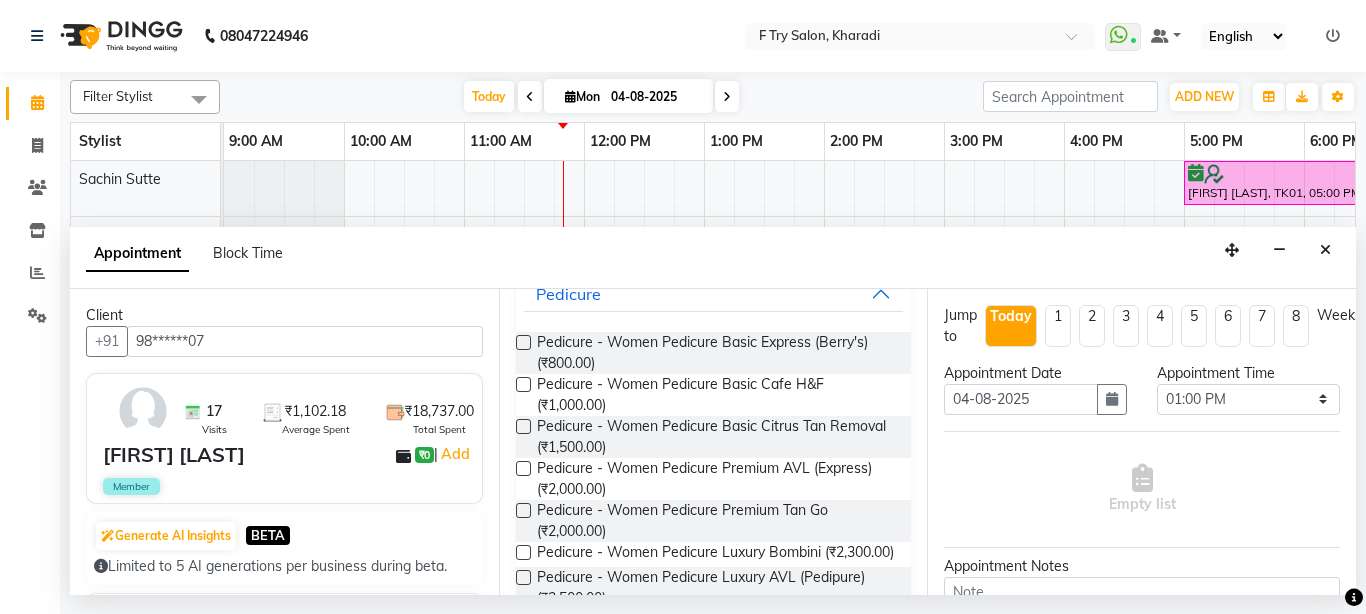 click at bounding box center (523, 384) 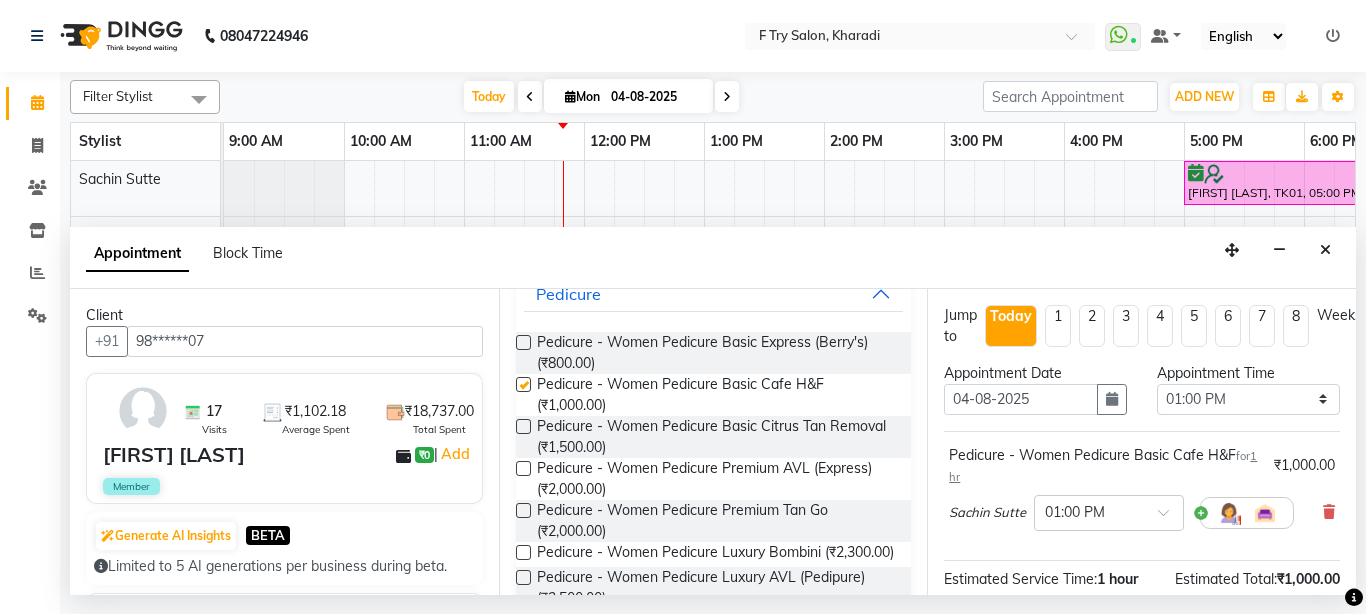 checkbox on "false" 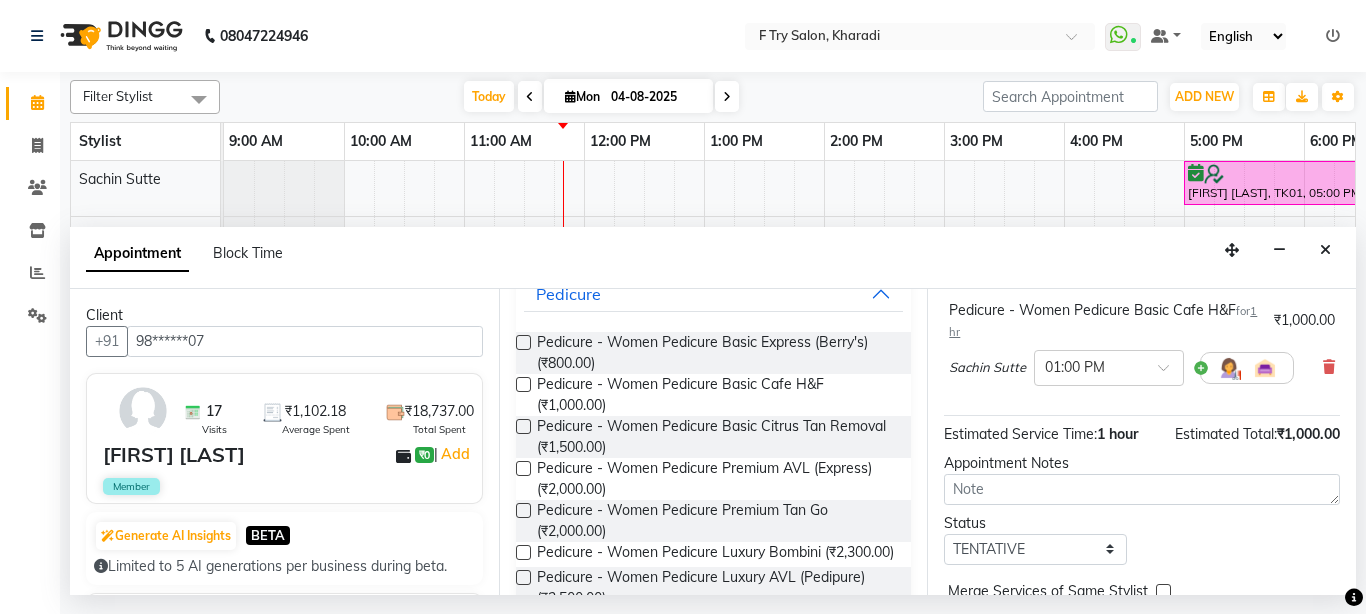 scroll, scrollTop: 256, scrollLeft: 0, axis: vertical 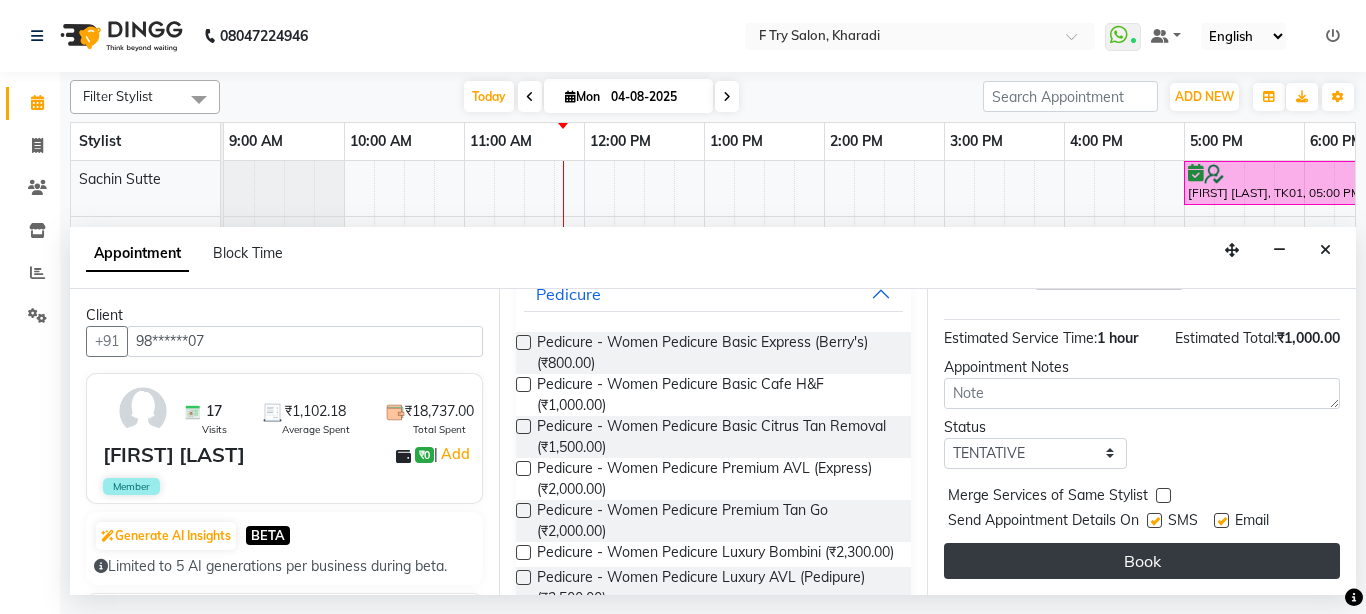click on "Book" at bounding box center [1142, 561] 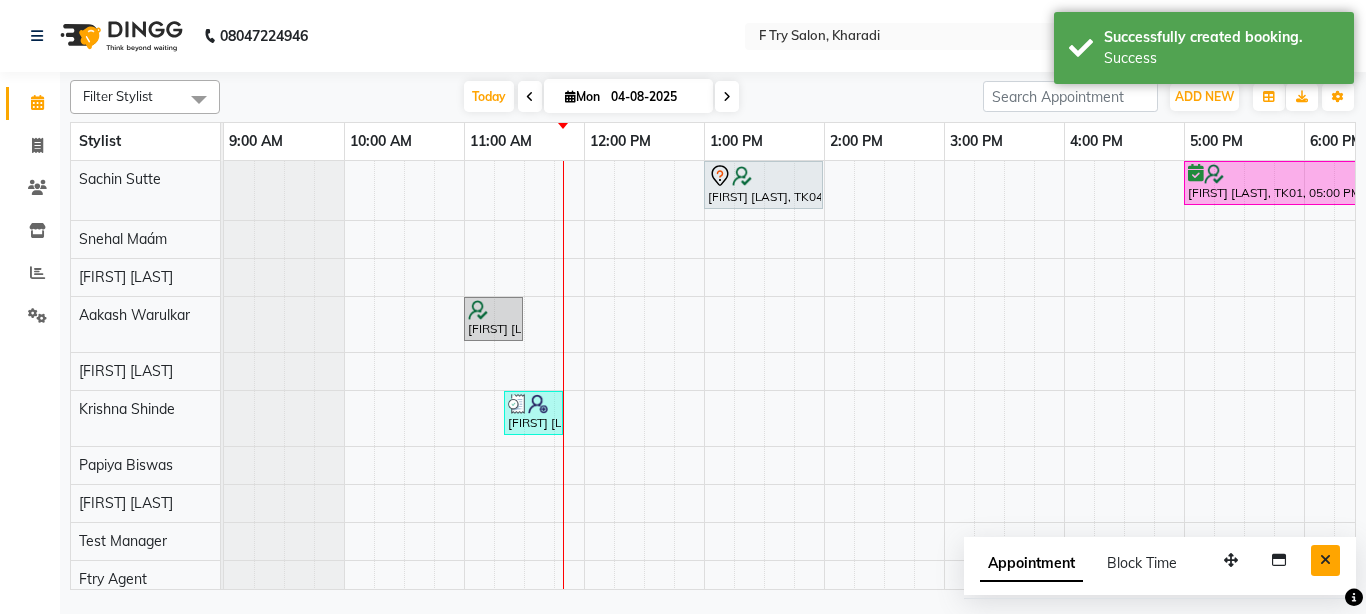 click at bounding box center (1325, 560) 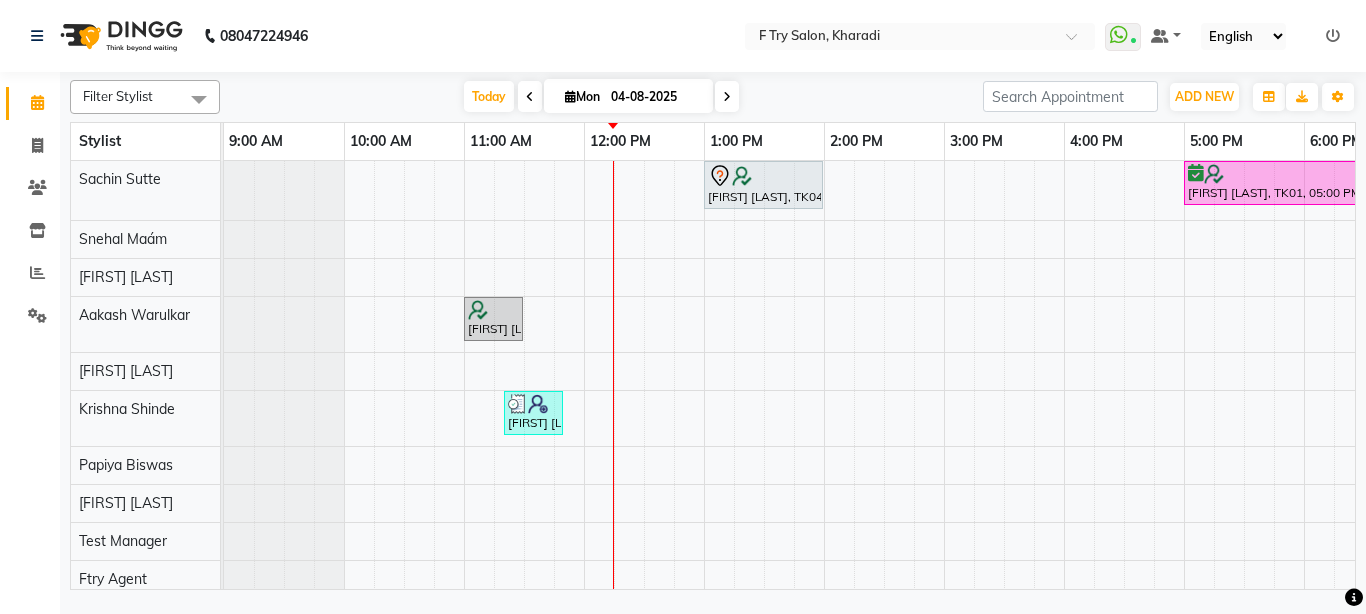 scroll, scrollTop: 19, scrollLeft: 0, axis: vertical 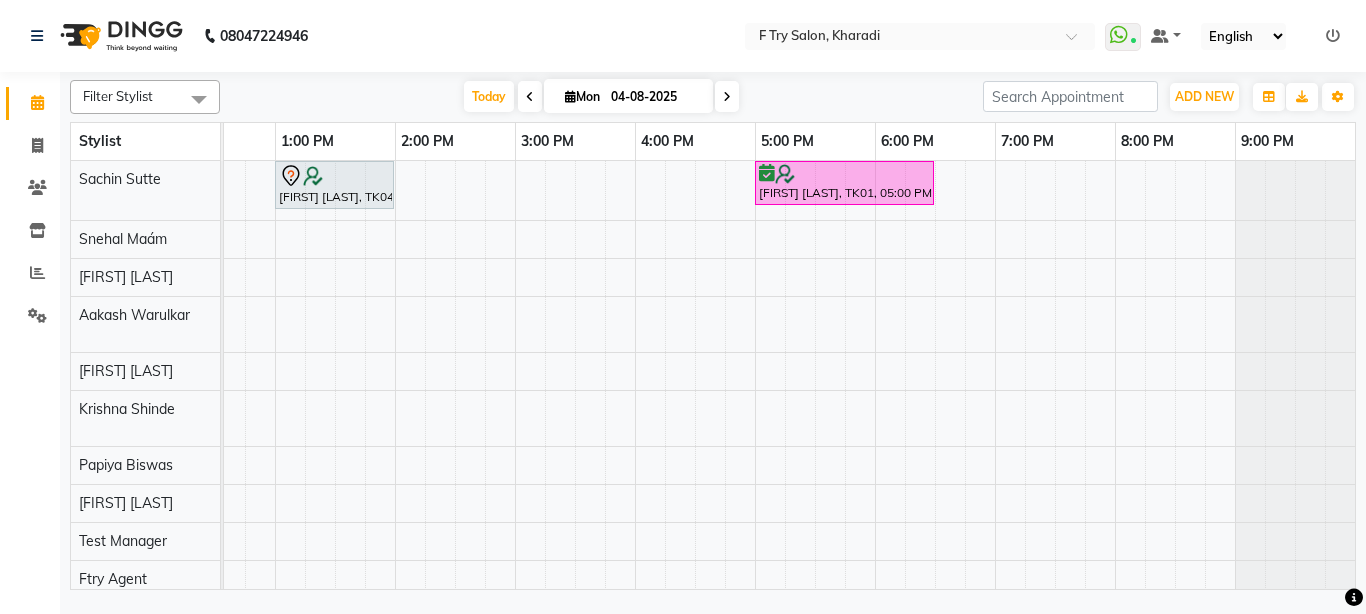 click at bounding box center (570, 96) 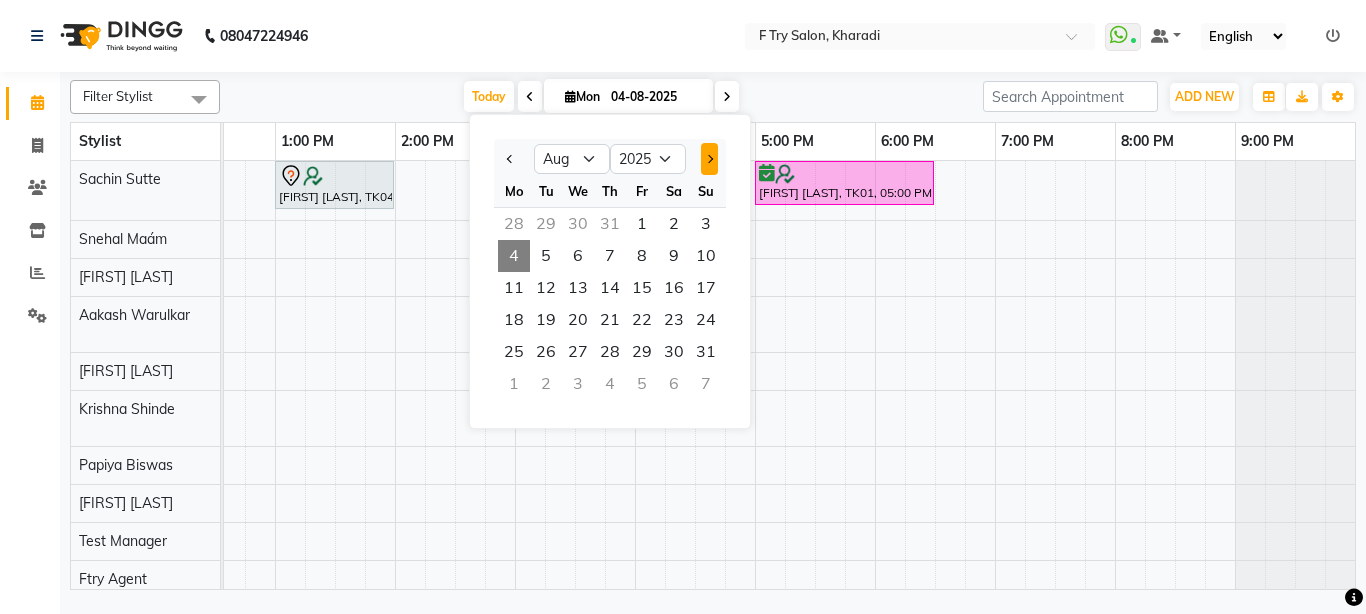 click at bounding box center [709, 159] 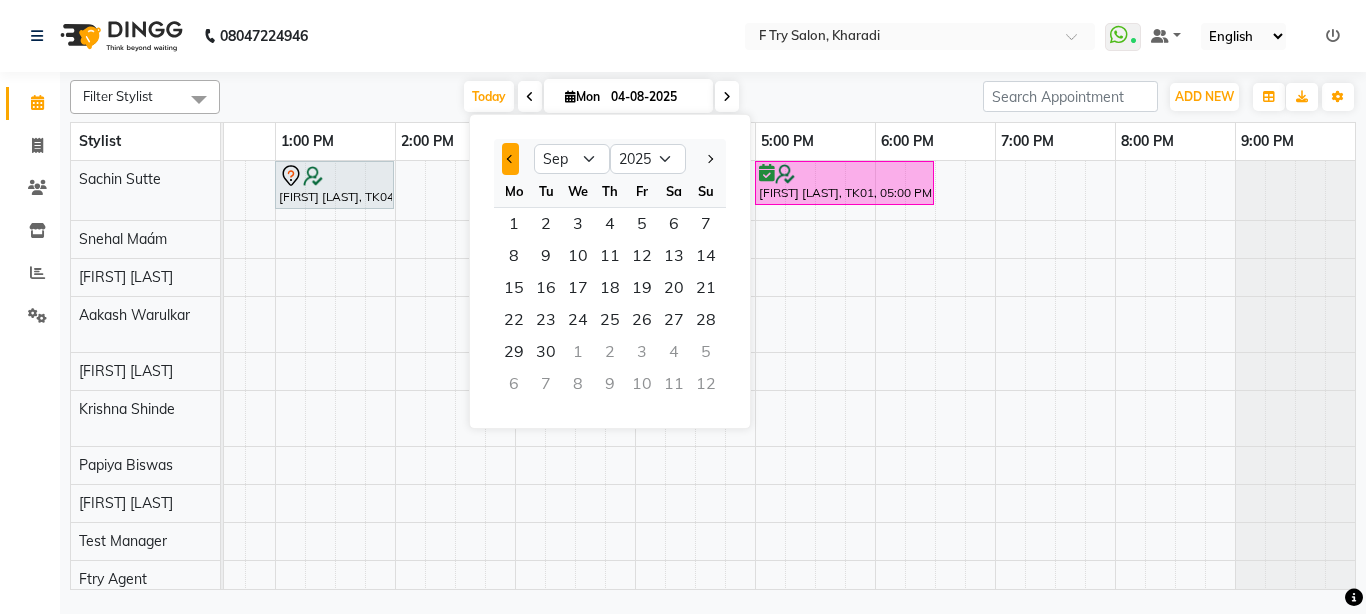 click at bounding box center [511, 159] 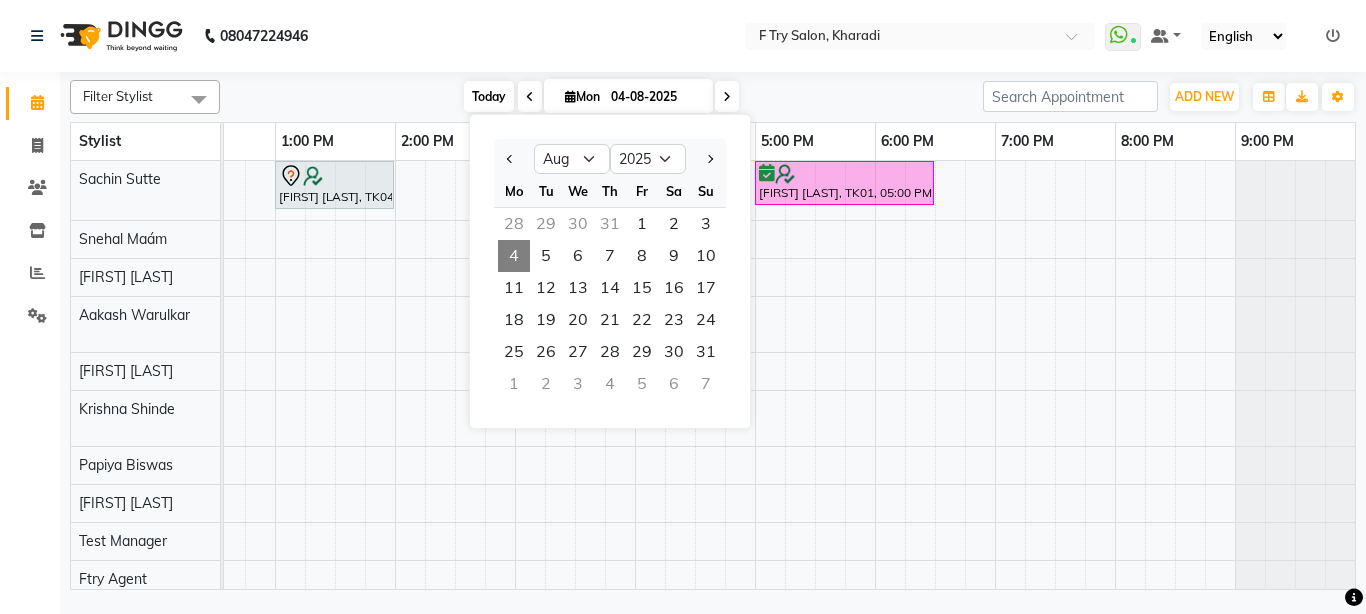 click on "Today" at bounding box center [489, 96] 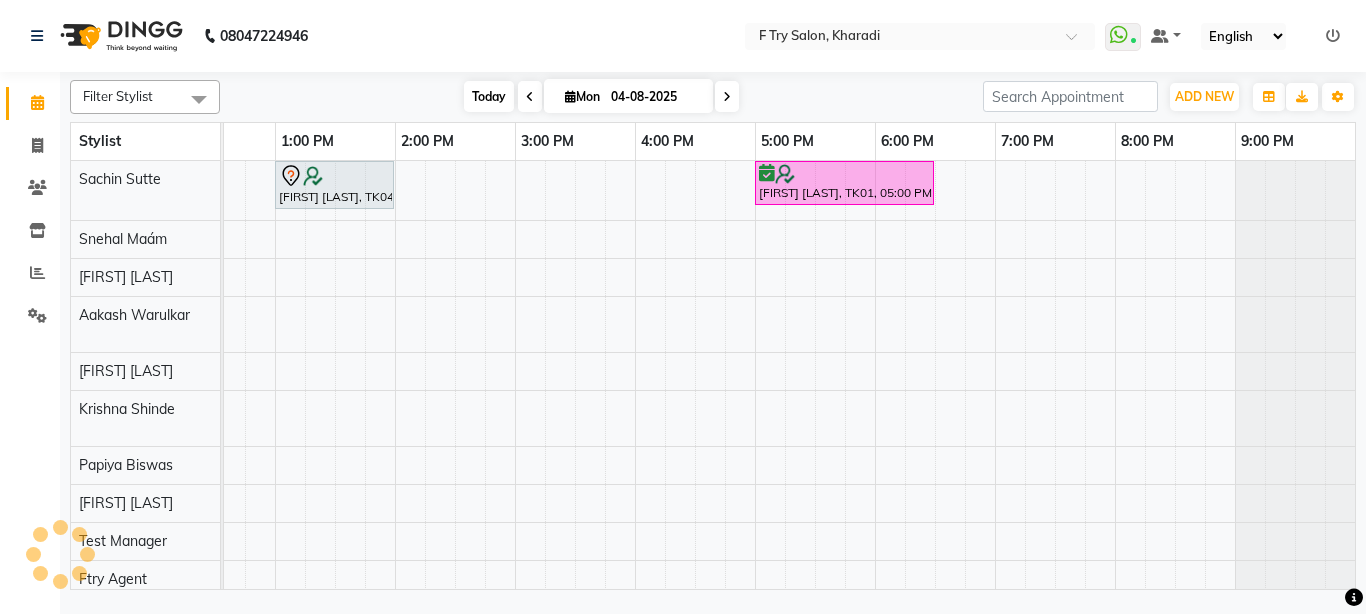 scroll, scrollTop: 0, scrollLeft: 0, axis: both 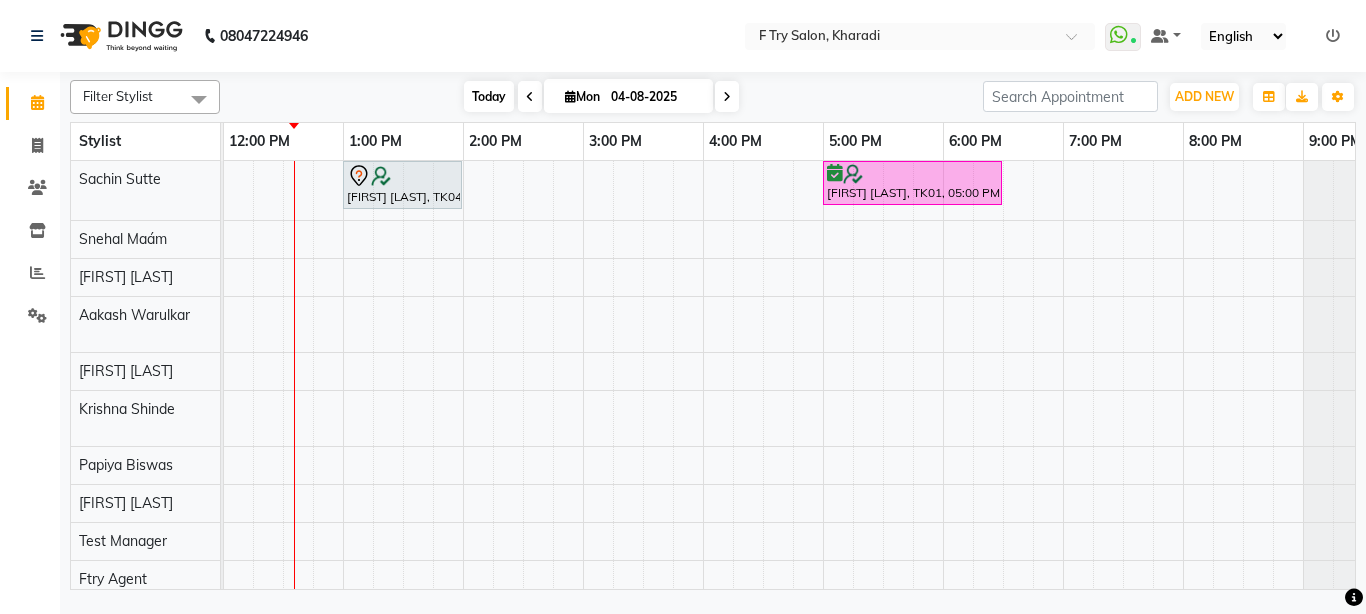 click on "Today" at bounding box center (489, 96) 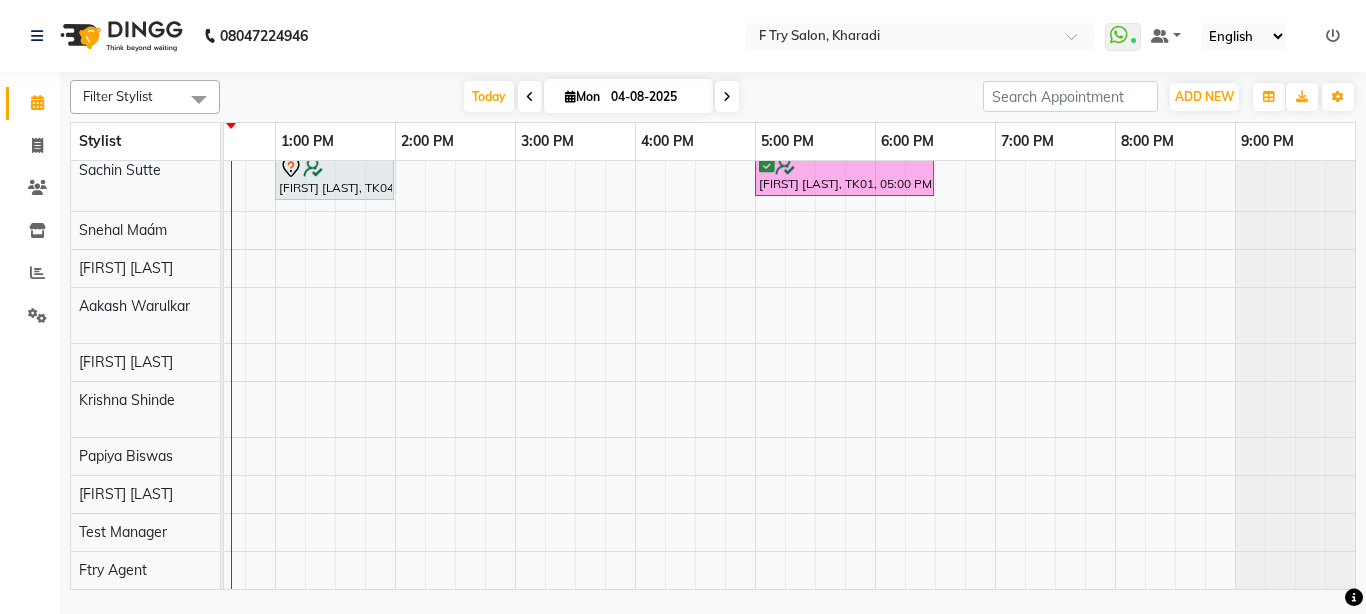 scroll, scrollTop: 0, scrollLeft: 444, axis: horizontal 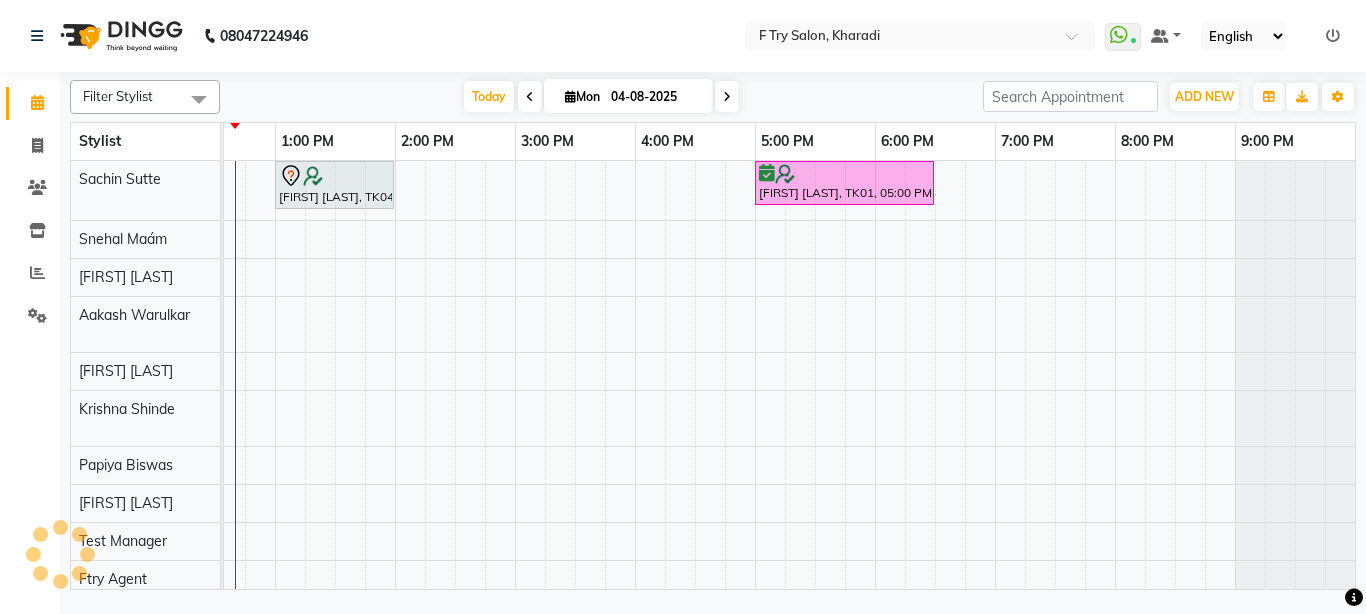 drag, startPoint x: 789, startPoint y: 94, endPoint x: 776, endPoint y: 93, distance: 13.038404 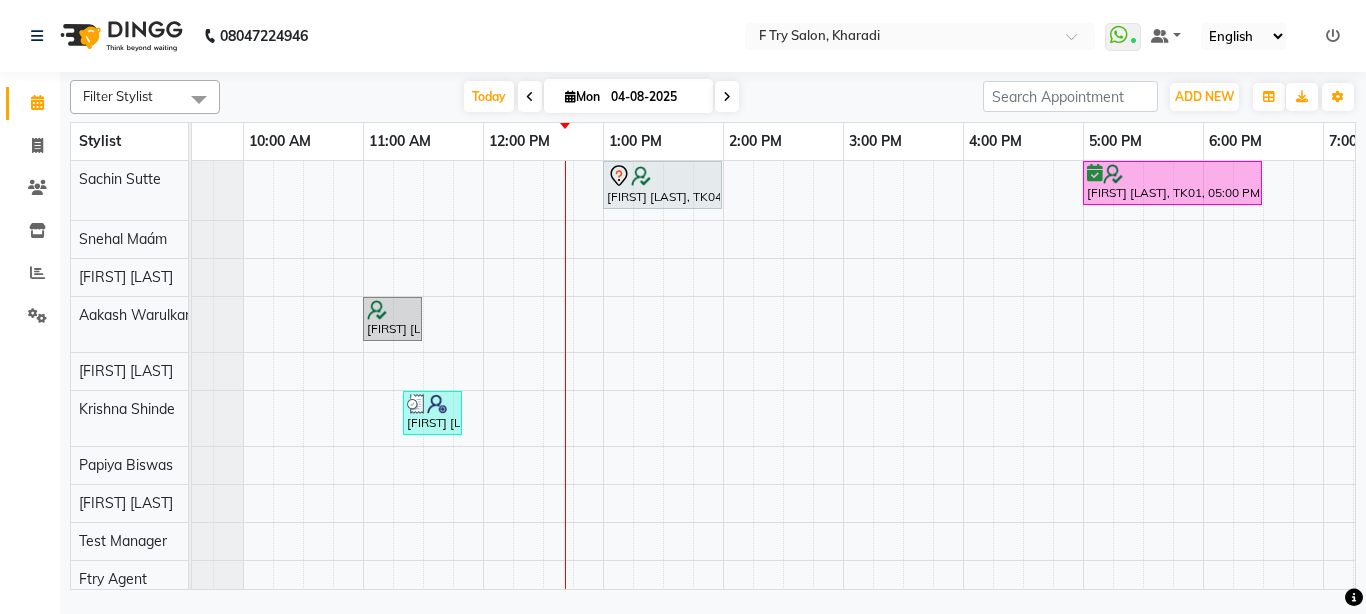 drag, startPoint x: 223, startPoint y: 561, endPoint x: 191, endPoint y: 570, distance: 33.24154 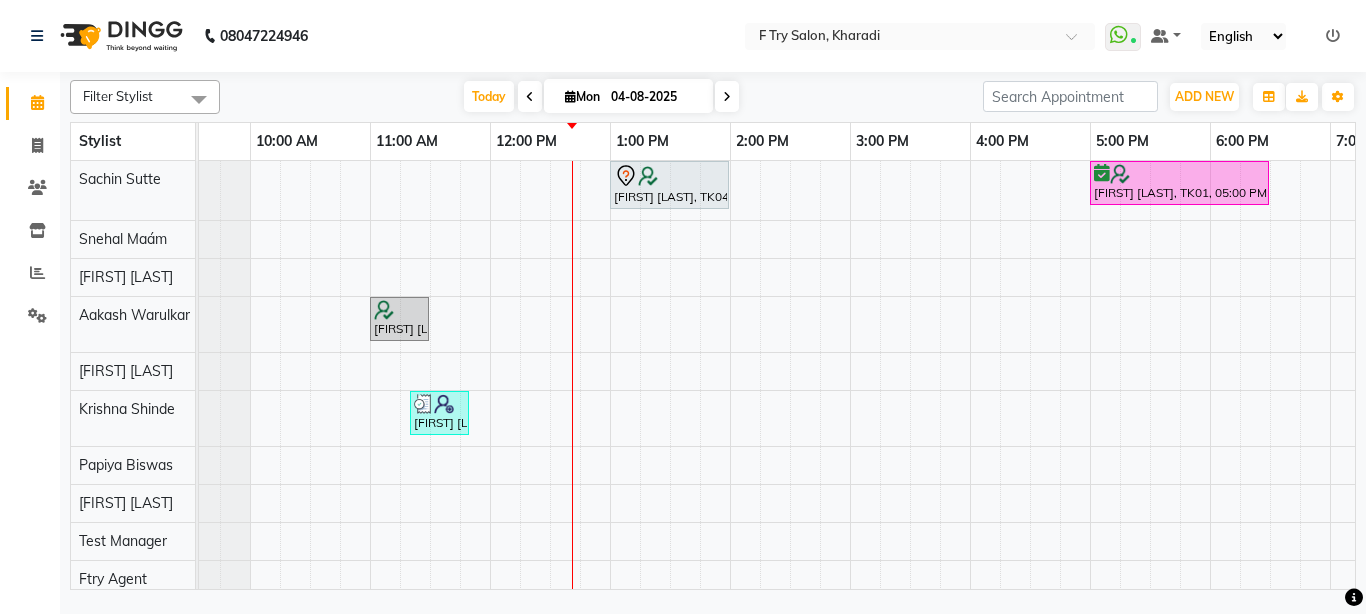 click at bounding box center (197, 375) 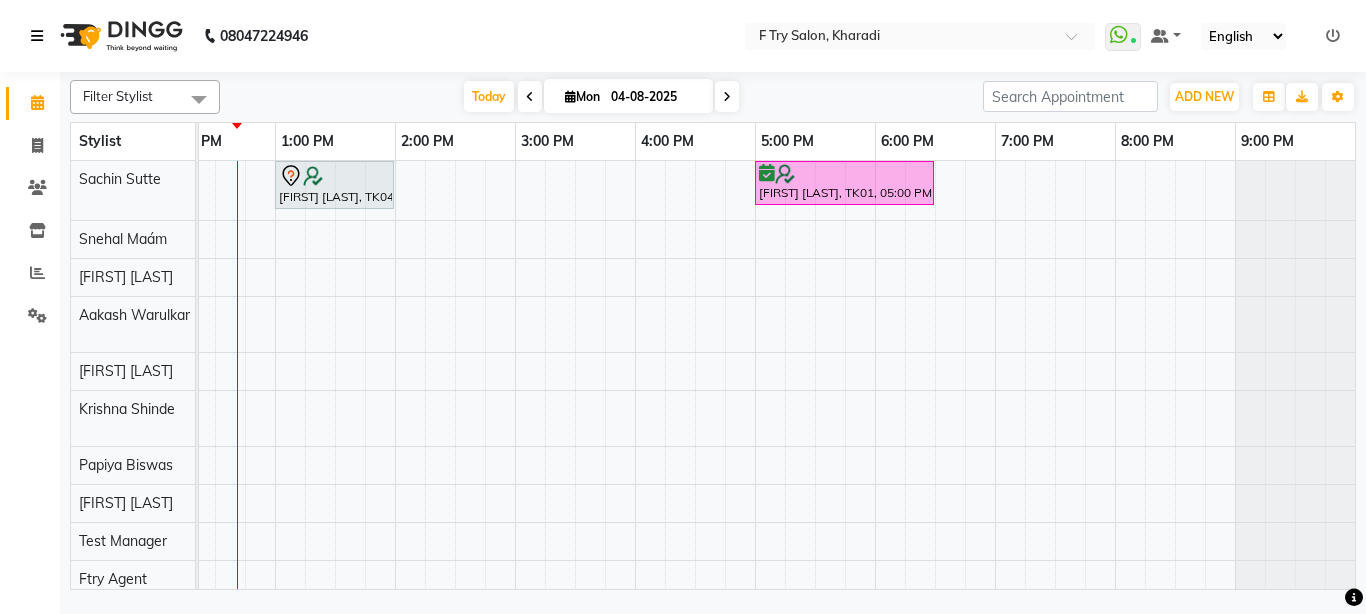 click at bounding box center (37, 36) 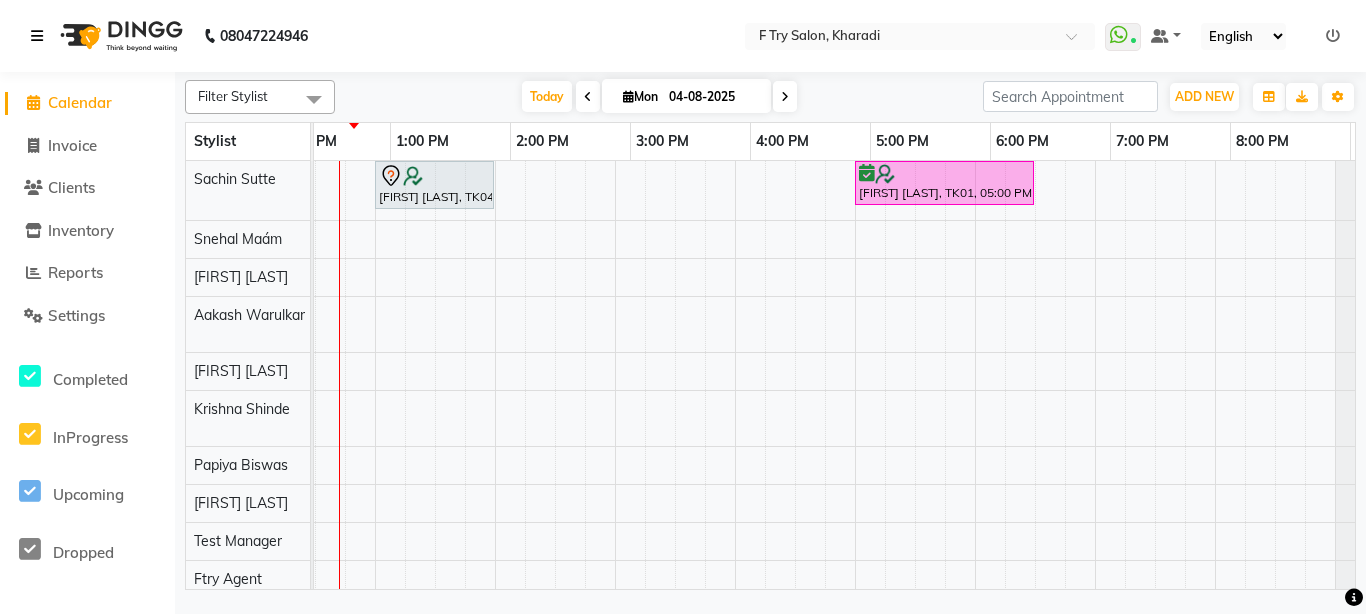 click at bounding box center (37, 36) 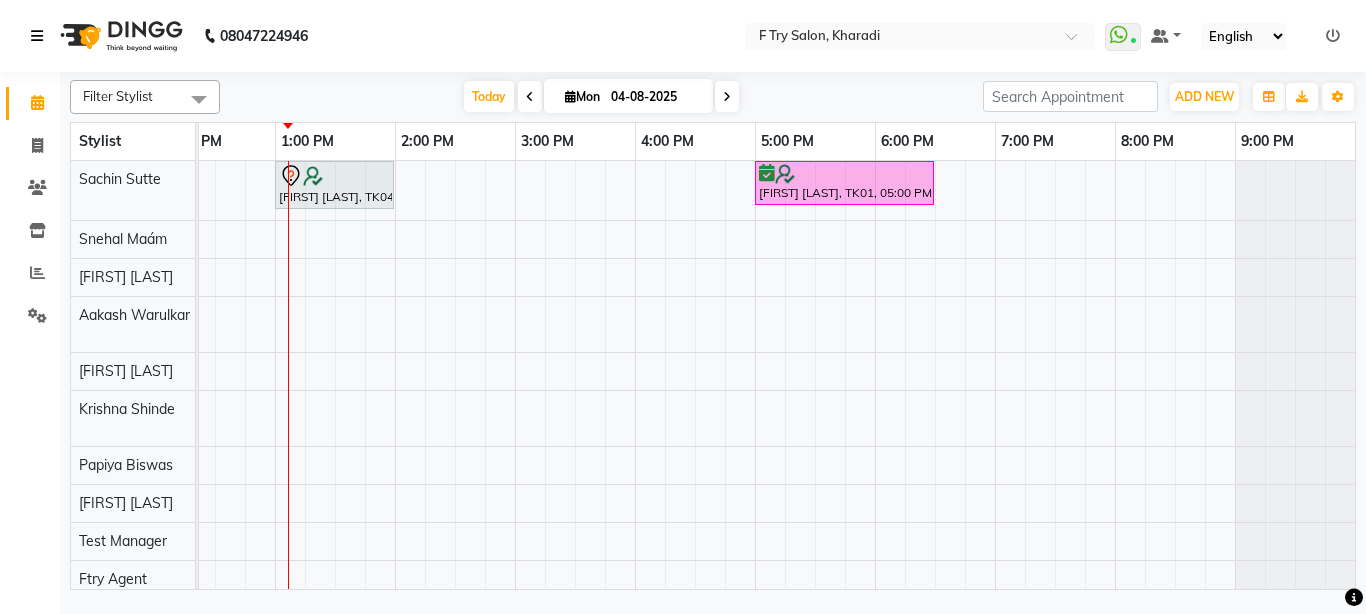 click on "[FIRST] [LAST], TK04, 01:00 PM-02:00 PM, Pedicure - Women Pedicure Basic Cafe H&F     [FIRST] [LAST], TK01, 05:00 PM-06:30 PM, Pedicure - Women Pedicure Luxury Bombini     [FIRST] [LAST], TK02, 11:00 AM-11:30 AM, Haircut - Basic Haicut (Men)     [FIRST] [LAST], TK03, 11:20 AM-11:50 AM, Haircut - Creative Haircut (Men)" at bounding box center [575, 379] 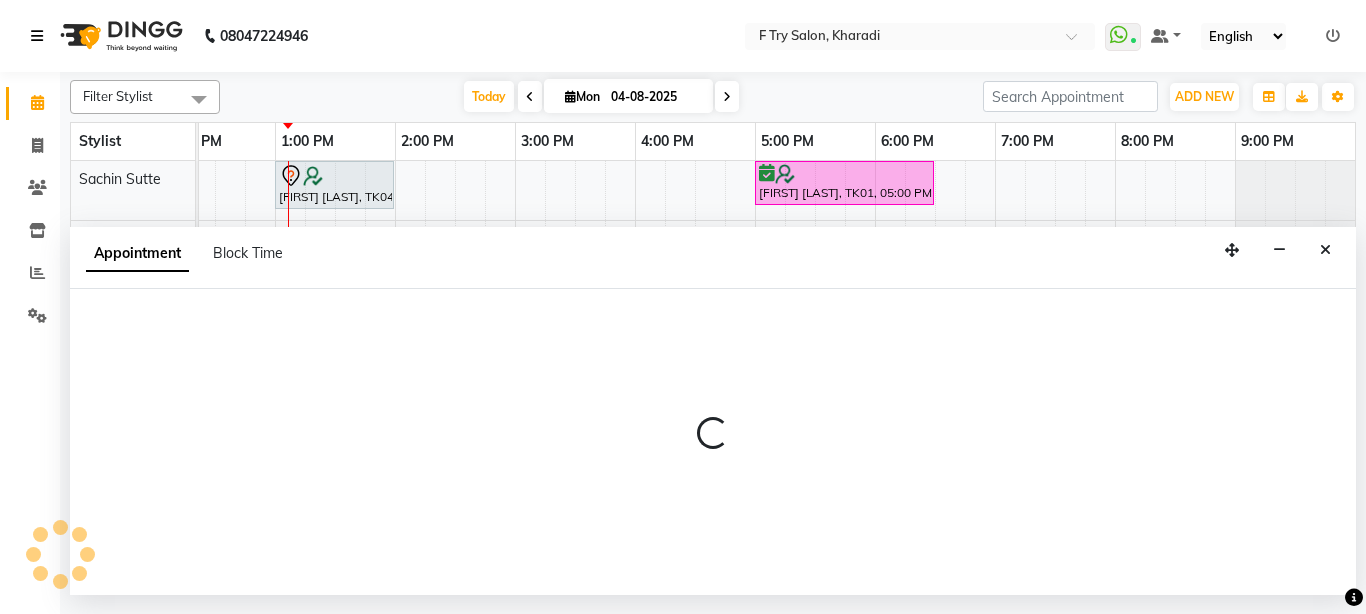 select on "70065" 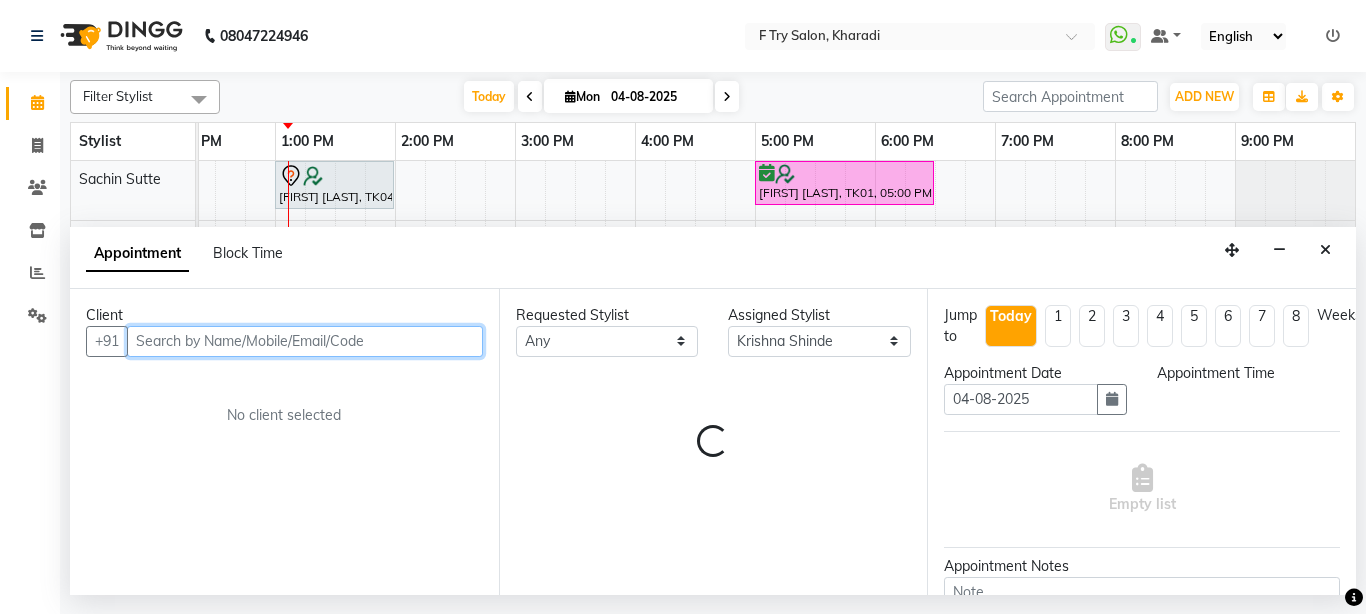 select on "1095" 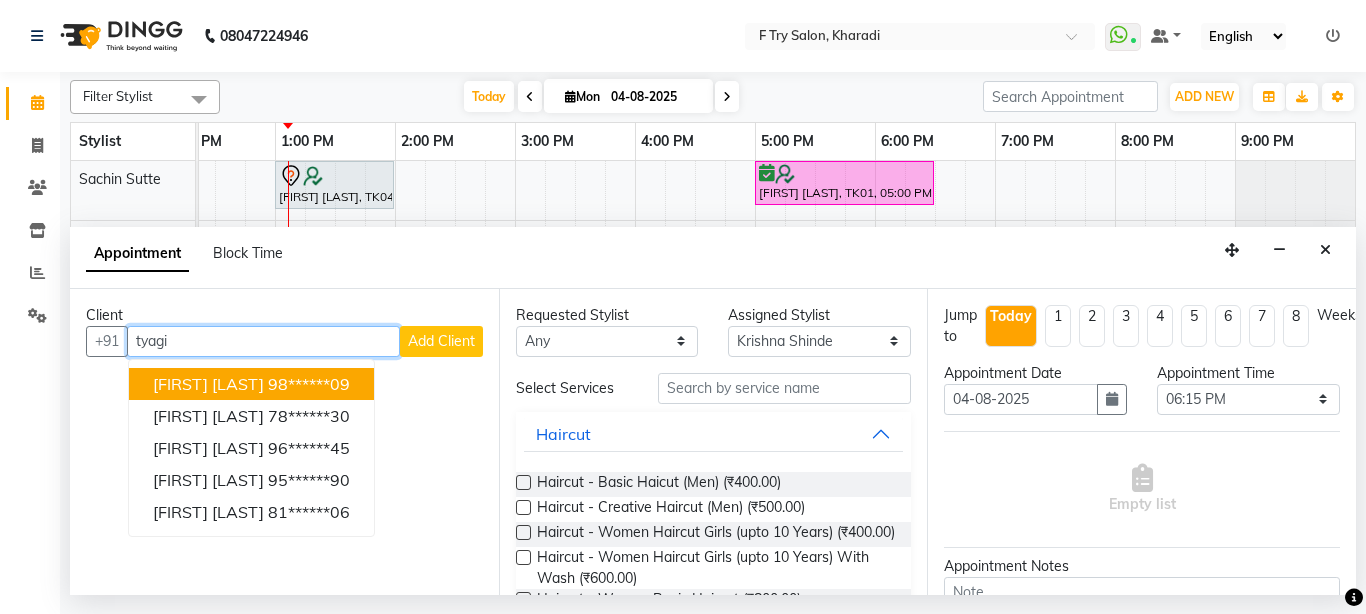 click on "[FIRST] [LAST]" at bounding box center (208, 384) 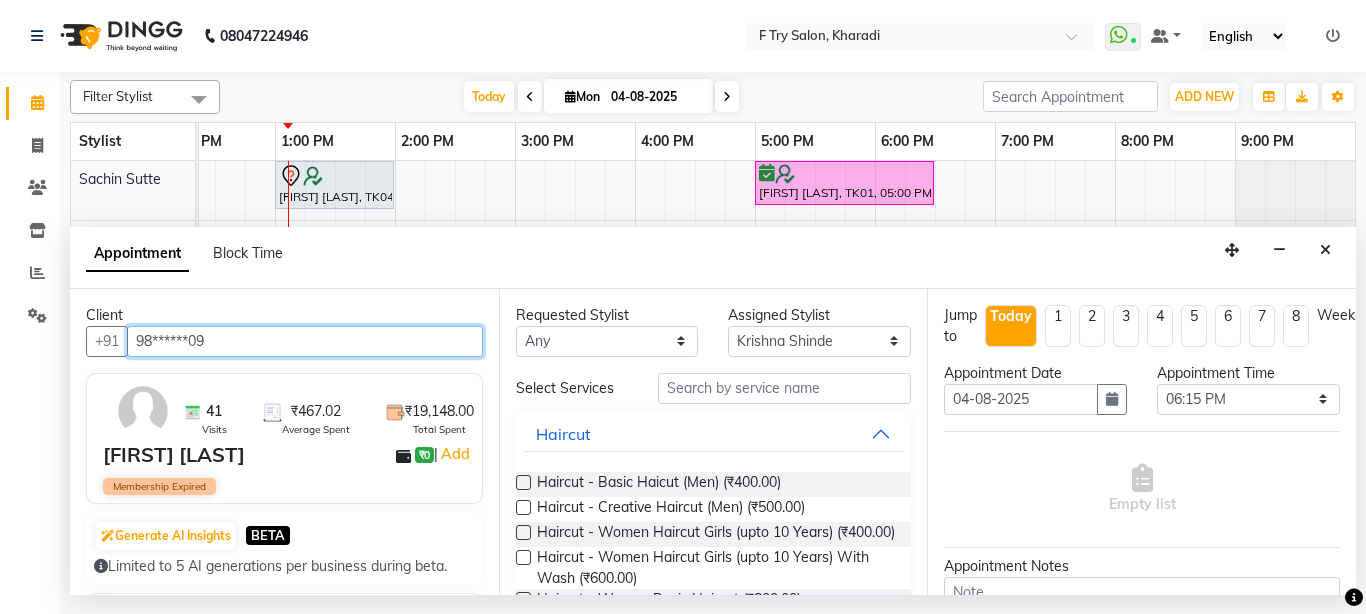 type on "98******09" 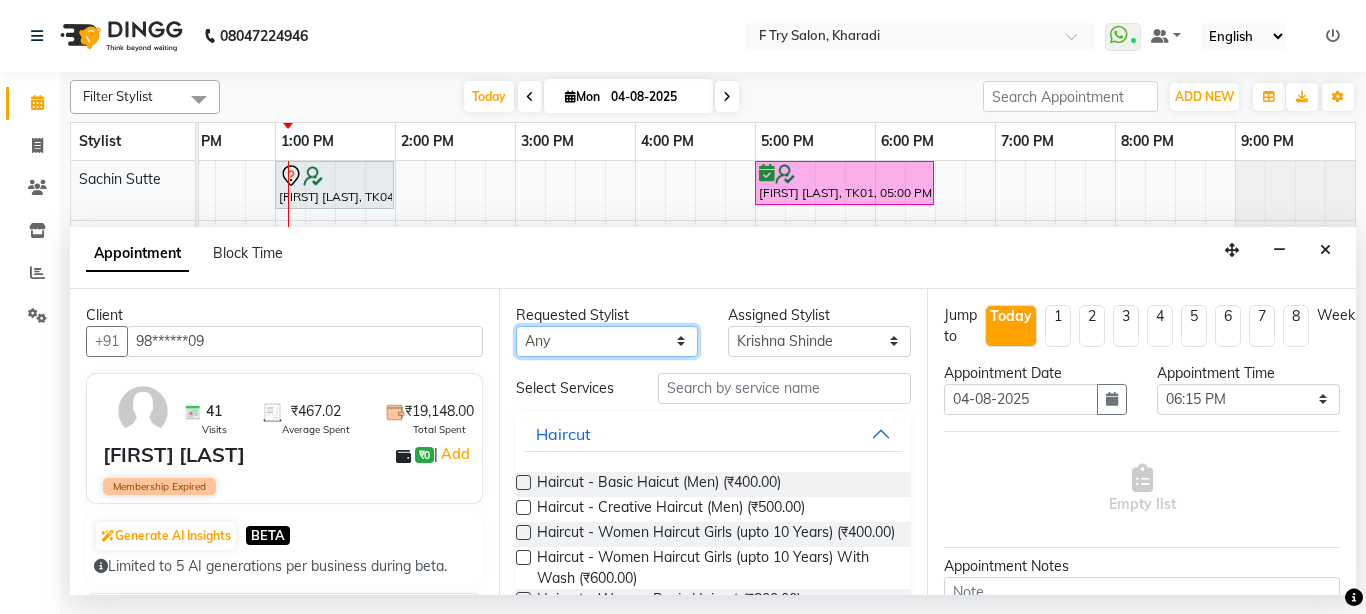 select on "70065" 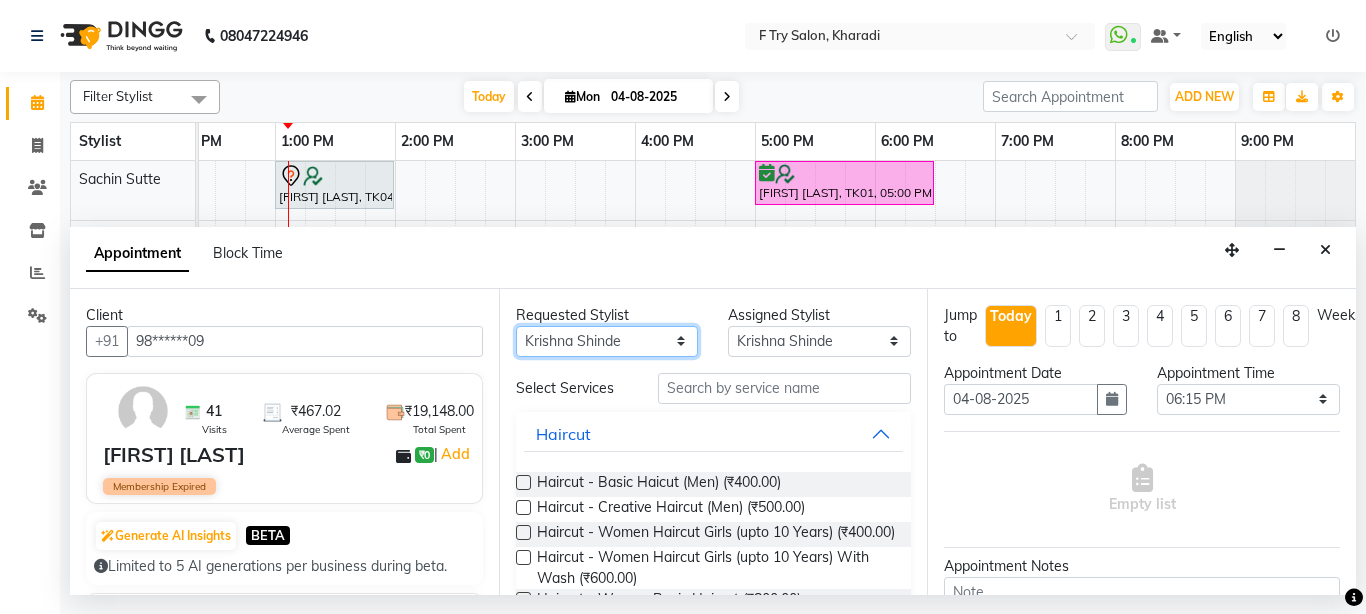click on "Any [FIRST] [LAST]  [FIRST] [LAST] Ftry Agent [FIRST] [LAST] [FIRST] [LAST] [FIRST] [LAST] [FIRST] [LAST] [FIRST] [LAST] [FIRST] [LAST] [FIRST] [LAST]" at bounding box center [607, 341] 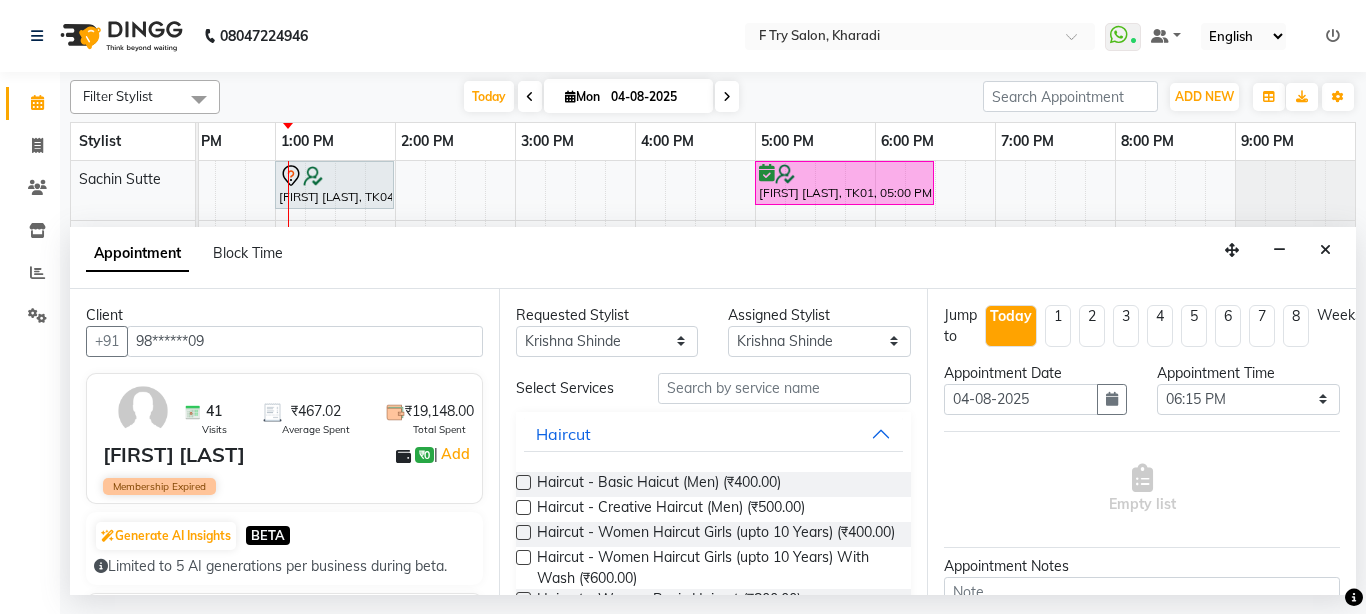click at bounding box center [523, 507] 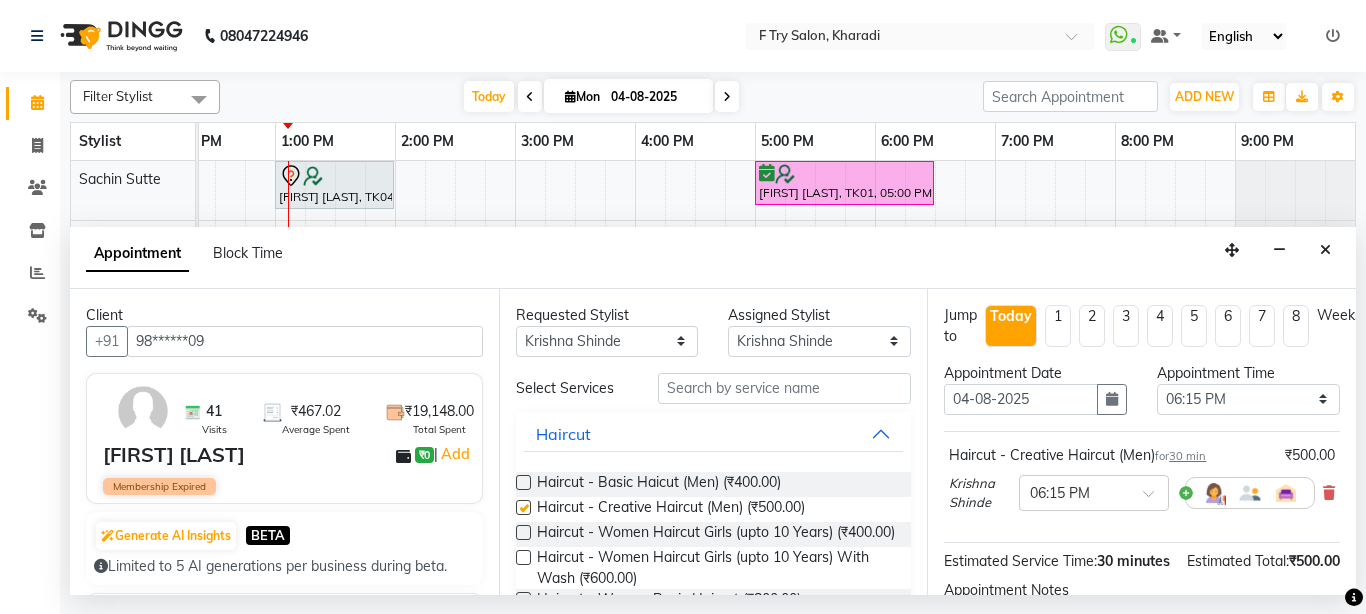 checkbox on "false" 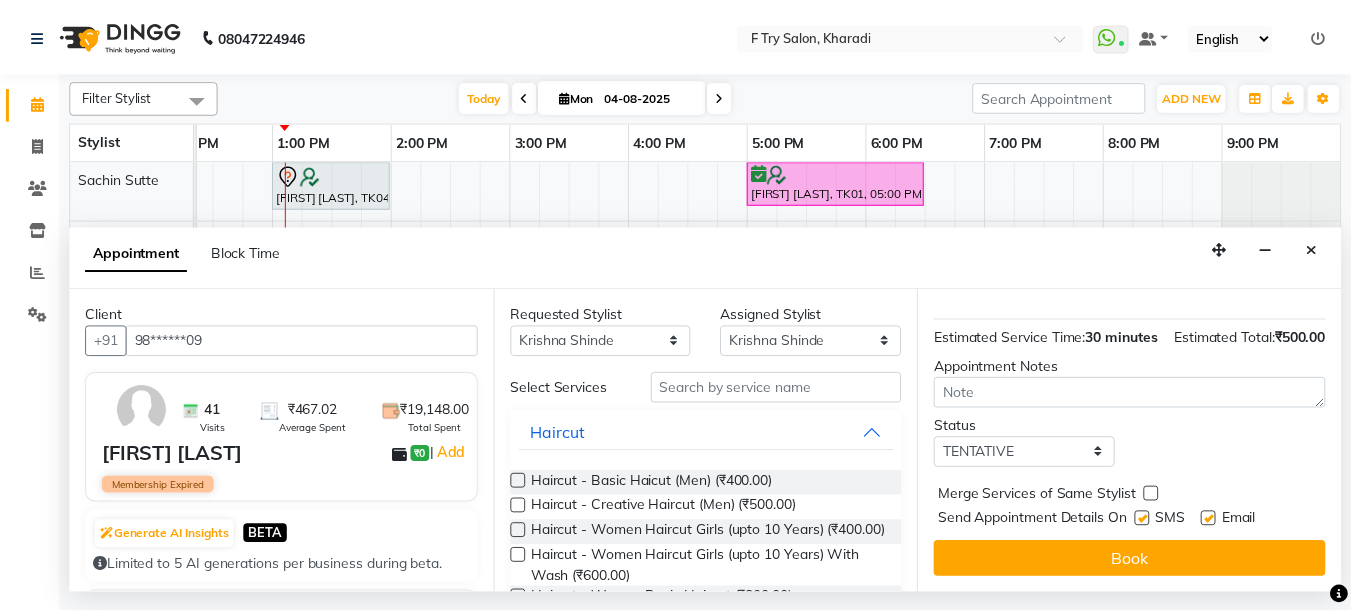 scroll, scrollTop: 259, scrollLeft: 0, axis: vertical 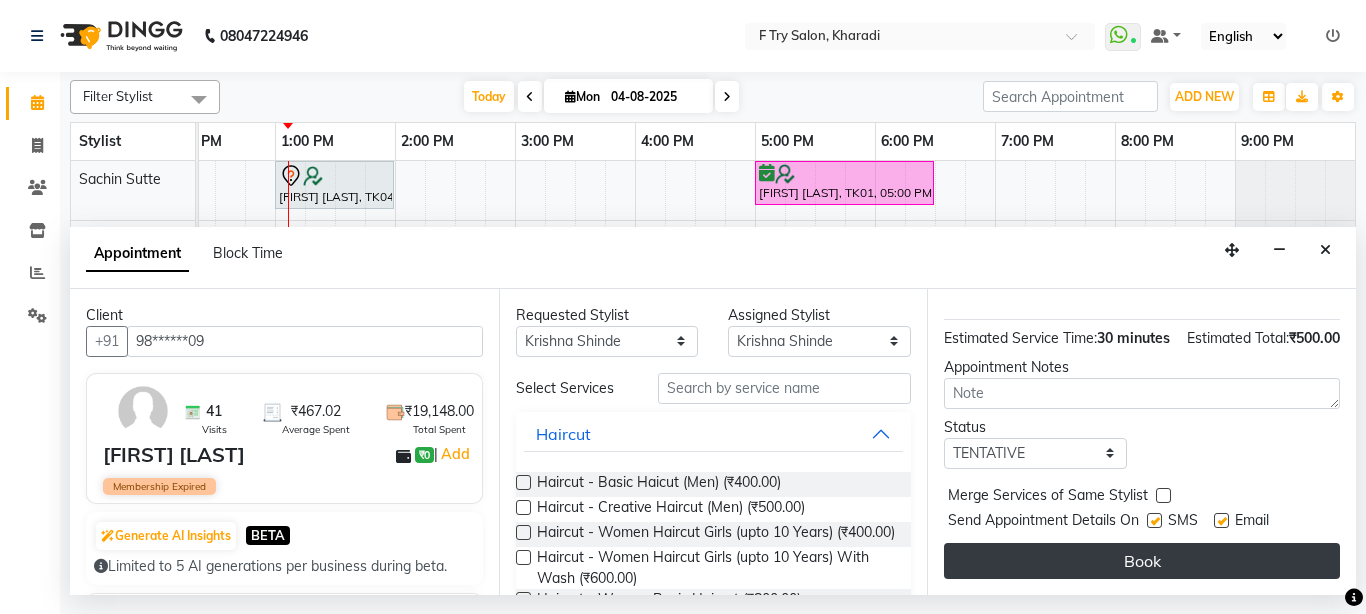 click on "Book" at bounding box center (1142, 561) 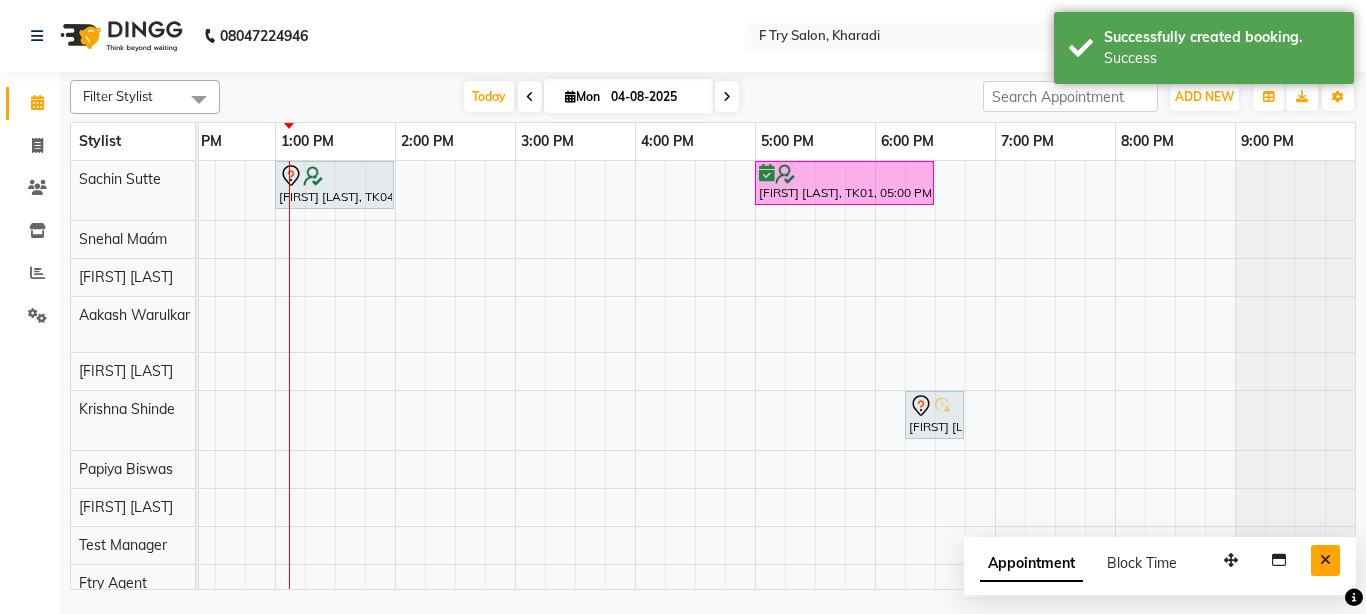 click at bounding box center (1325, 560) 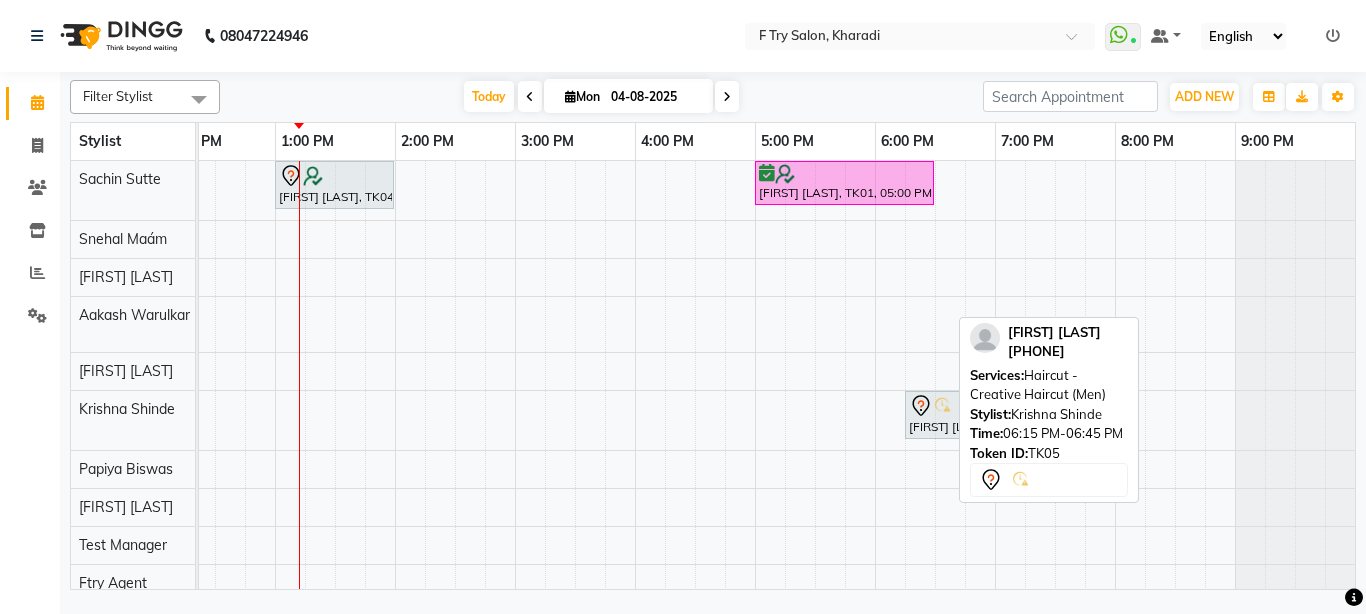 click on "[FIRST] [LAST], TK05, 06:15 PM-06:45 PM, Haircut - Creative Haircut (Men)" at bounding box center [934, 415] 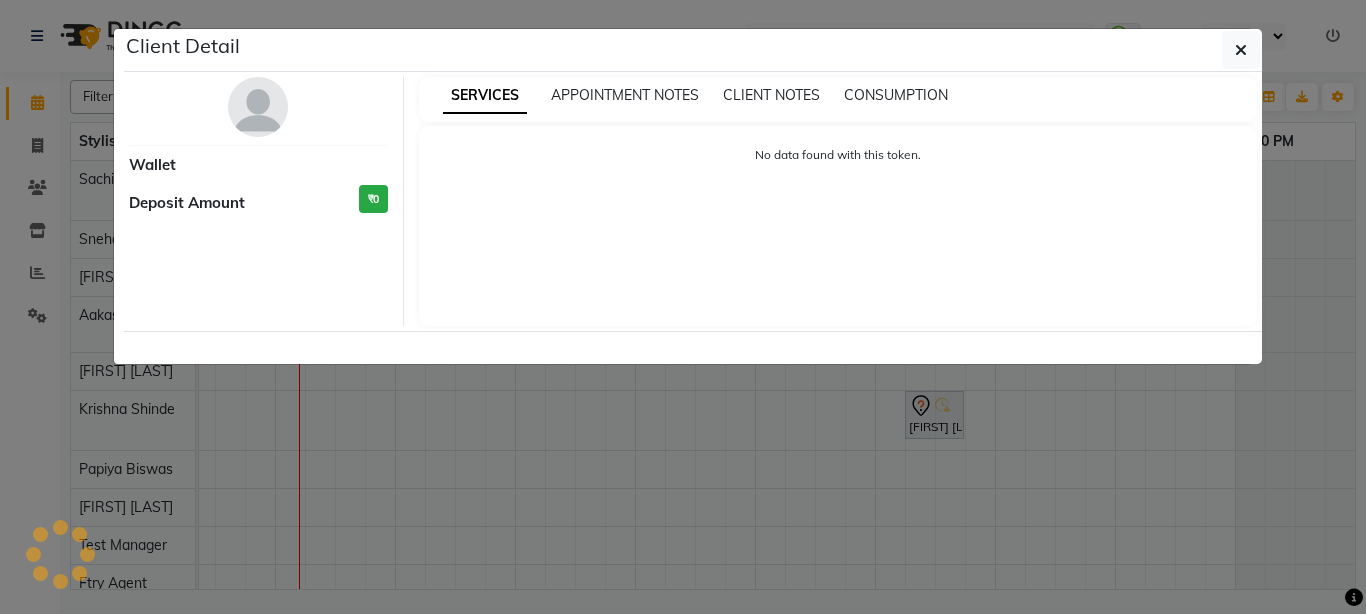 select on "7" 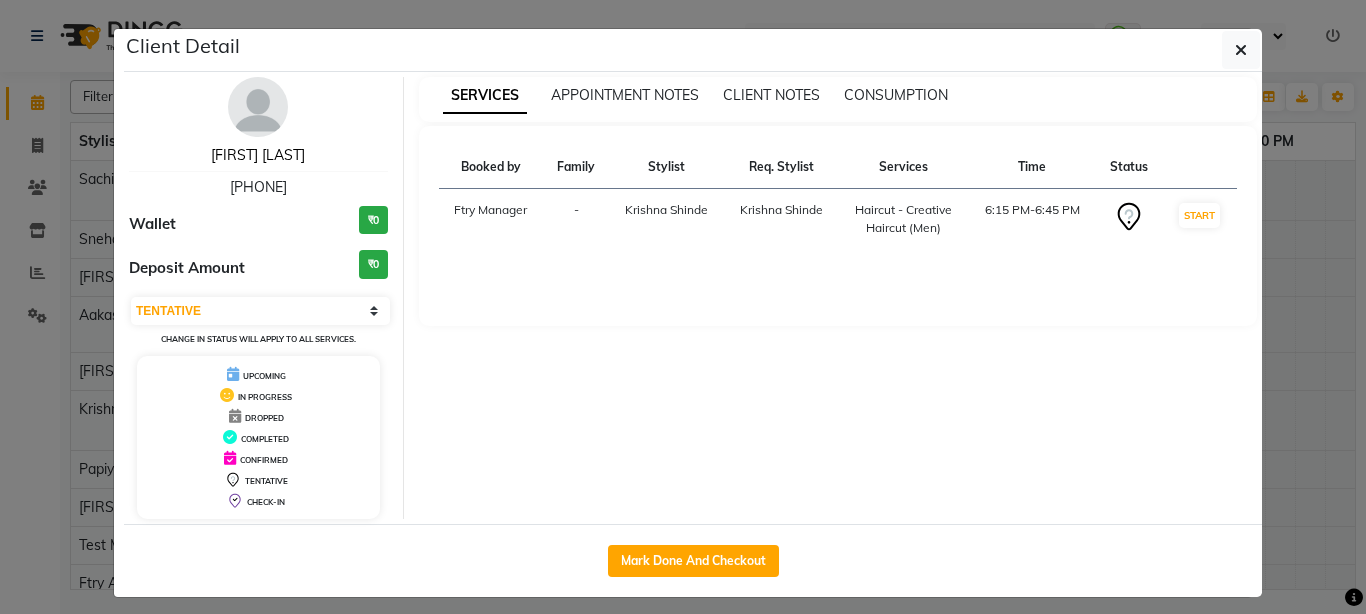 click on "[FIRST] [LAST]" at bounding box center (258, 155) 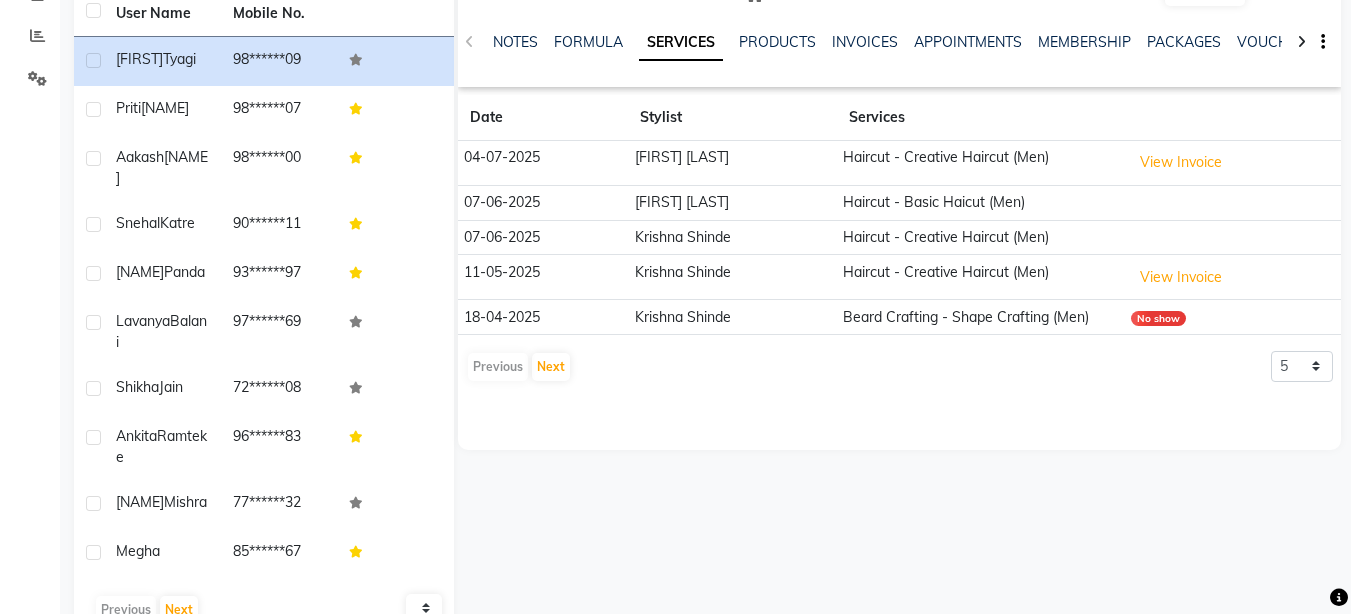scroll, scrollTop: 240, scrollLeft: 0, axis: vertical 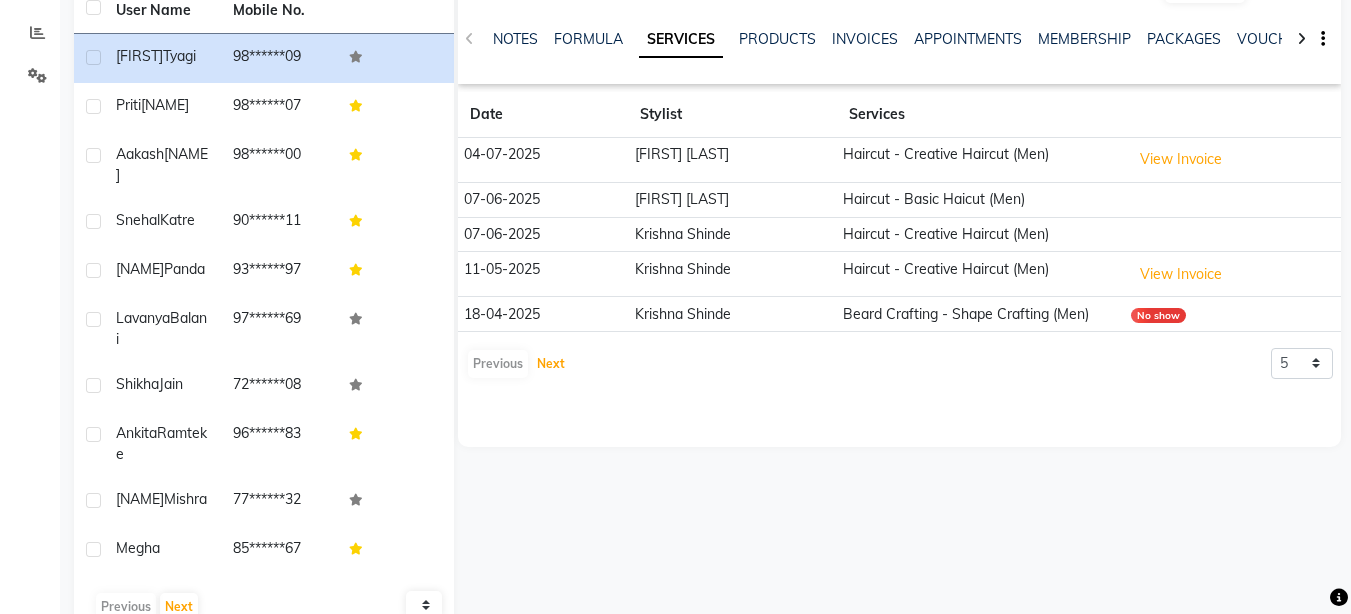 drag, startPoint x: 553, startPoint y: 365, endPoint x: 546, endPoint y: 357, distance: 10.630146 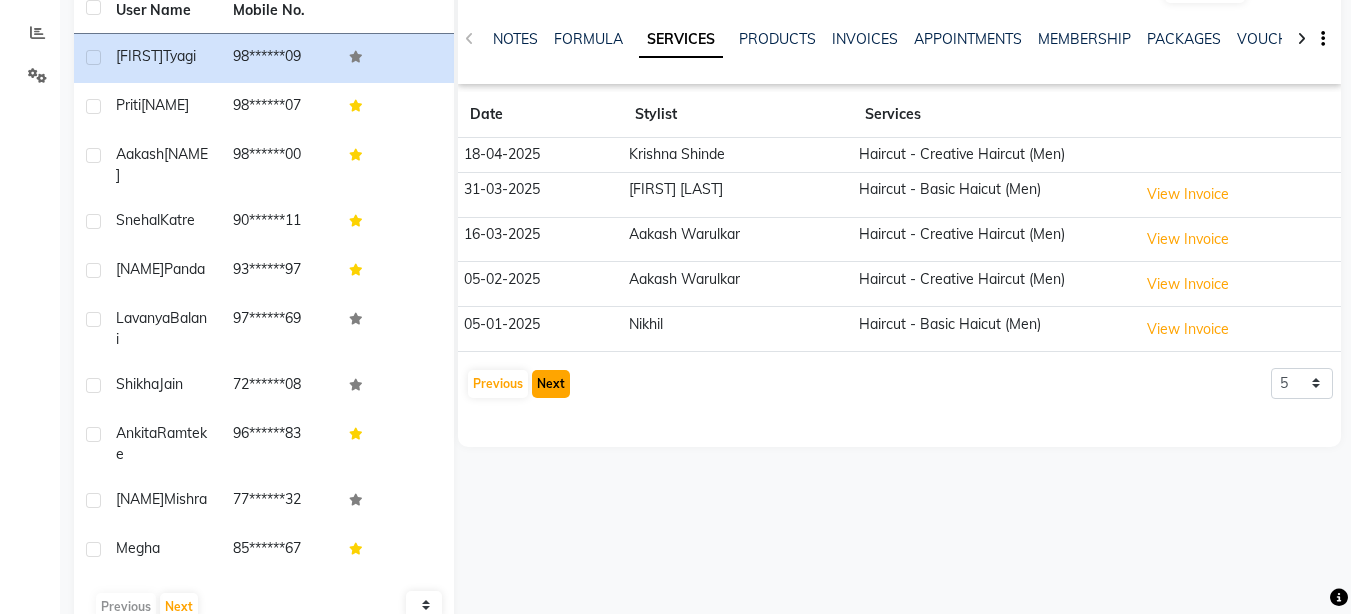 click on "Next" 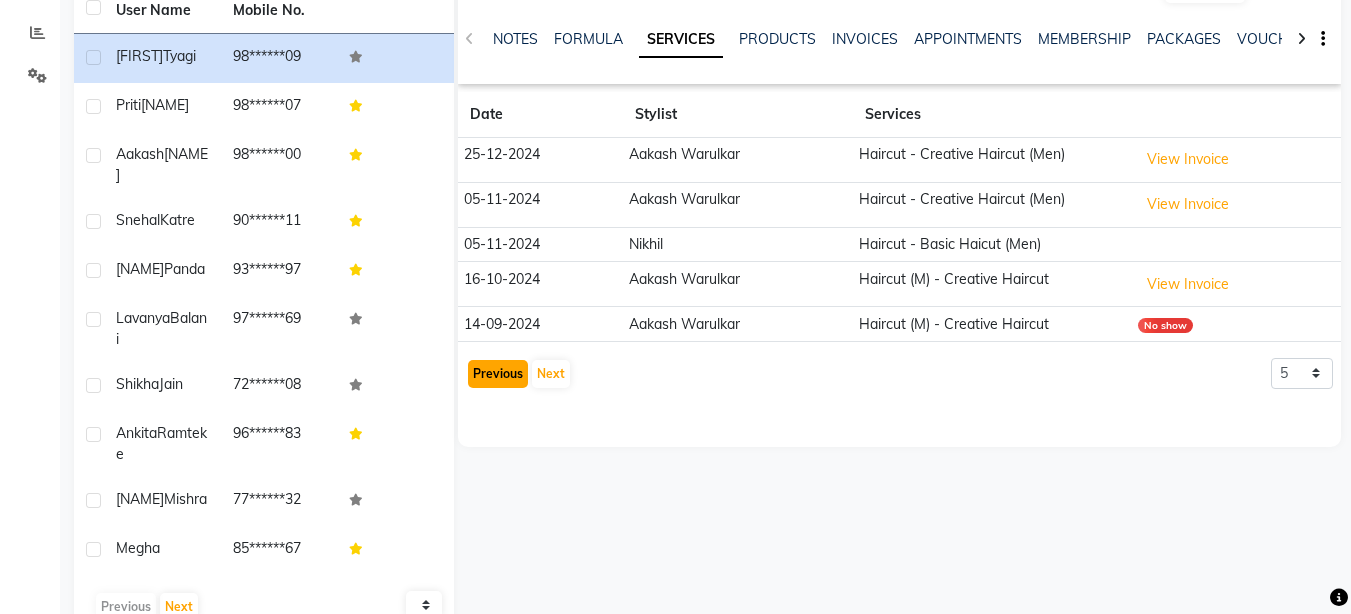 click on "Previous" 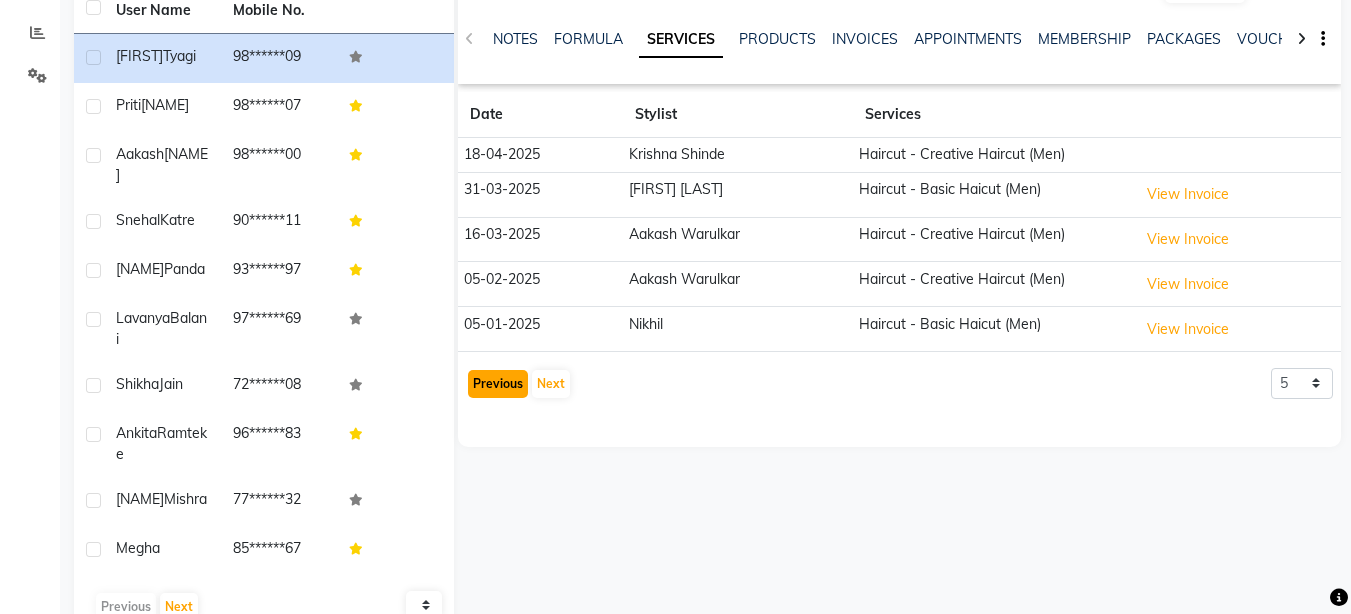 click on "Previous" 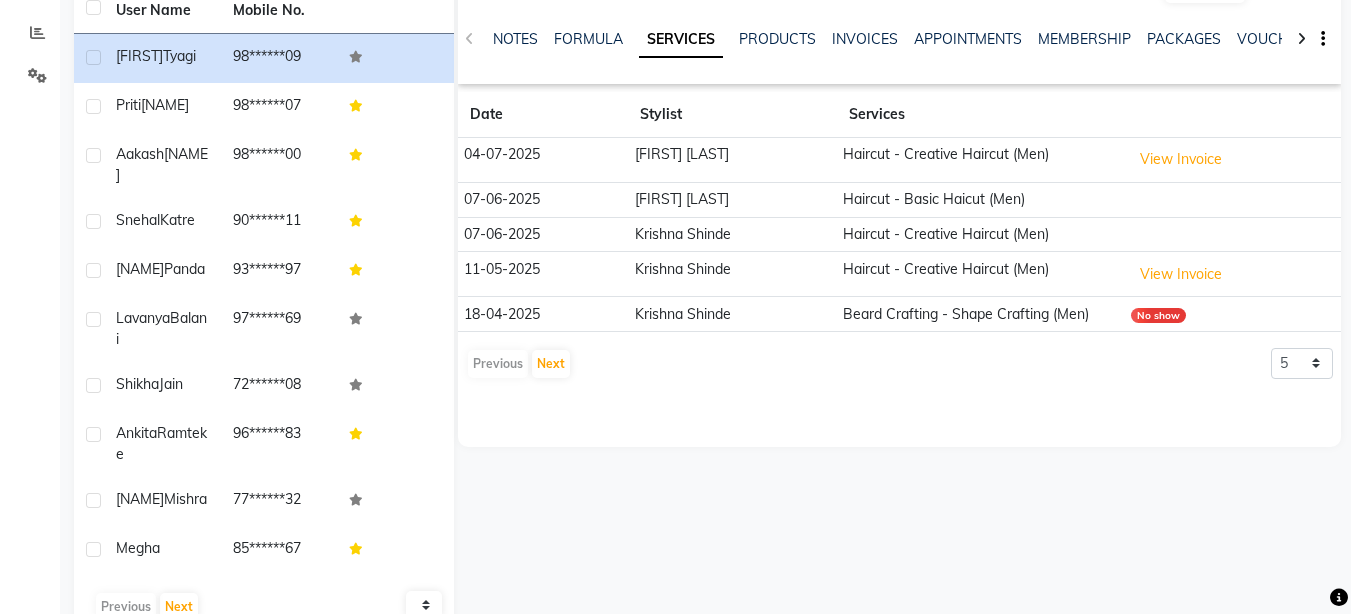 click on "Previous   Next" 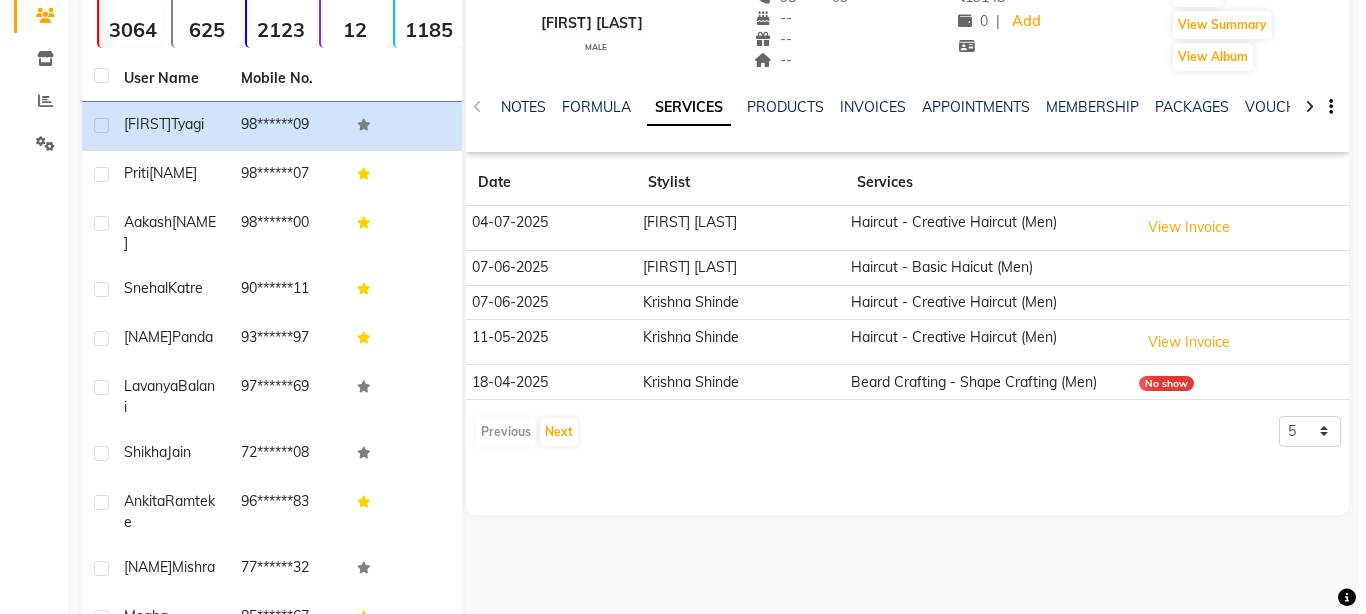 scroll, scrollTop: 0, scrollLeft: 0, axis: both 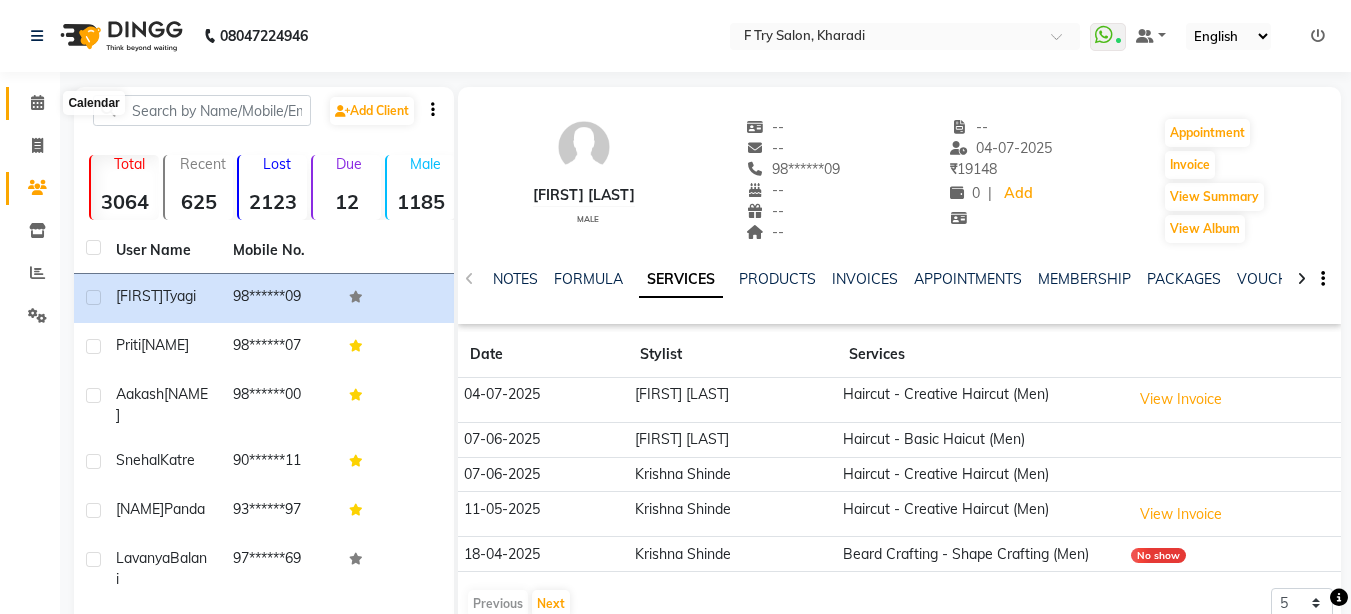 click 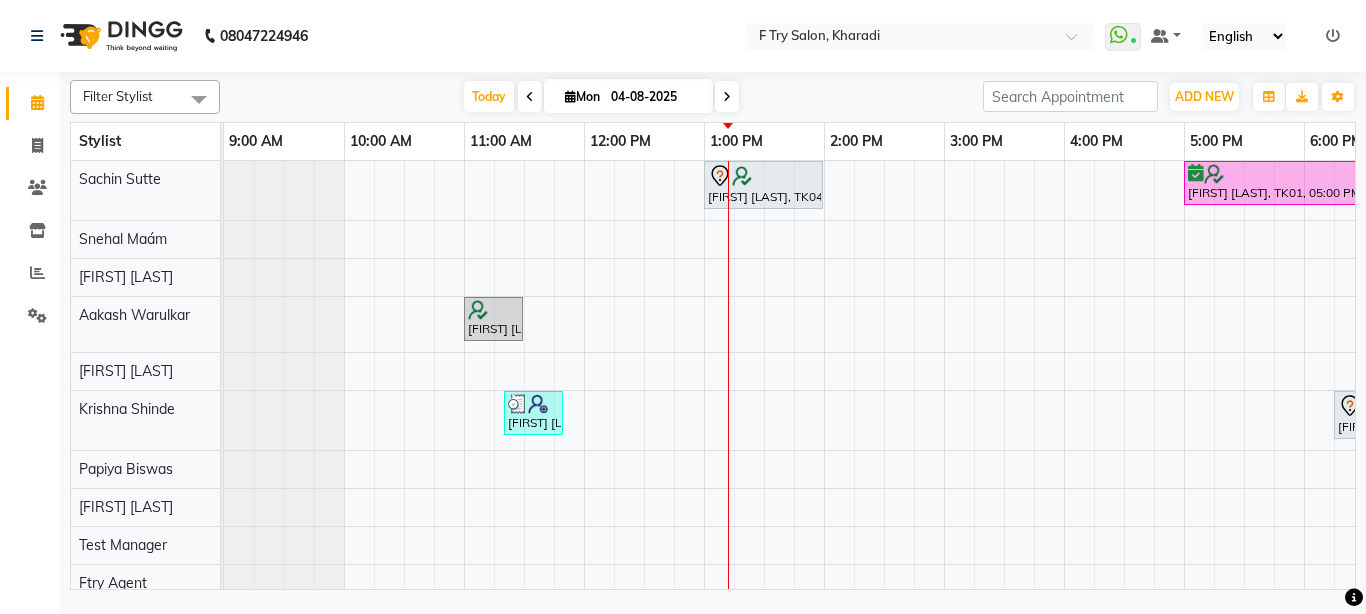 scroll, scrollTop: 13, scrollLeft: 0, axis: vertical 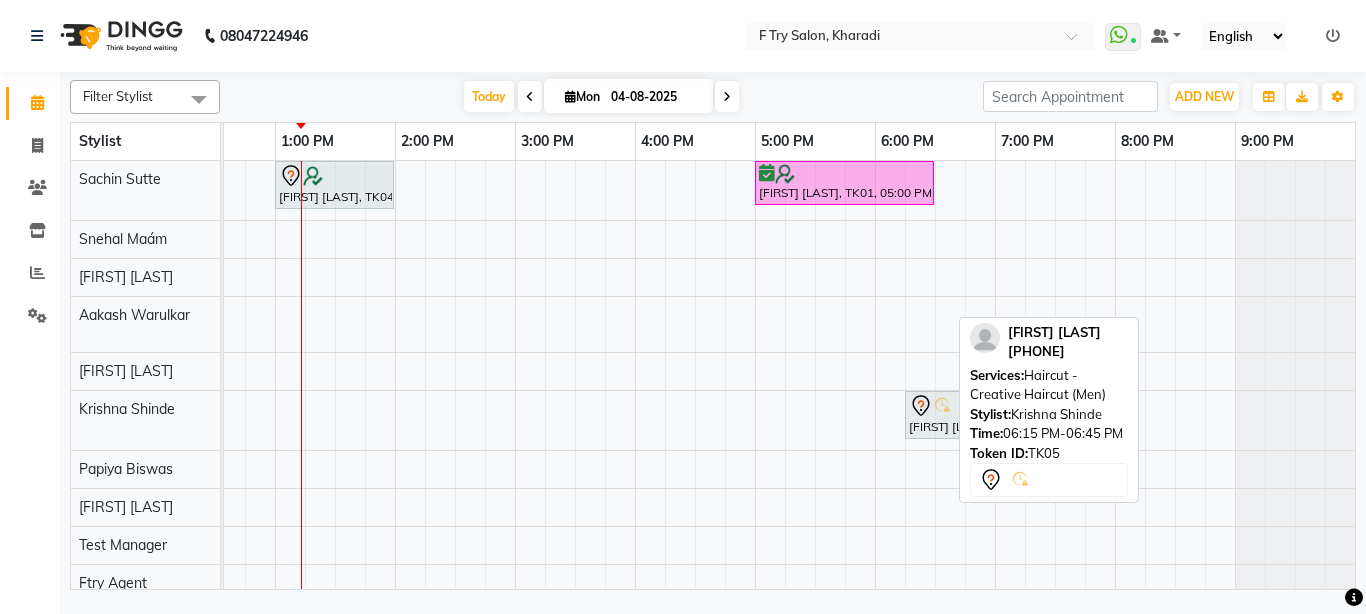 click 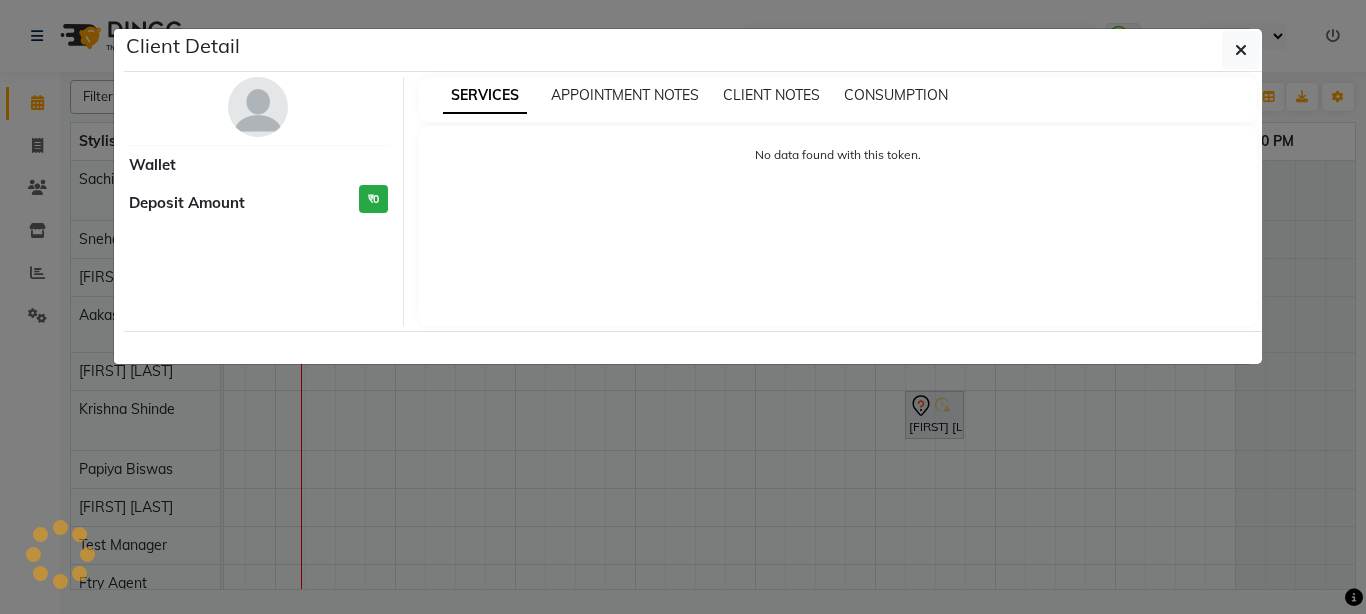 select on "7" 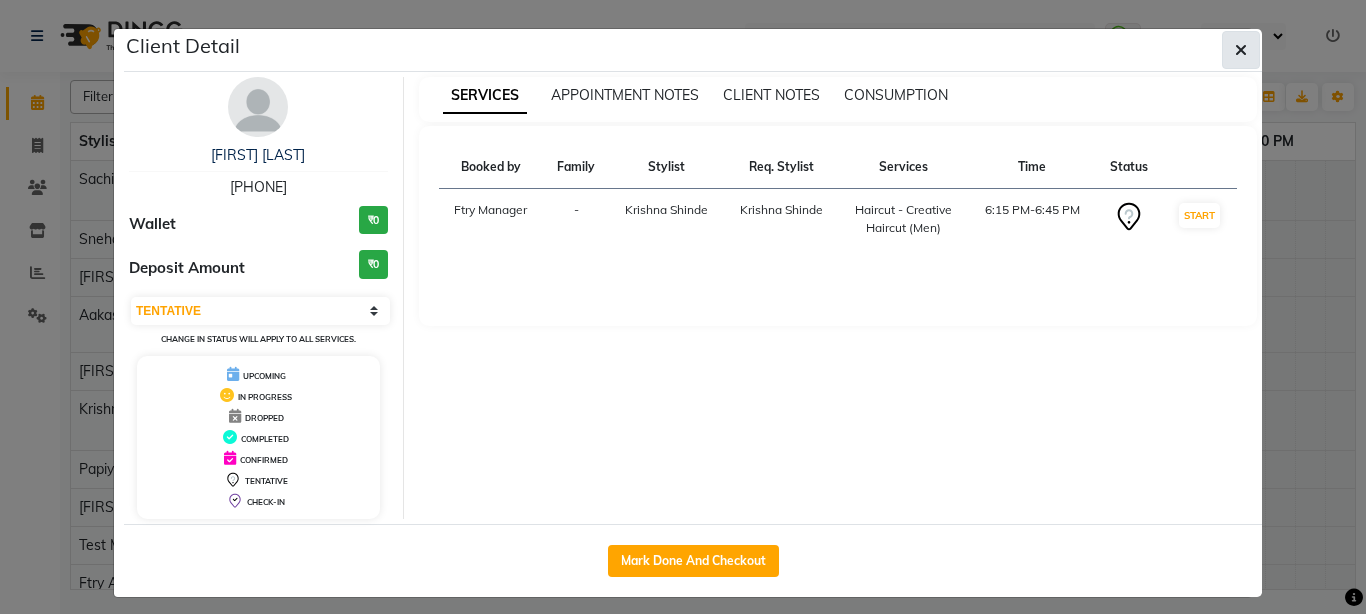click 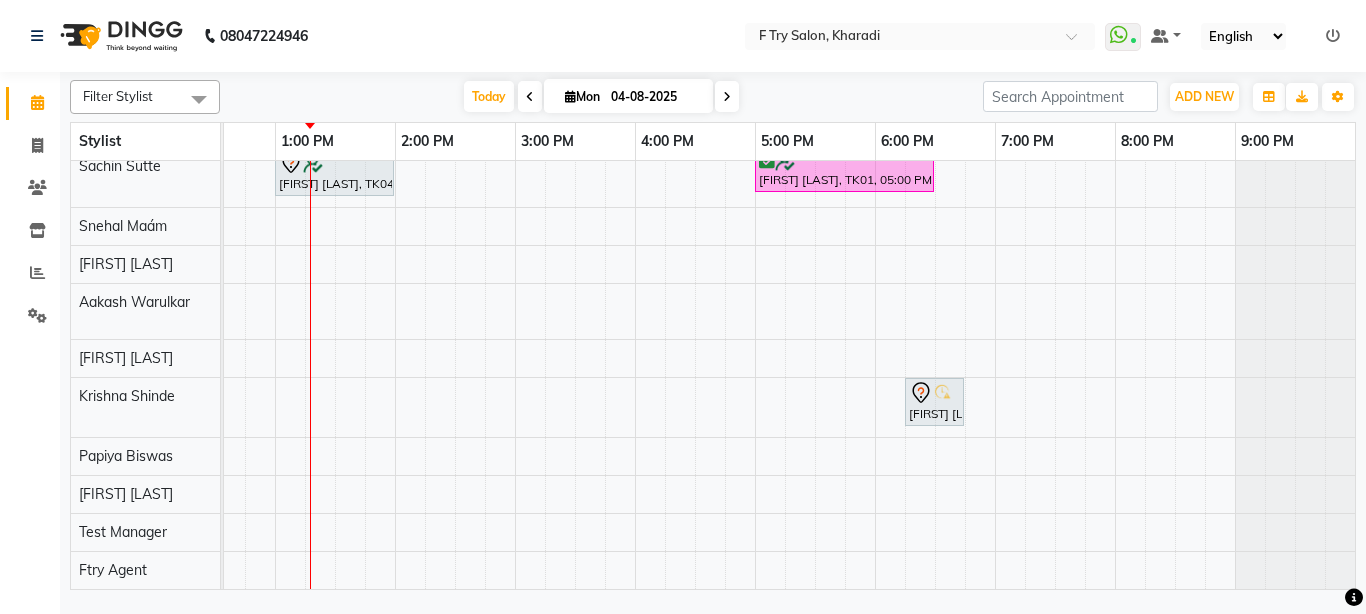 scroll, scrollTop: 8, scrollLeft: 444, axis: both 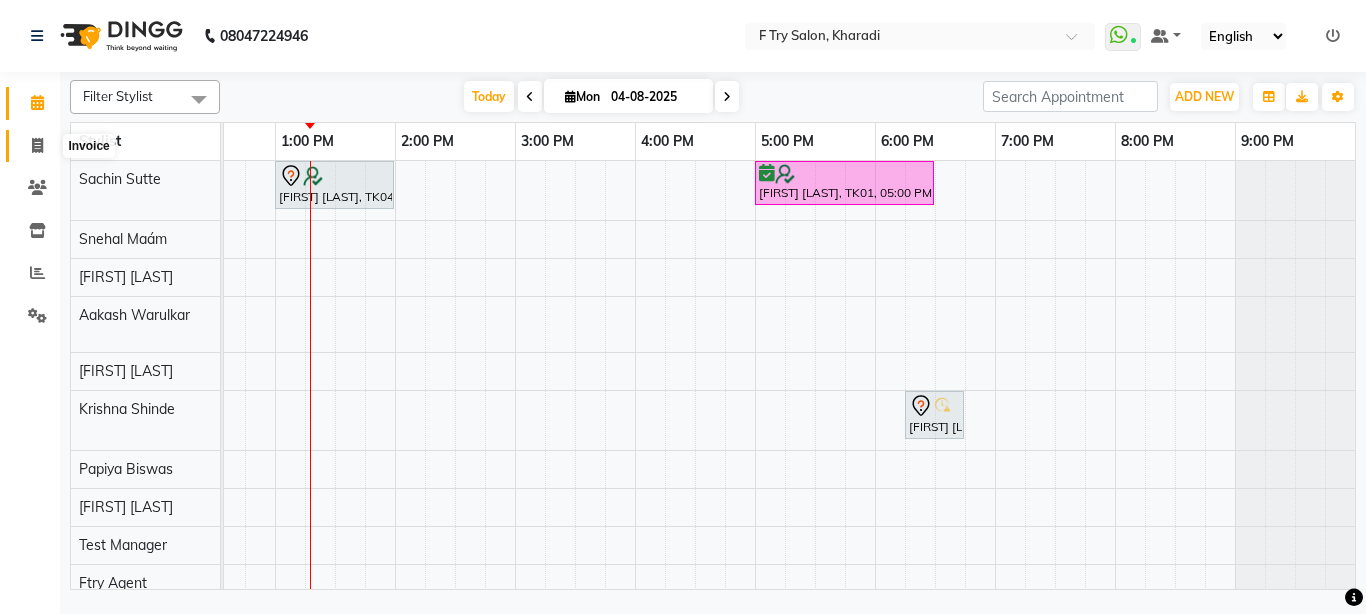 click 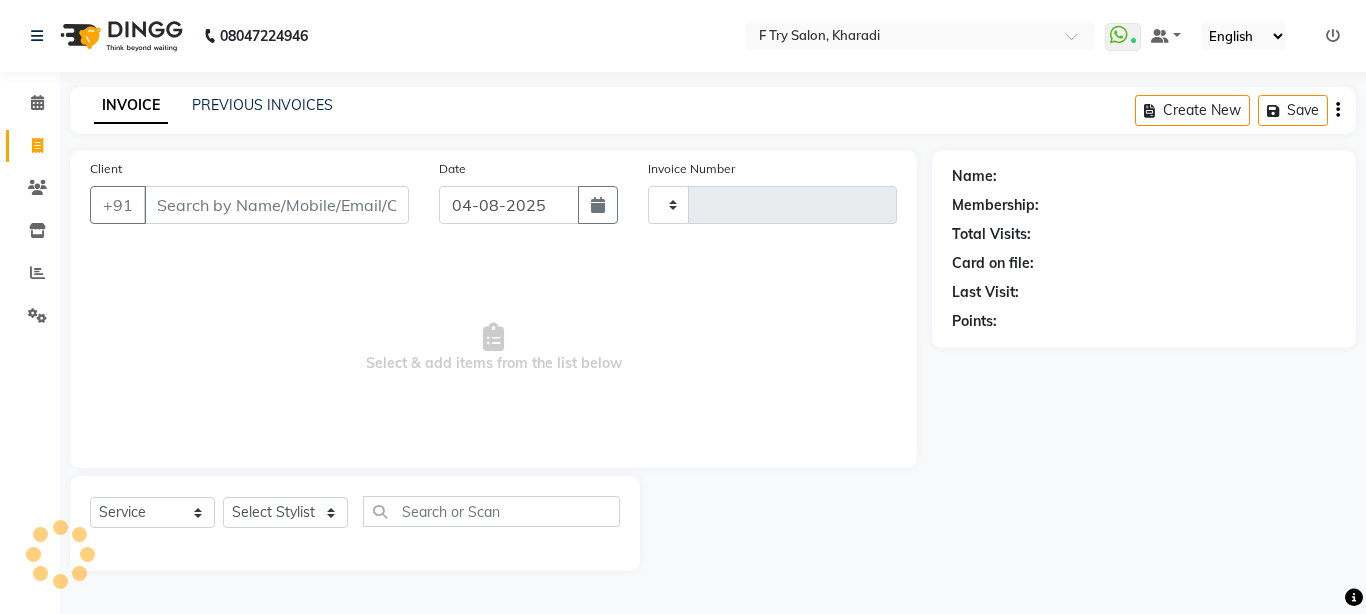 type on "1668" 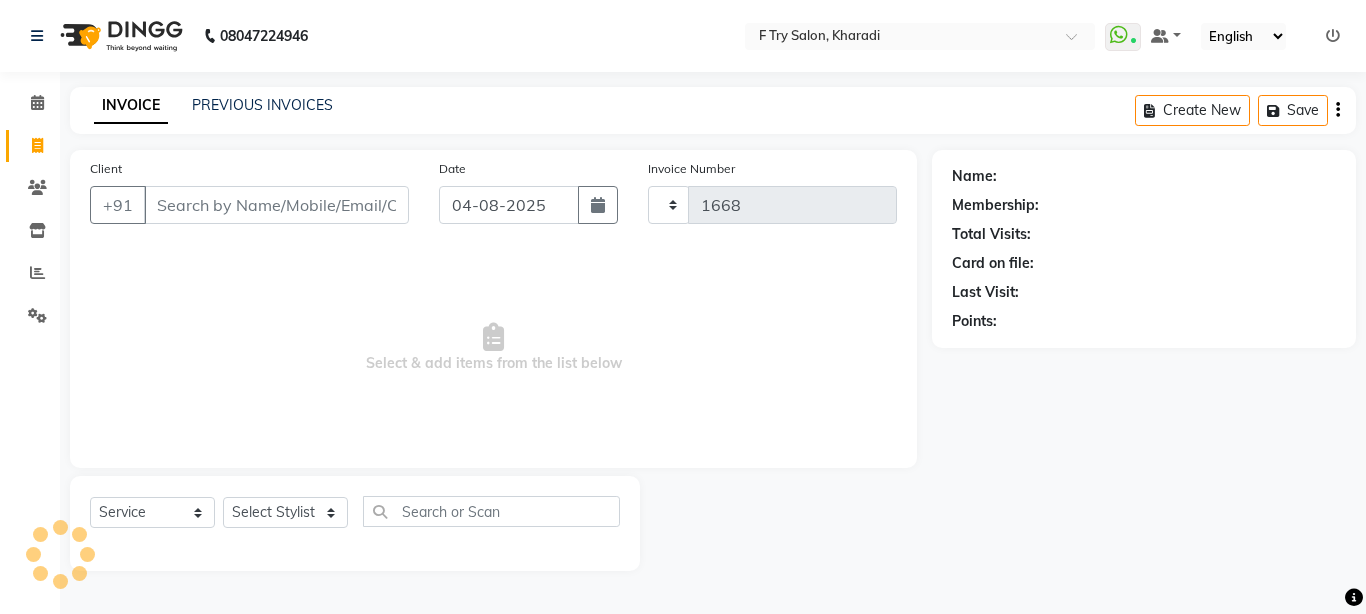 select on "793" 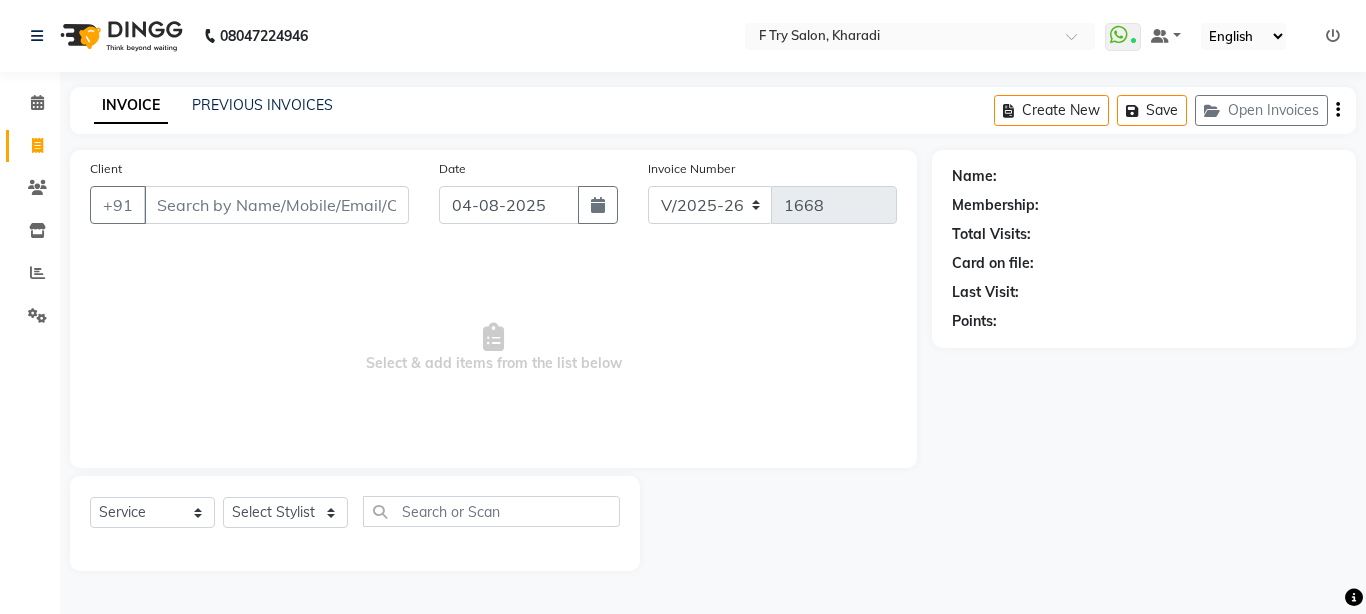 click on "PREVIOUS INVOICES" 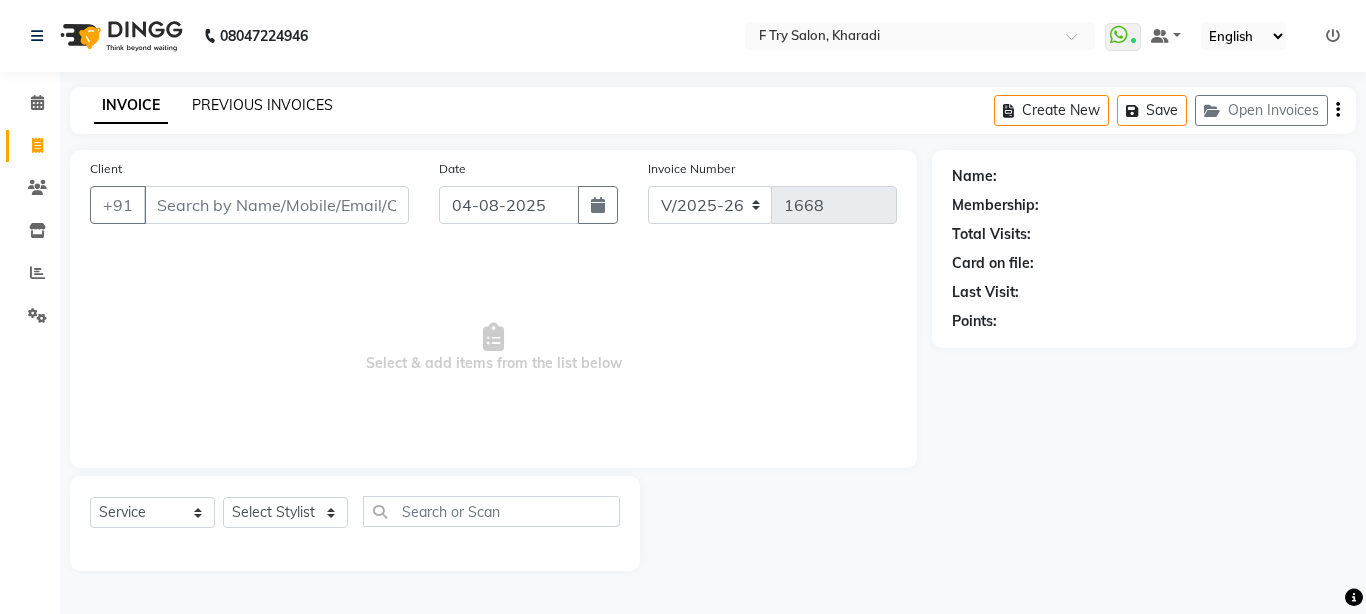 click on "PREVIOUS INVOICES" 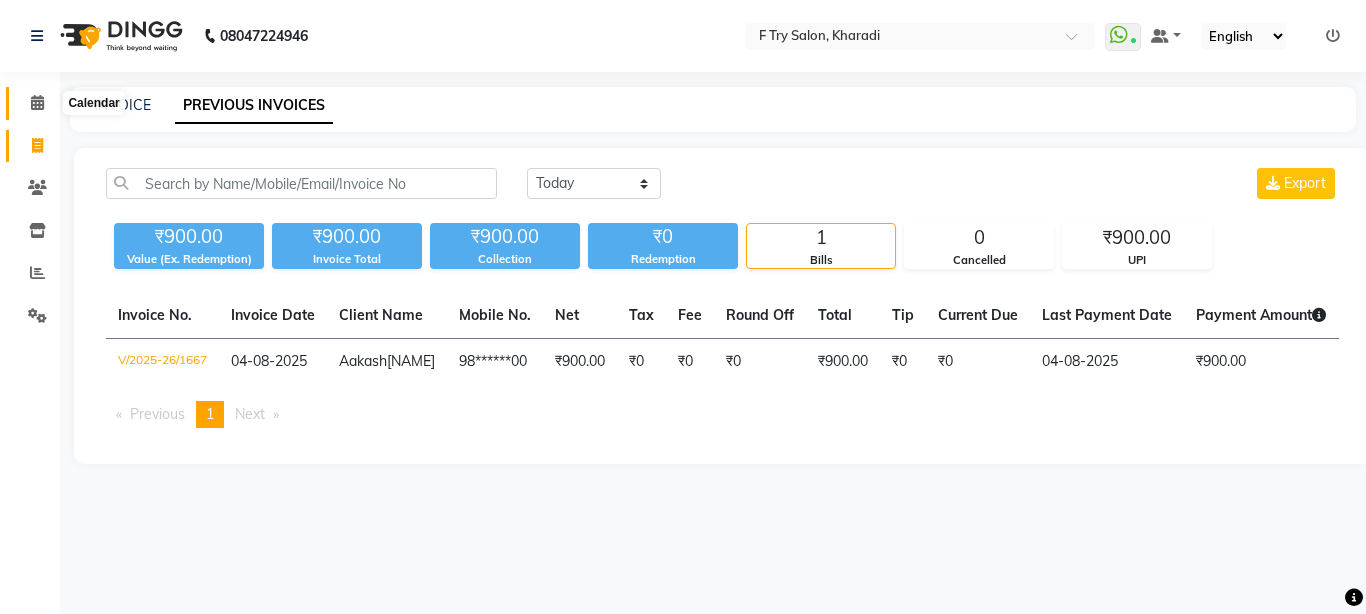 drag, startPoint x: 52, startPoint y: 100, endPoint x: 123, endPoint y: 95, distance: 71.17584 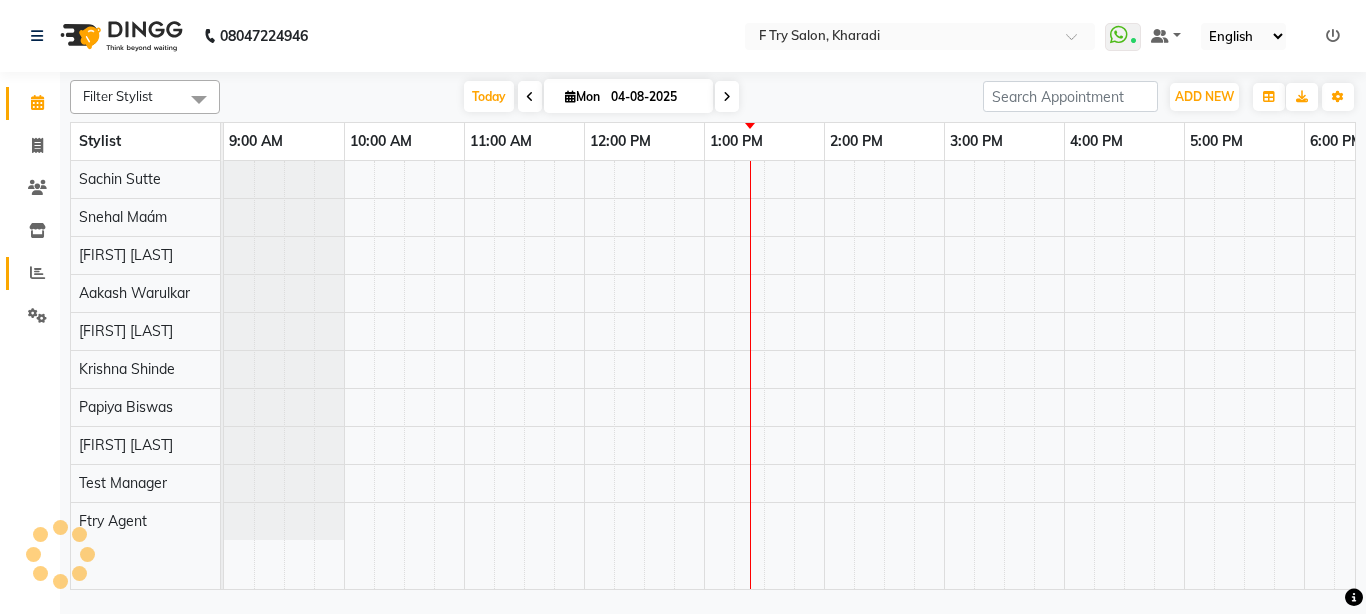 scroll, scrollTop: 0, scrollLeft: 0, axis: both 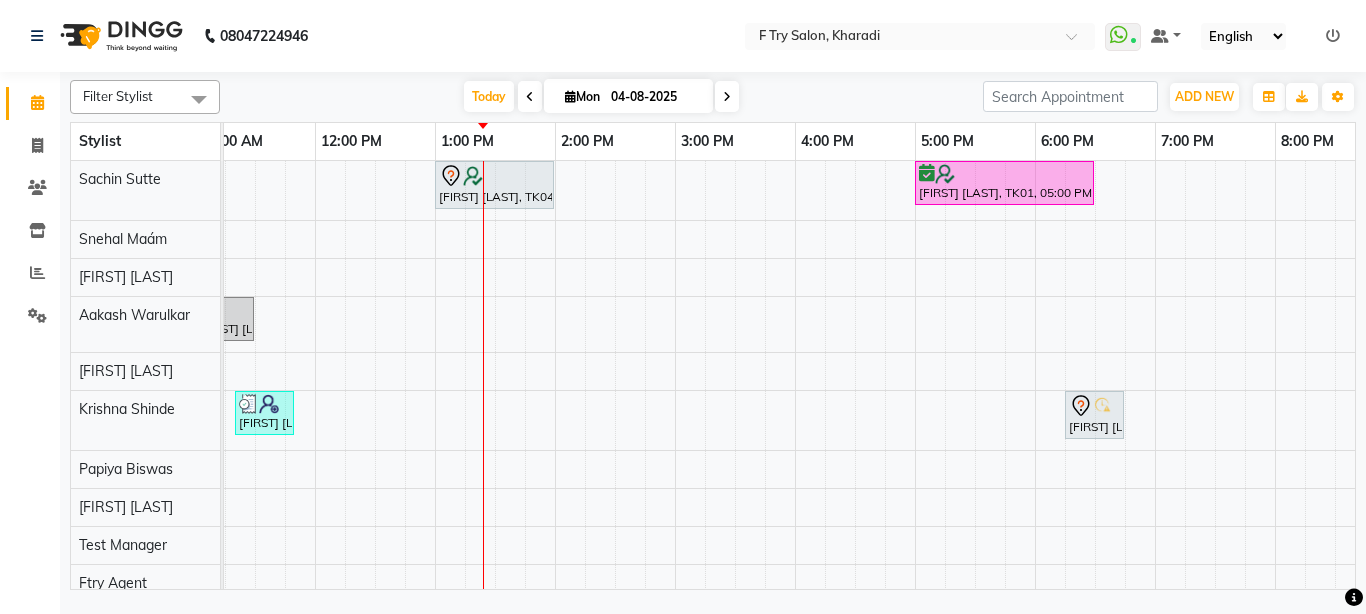 click on "Today  Mon 04-08-2025" at bounding box center (601, 97) 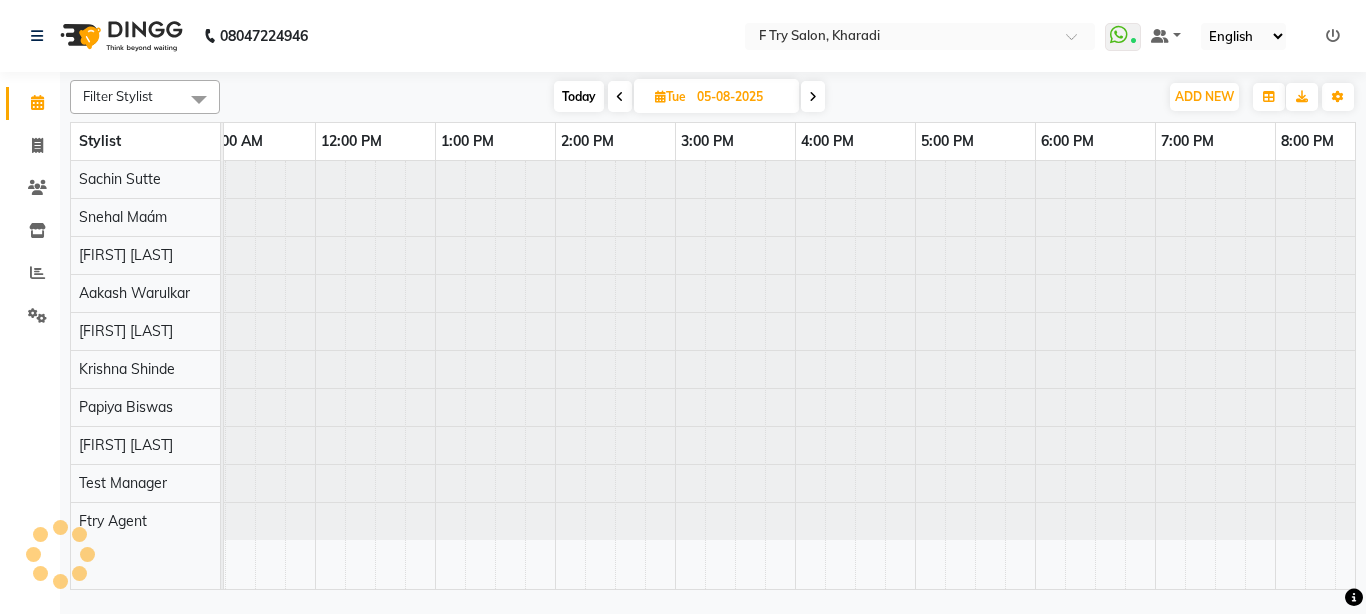 scroll, scrollTop: 0, scrollLeft: 0, axis: both 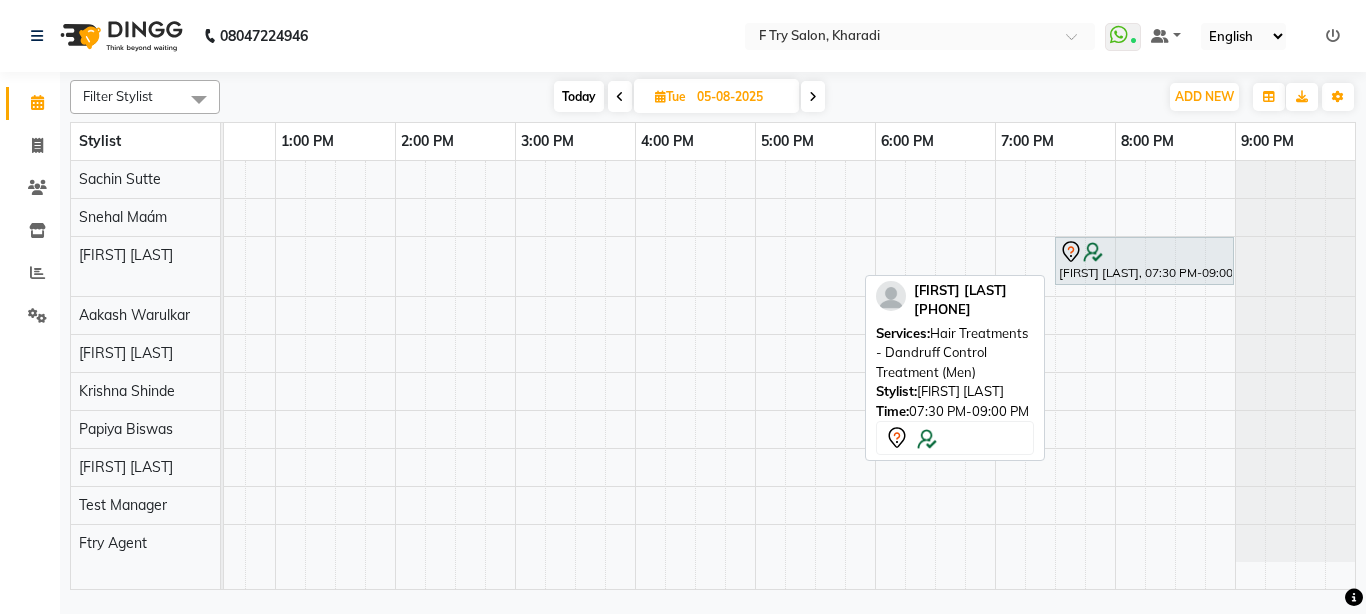 click on "[FIRST] [LAST], 07:30 PM-09:00 PM, Hair Treatments - Dandruff Control Treatment (Men)" at bounding box center [1144, 261] 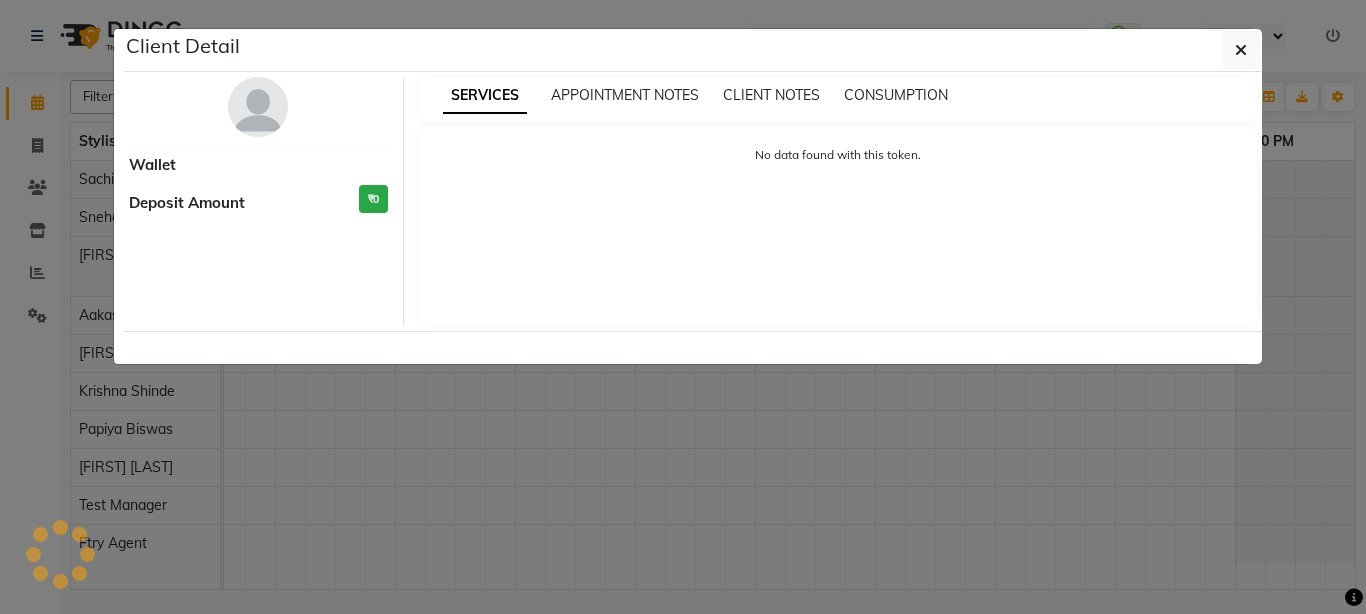 select on "7" 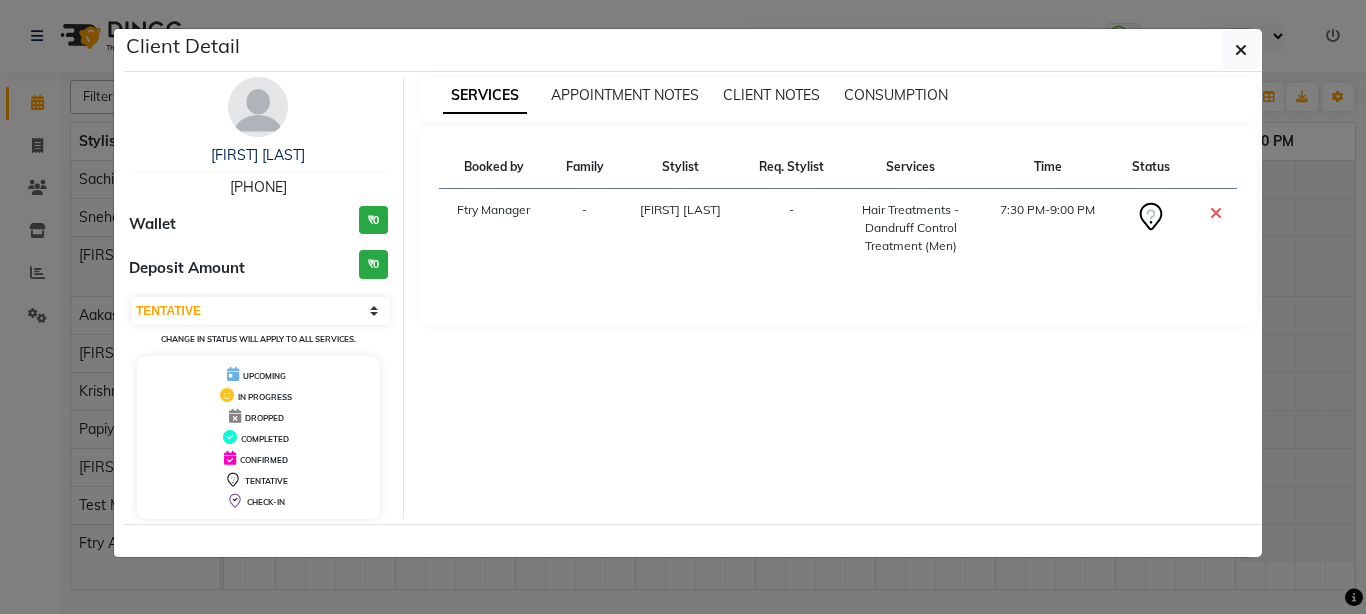 click on "Client Detail  [FIRST] [LAST]   [PHONE] Wallet ₹0 Deposit Amount  ₹0  Select CONFIRMED TENTATIVE Change in status will apply to all services. UPCOMING IN PROGRESS DROPPED COMPLETED CONFIRMED TENTATIVE CHECK-IN SERVICES APPOINTMENT NOTES CLIENT NOTES CONSUMPTION Booked by Family Stylist Req. Stylist Services Time Status  Ftry Manager  - [FIRST] [LAST] -  Hair Treatments - Dandruff Control Treatment (Men)   7:30 PM-9:00 PM" 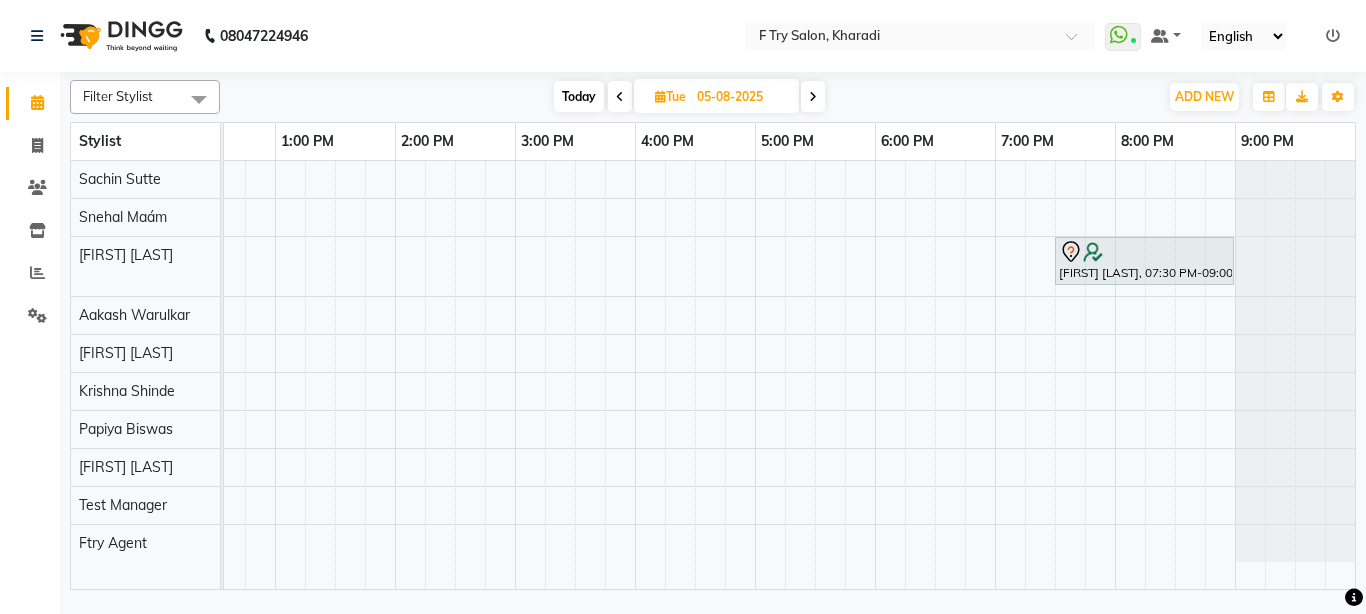 click at bounding box center (813, 96) 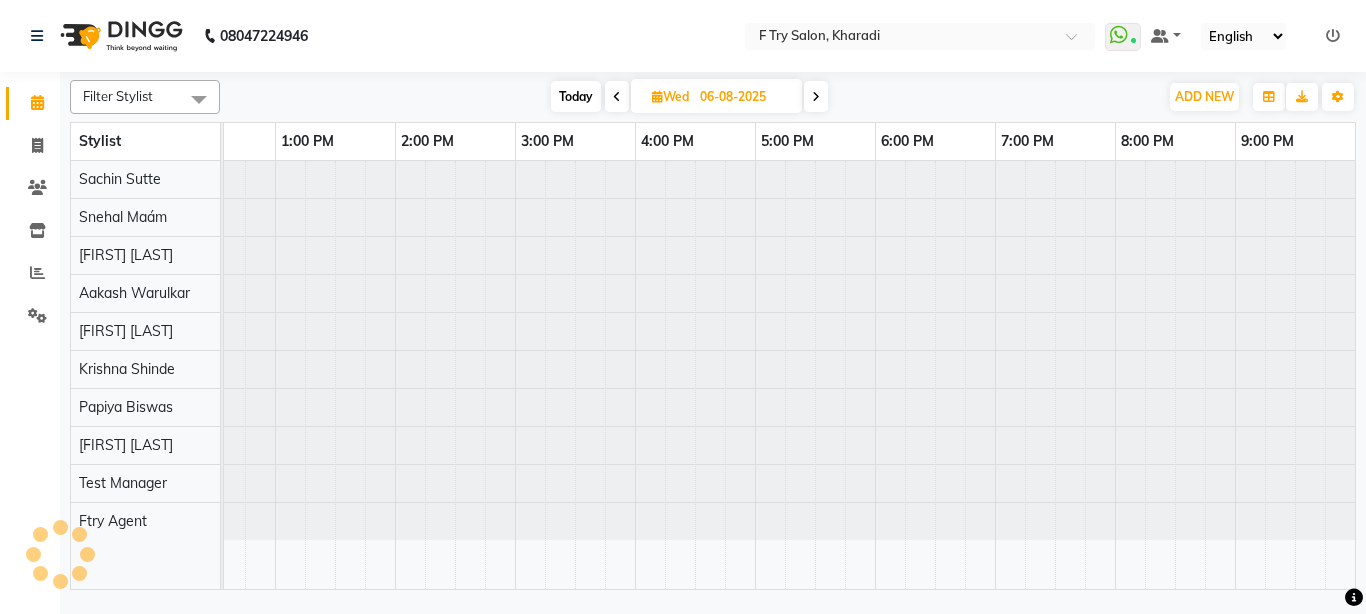 scroll, scrollTop: 0, scrollLeft: 0, axis: both 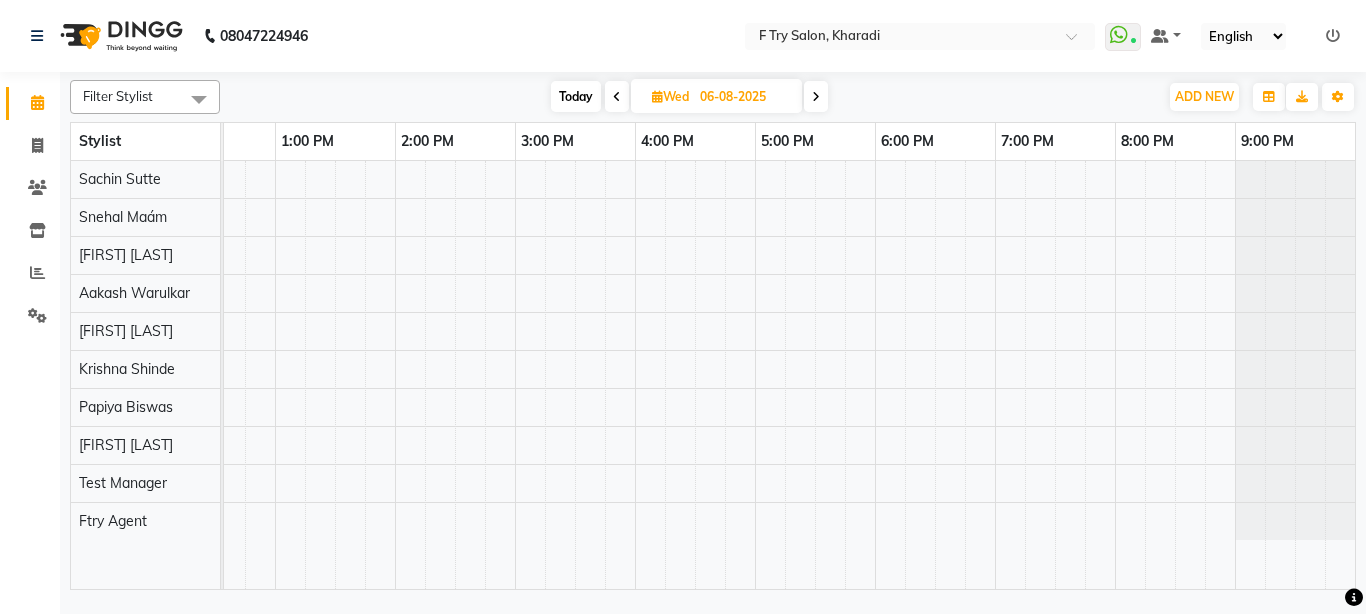 click at bounding box center (816, 96) 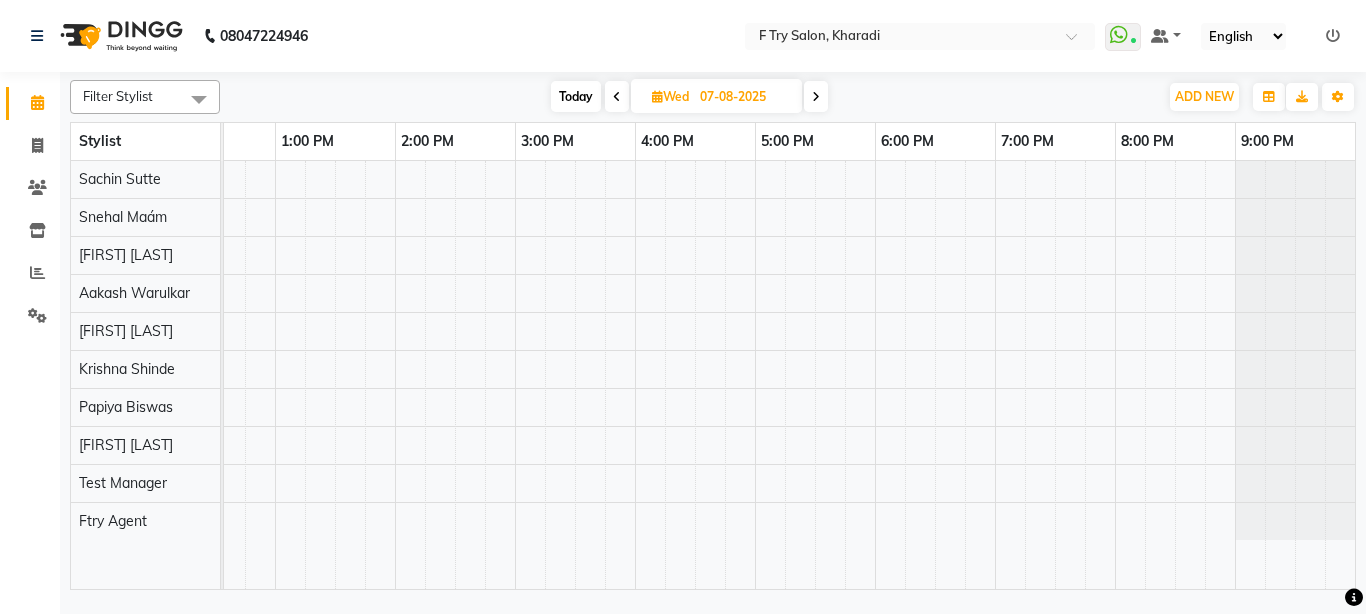 scroll, scrollTop: 0, scrollLeft: 0, axis: both 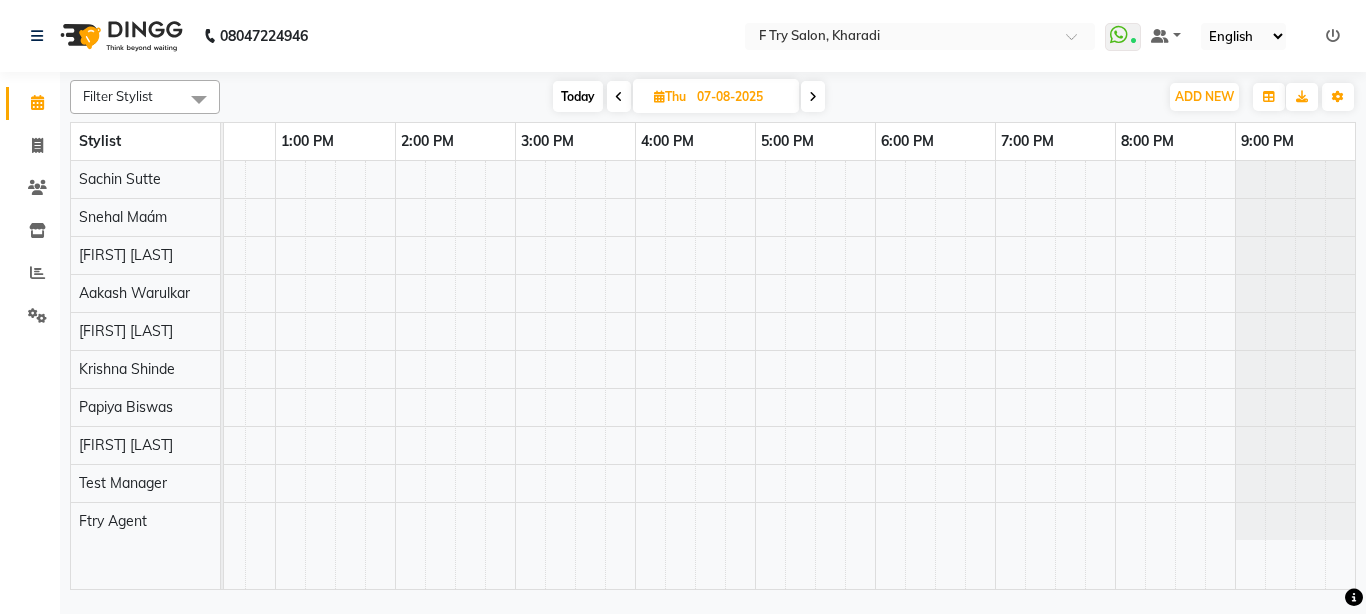 click at bounding box center [813, 96] 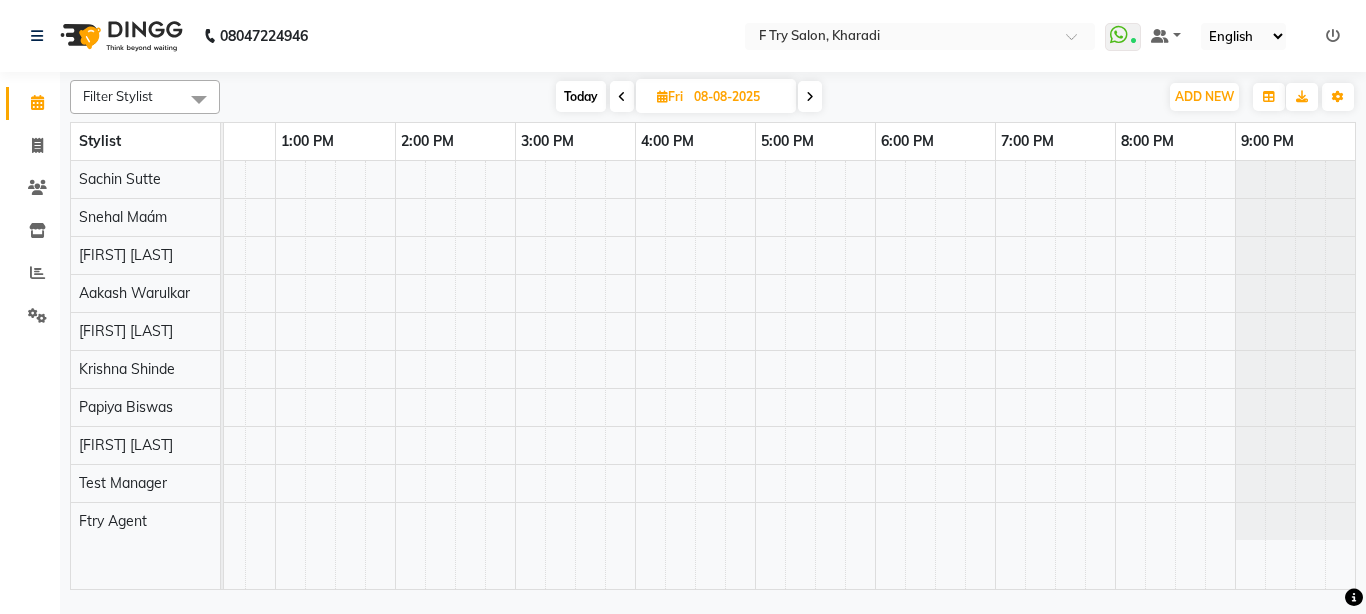 click at bounding box center [810, 96] 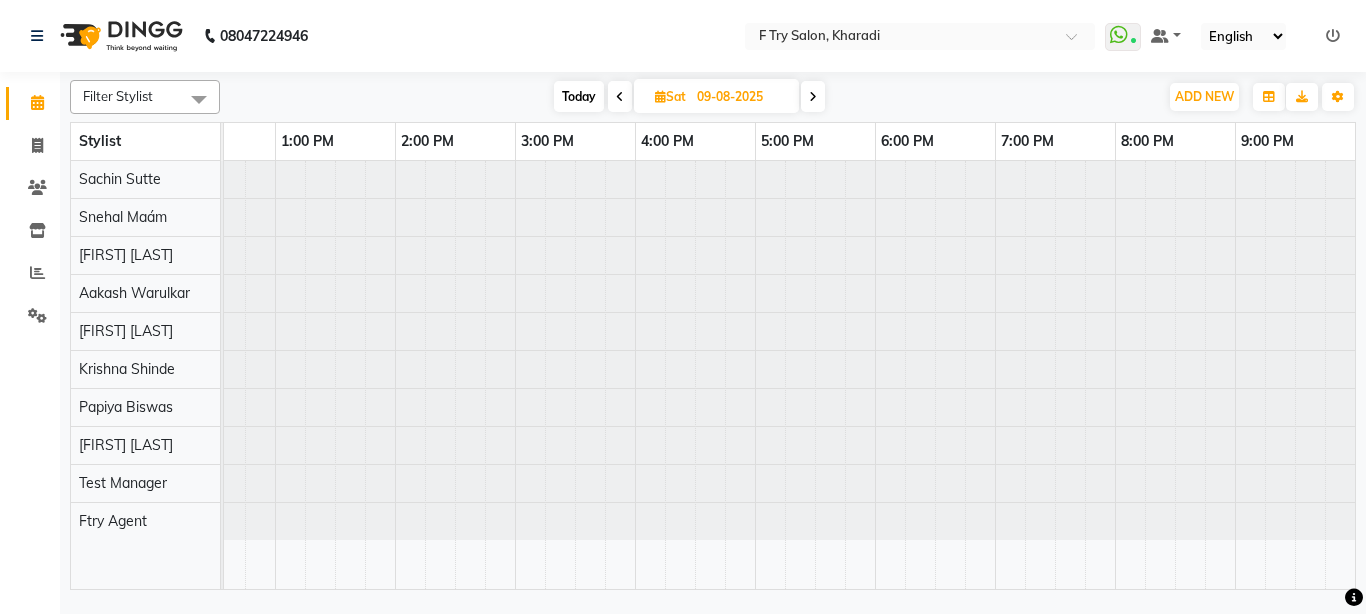 click at bounding box center (813, 96) 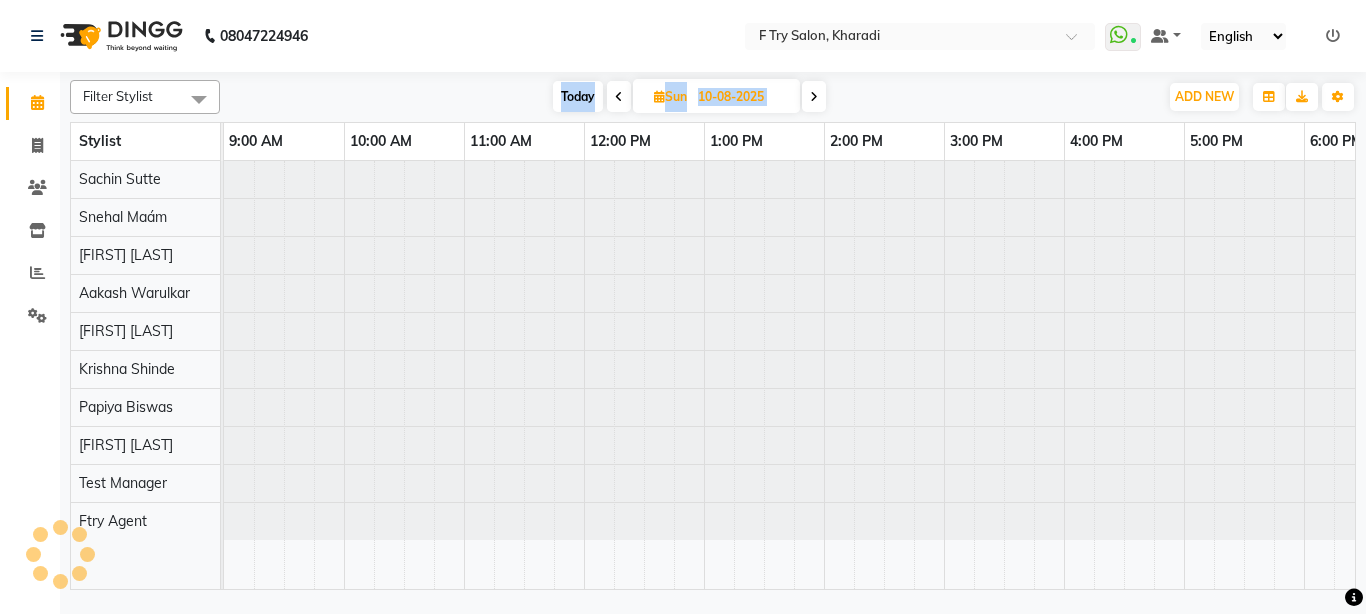 click at bounding box center [814, 96] 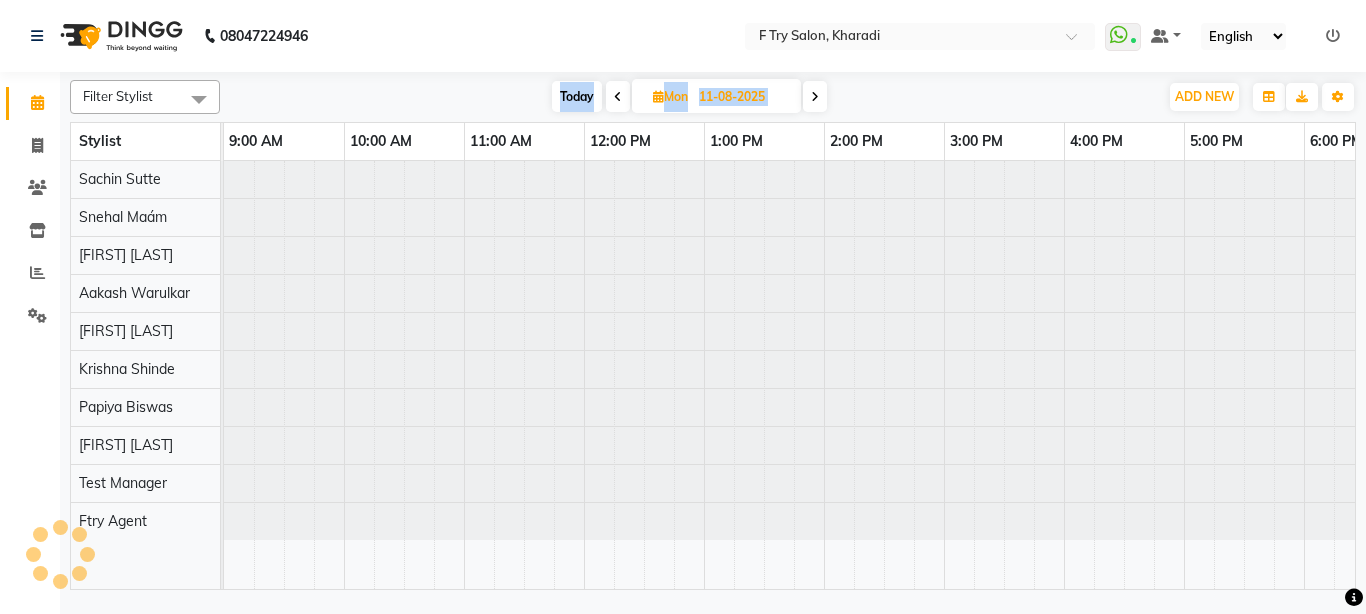 click at bounding box center [815, 96] 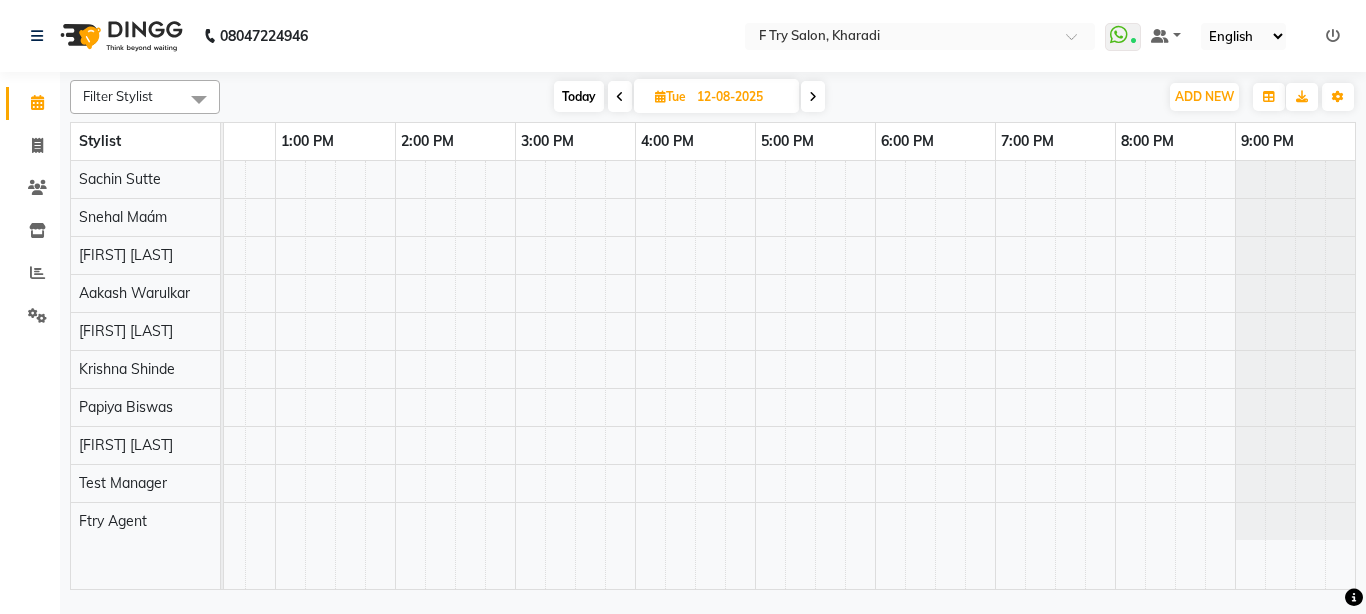 click at bounding box center [813, 96] 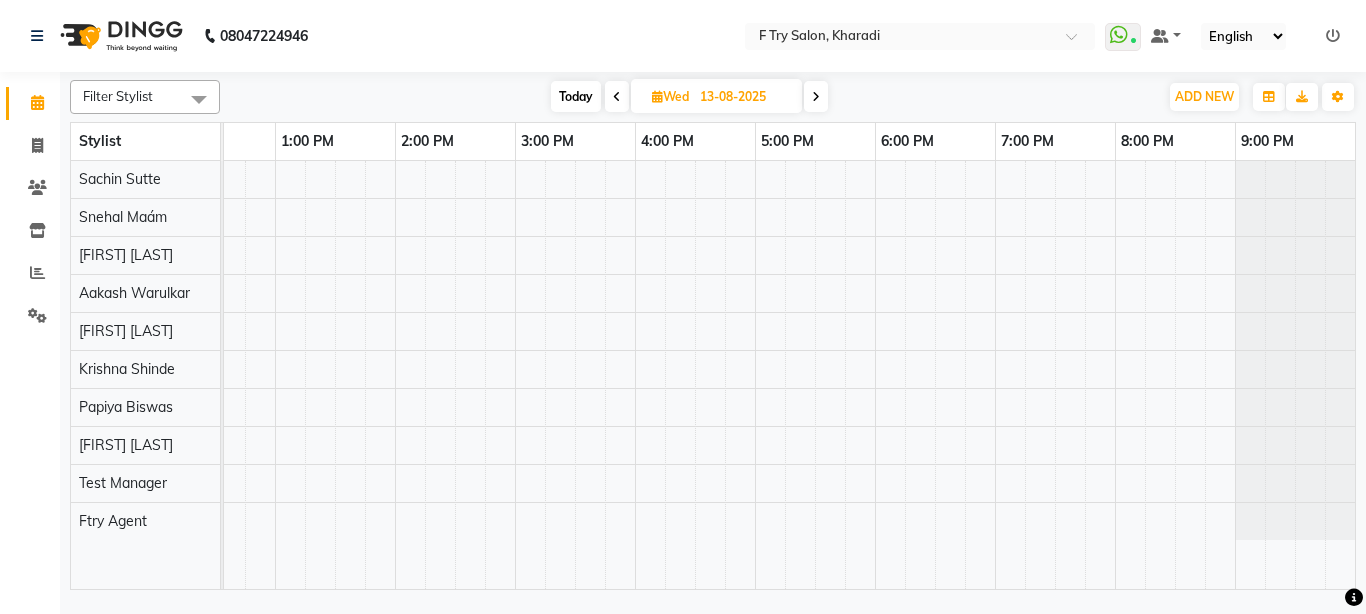 click at bounding box center [816, 96] 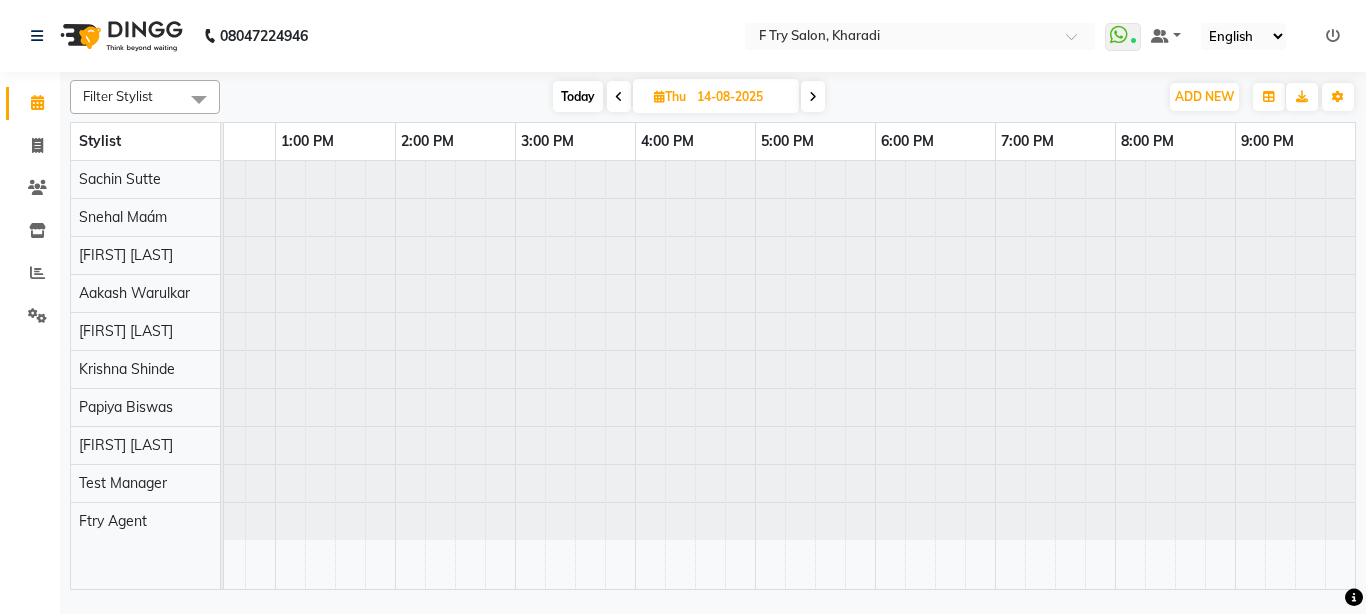 click at bounding box center (813, 96) 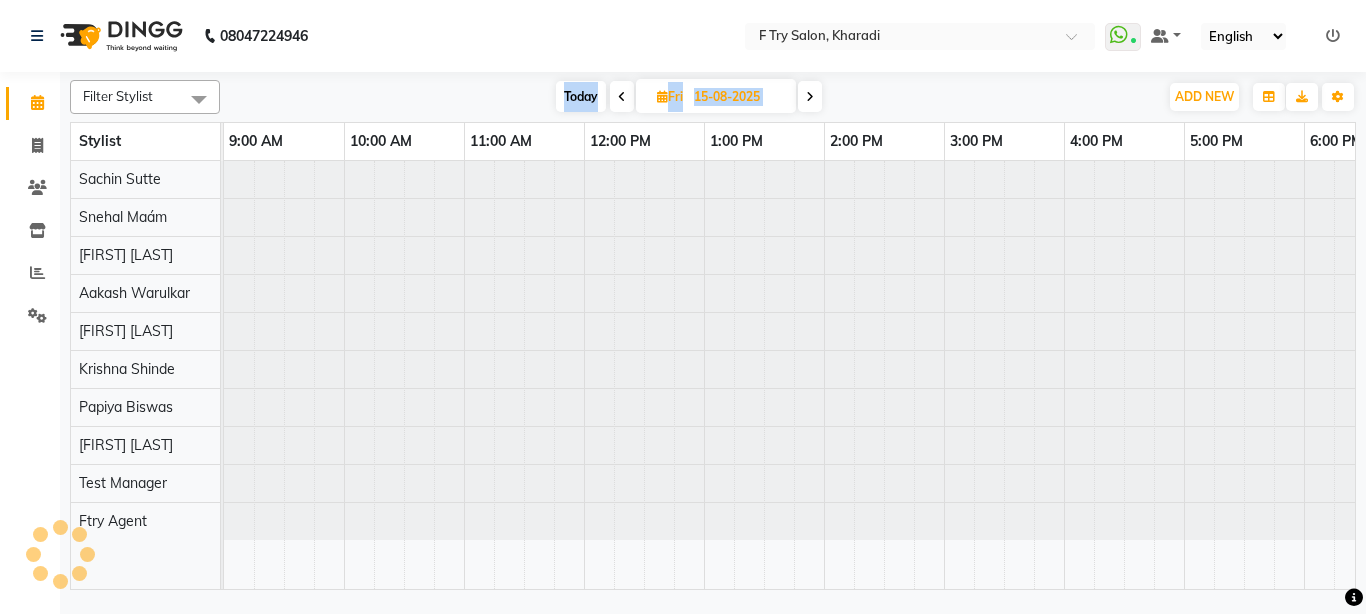 click at bounding box center (810, 96) 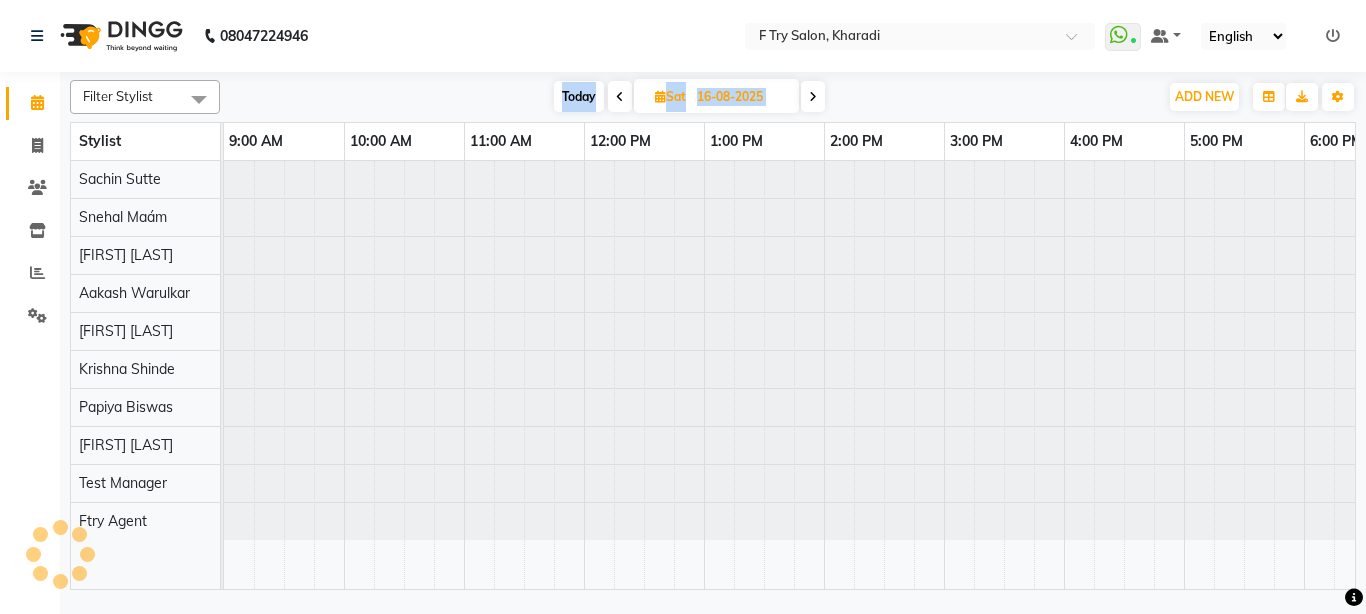 click at bounding box center (813, 96) 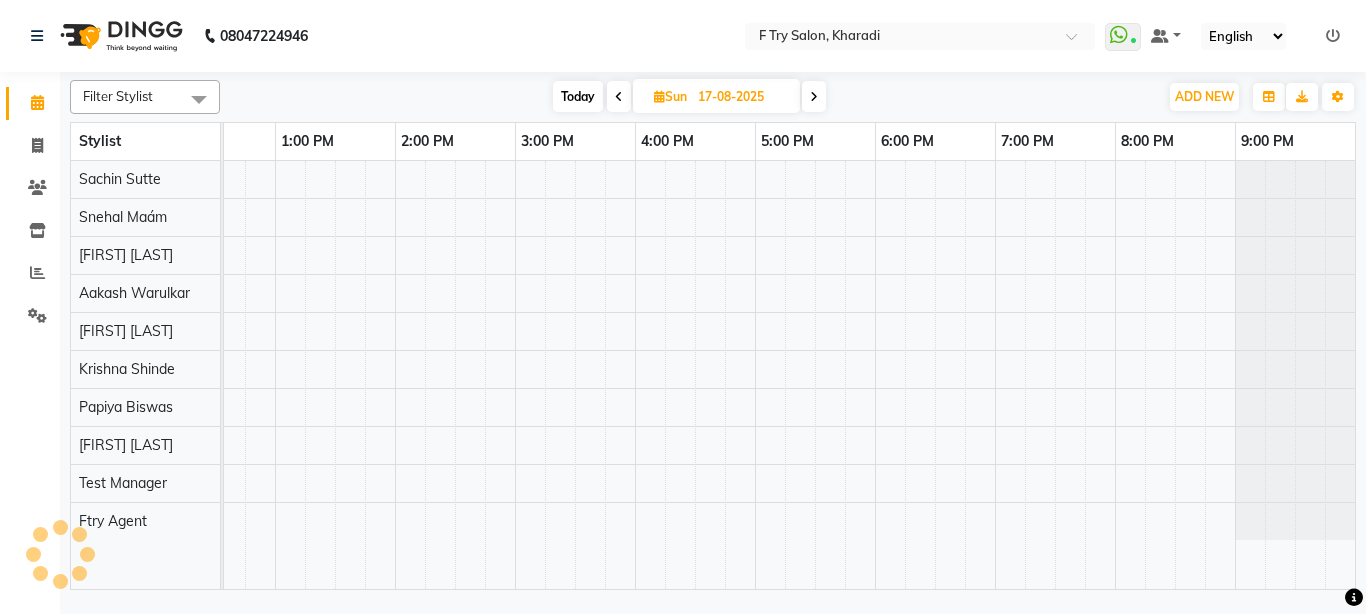 click at bounding box center [814, 96] 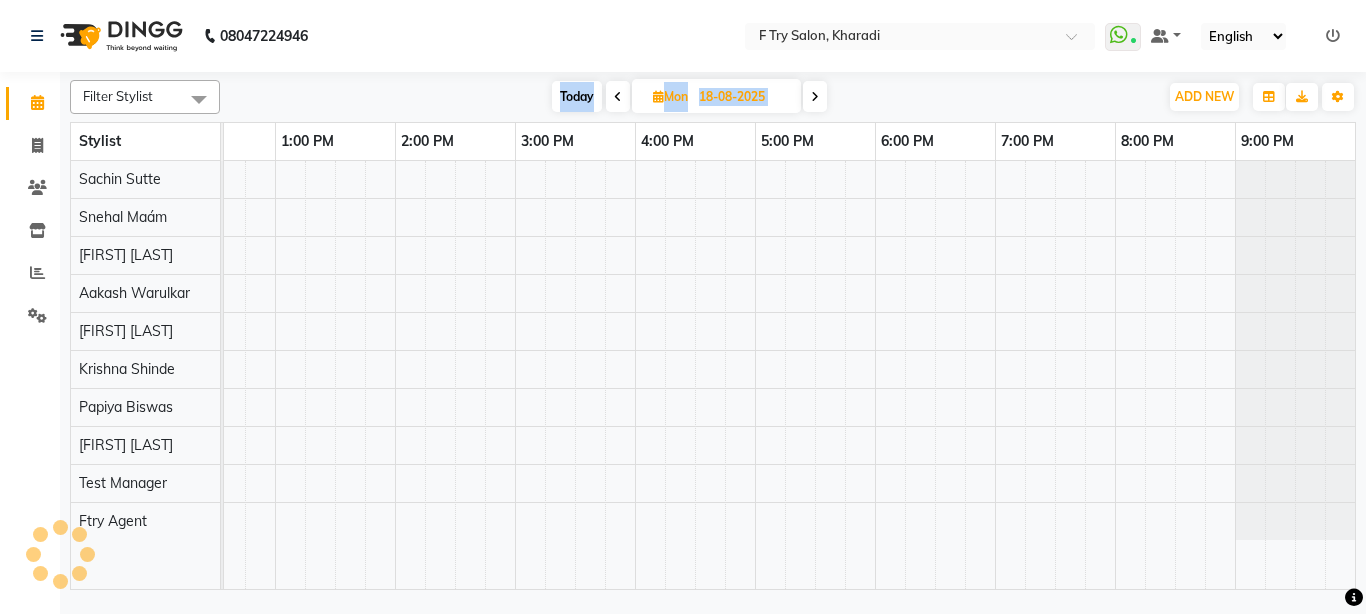click at bounding box center (815, 96) 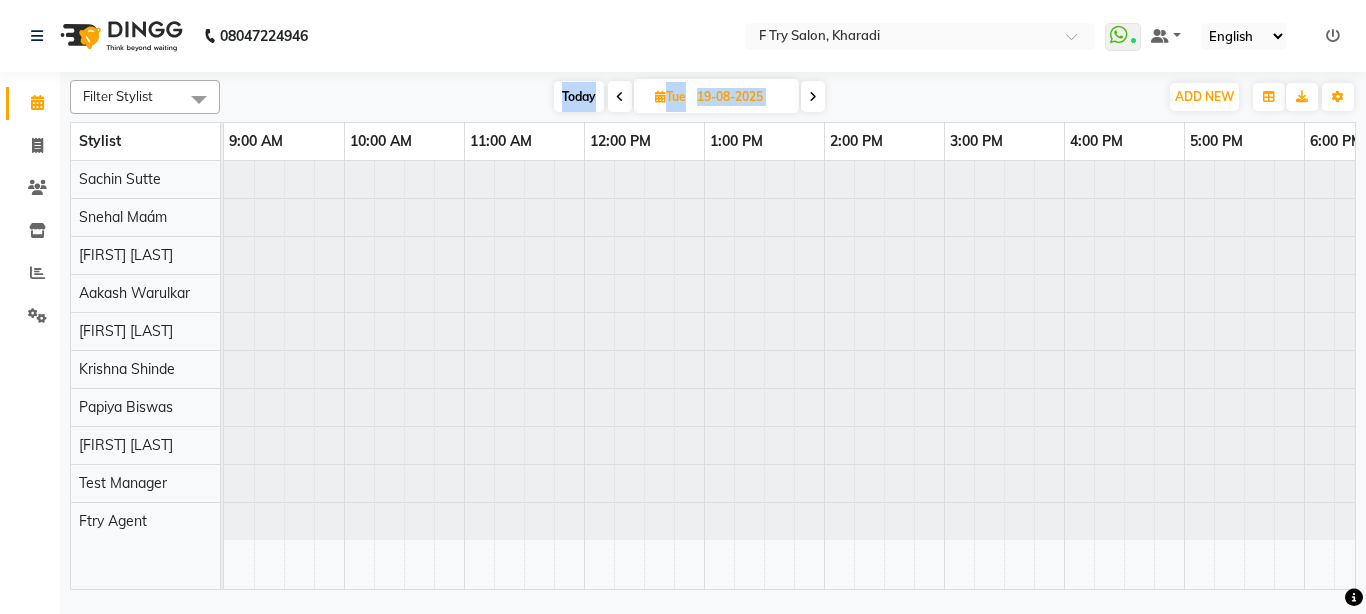click at bounding box center [813, 96] 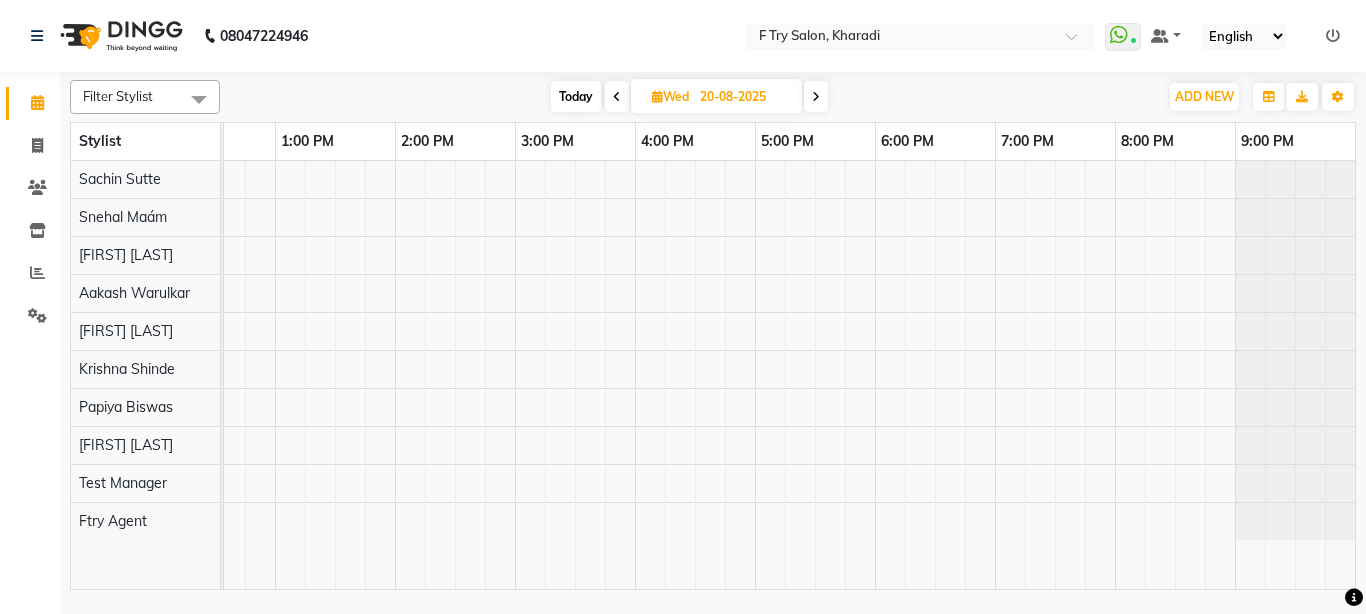 click at bounding box center (816, 96) 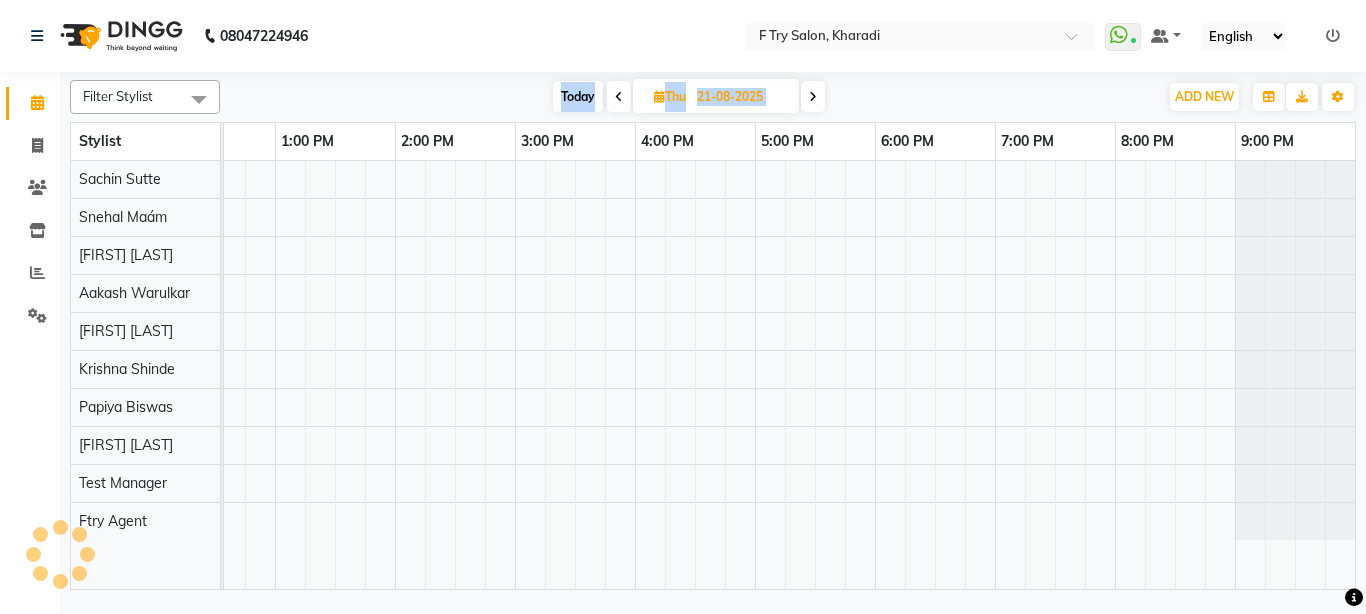 click at bounding box center (813, 96) 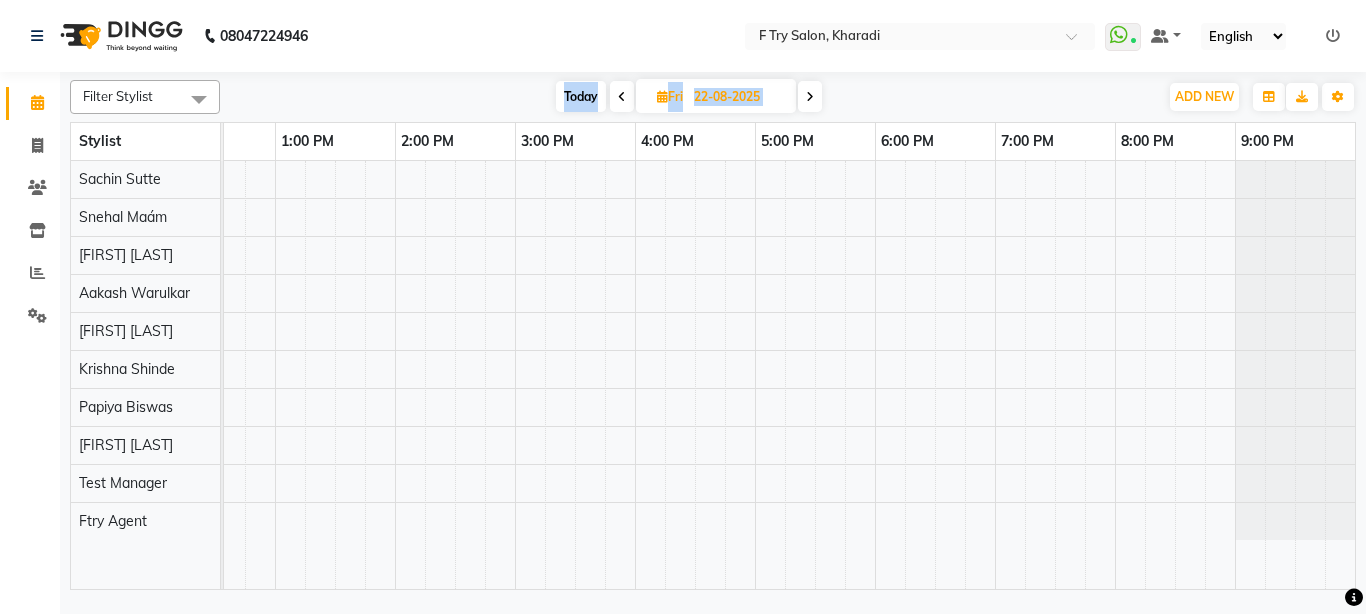 click at bounding box center (810, 96) 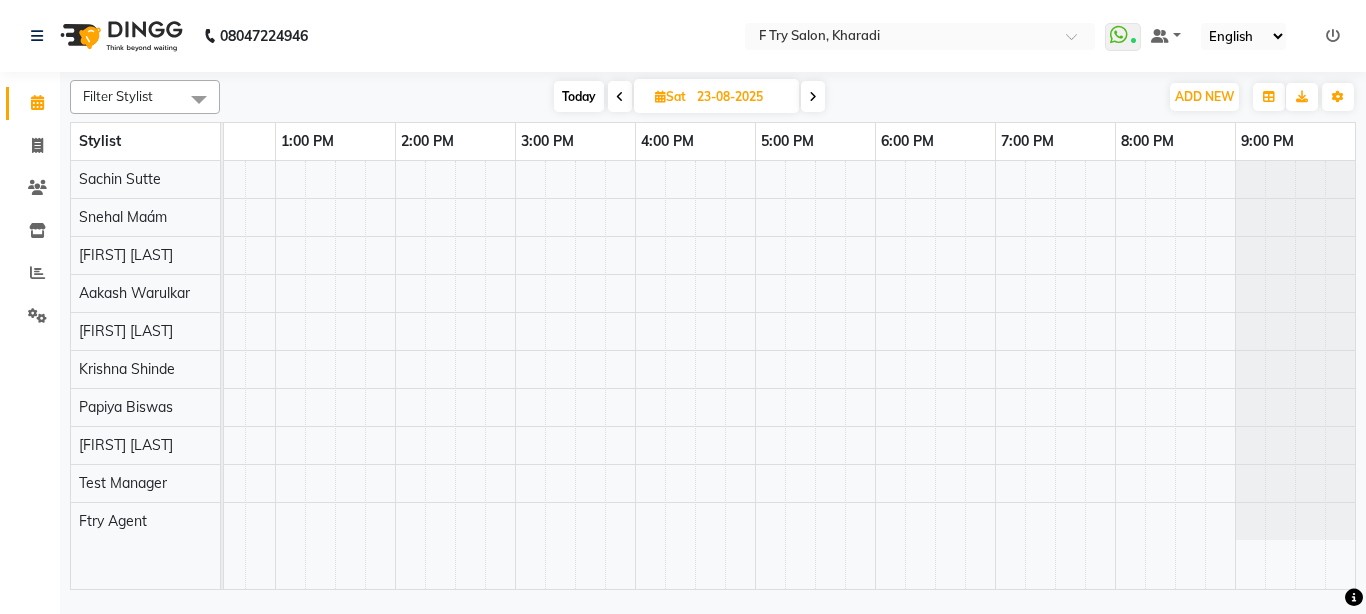 click at bounding box center [813, 96] 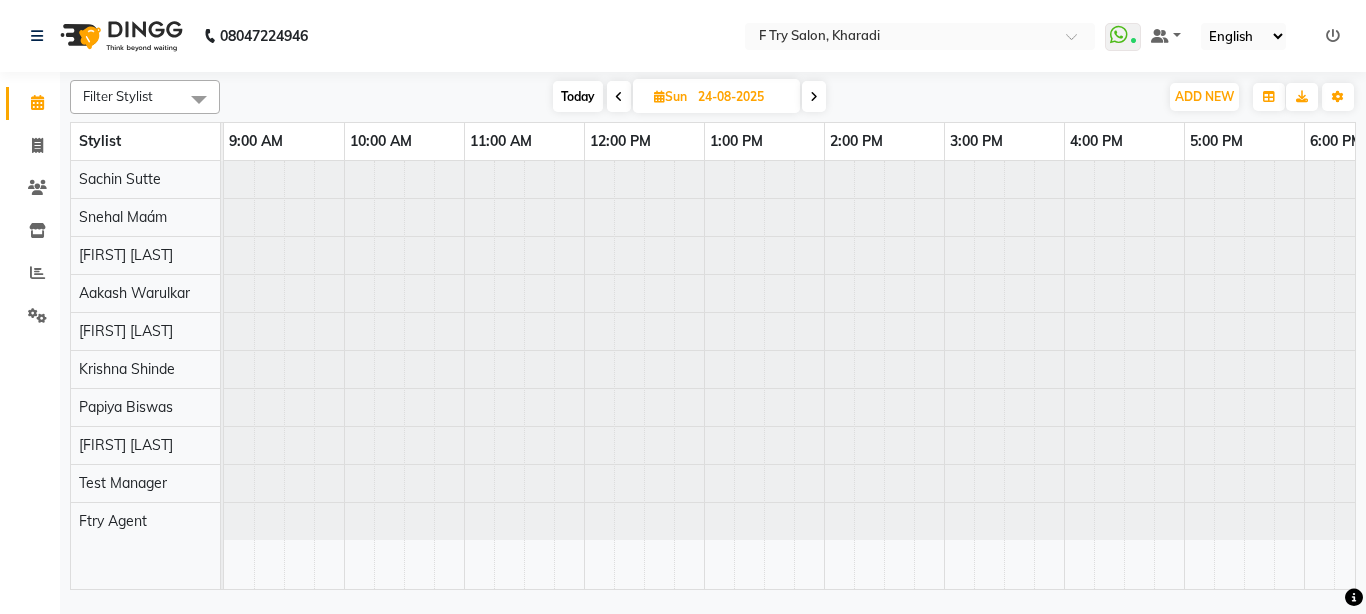 click at bounding box center [814, 96] 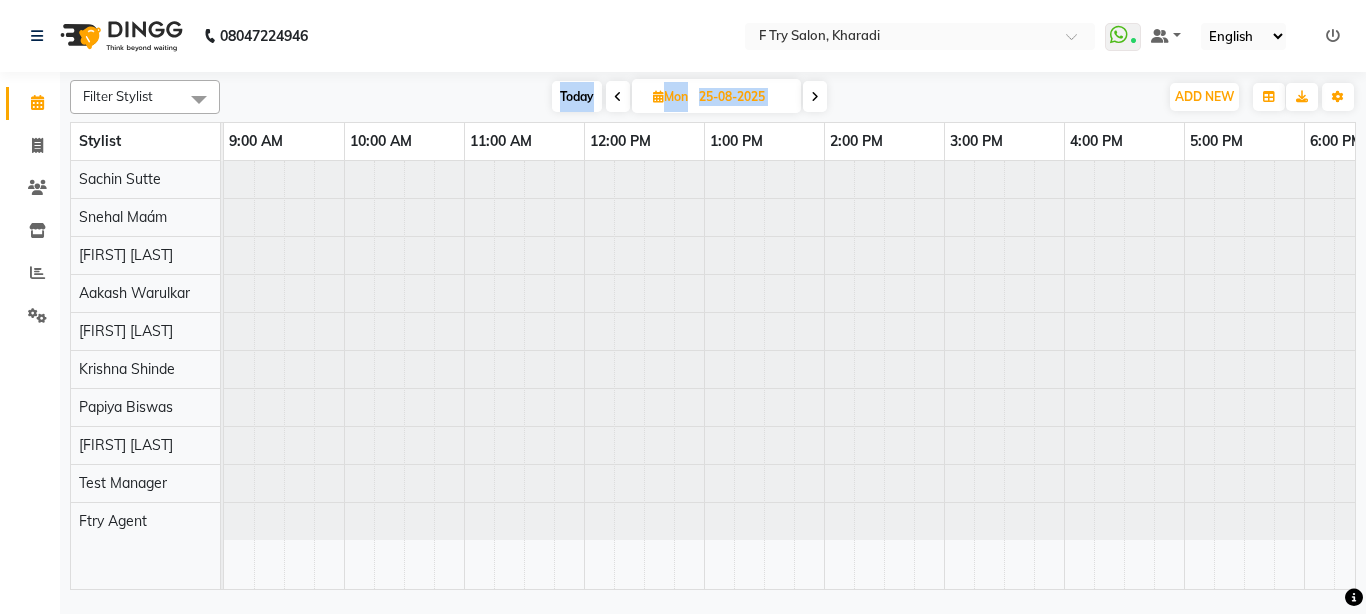 click at bounding box center [815, 96] 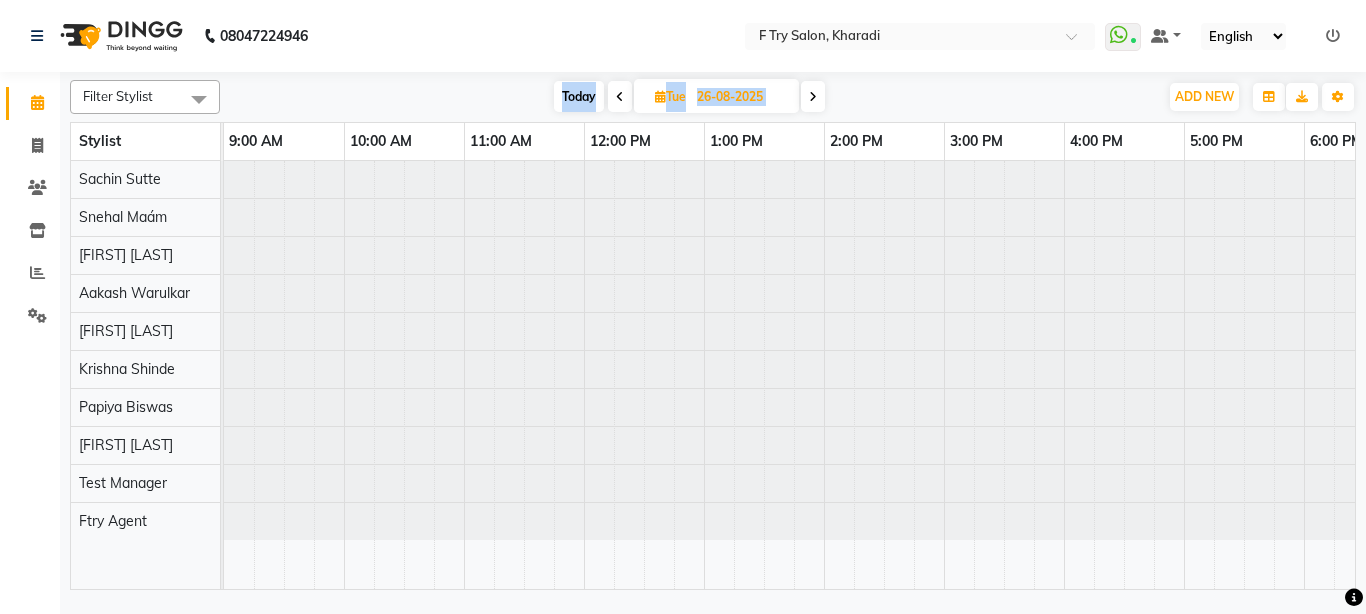 click at bounding box center (813, 96) 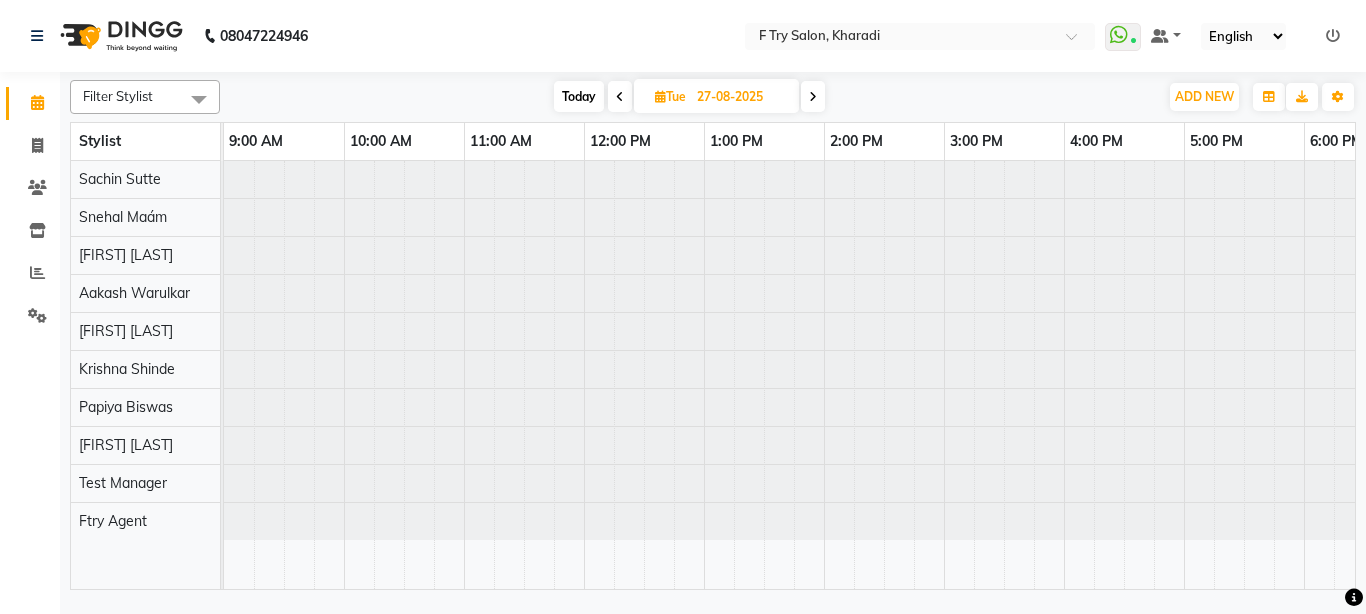 click at bounding box center (813, 96) 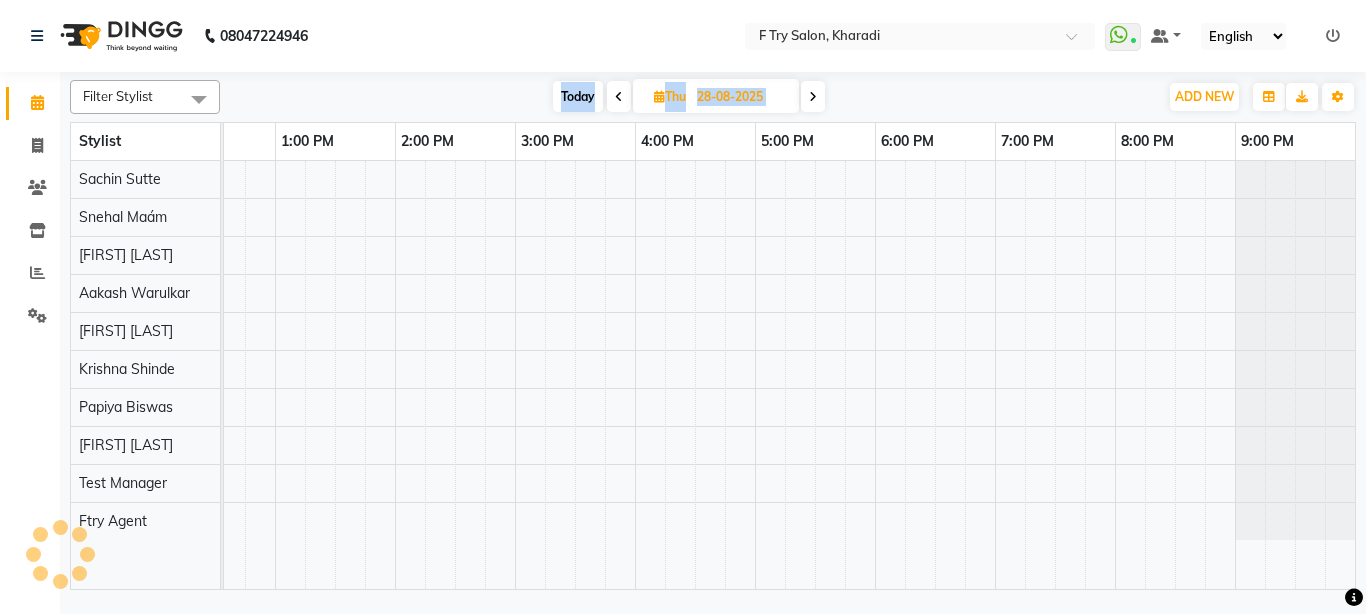 click at bounding box center [813, 96] 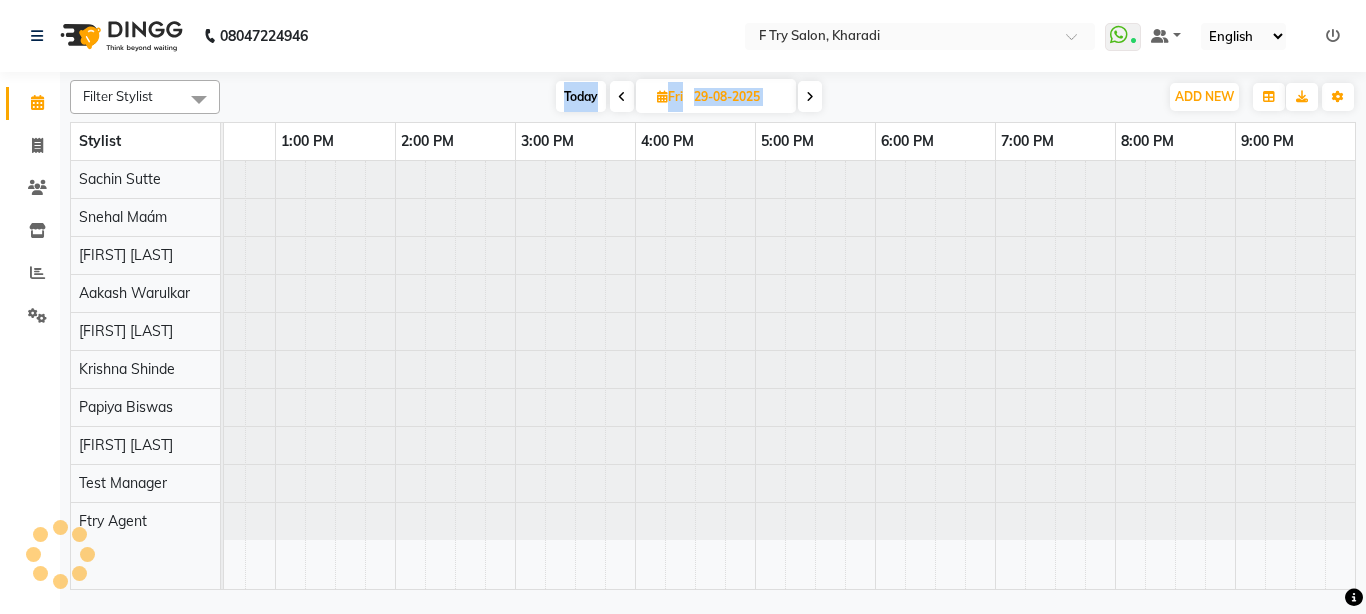 click at bounding box center [810, 96] 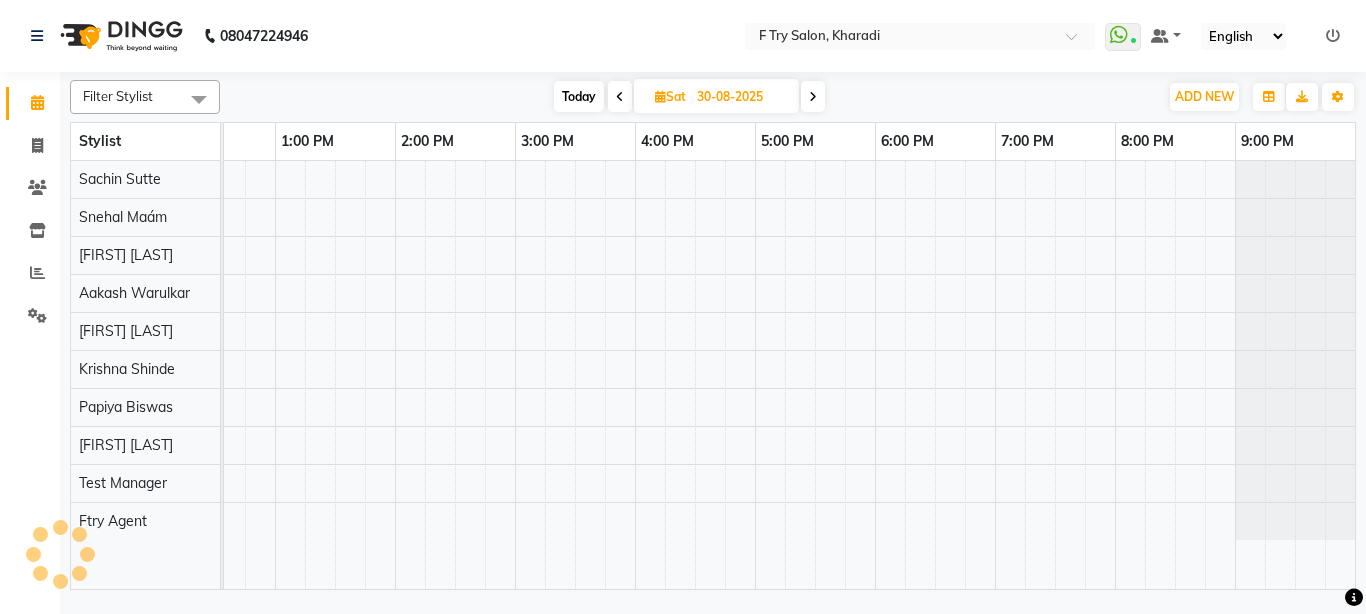 click at bounding box center (813, 96) 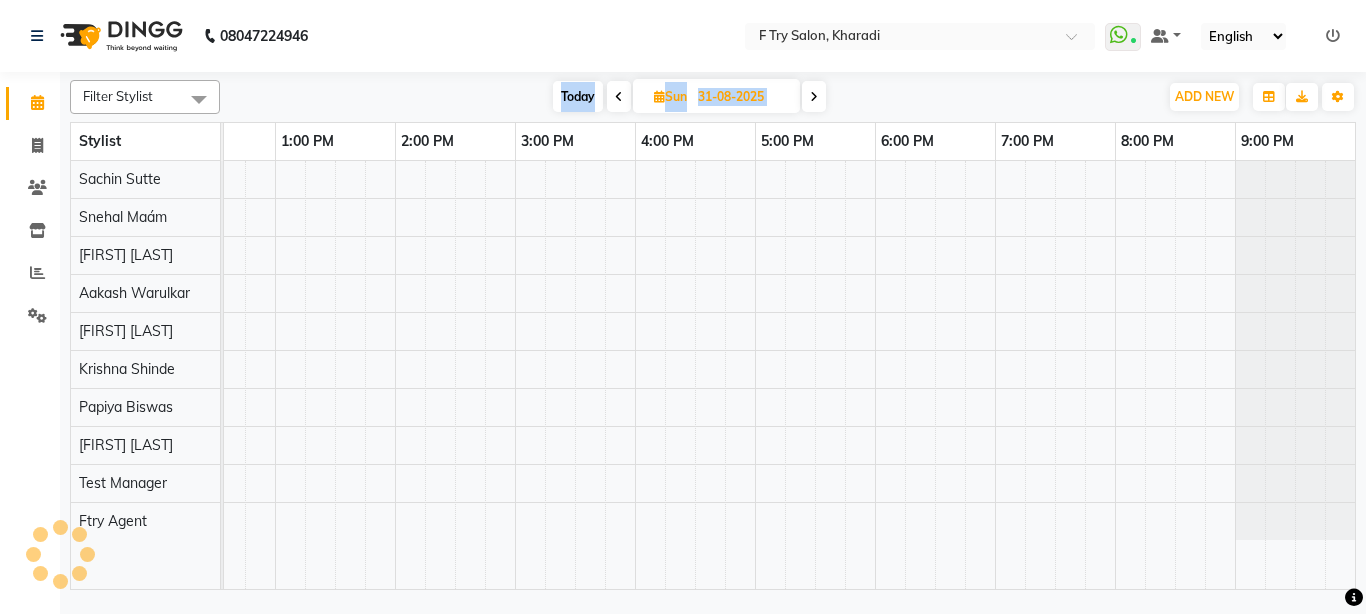 click at bounding box center [814, 96] 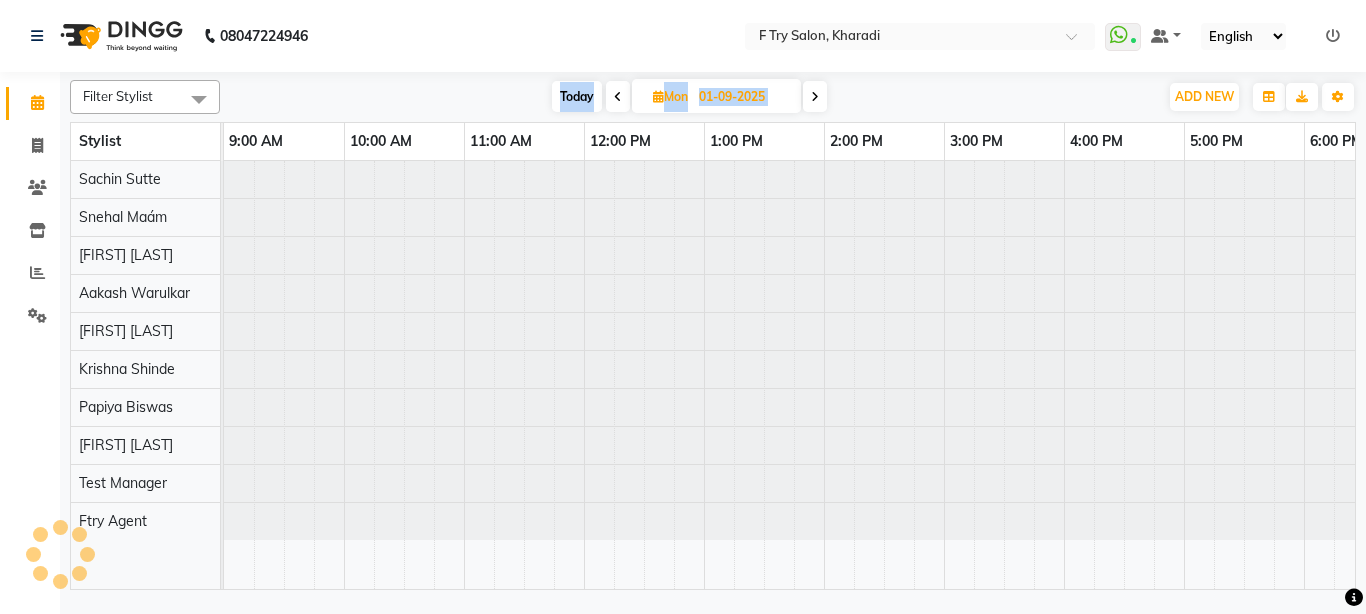 click at bounding box center (815, 96) 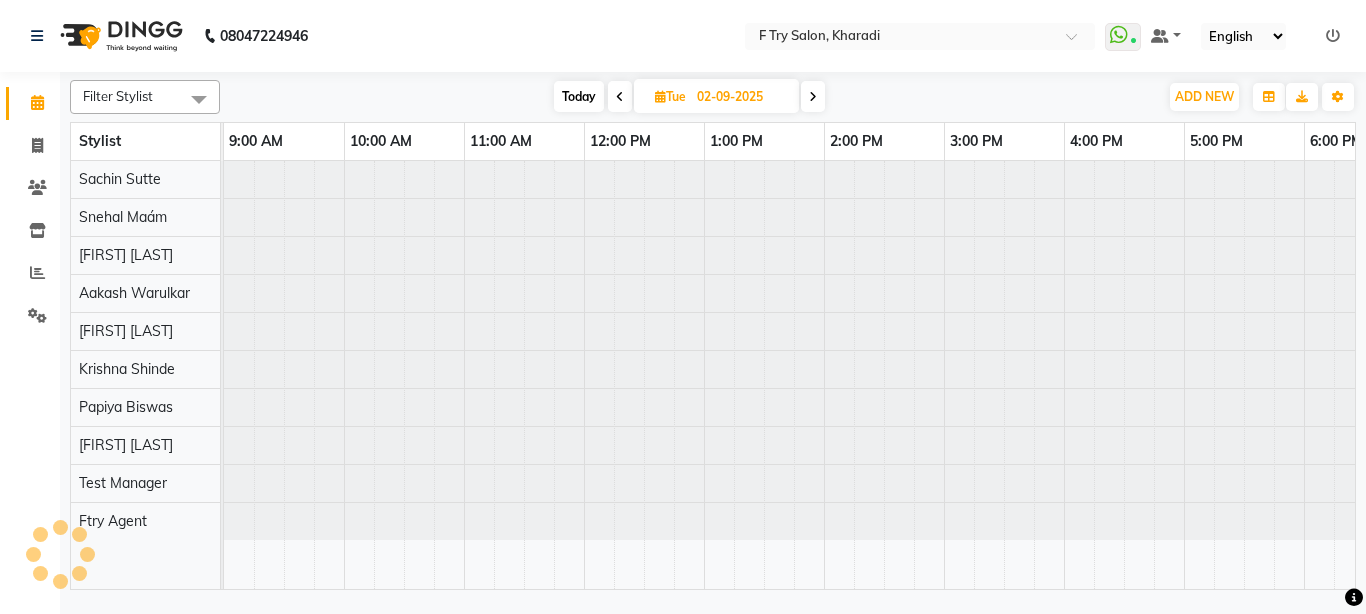 click at bounding box center [813, 96] 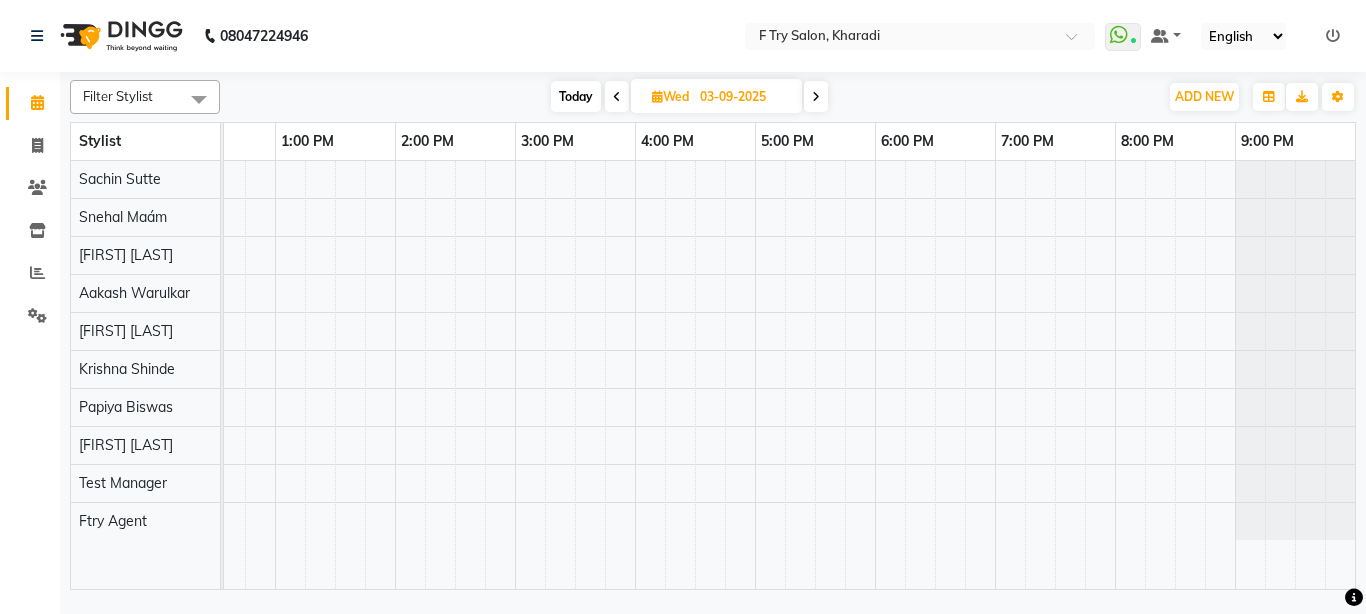 click on "Today" at bounding box center [576, 96] 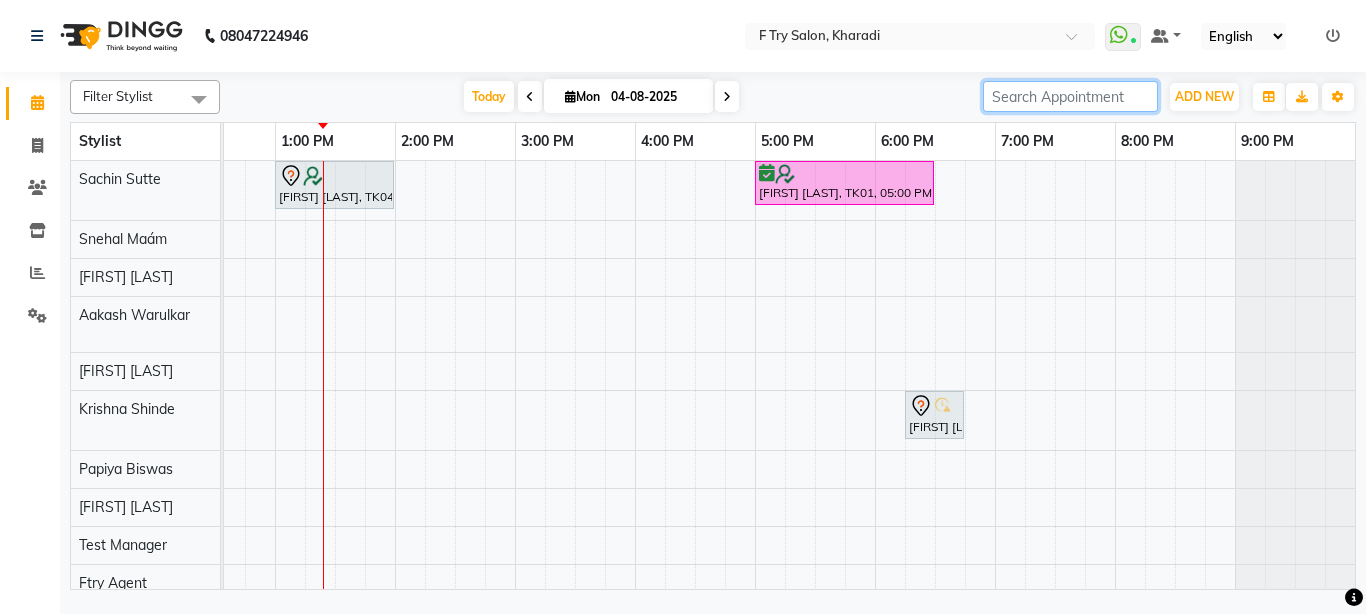 click at bounding box center [1070, 96] 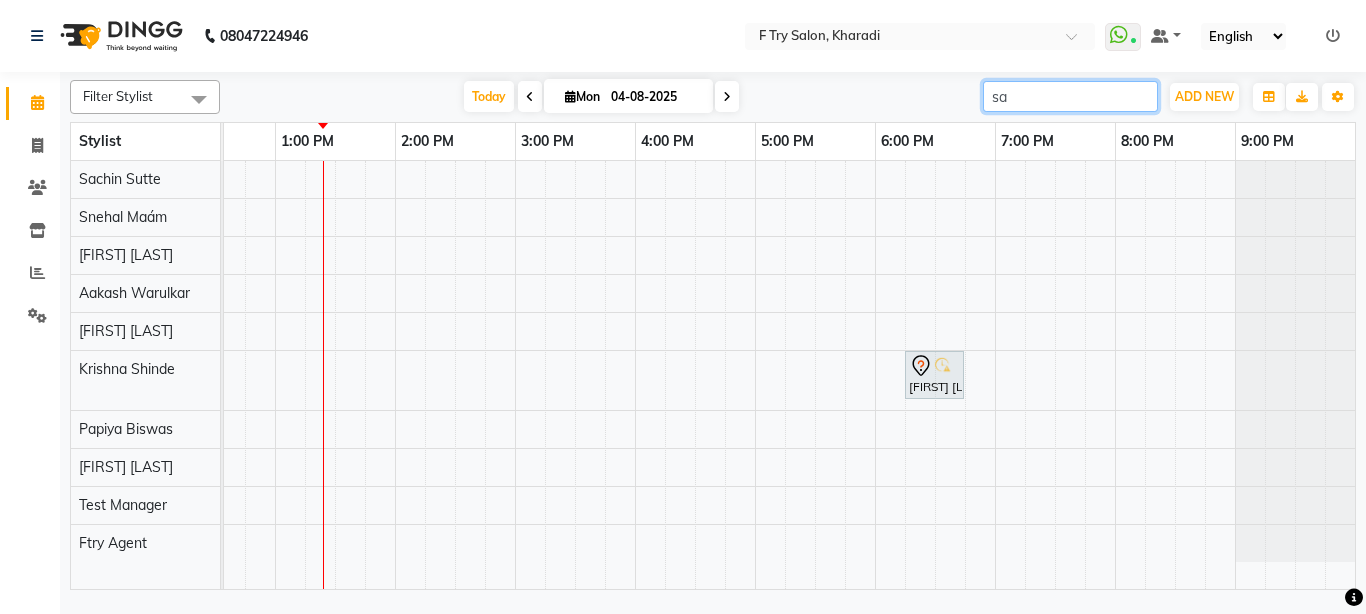 type on "s" 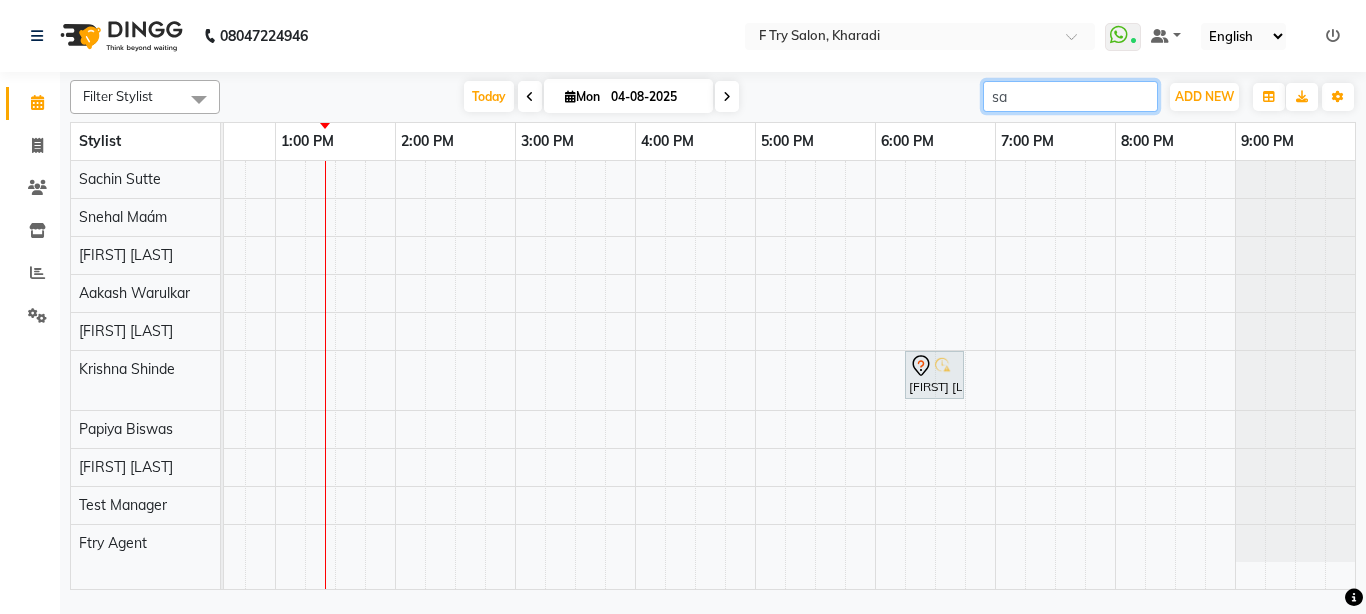 type on "s" 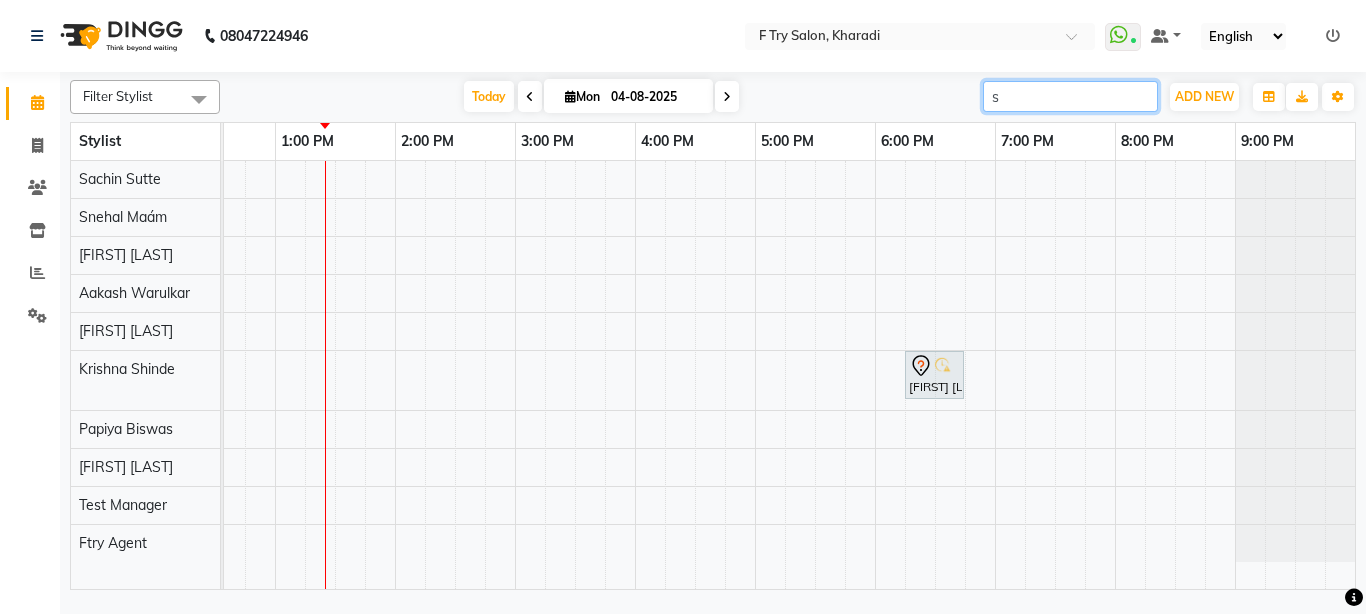 type 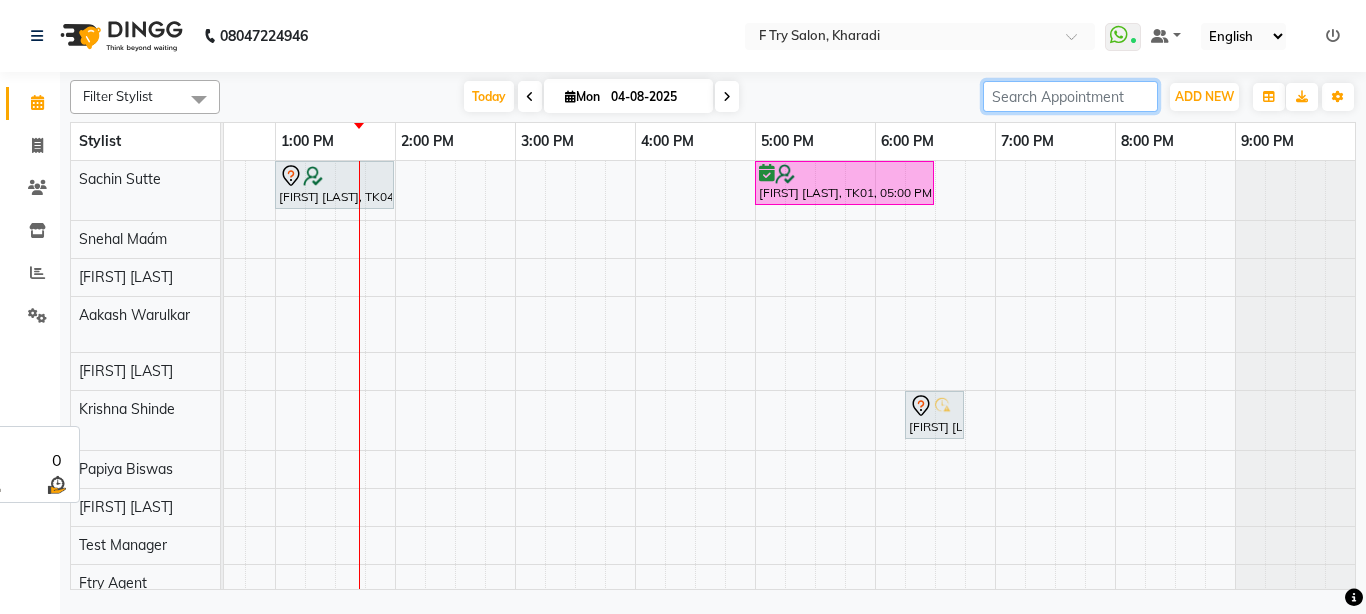 scroll, scrollTop: 28, scrollLeft: 0, axis: vertical 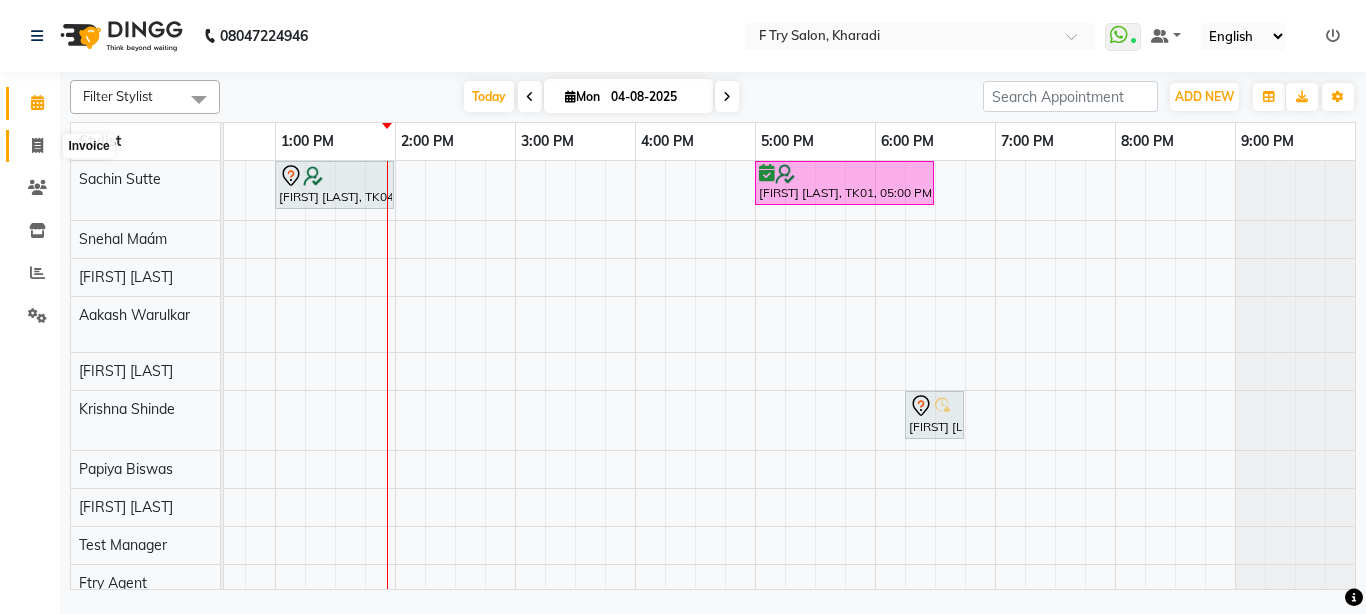 click 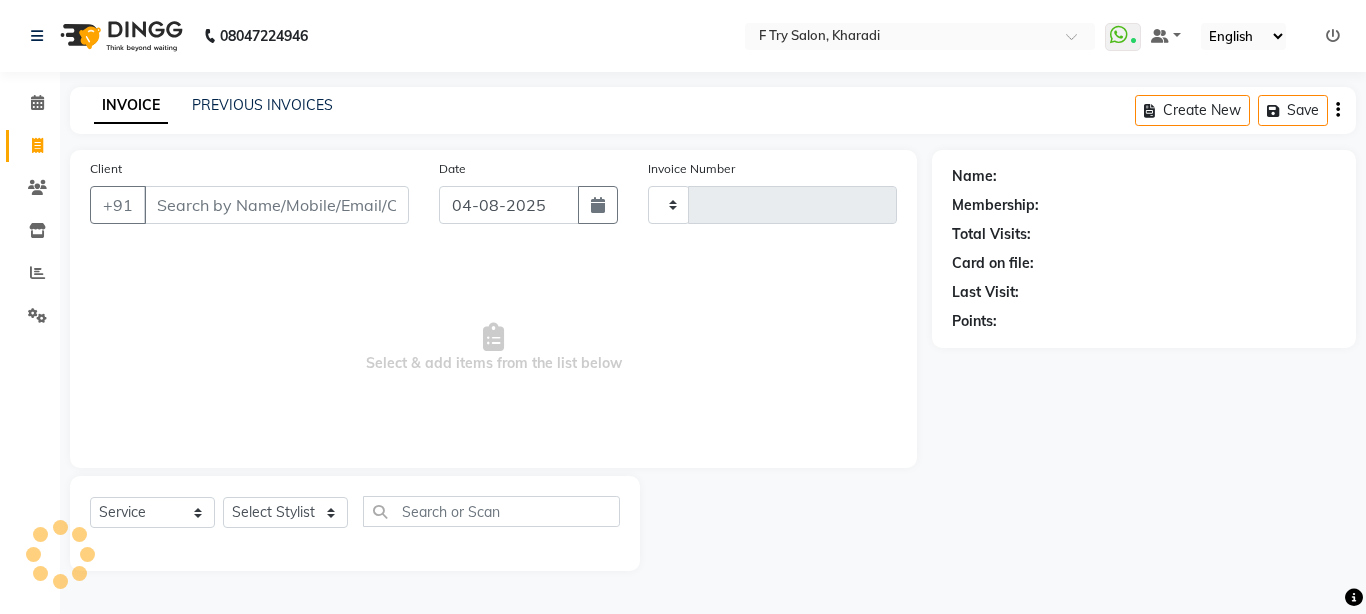 type on "1668" 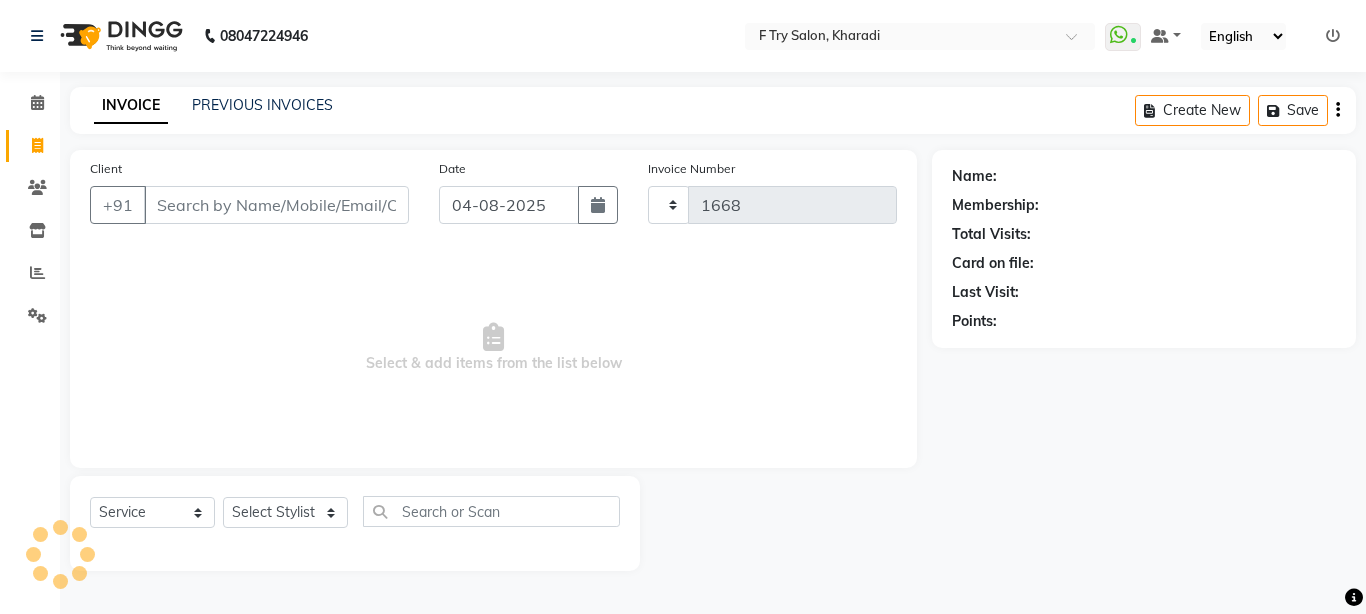 select on "793" 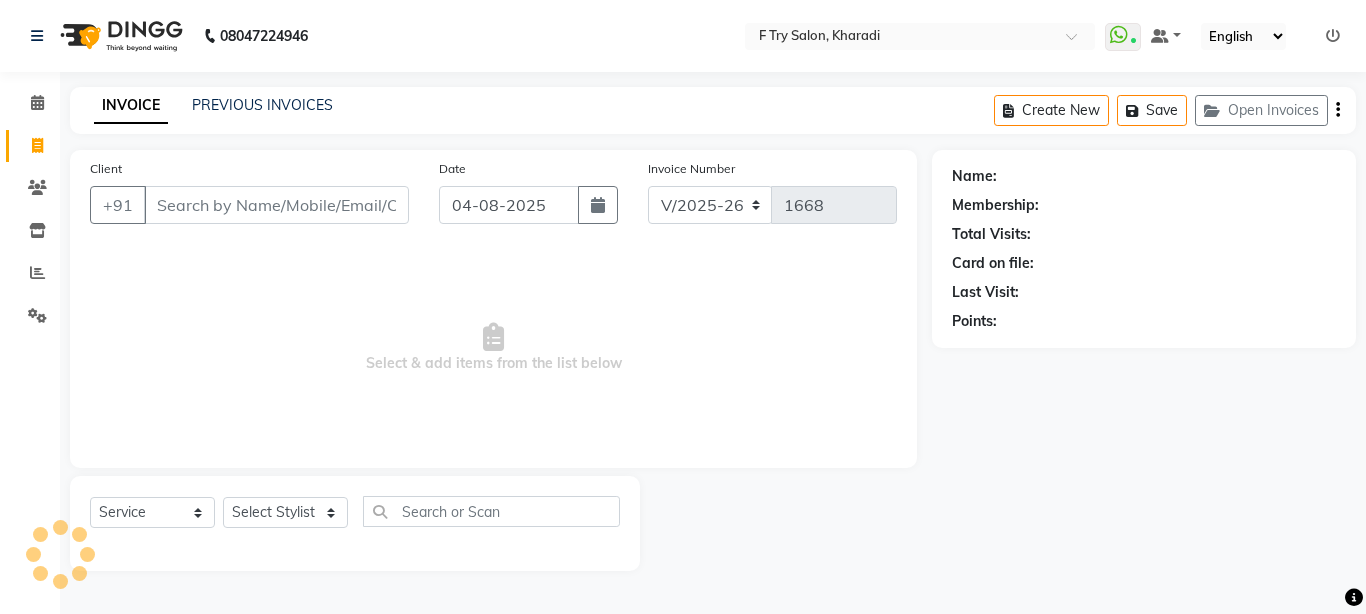 click on "Client" at bounding box center (276, 205) 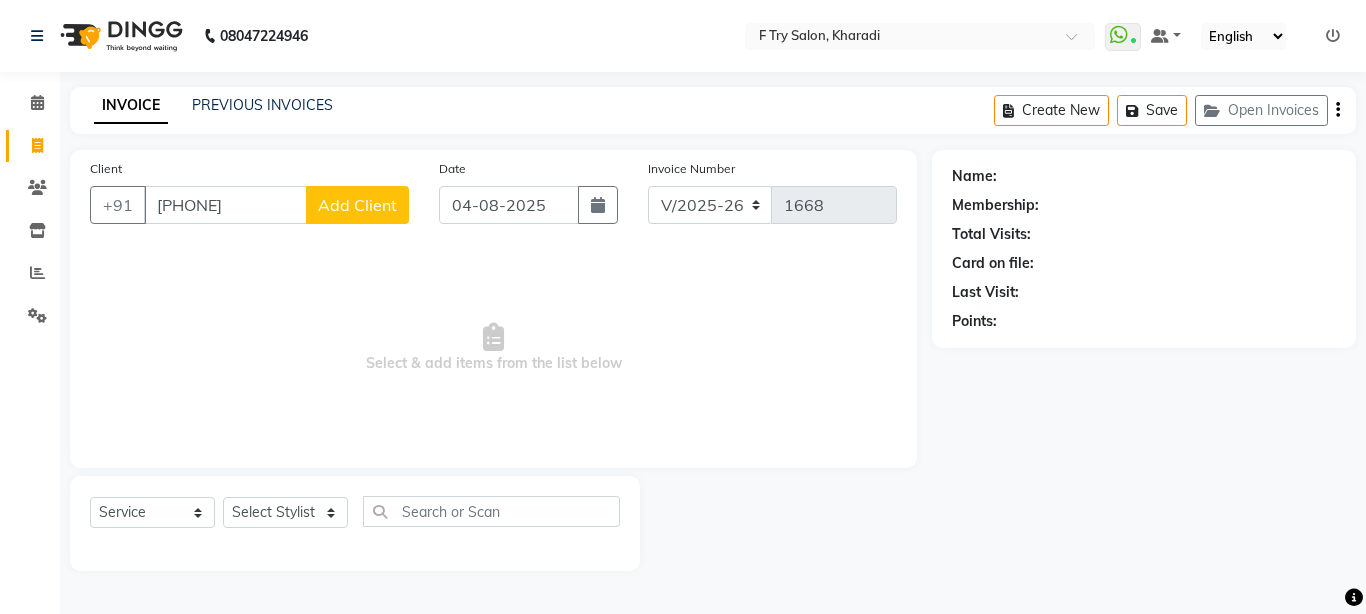 type on "[PHONE]" 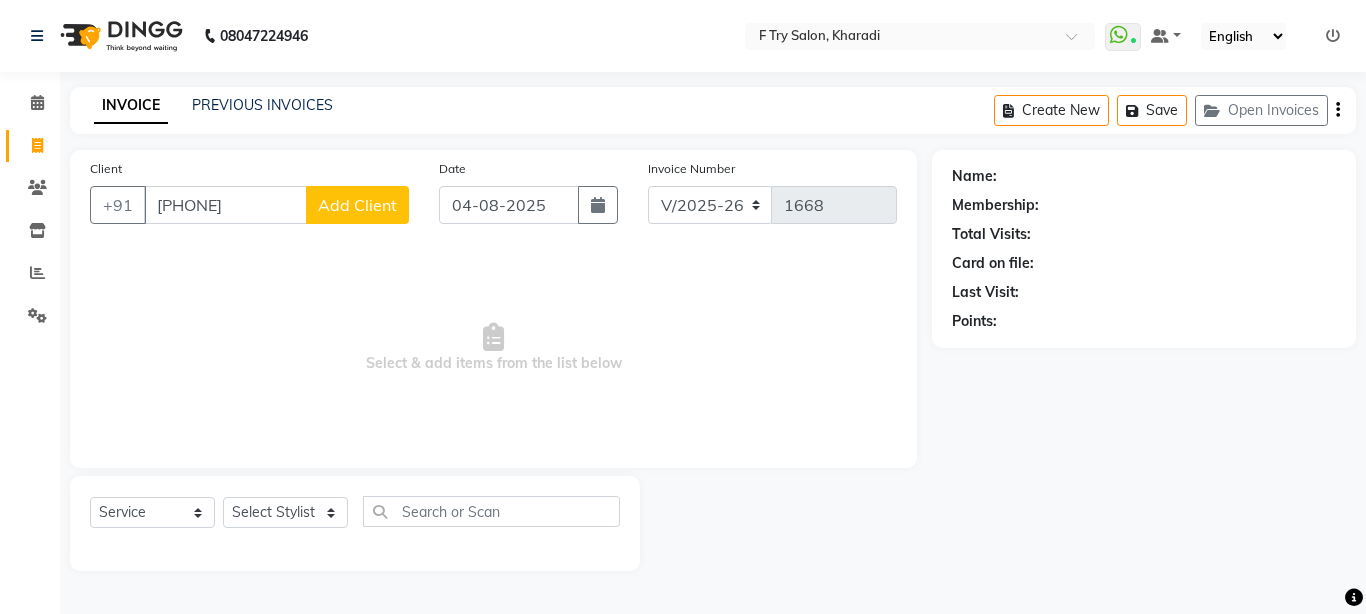 select on "22" 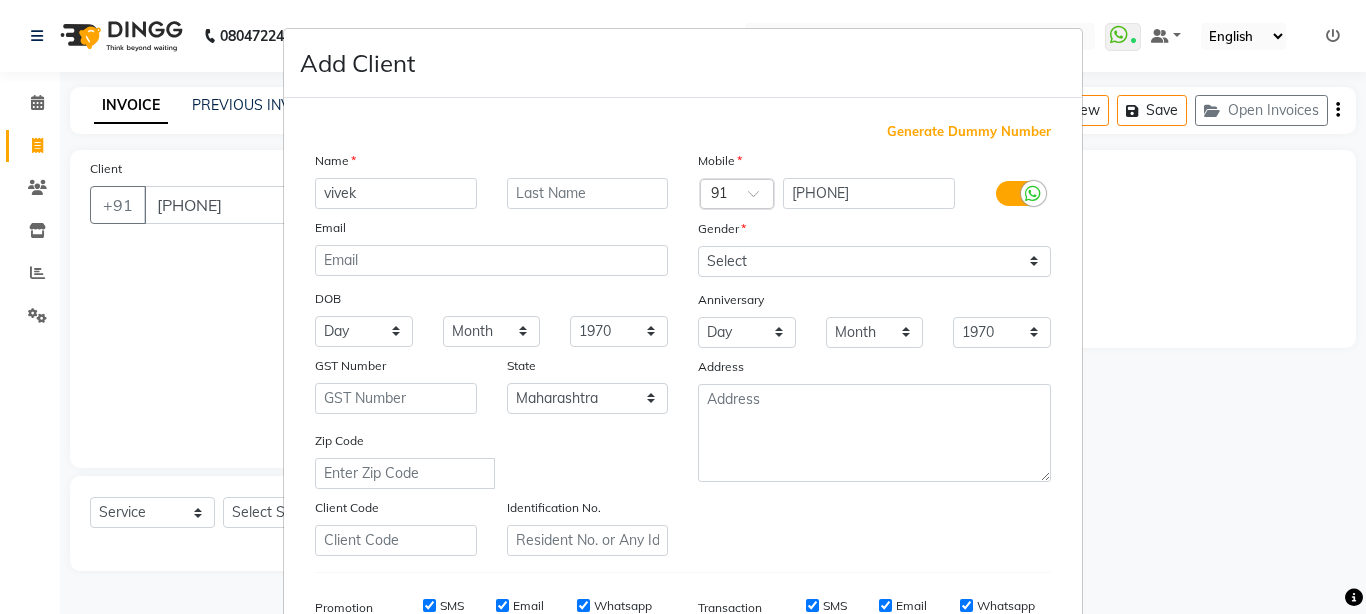 type on "vivek" 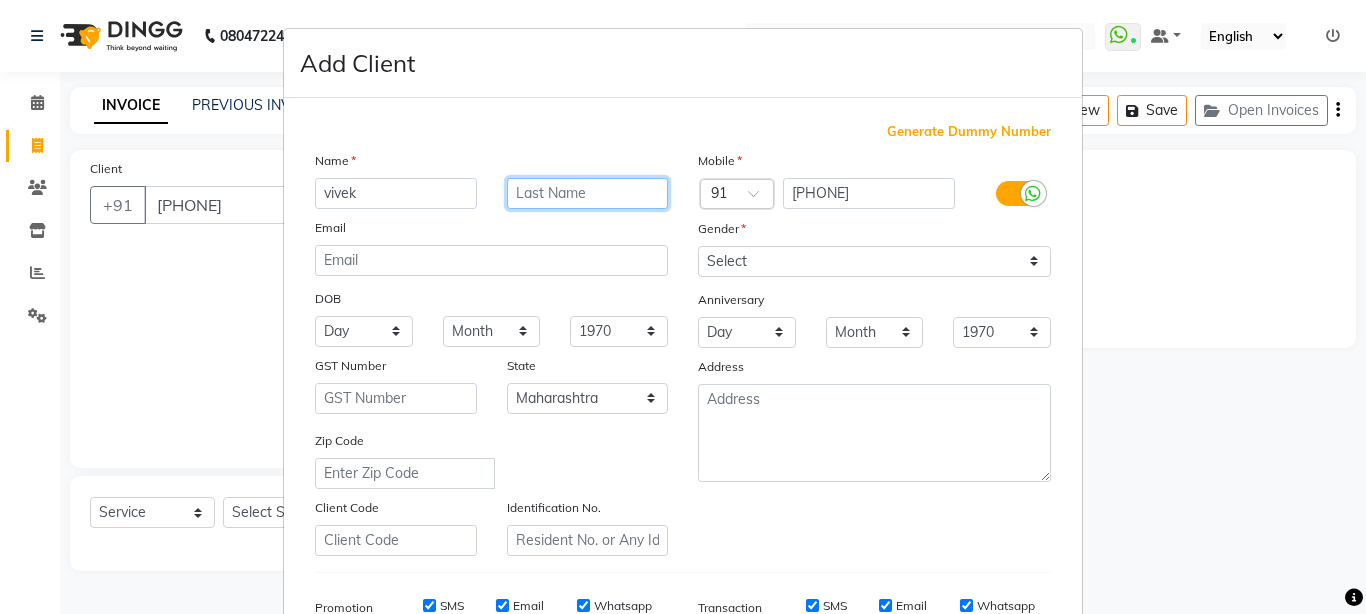 click at bounding box center [588, 193] 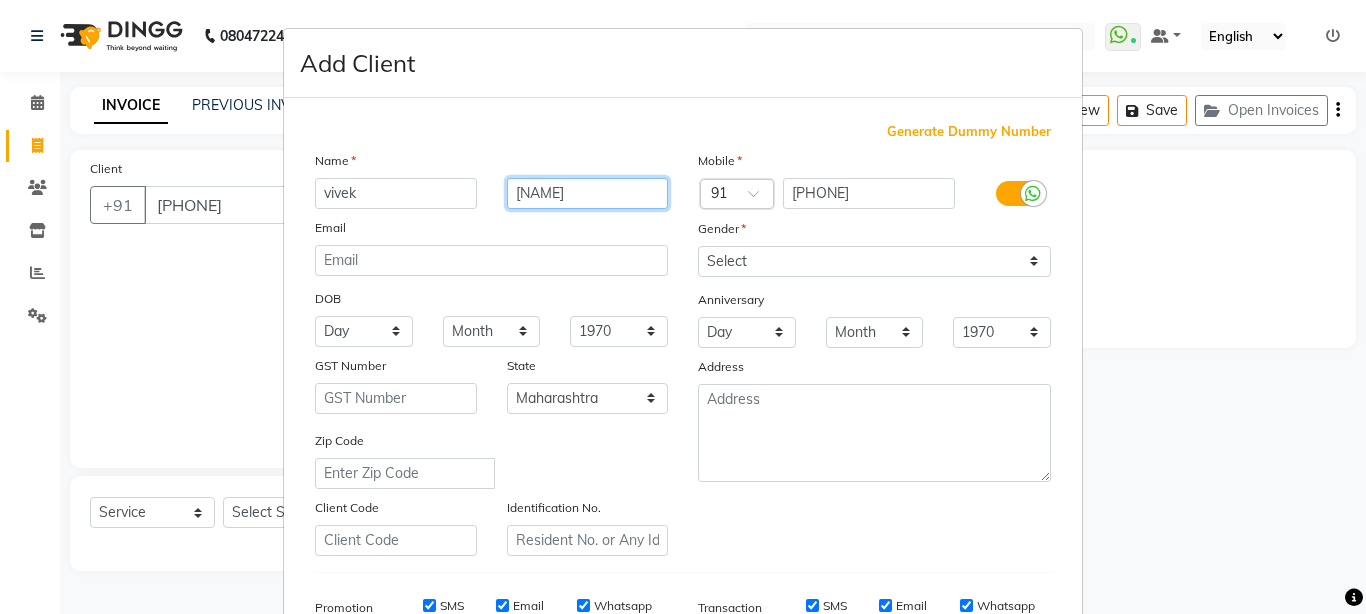 type on "[NAME]" 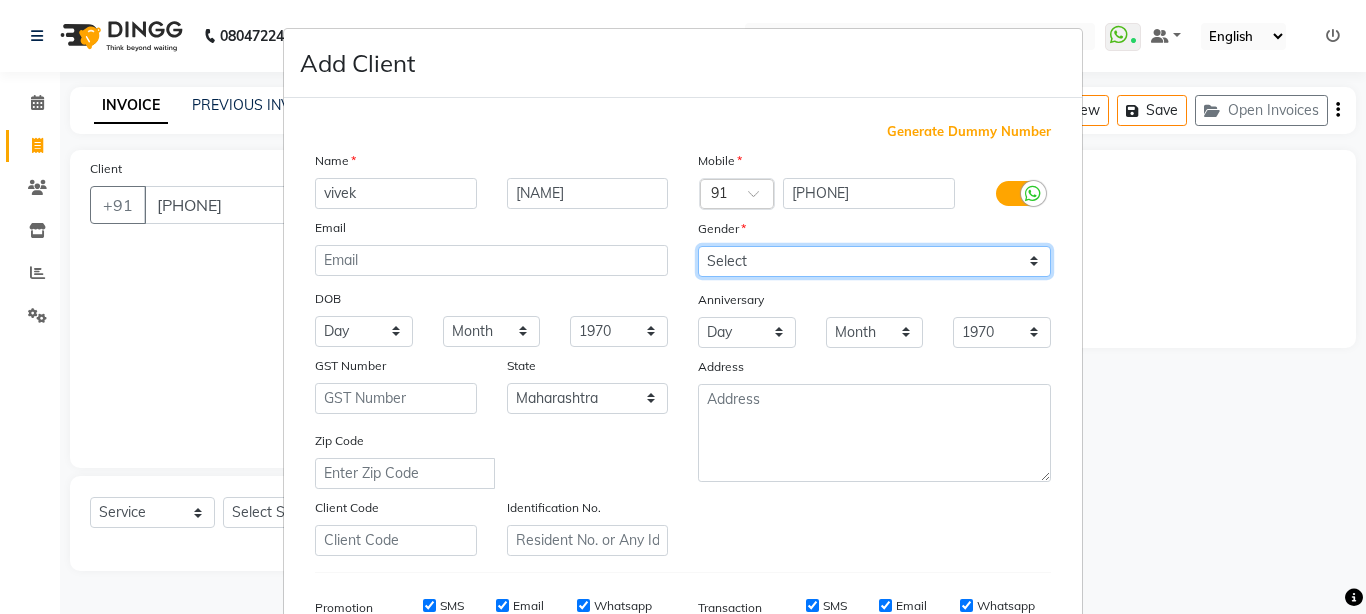select on "male" 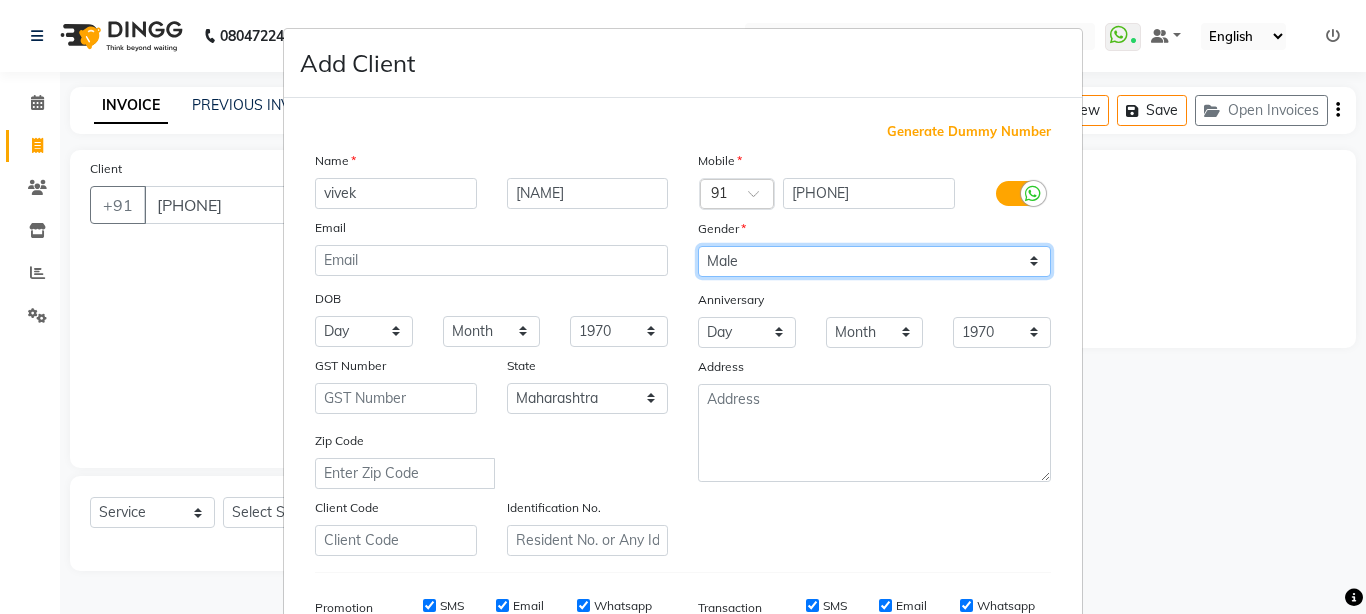 click on "Select Male Female Other Prefer Not To Say" at bounding box center [874, 261] 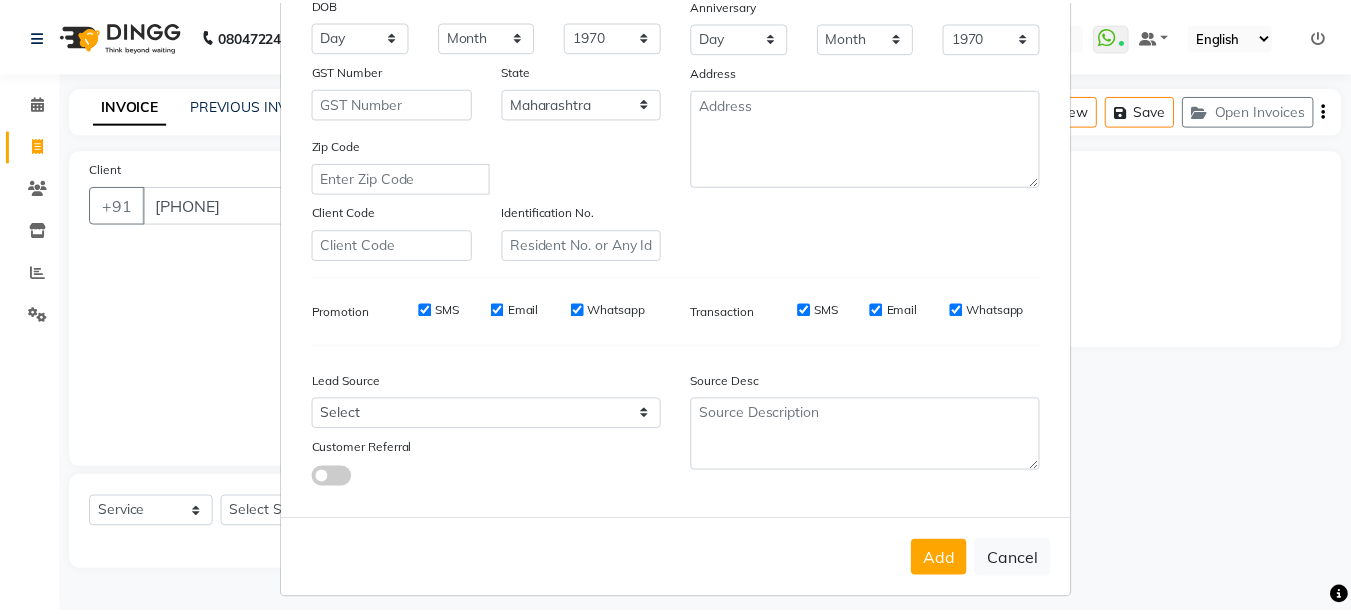 scroll, scrollTop: 309, scrollLeft: 0, axis: vertical 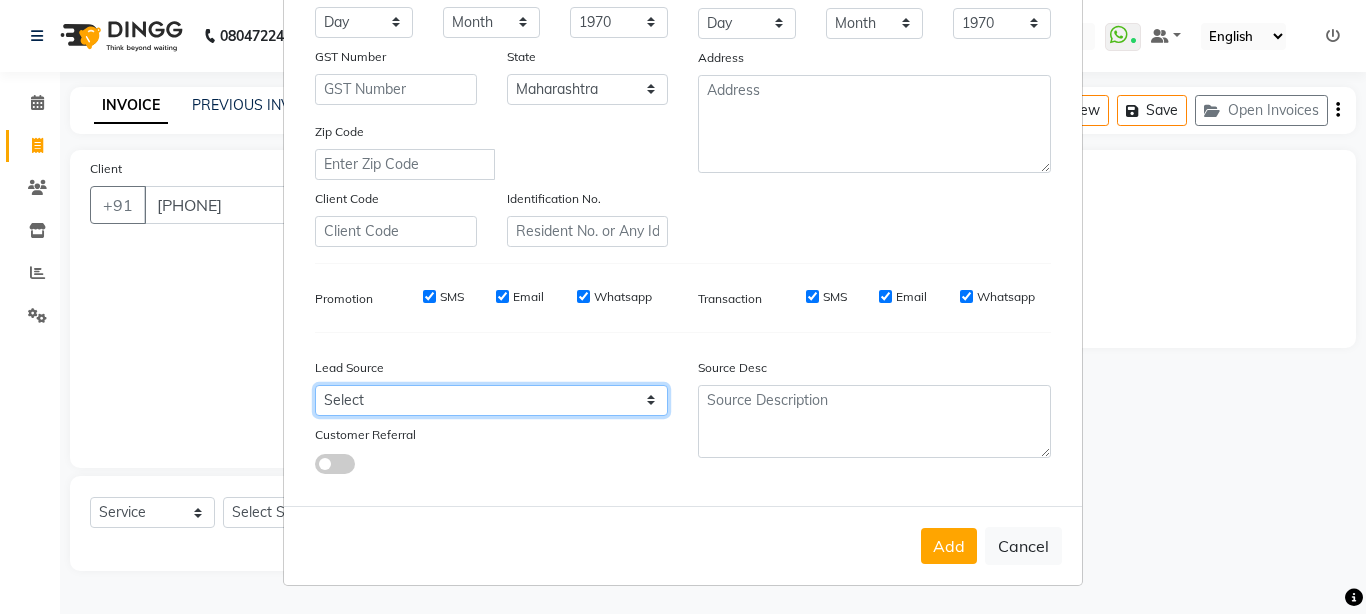 select on "24286" 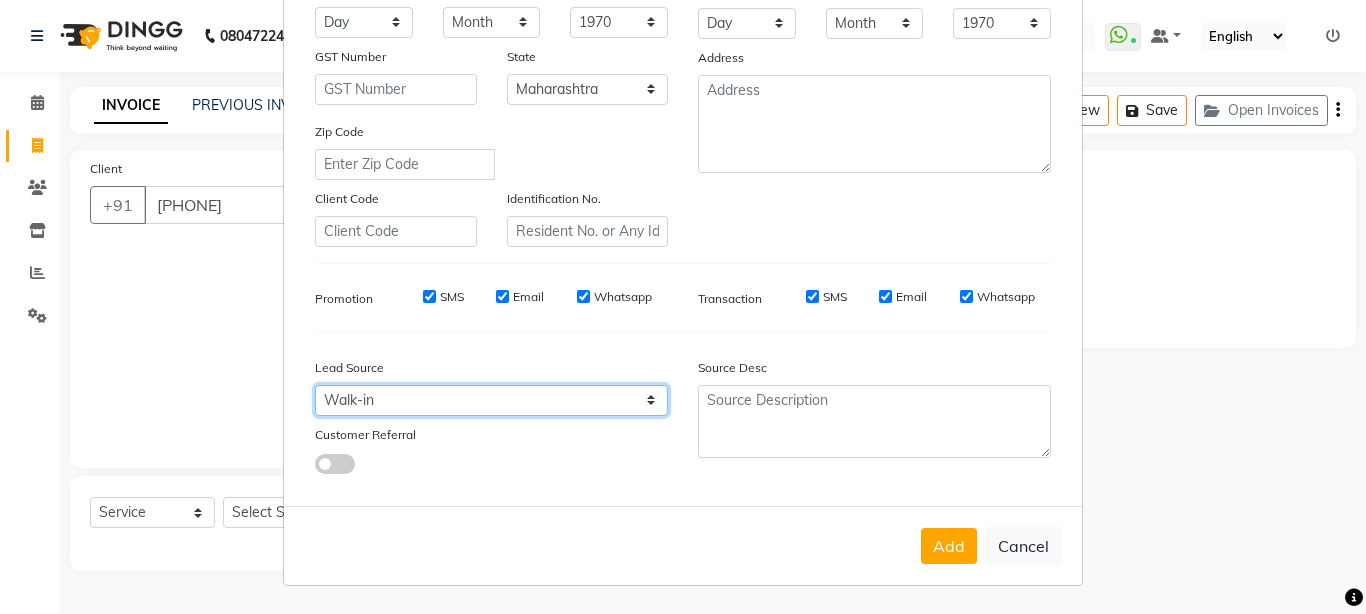 click on "Select Walk-in Referral Internet Friend Word of Mouth Advertisement Facebook JustDial Google Other Instagram  YouTube  WhatsApp" at bounding box center [491, 400] 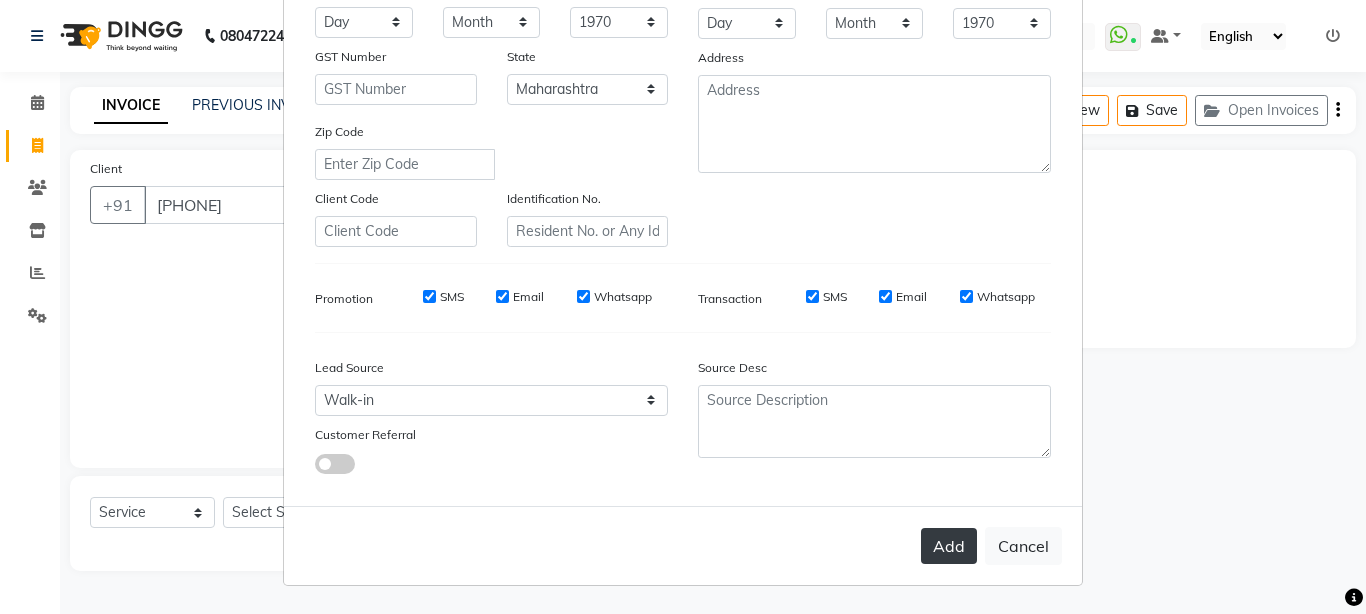click on "Add" at bounding box center [949, 546] 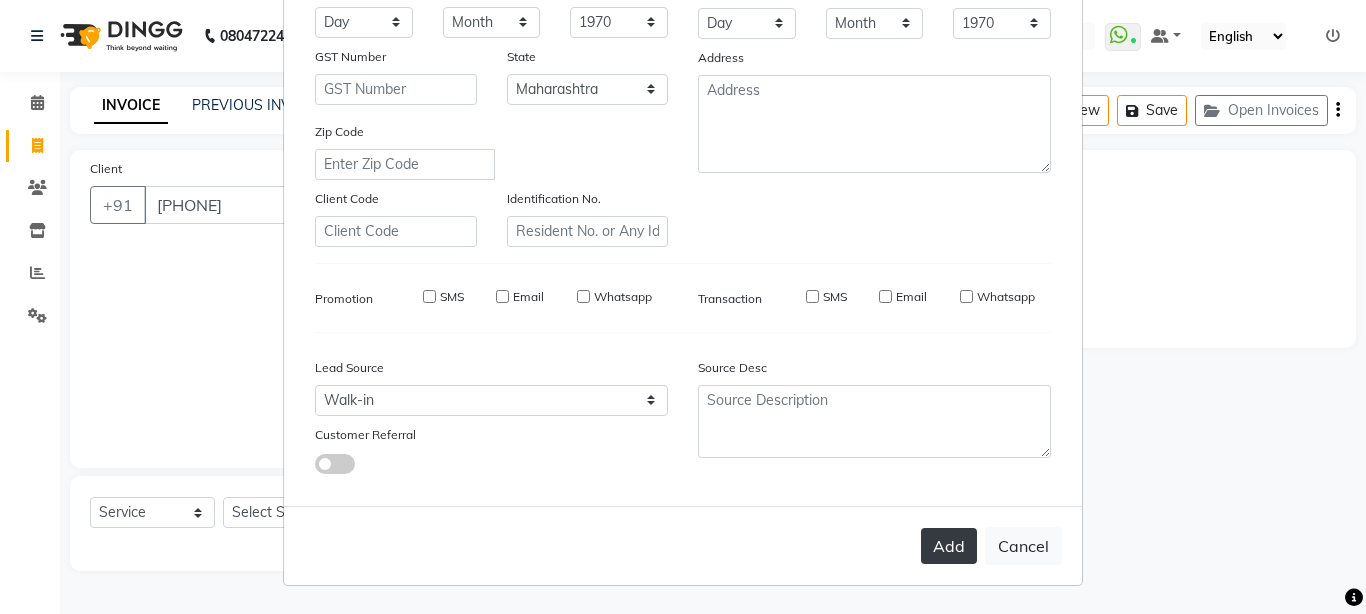 type on "70******59" 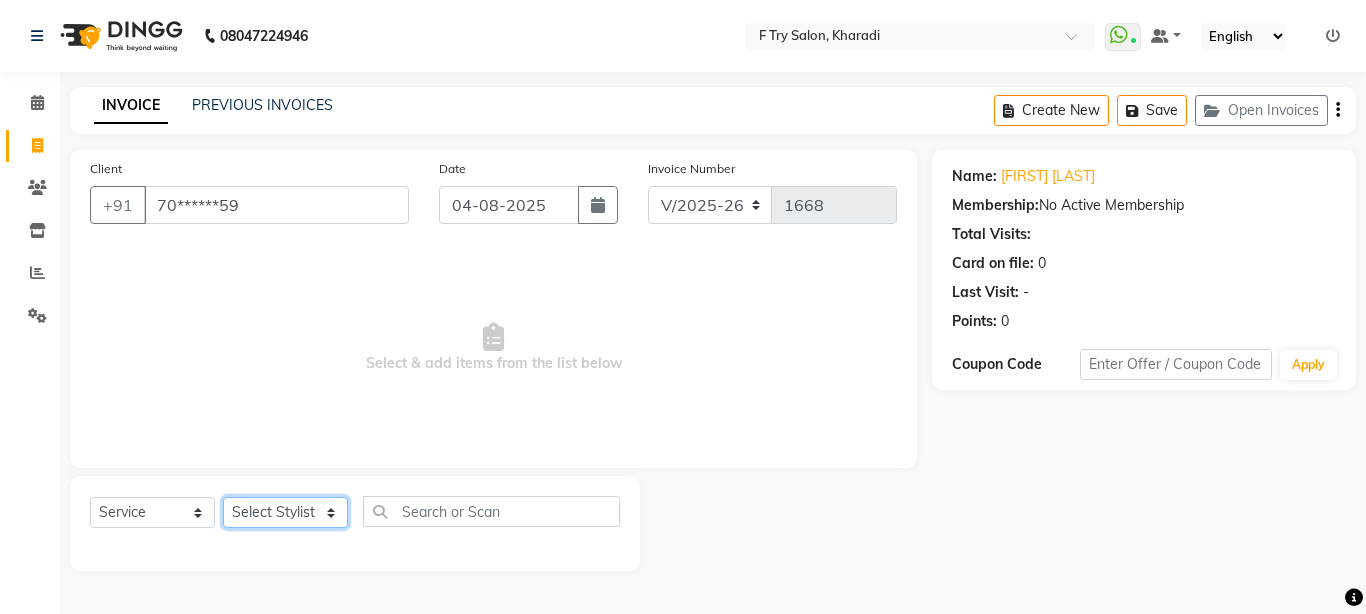 select on "81046" 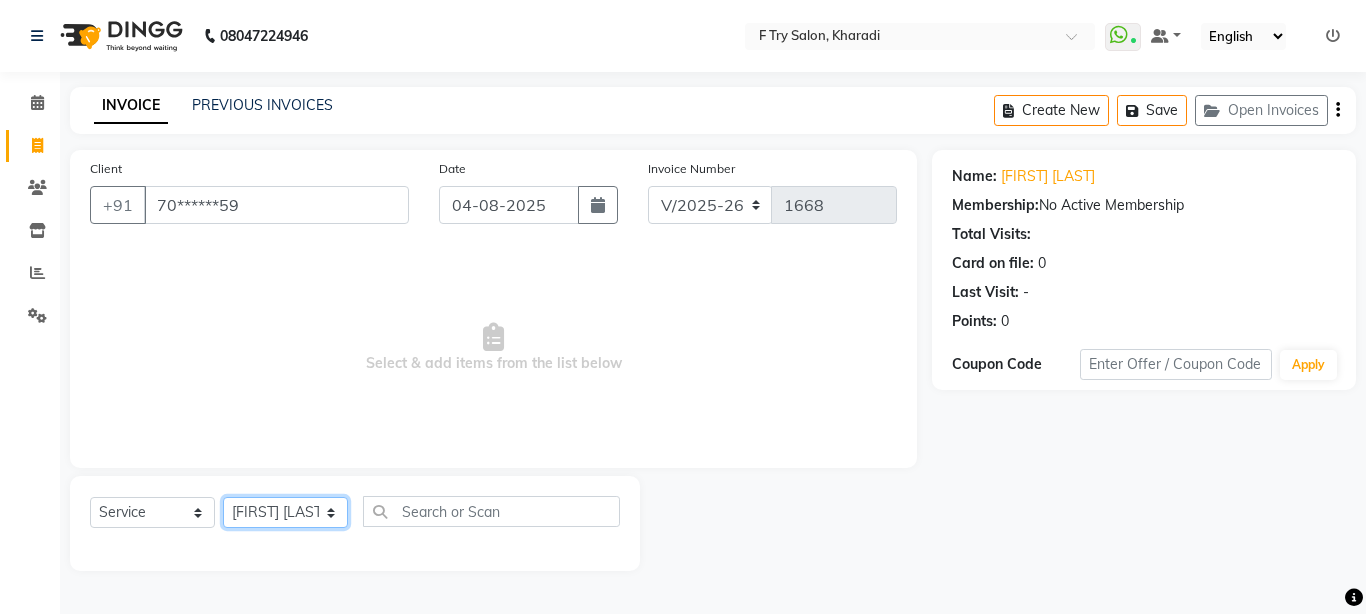 click on "Select Stylist Aakash Warulkar  Aditya Fulbhati Anshul Bisen Ftry Agent Ftry Manager Gunesh Warulkar Krishna Shinde Papiya Biswas Sachin Sutte Snehal Maám Support Test Manager Tulsi Thapa" 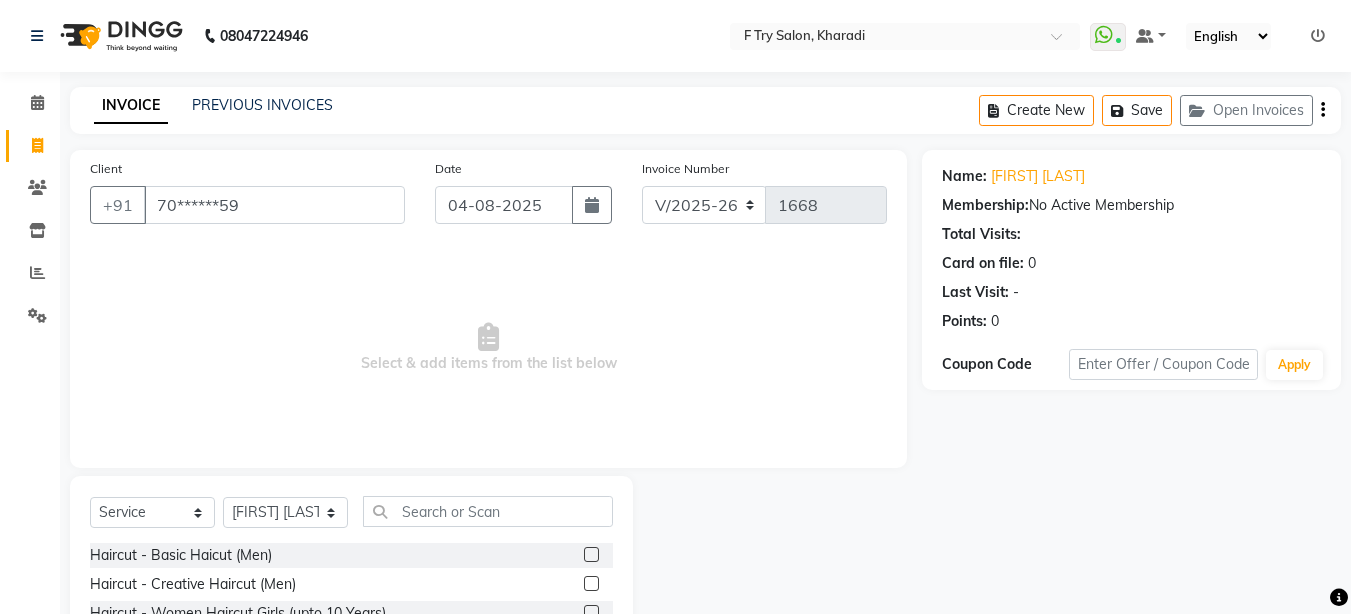 click on "Haircut - Creative Haircut (Men)" 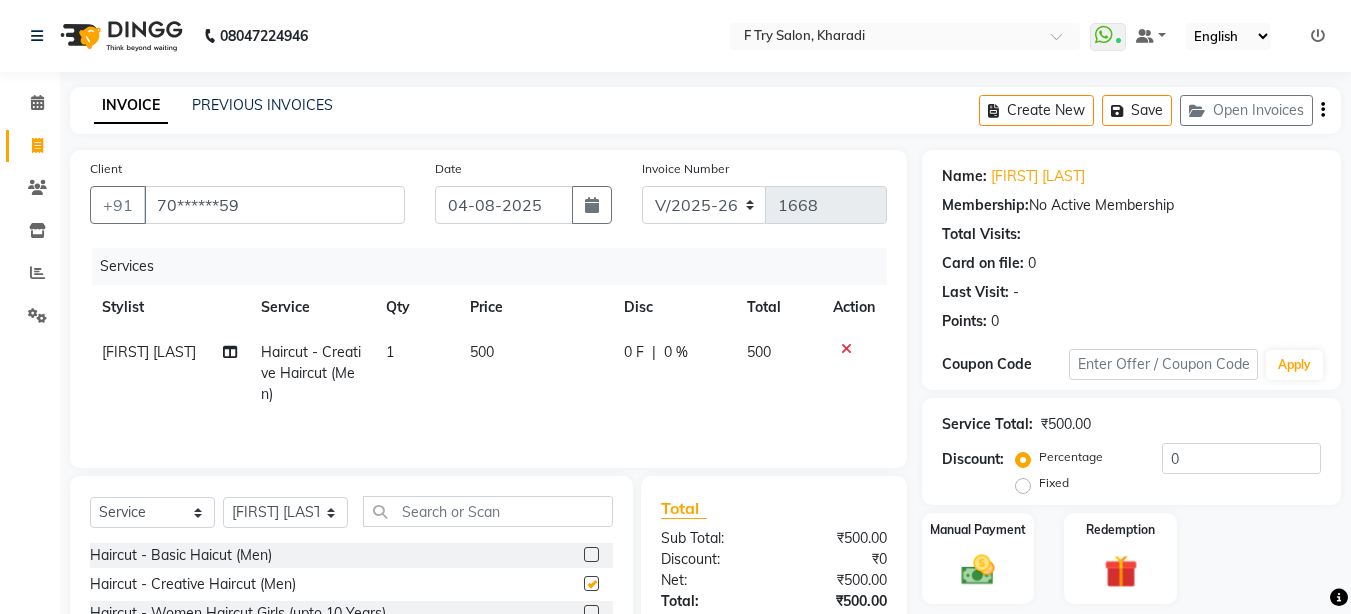 checkbox on "false" 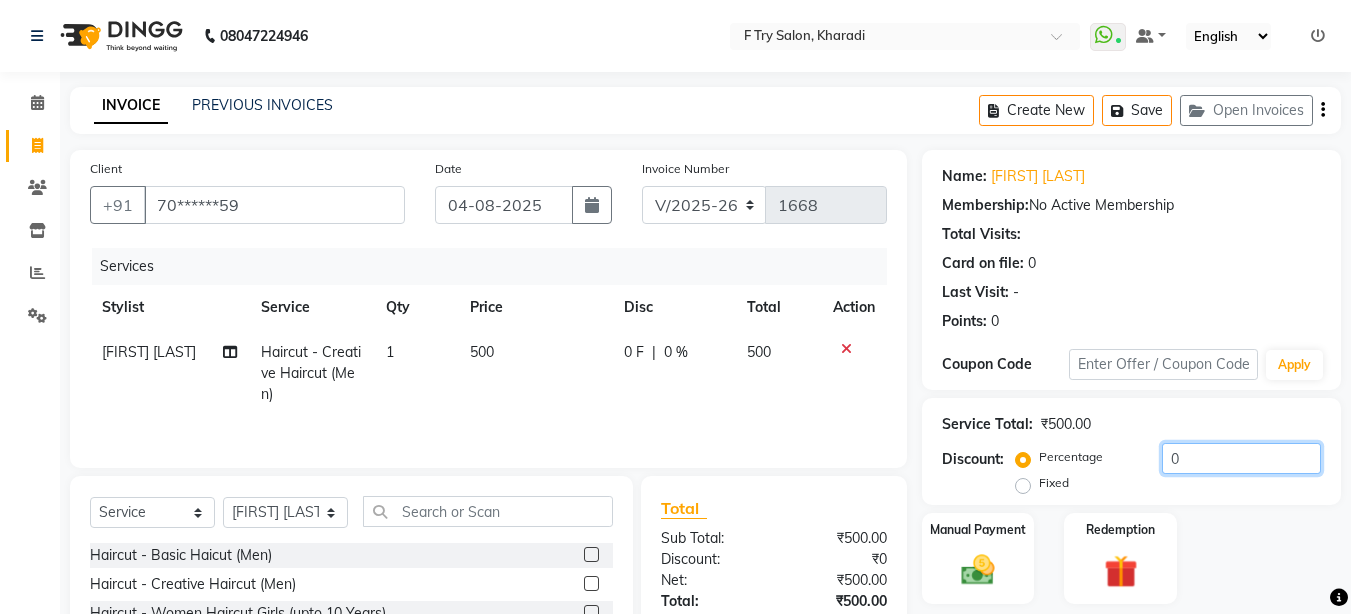 click on "0" 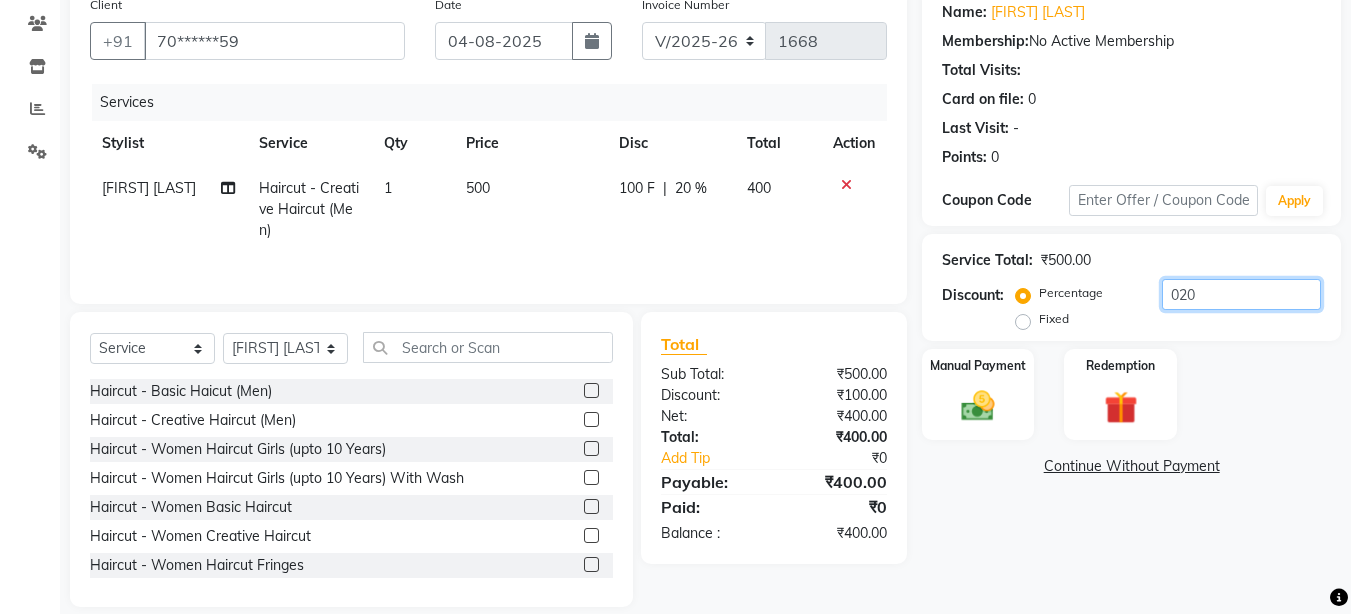 scroll, scrollTop: 187, scrollLeft: 0, axis: vertical 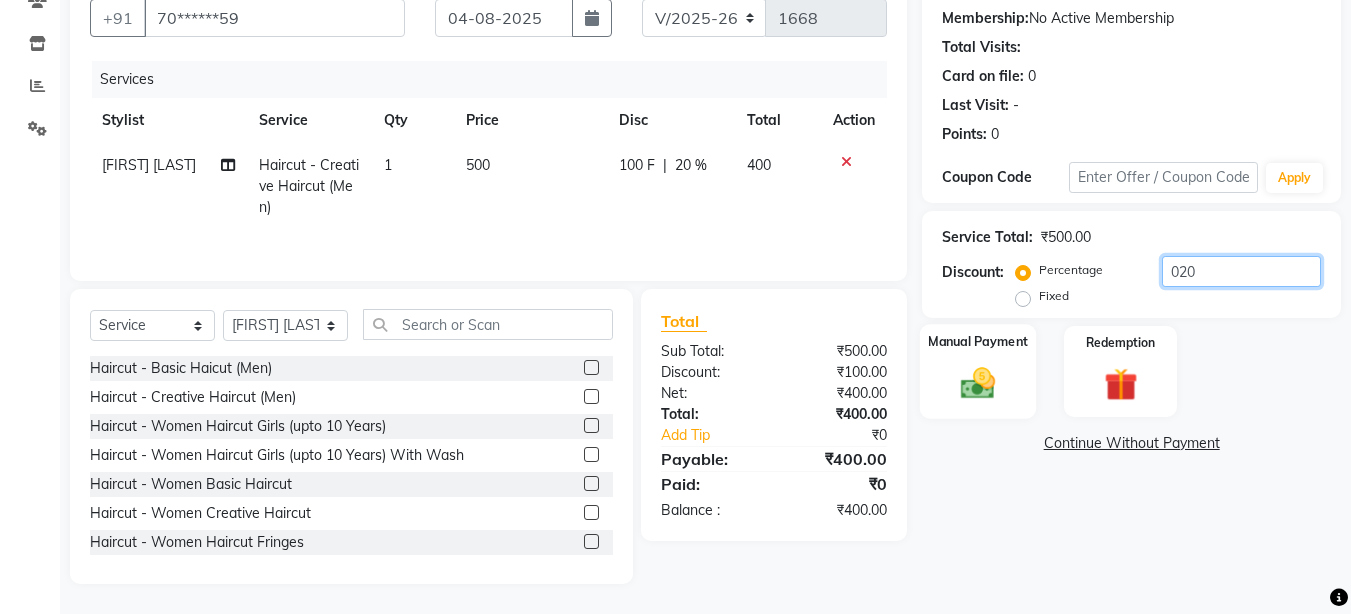 type on "020" 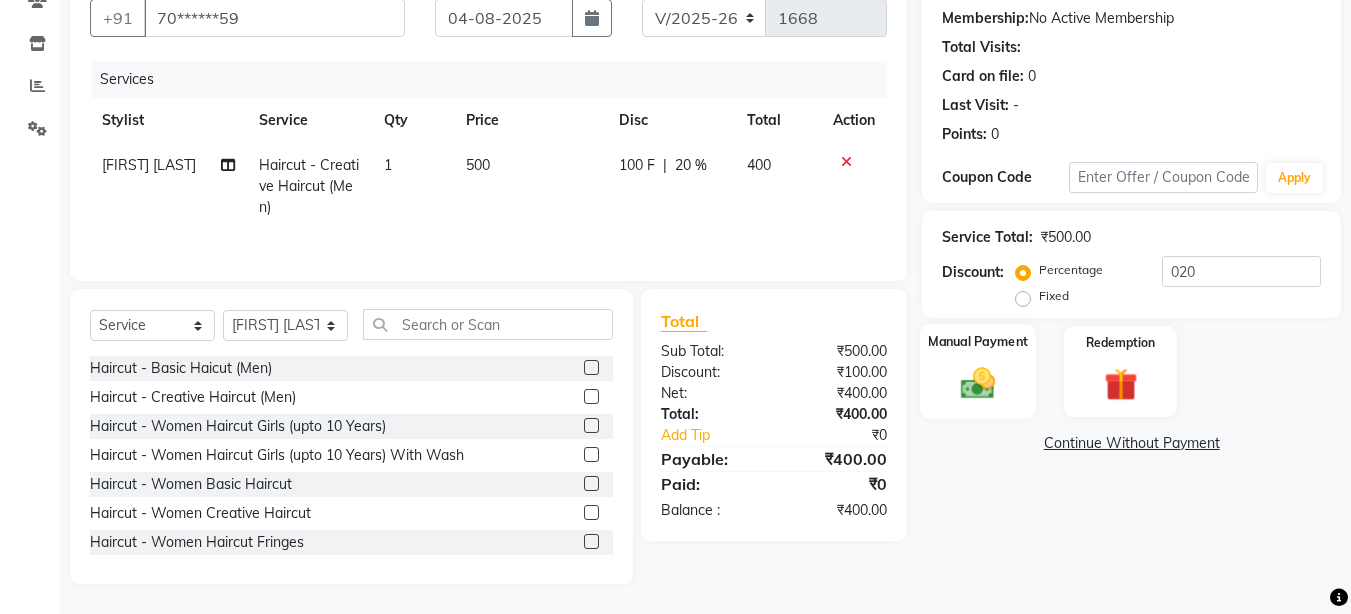 drag, startPoint x: 1008, startPoint y: 375, endPoint x: 992, endPoint y: 393, distance: 24.083189 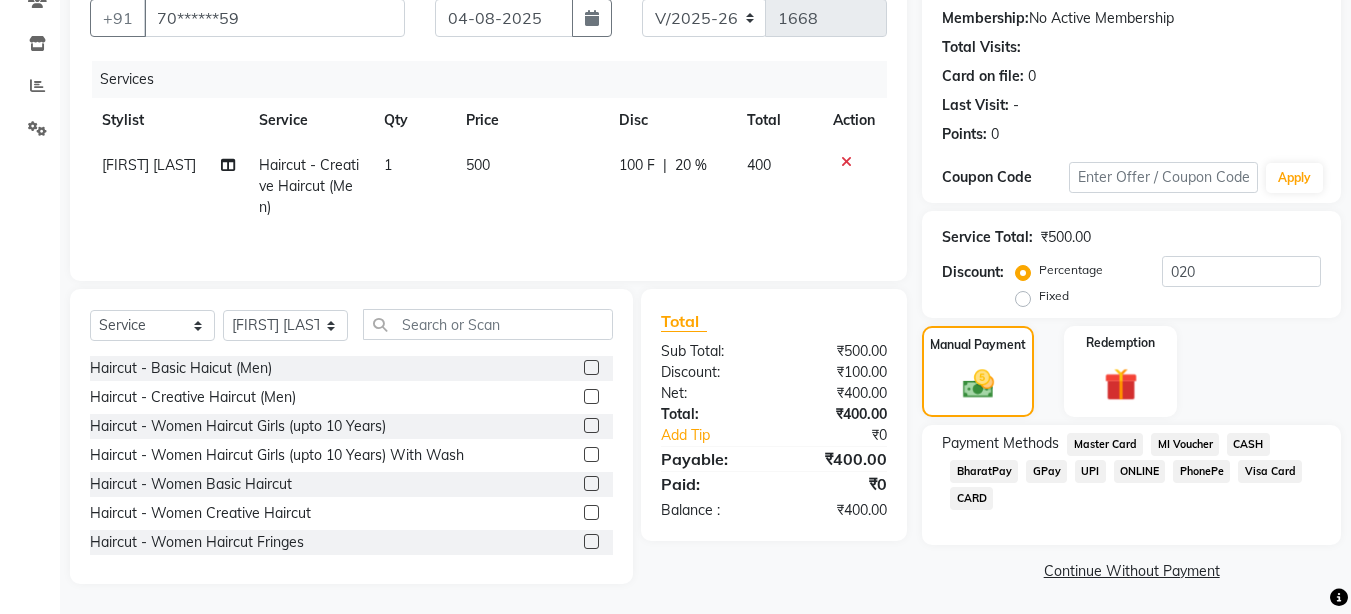click on "UPI" 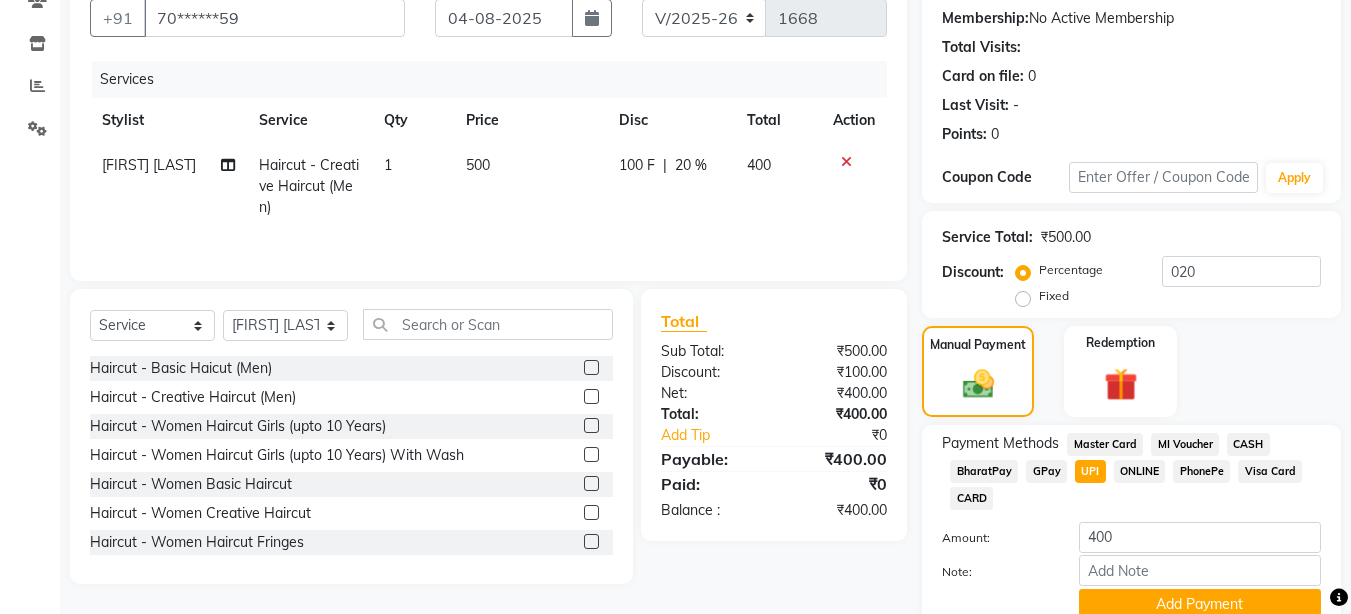 scroll, scrollTop: 272, scrollLeft: 0, axis: vertical 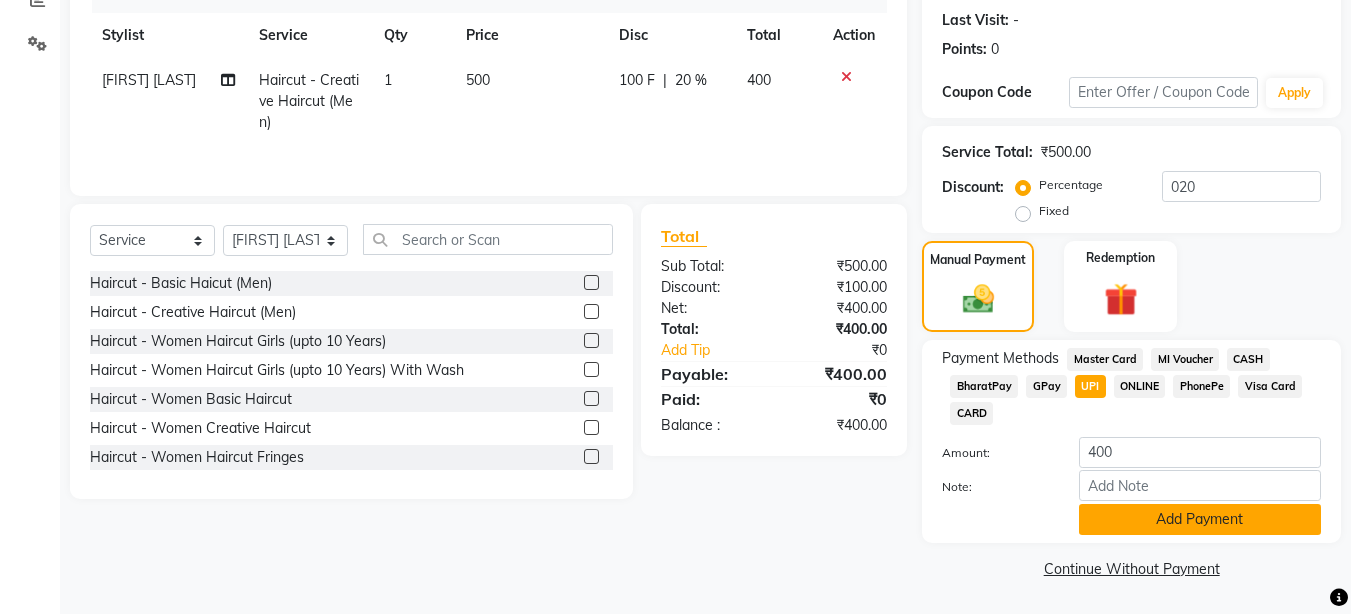 click on "Add Payment" 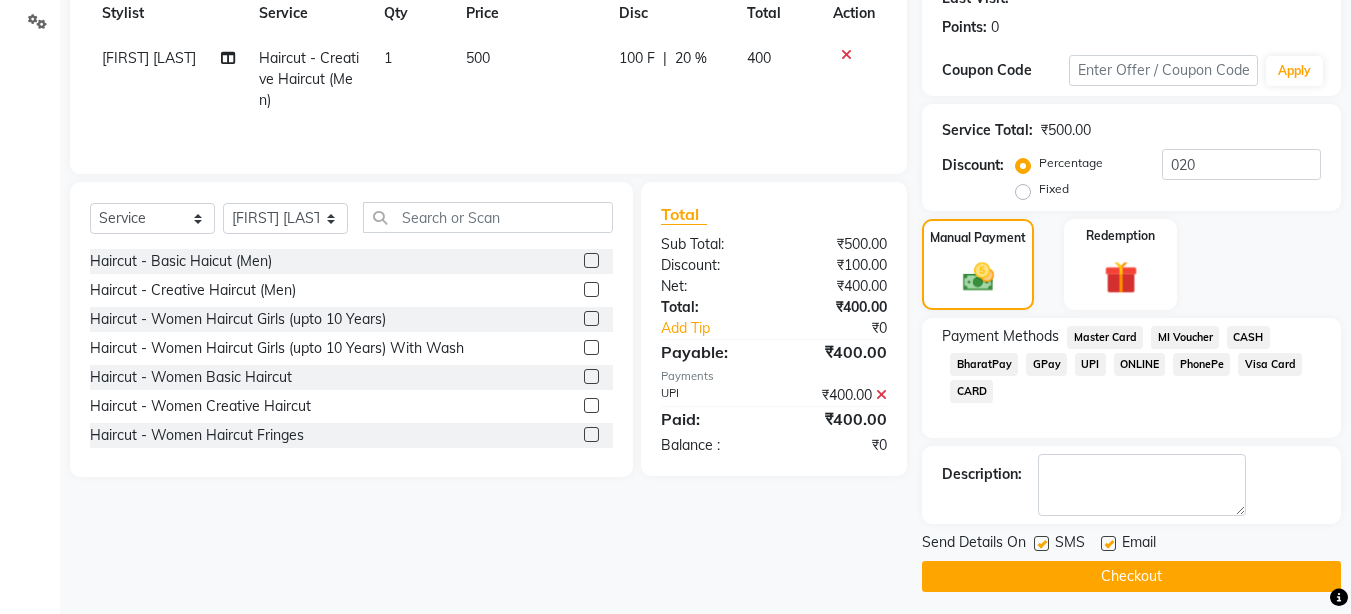scroll, scrollTop: 302, scrollLeft: 0, axis: vertical 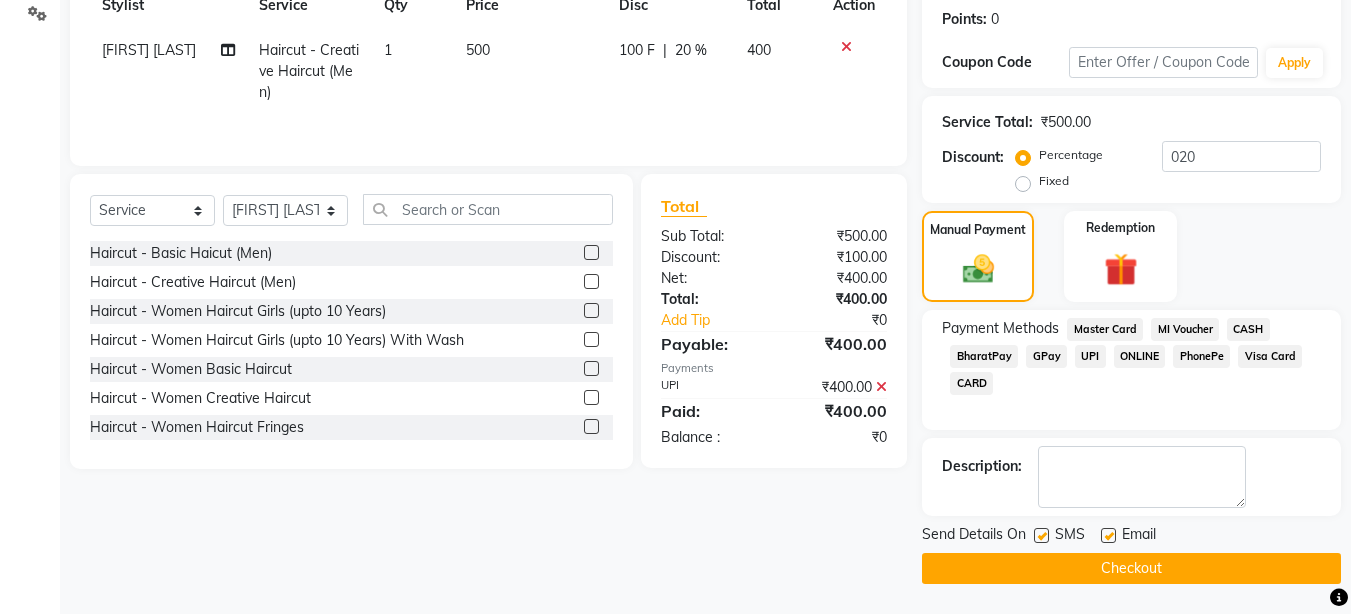 click on "Checkout" 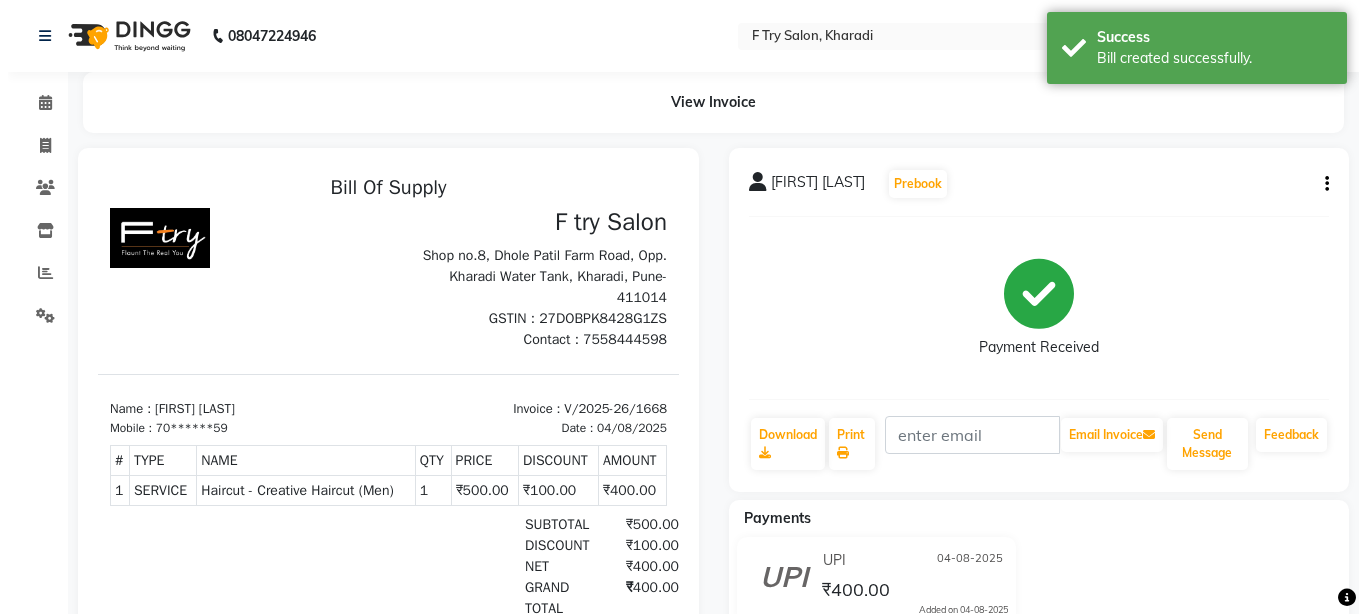scroll, scrollTop: 0, scrollLeft: 0, axis: both 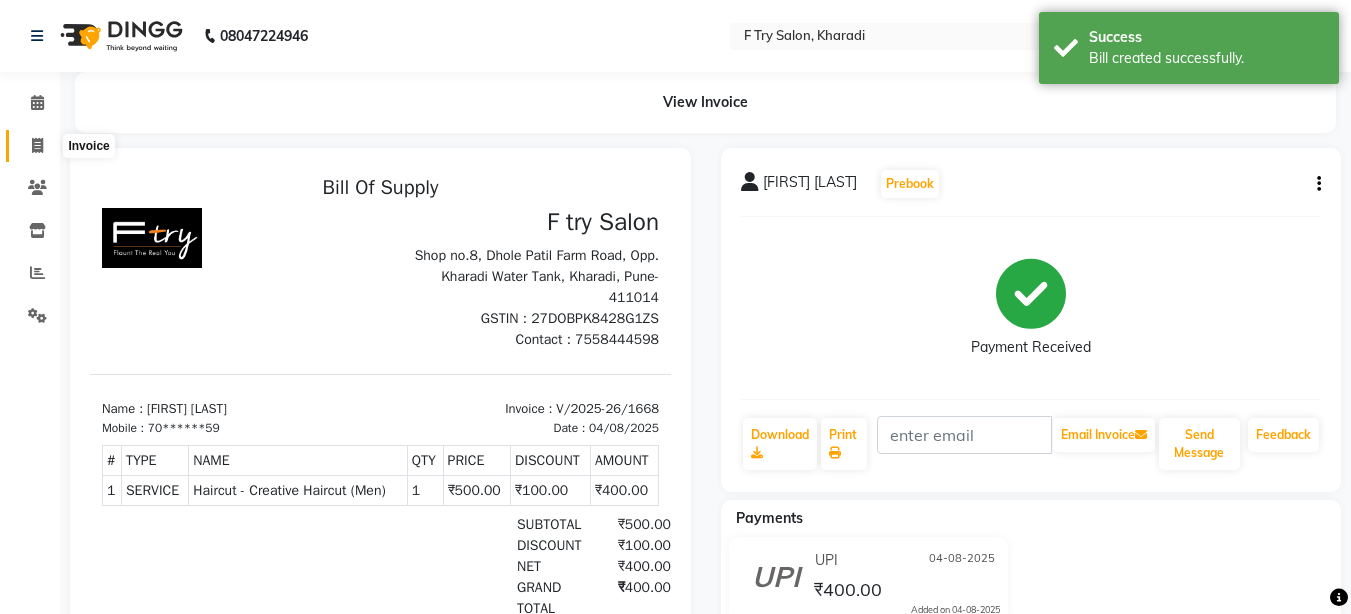 click 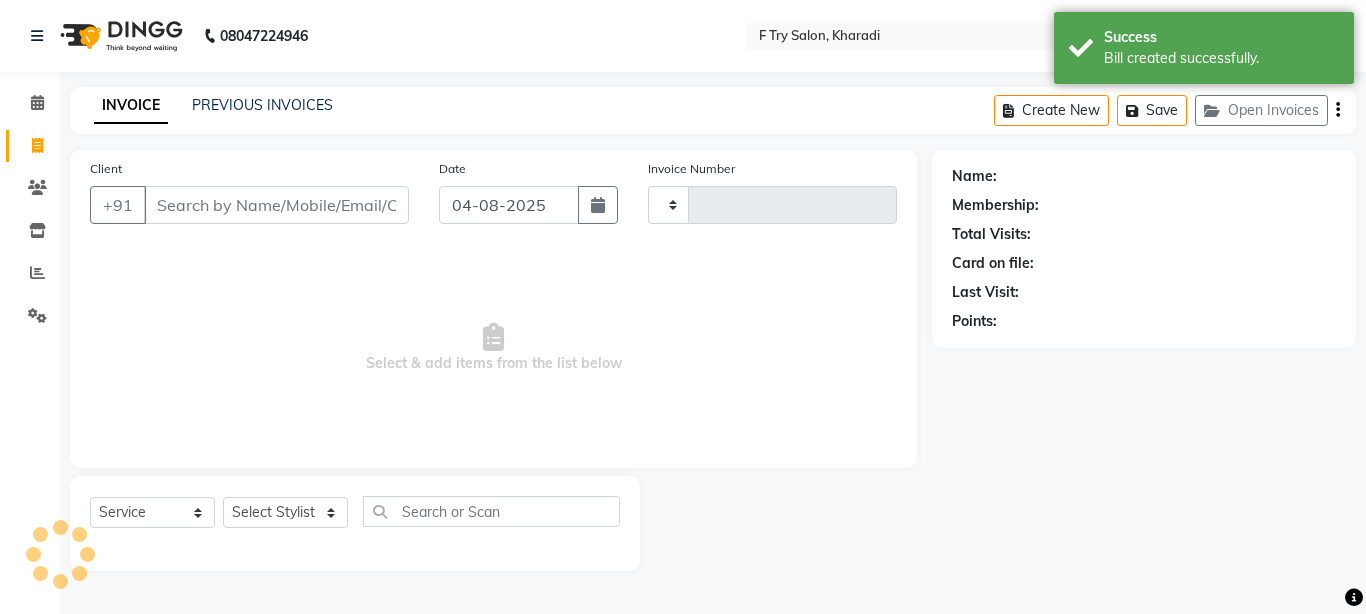 type on "1669" 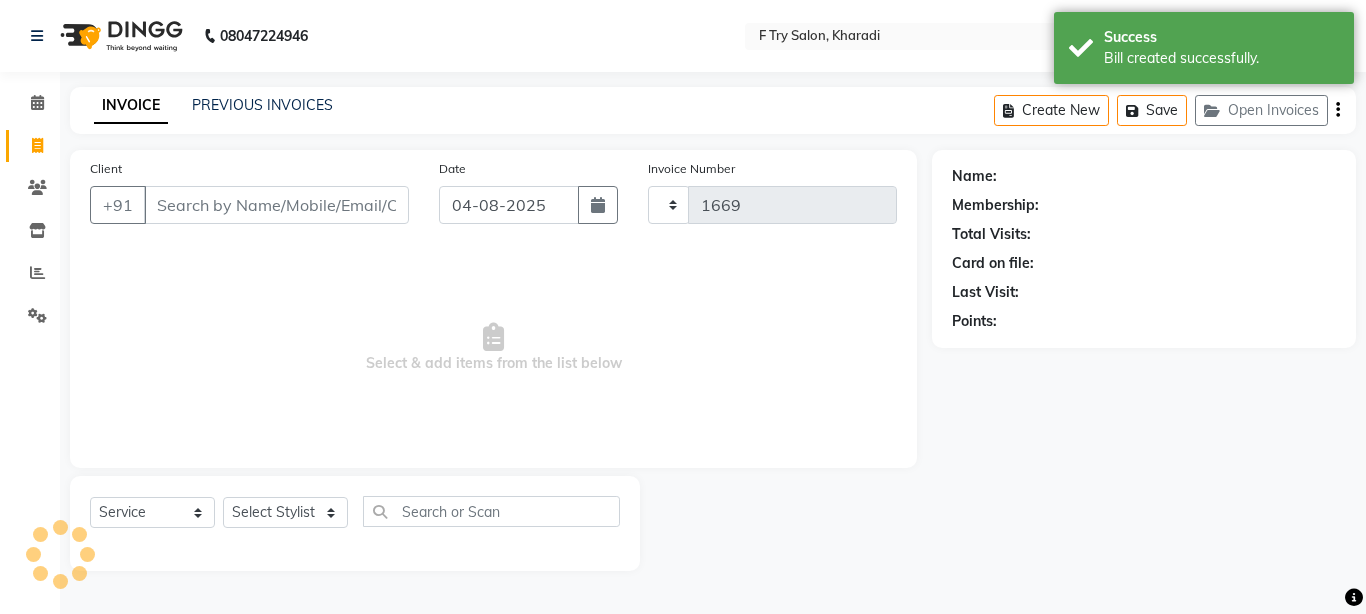 select on "793" 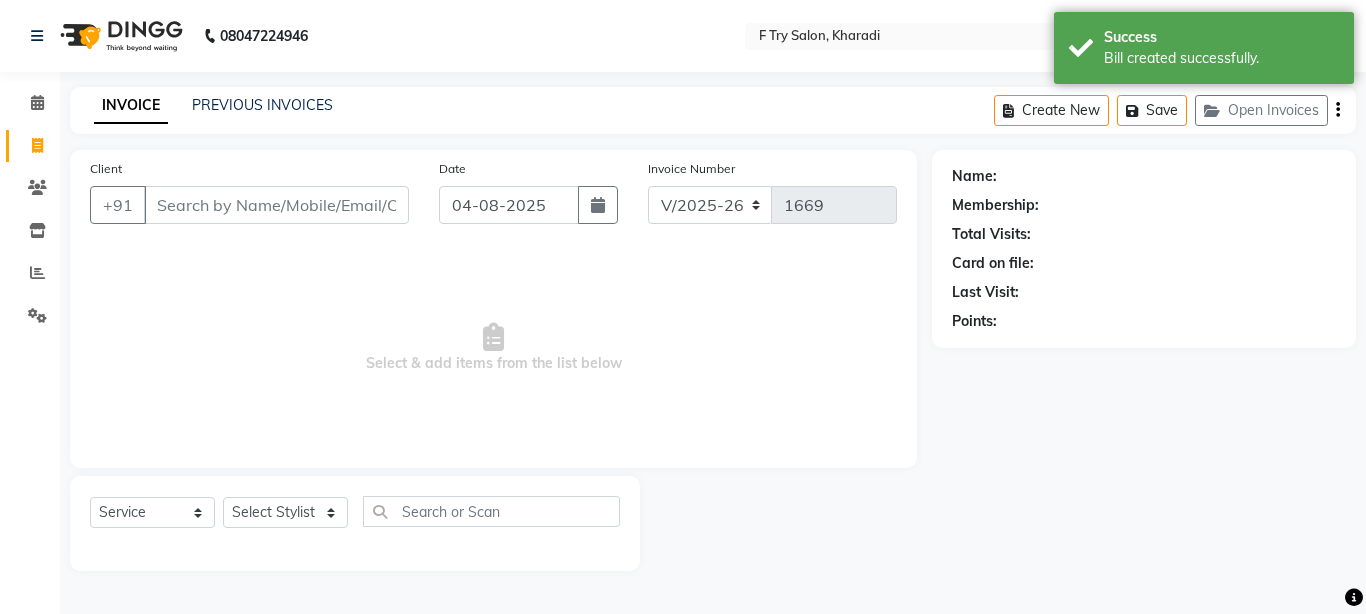 click on "Client" at bounding box center [276, 205] 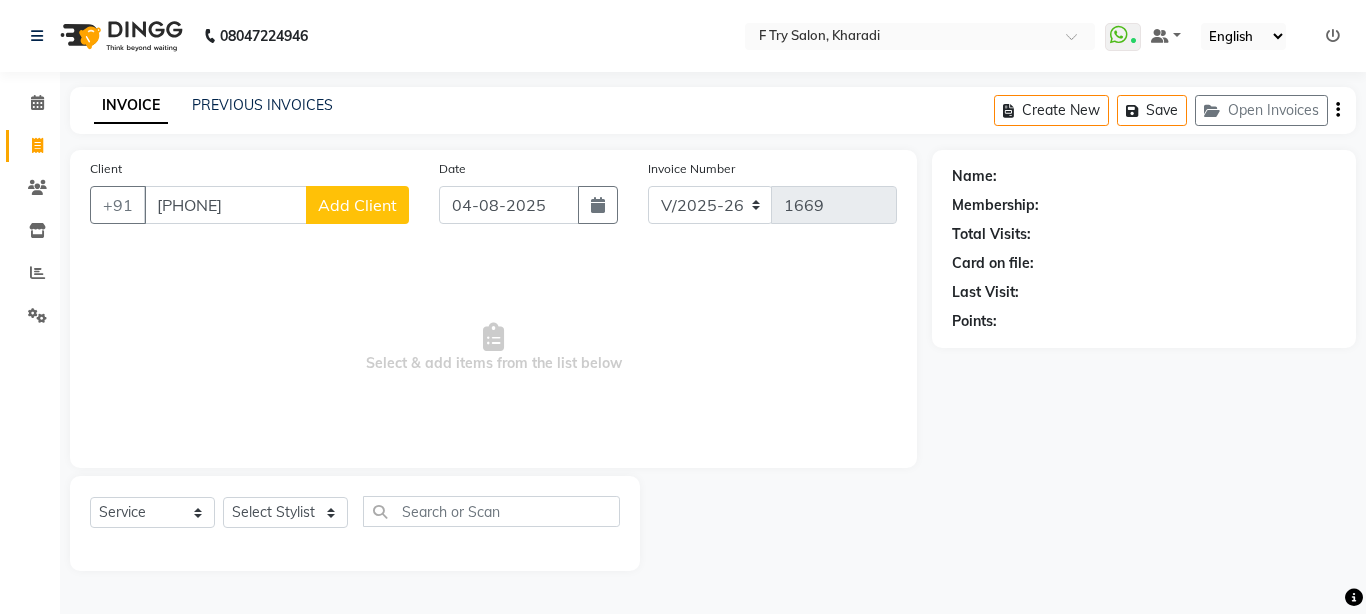 type on "[PHONE]" 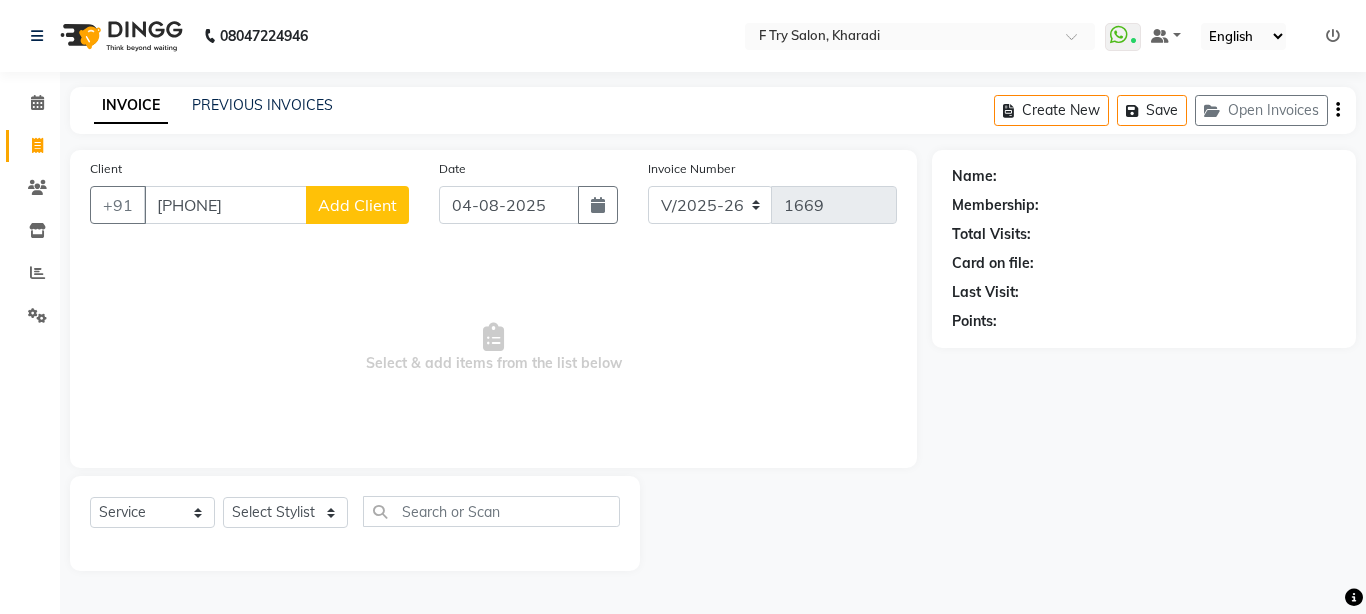 select on "22" 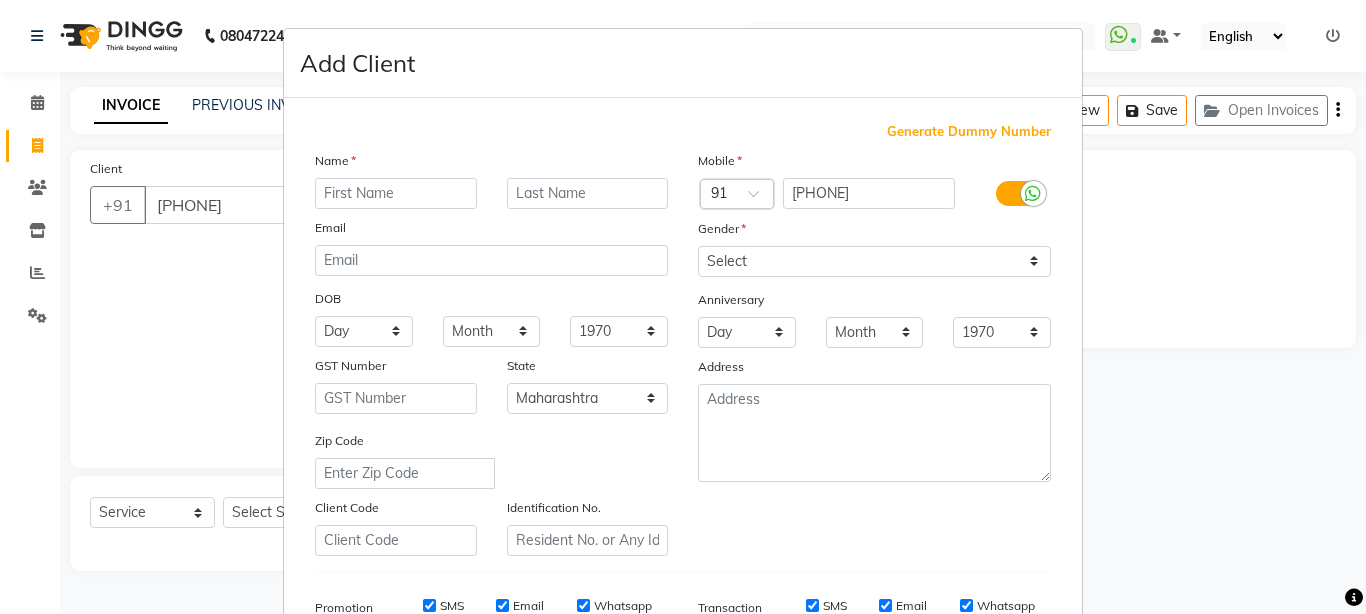 click at bounding box center [396, 193] 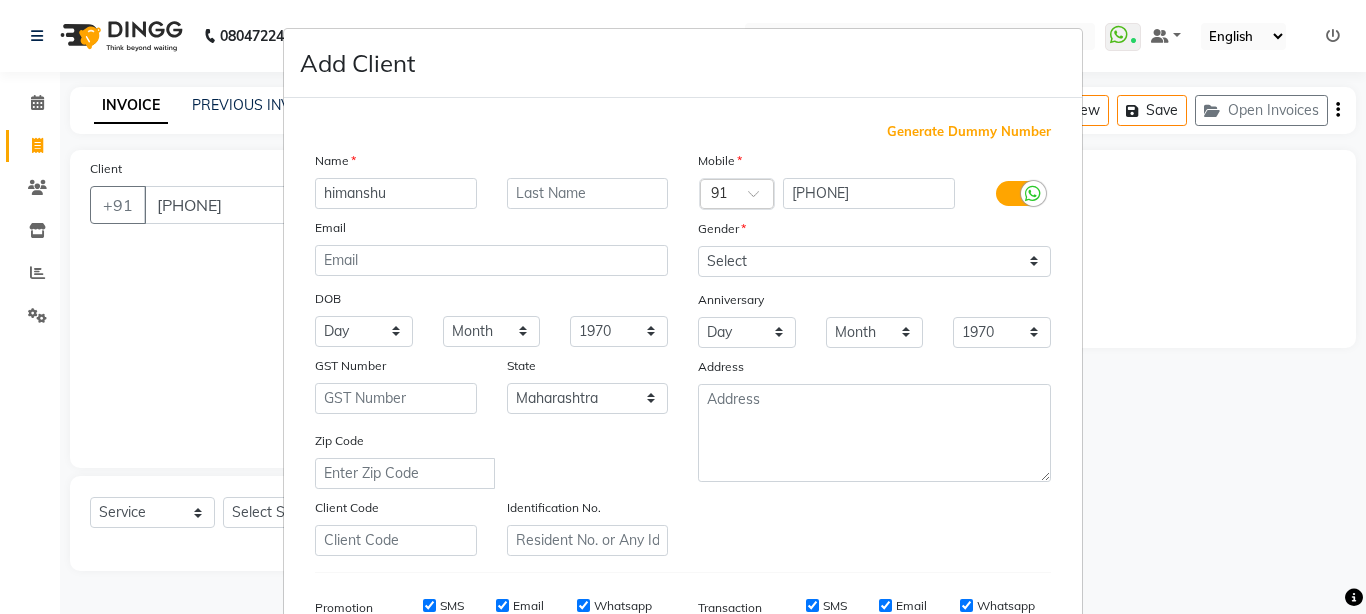 type on "himanshu" 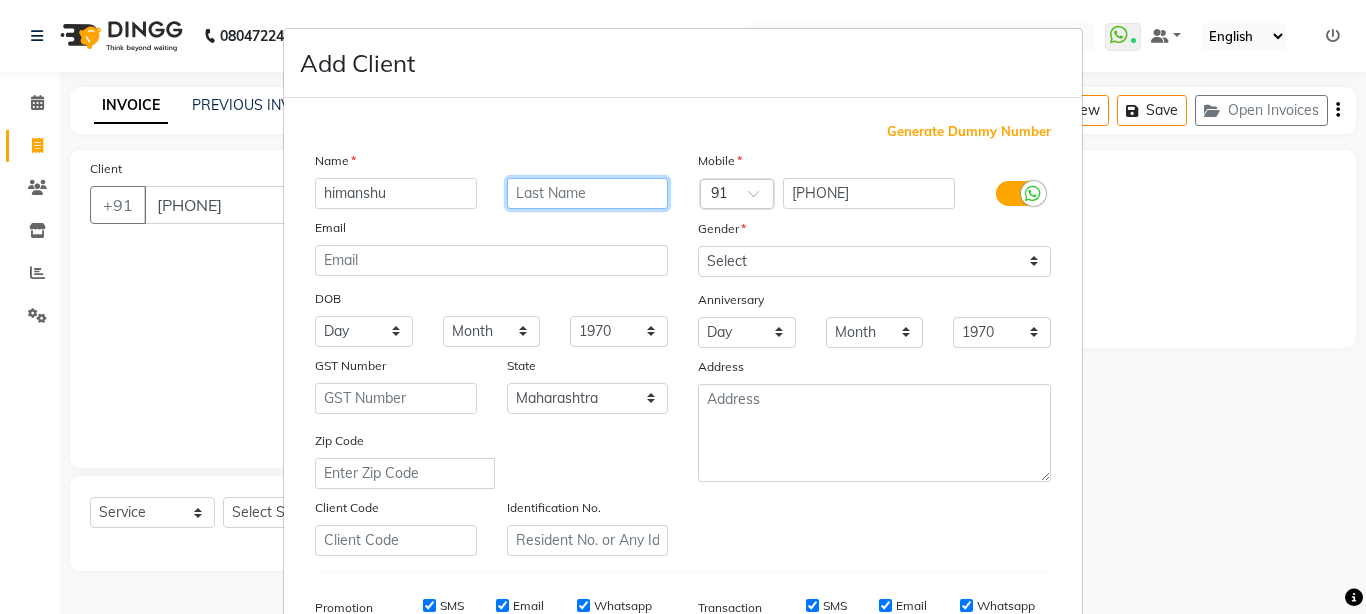 click at bounding box center [588, 193] 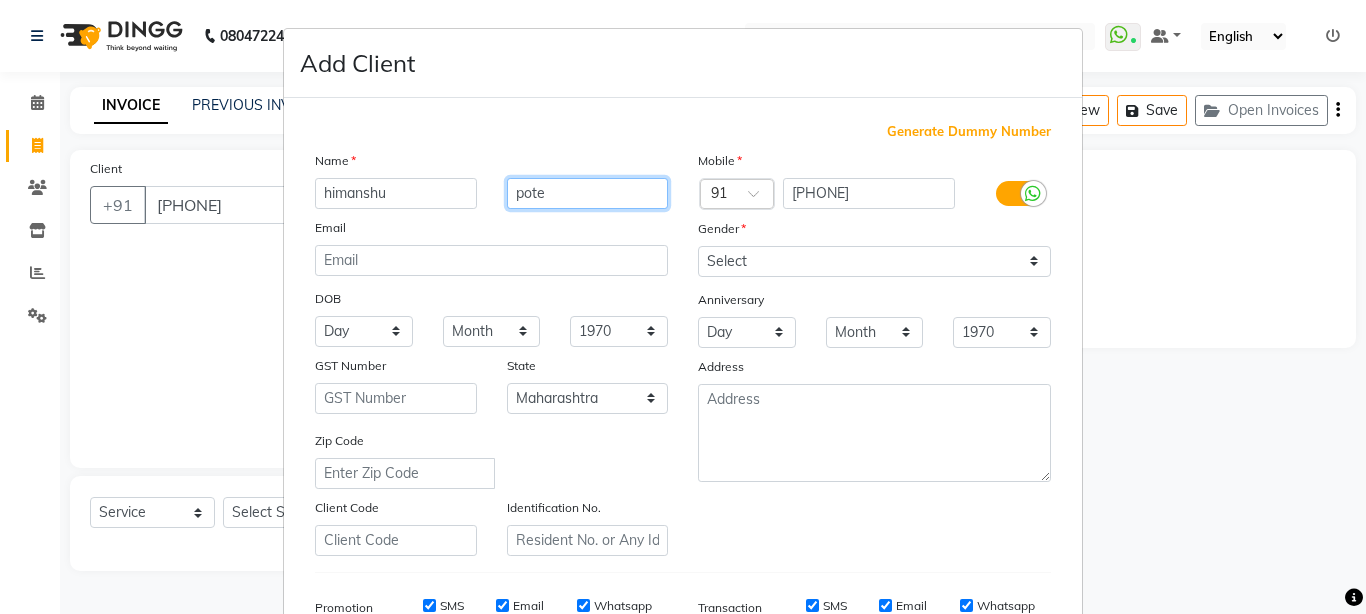 type on "pote" 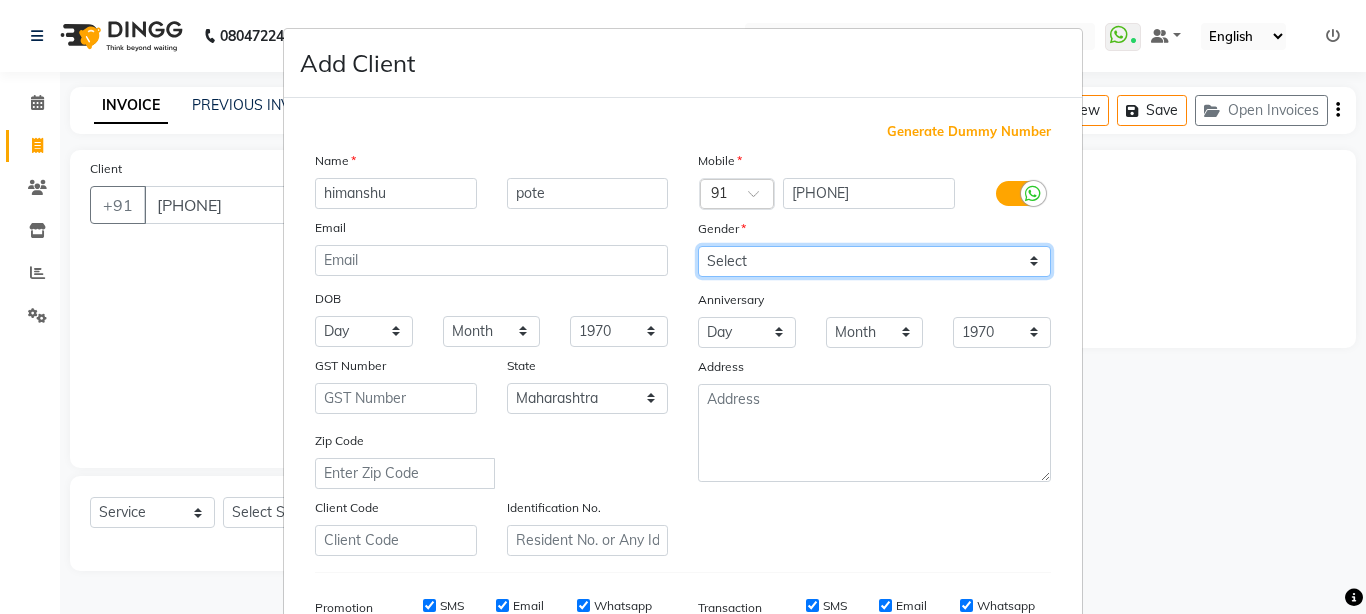 select on "male" 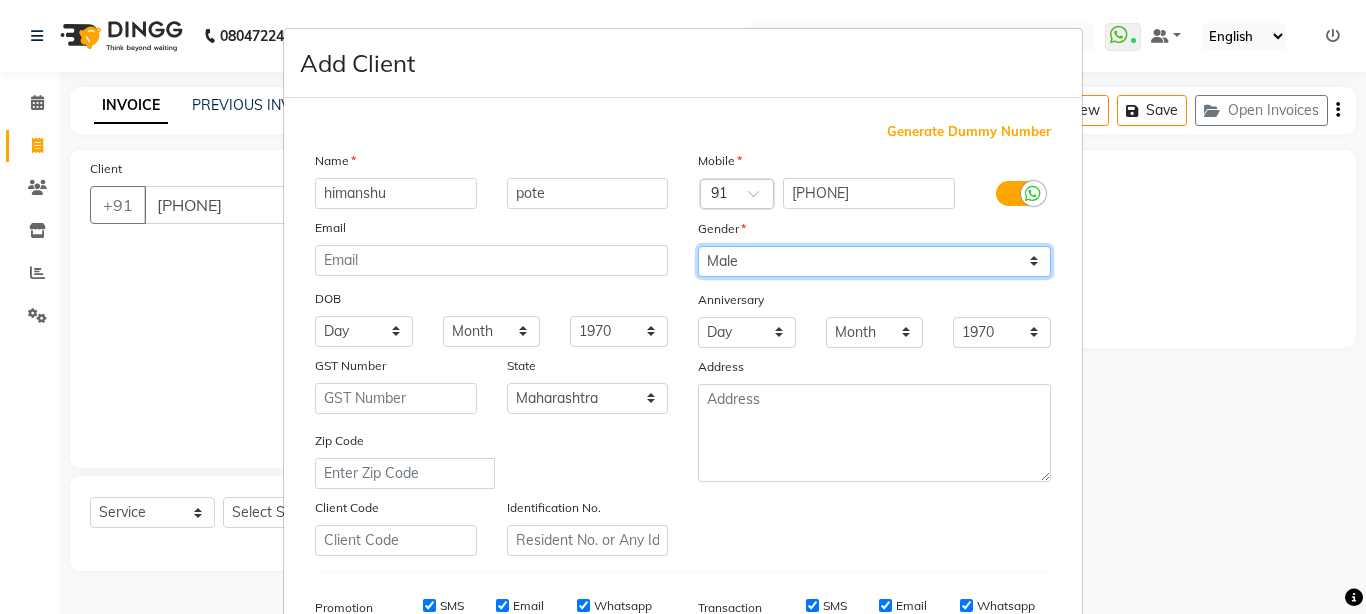 click on "Select Male Female Other Prefer Not To Say" at bounding box center [874, 261] 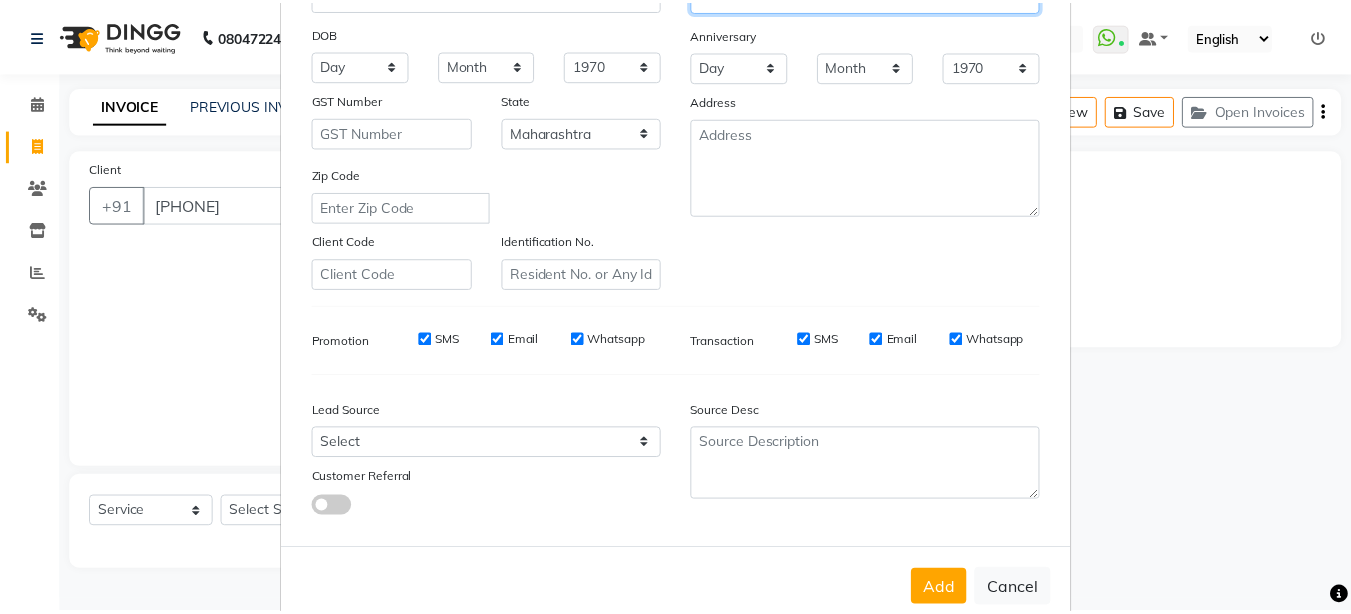 scroll, scrollTop: 309, scrollLeft: 0, axis: vertical 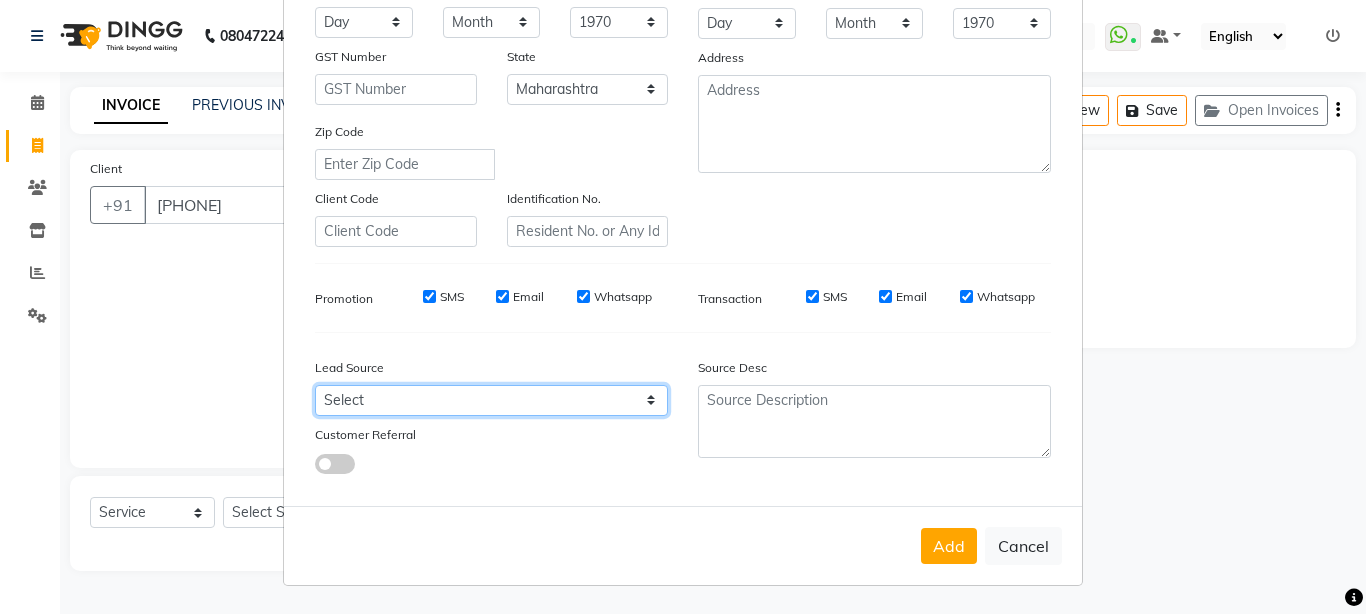 select on "24286" 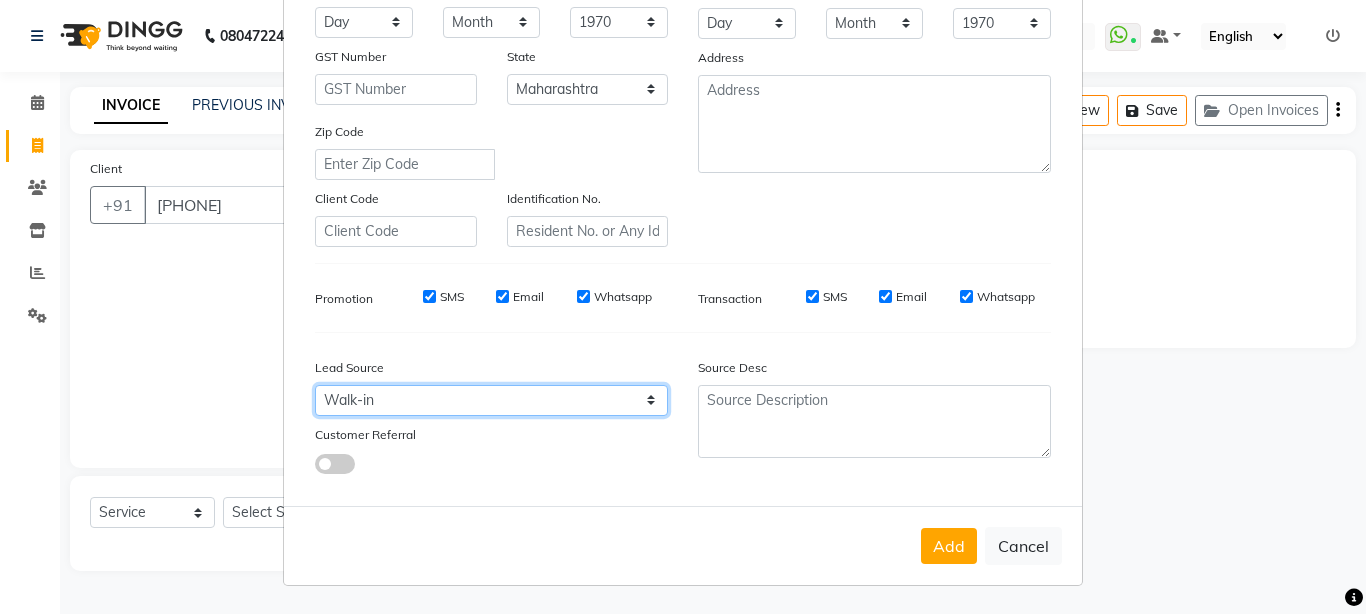 click on "Select Walk-in Referral Internet Friend Word of Mouth Advertisement Facebook JustDial Google Other Instagram  YouTube  WhatsApp" at bounding box center (491, 400) 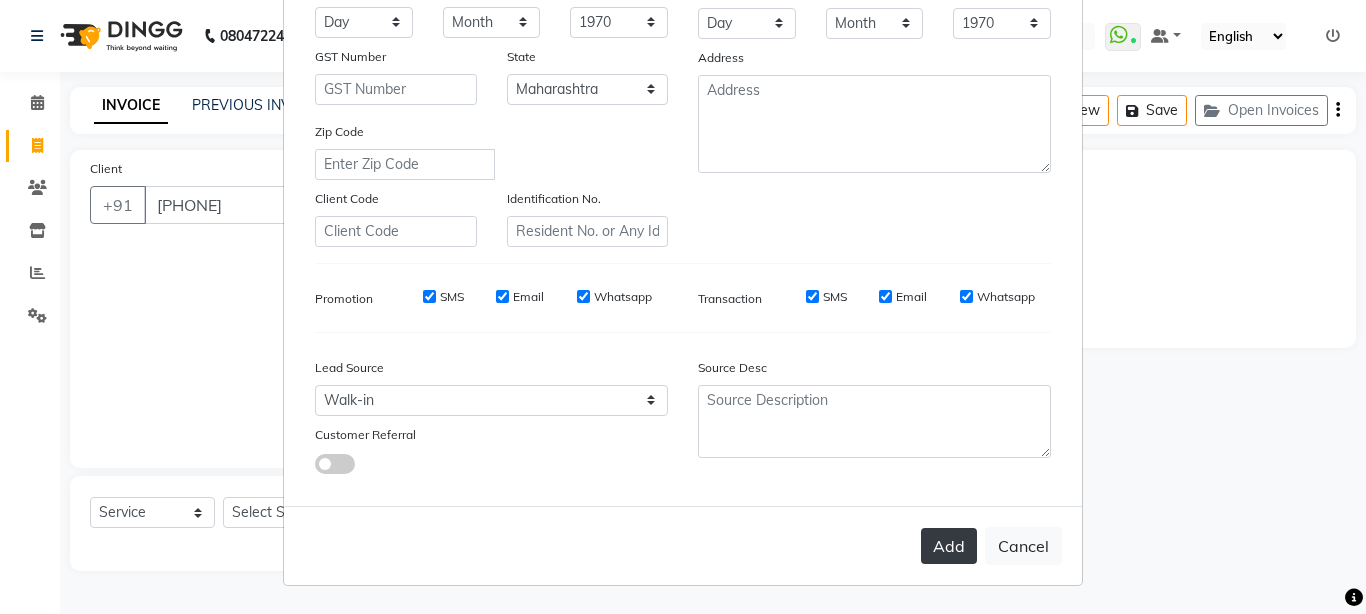 click on "Add" at bounding box center [949, 546] 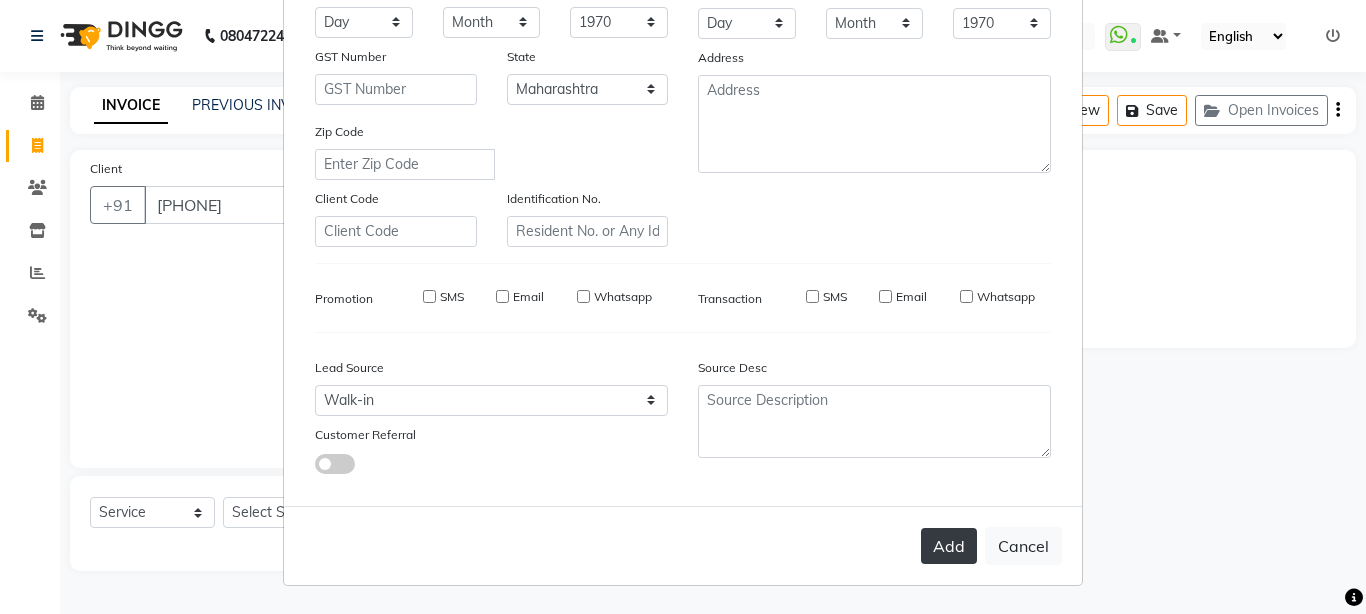 type on "78******79" 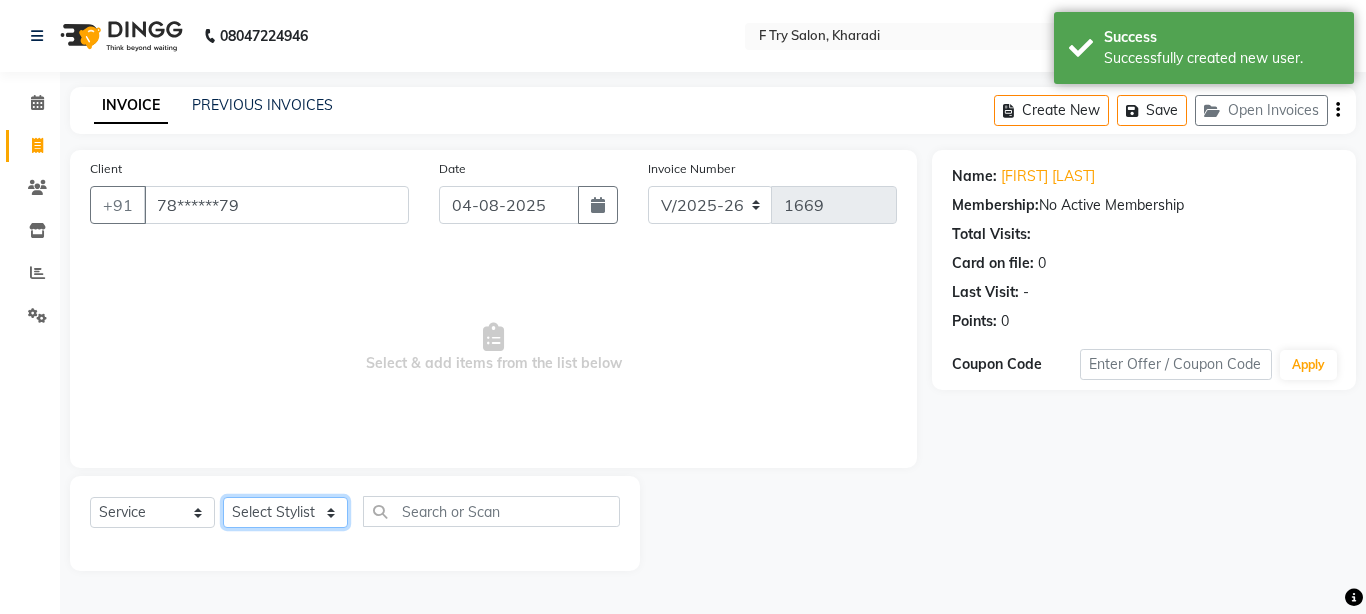 select on "54011" 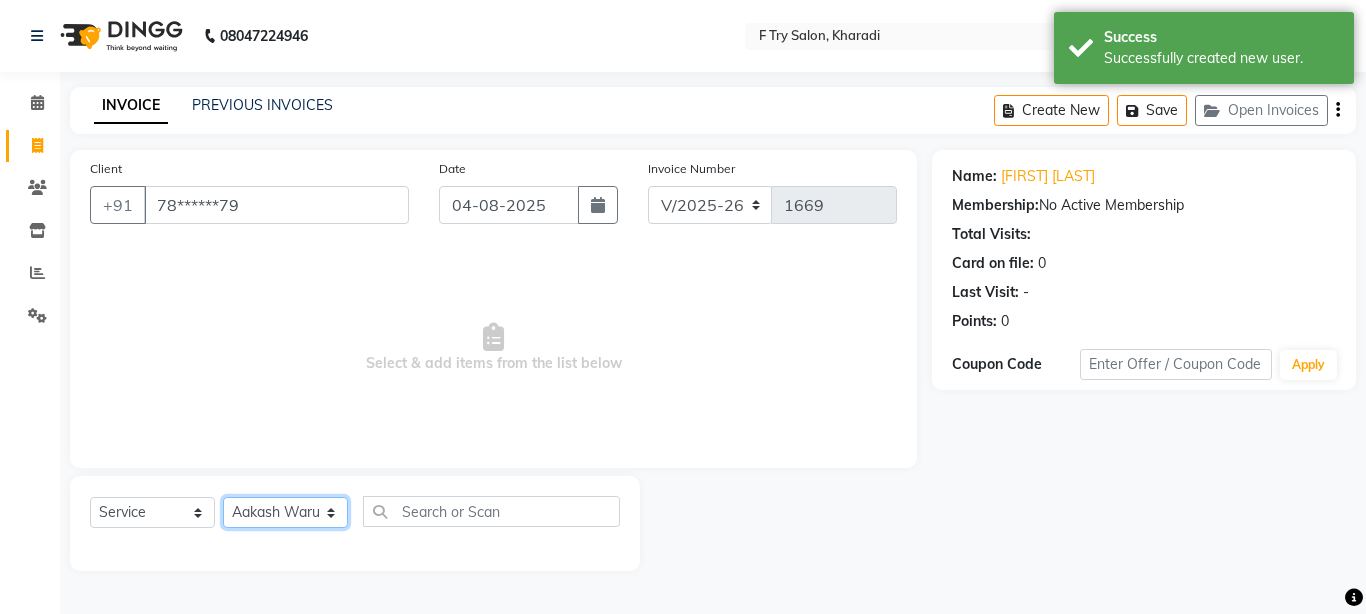 click on "Select Stylist Aakash Warulkar  Aditya Fulbhati Anshul Bisen Ftry Agent Ftry Manager Gunesh Warulkar Krishna Shinde Papiya Biswas Sachin Sutte Snehal Maám Support Test Manager Tulsi Thapa" 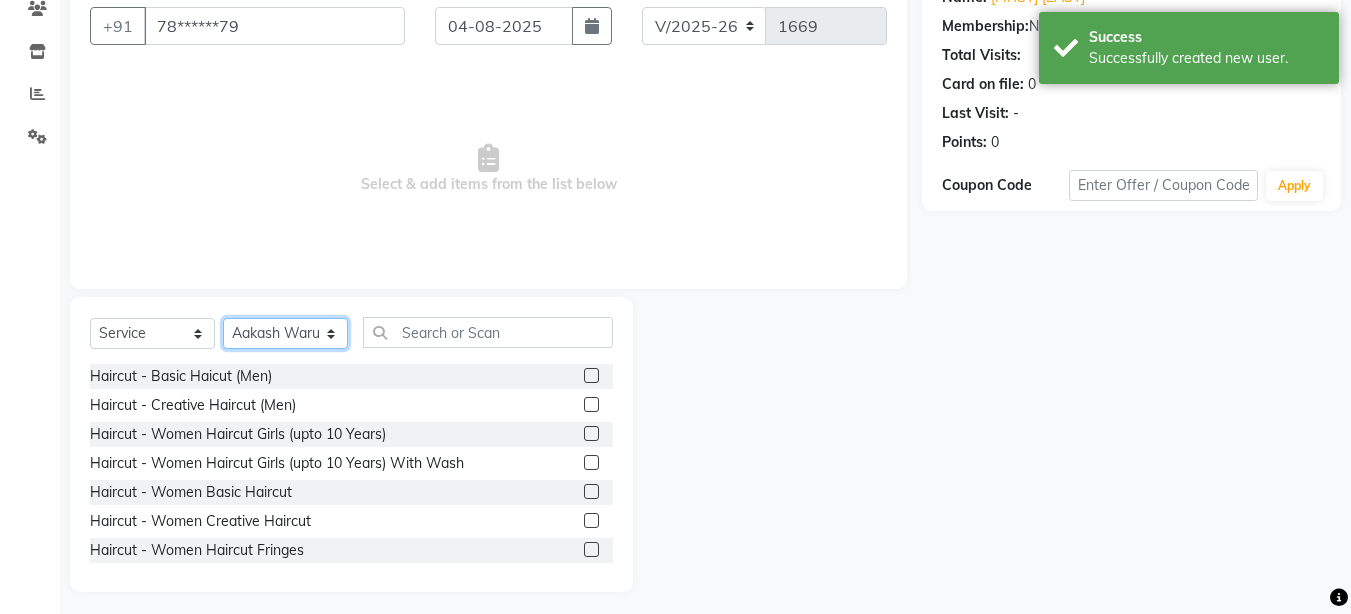 scroll, scrollTop: 187, scrollLeft: 0, axis: vertical 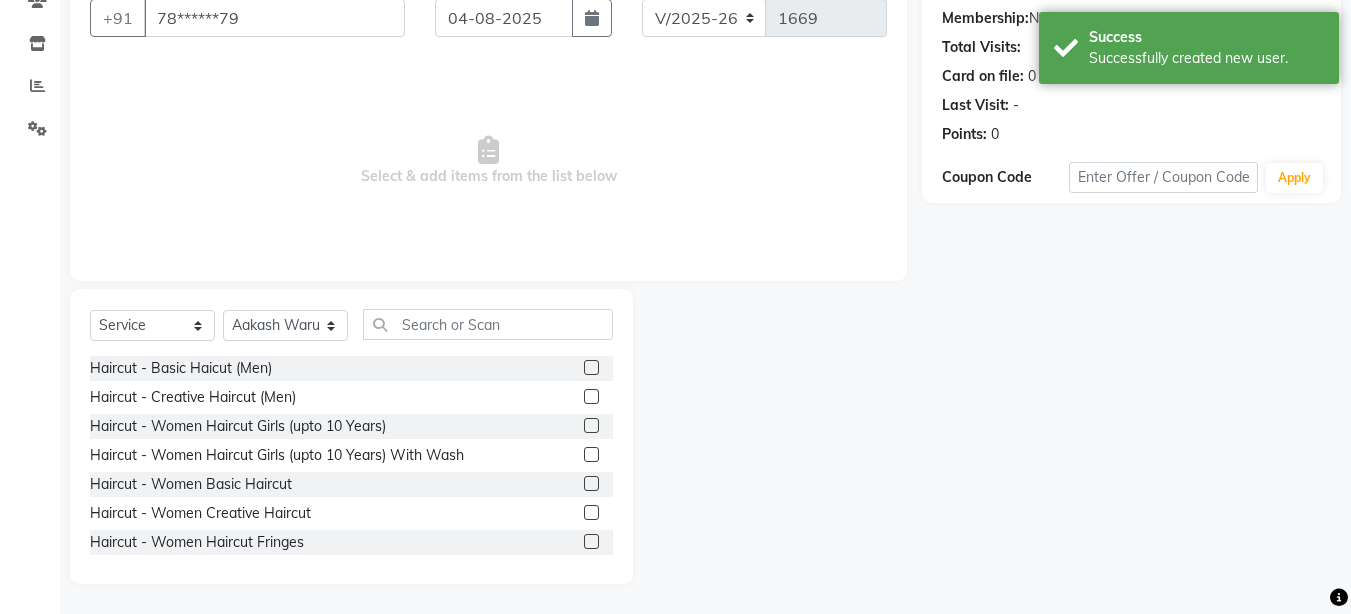 click 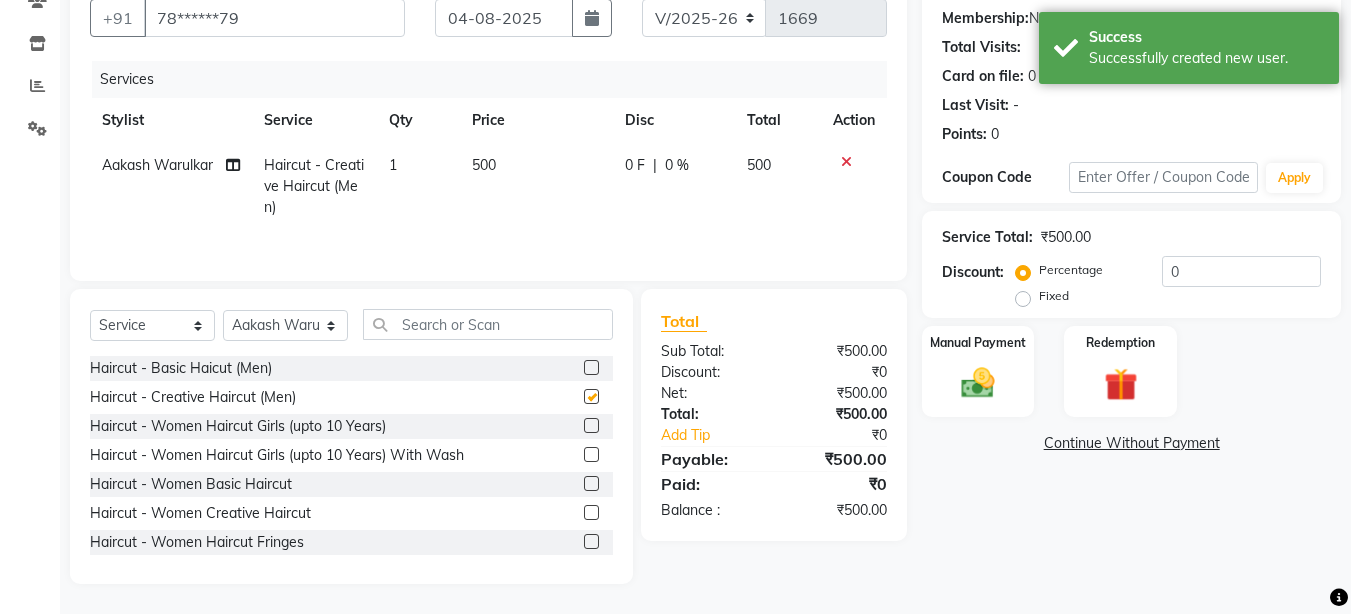 checkbox on "false" 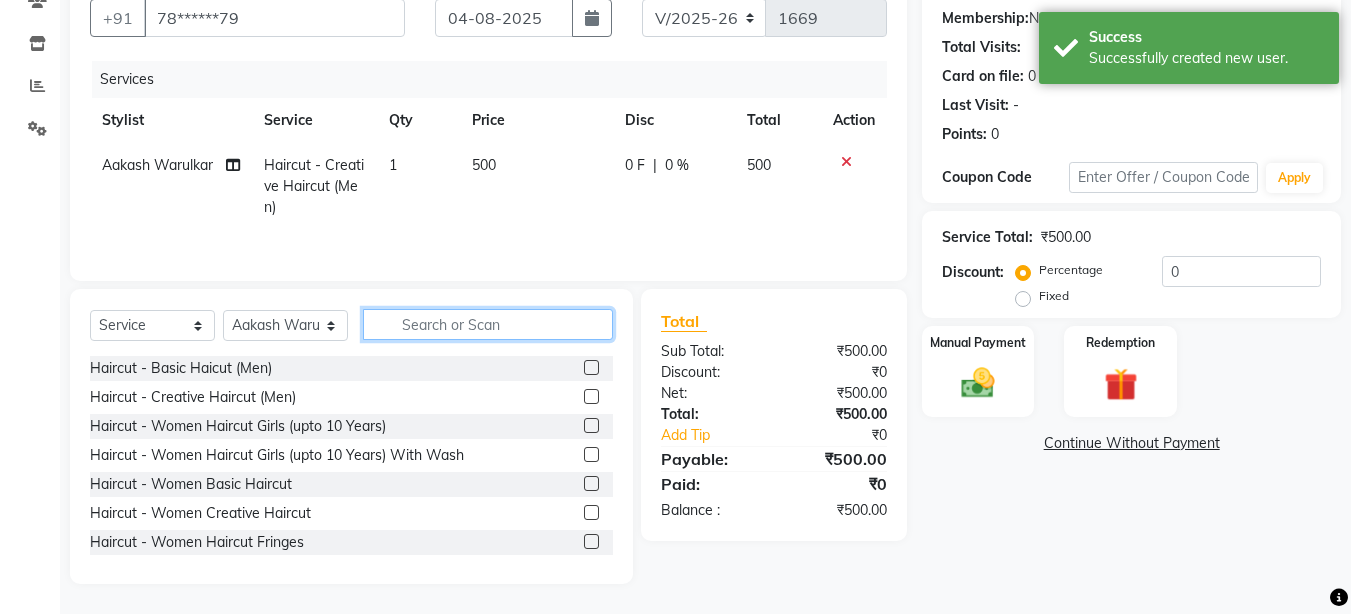 click 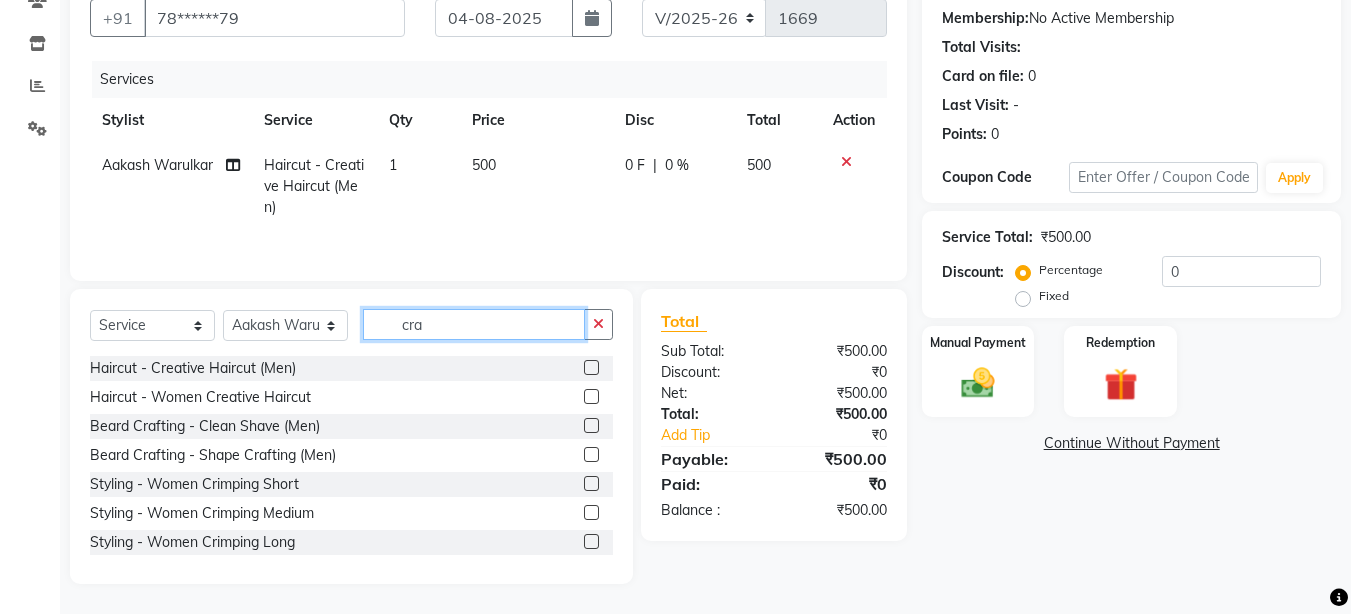 scroll, scrollTop: 144, scrollLeft: 0, axis: vertical 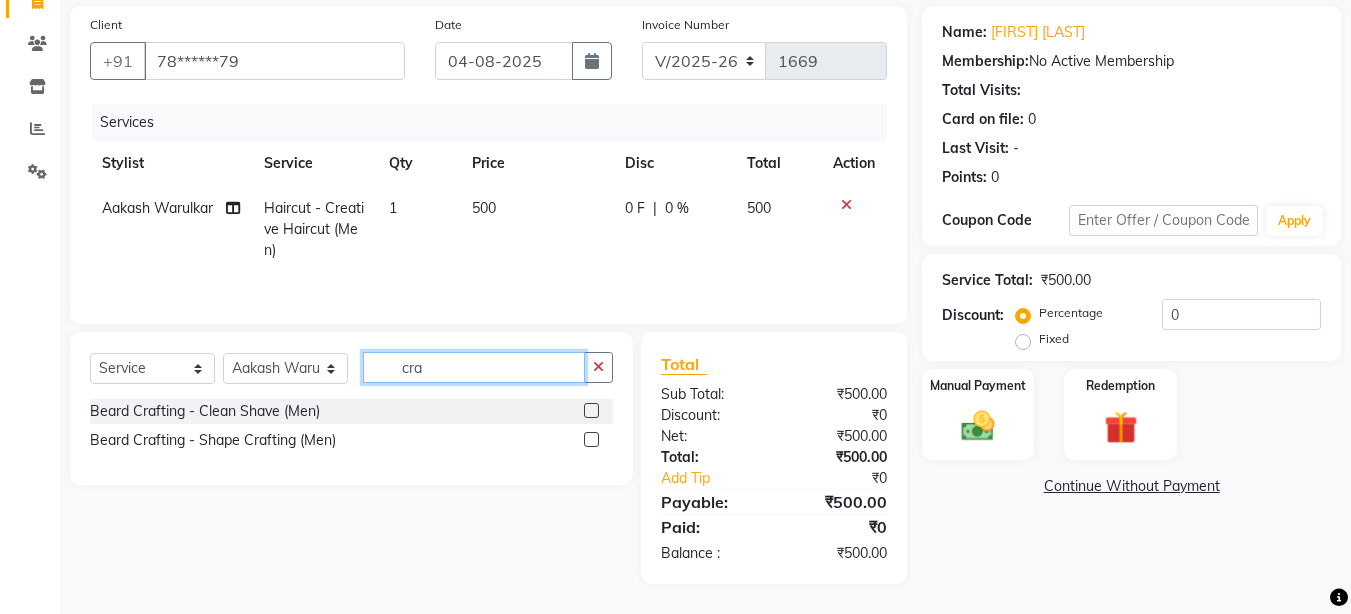 type on "cra" 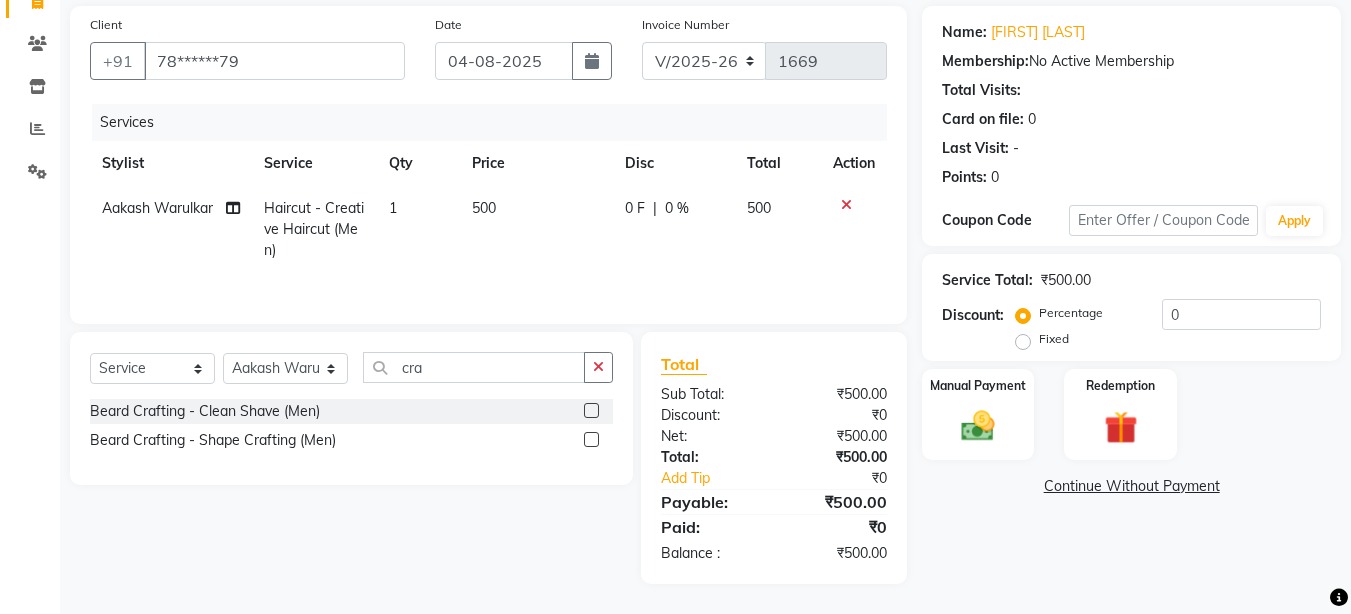 click 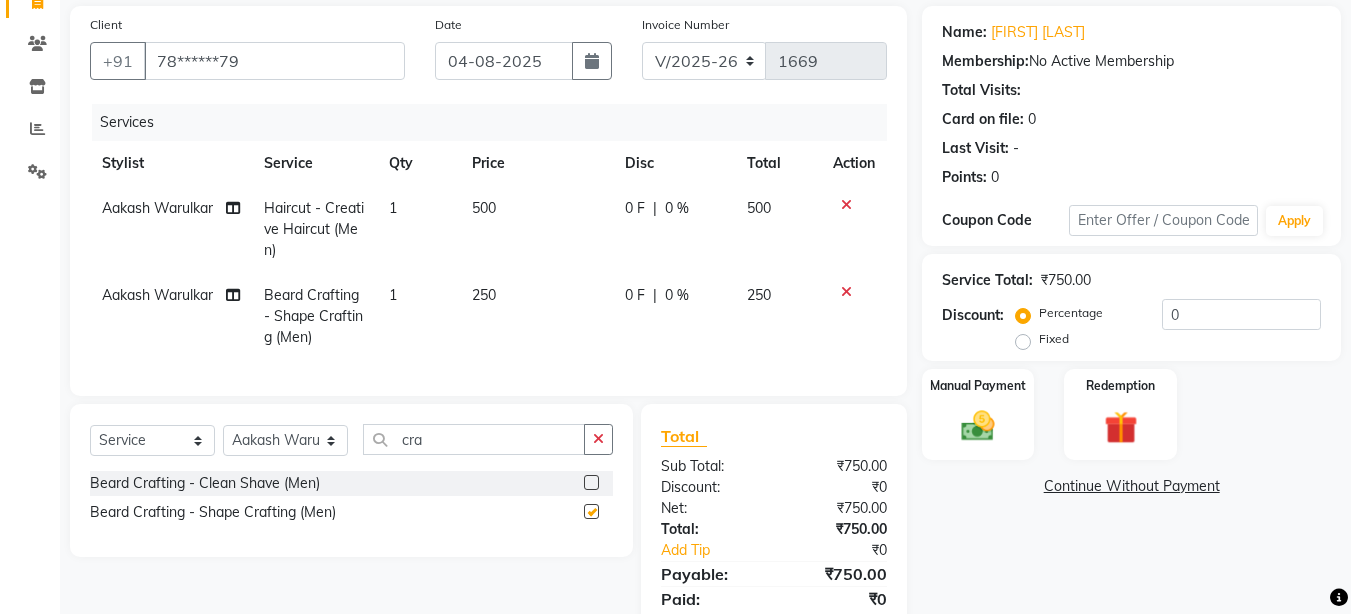 checkbox on "false" 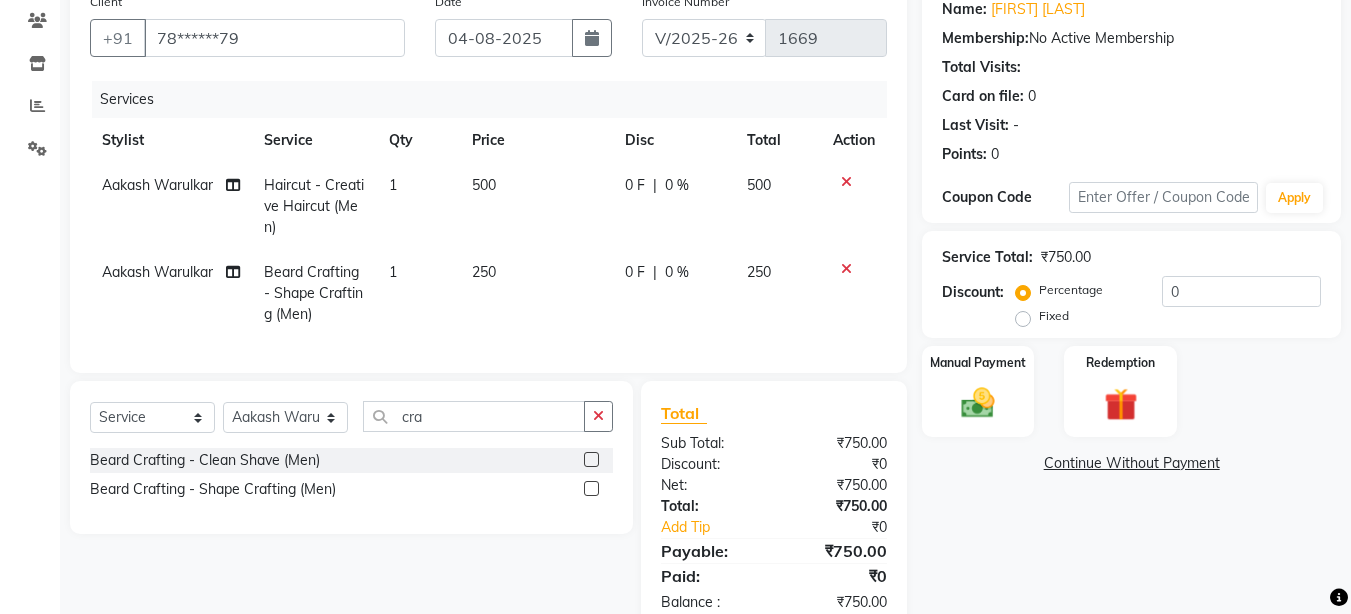scroll, scrollTop: 231, scrollLeft: 0, axis: vertical 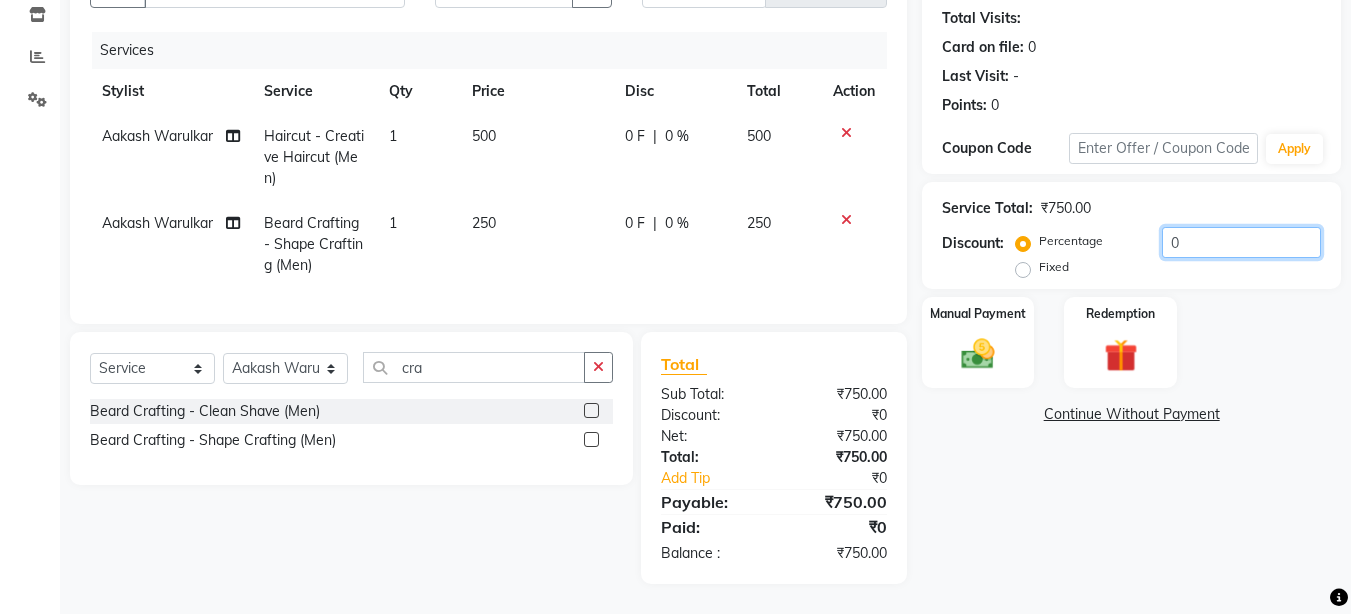 click on "0" 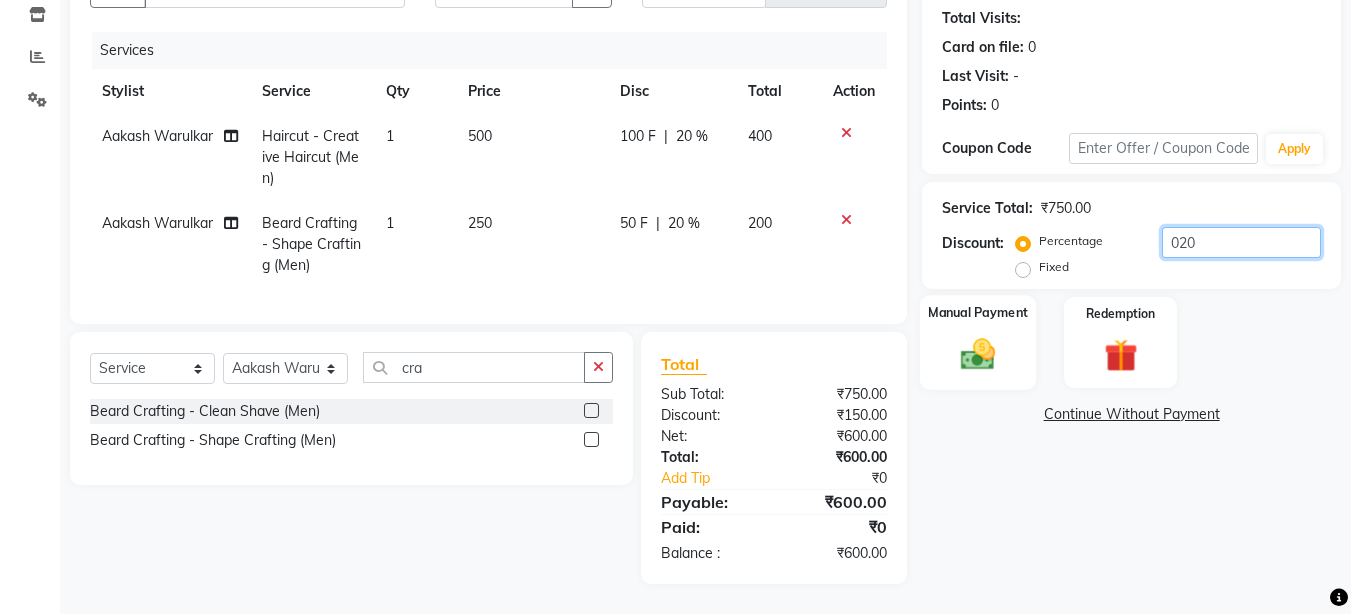 type on "020" 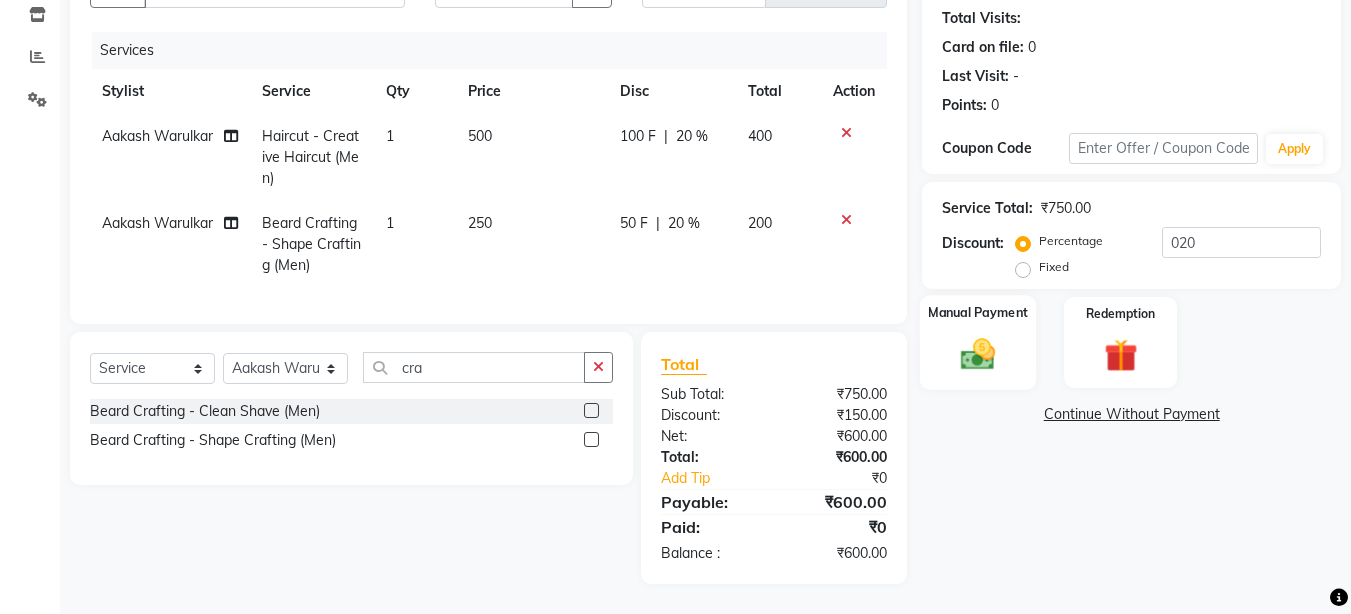drag, startPoint x: 948, startPoint y: 343, endPoint x: 964, endPoint y: 333, distance: 18.867962 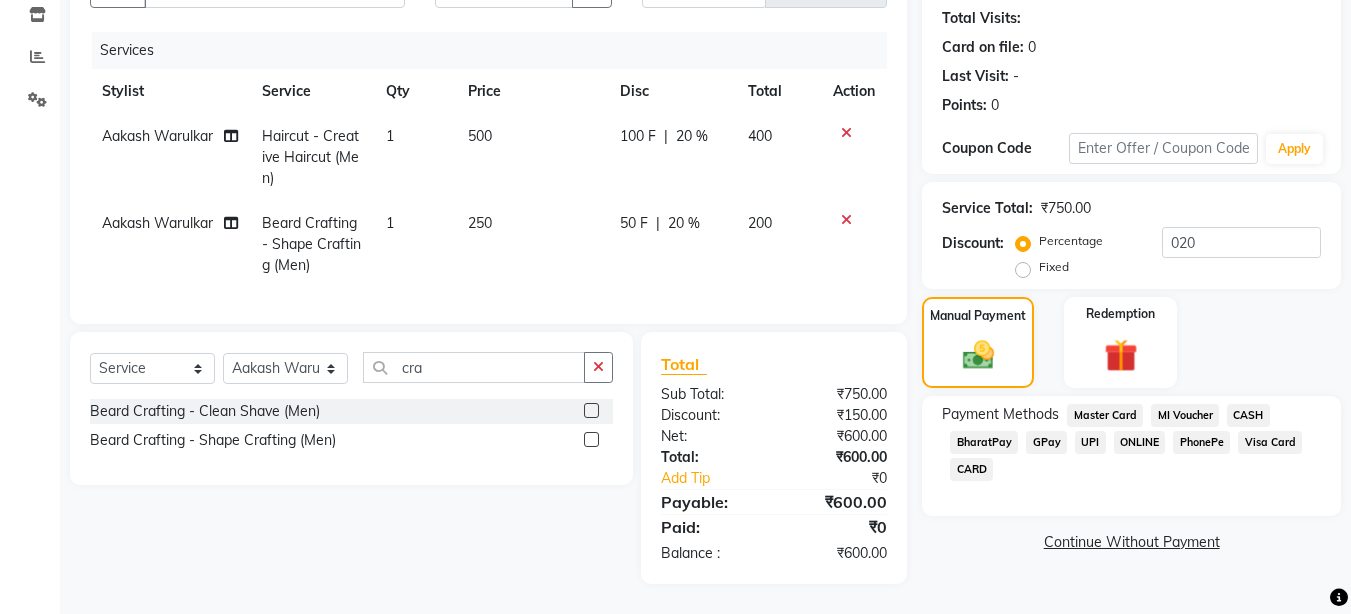 click on "UPI" 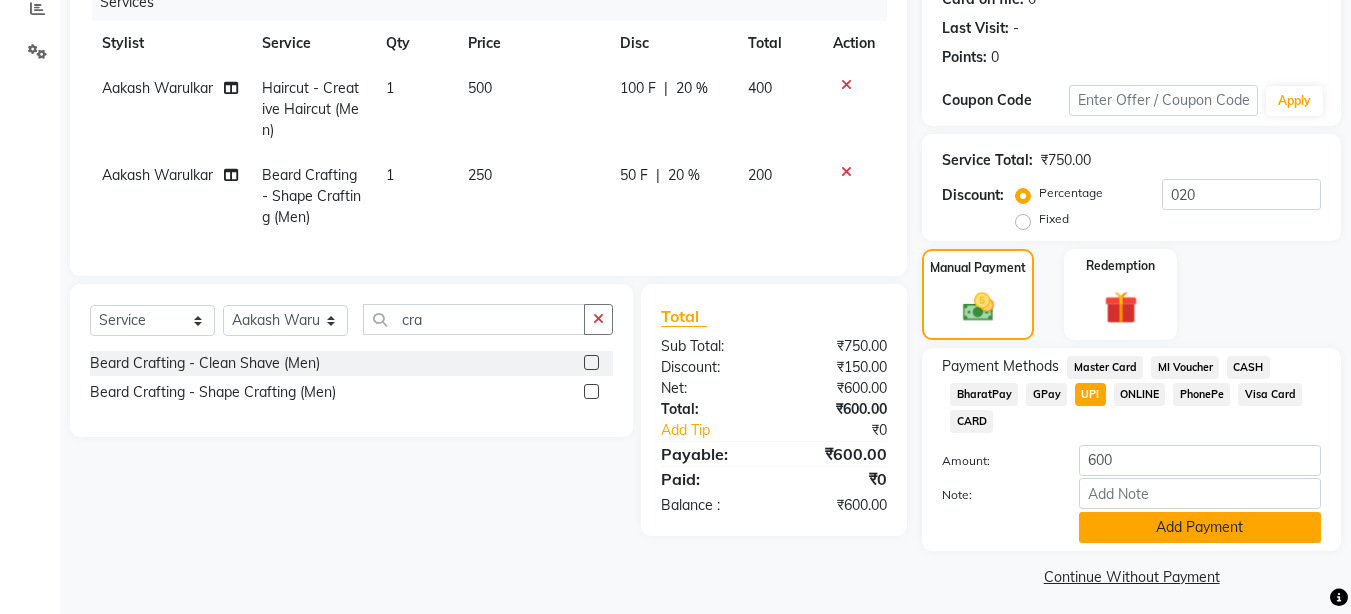 scroll, scrollTop: 272, scrollLeft: 0, axis: vertical 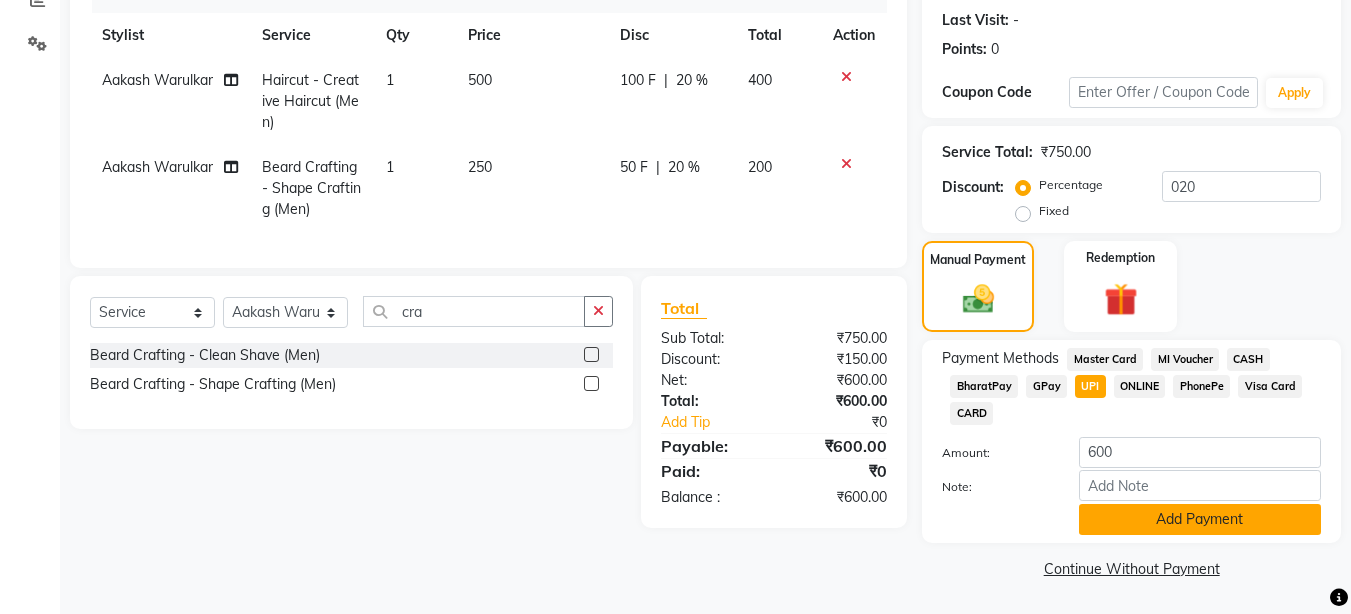 click on "Add Payment" 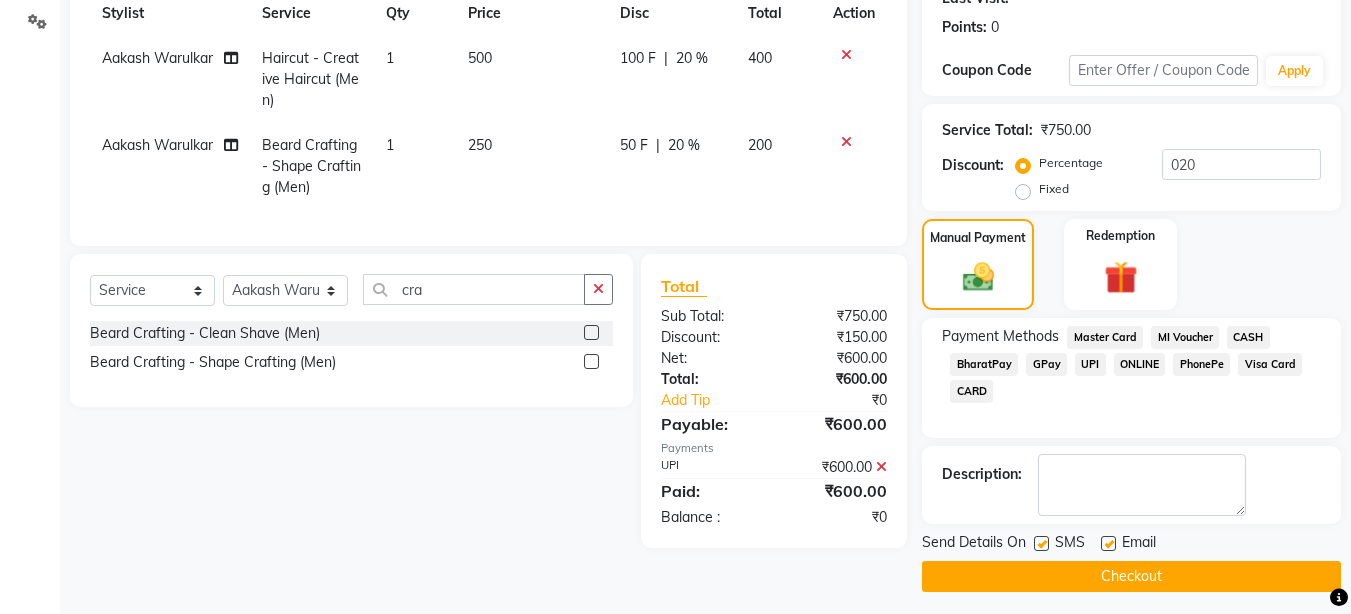 scroll, scrollTop: 302, scrollLeft: 0, axis: vertical 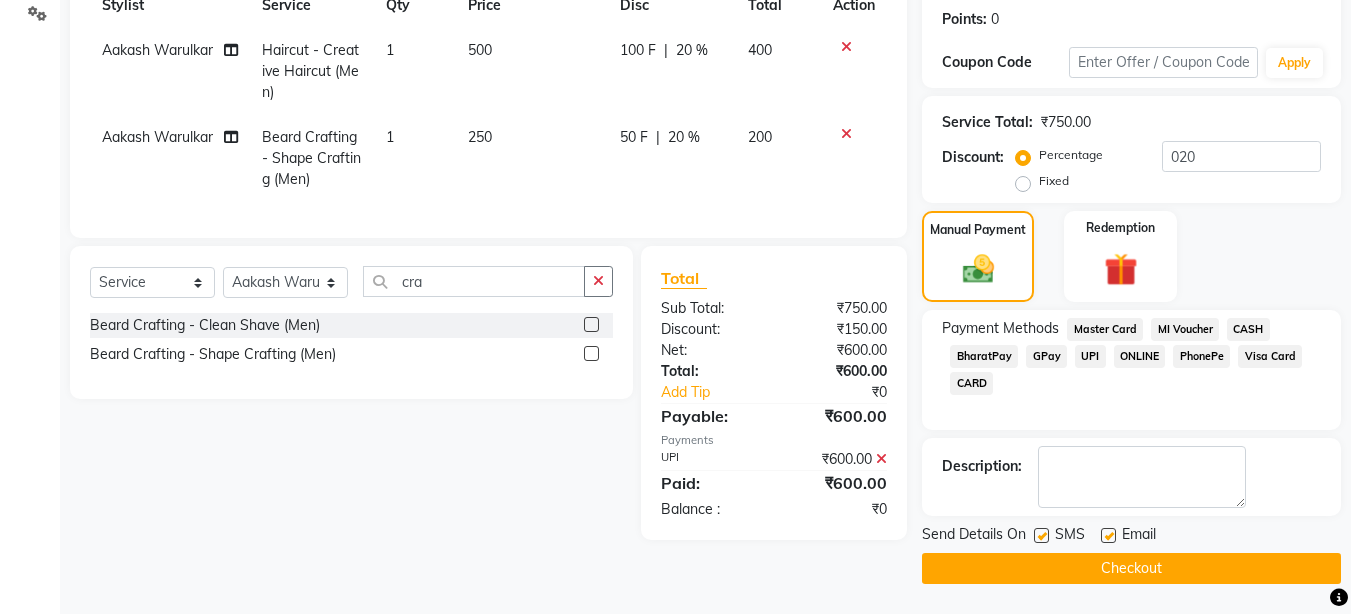 click on "Checkout" 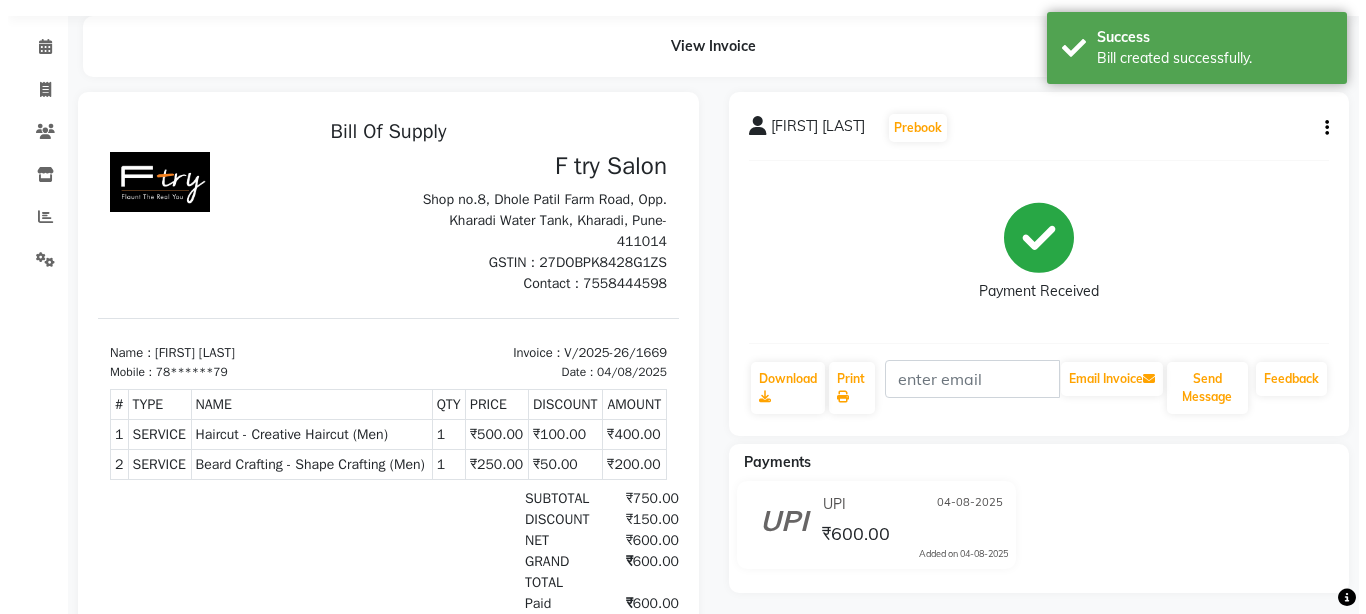 scroll, scrollTop: 0, scrollLeft: 0, axis: both 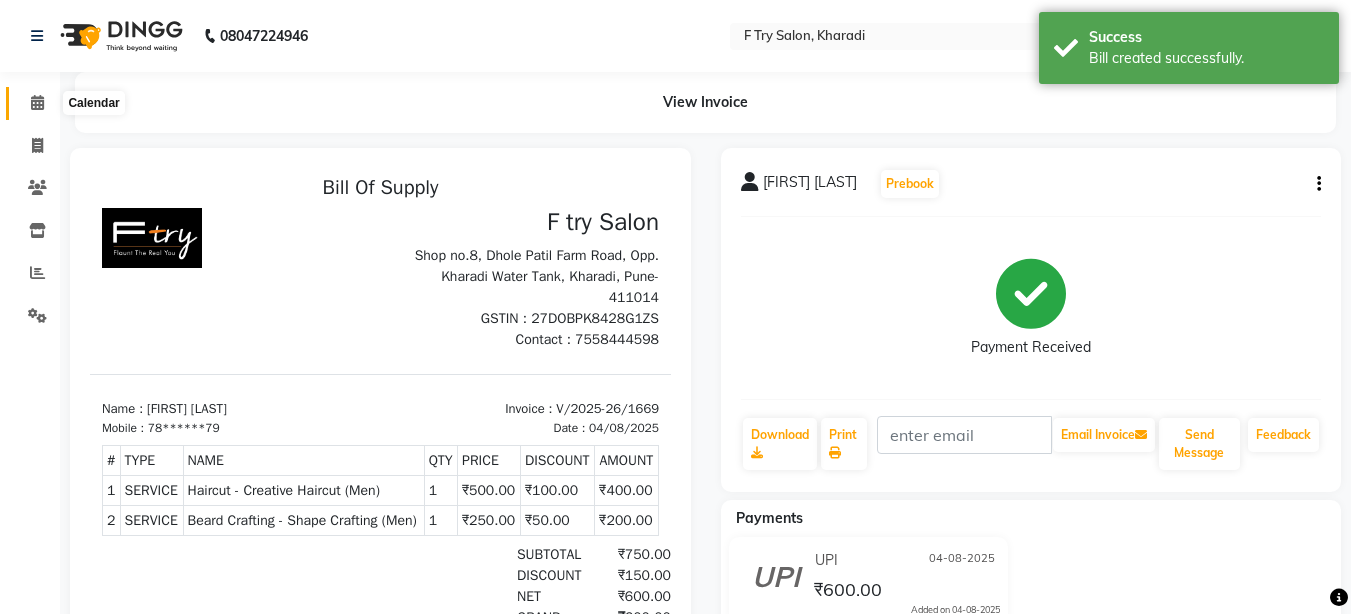 click 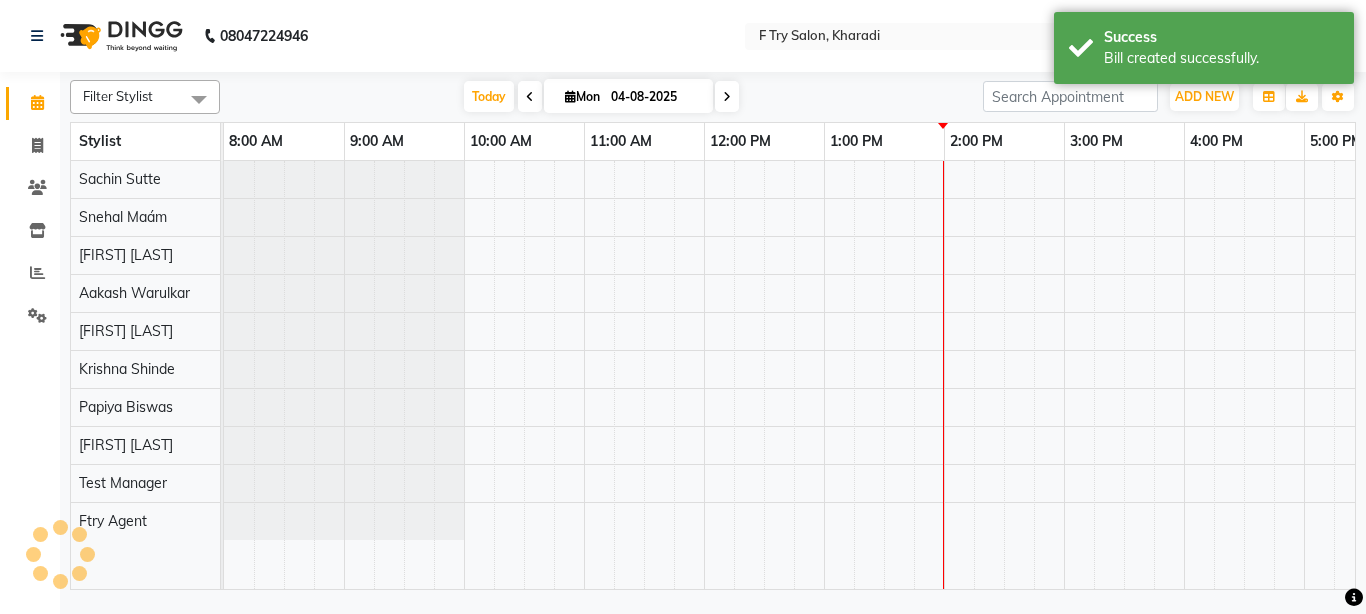 scroll, scrollTop: 0, scrollLeft: 0, axis: both 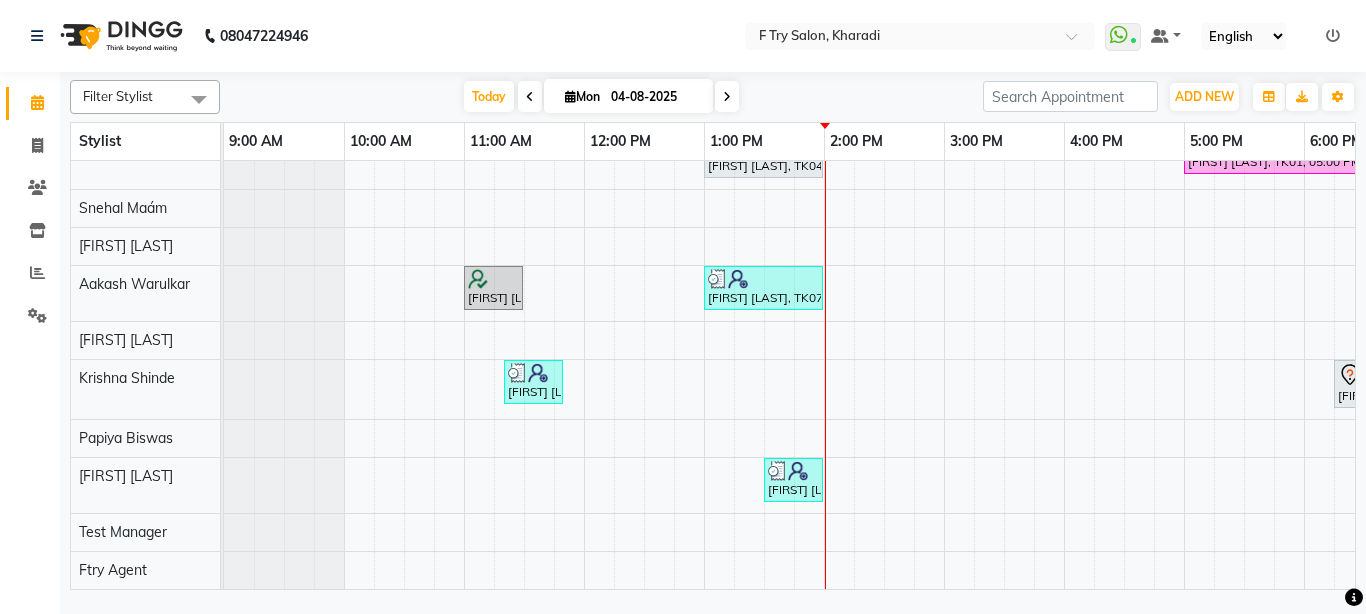 drag, startPoint x: 777, startPoint y: 464, endPoint x: 702, endPoint y: 436, distance: 80.05623 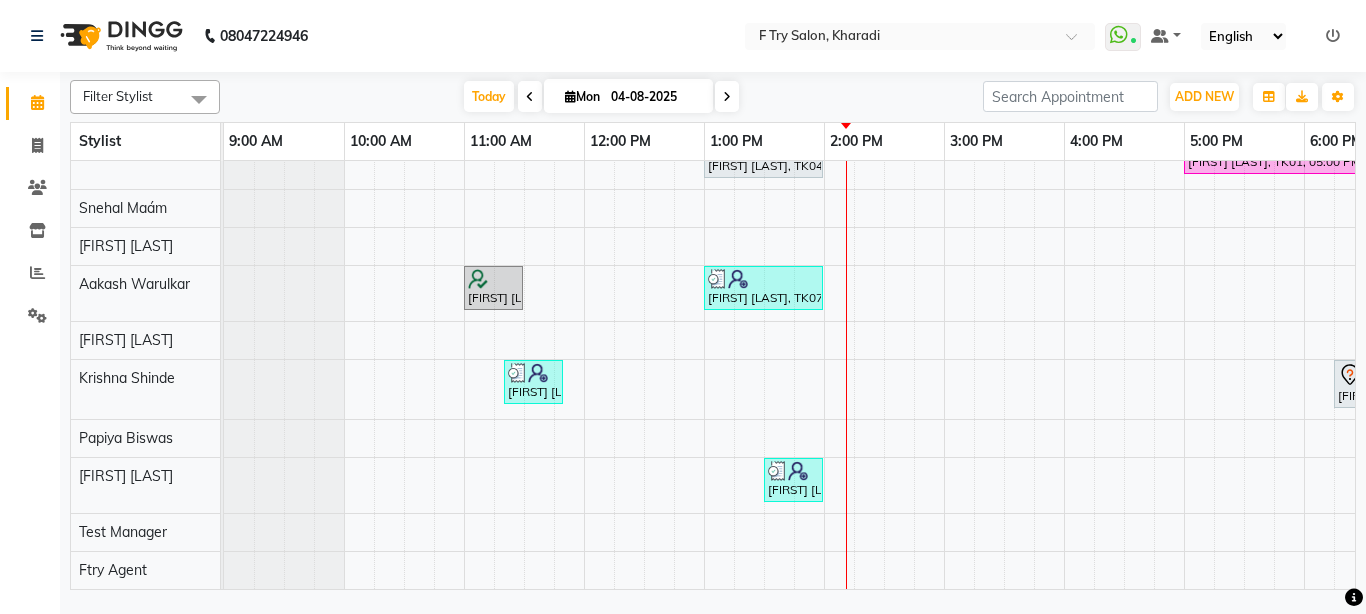 scroll, scrollTop: 16, scrollLeft: 0, axis: vertical 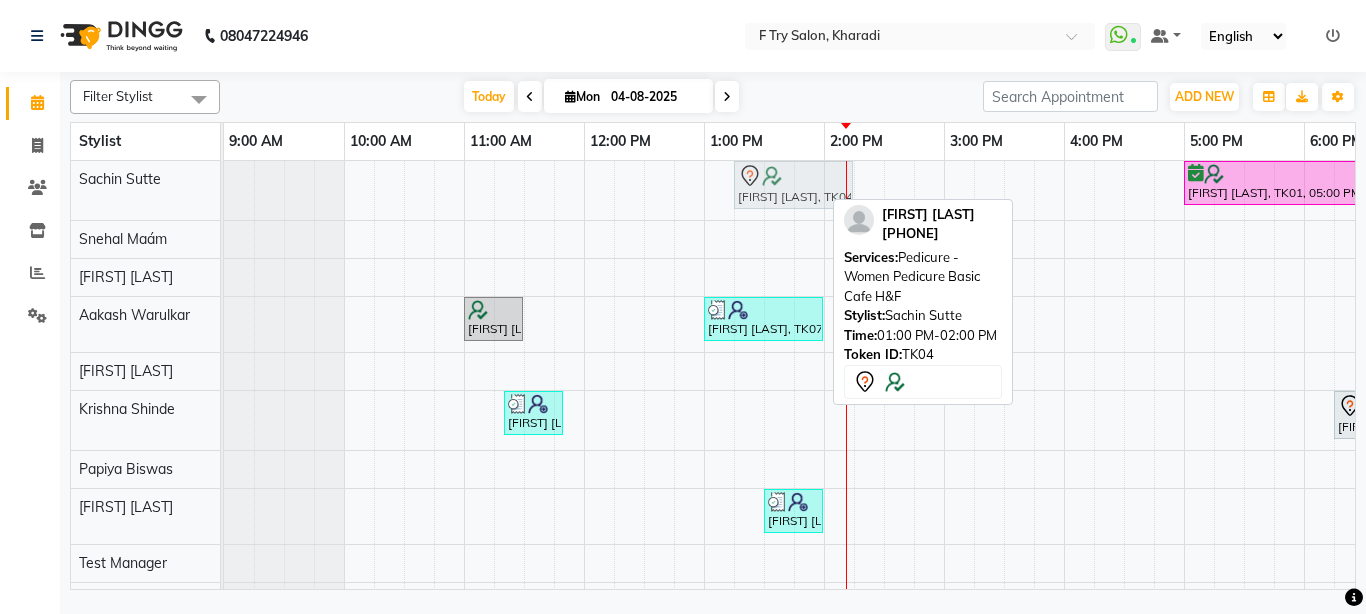 drag, startPoint x: 758, startPoint y: 189, endPoint x: 787, endPoint y: 191, distance: 29.068884 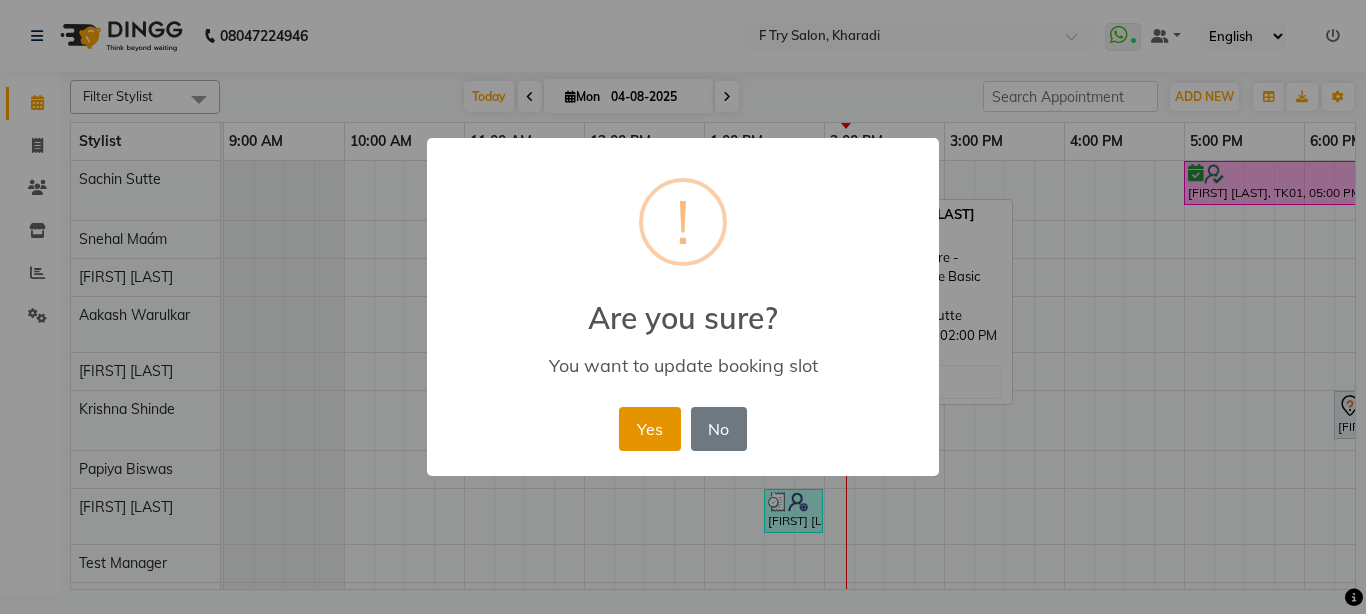 click on "Yes" at bounding box center [649, 429] 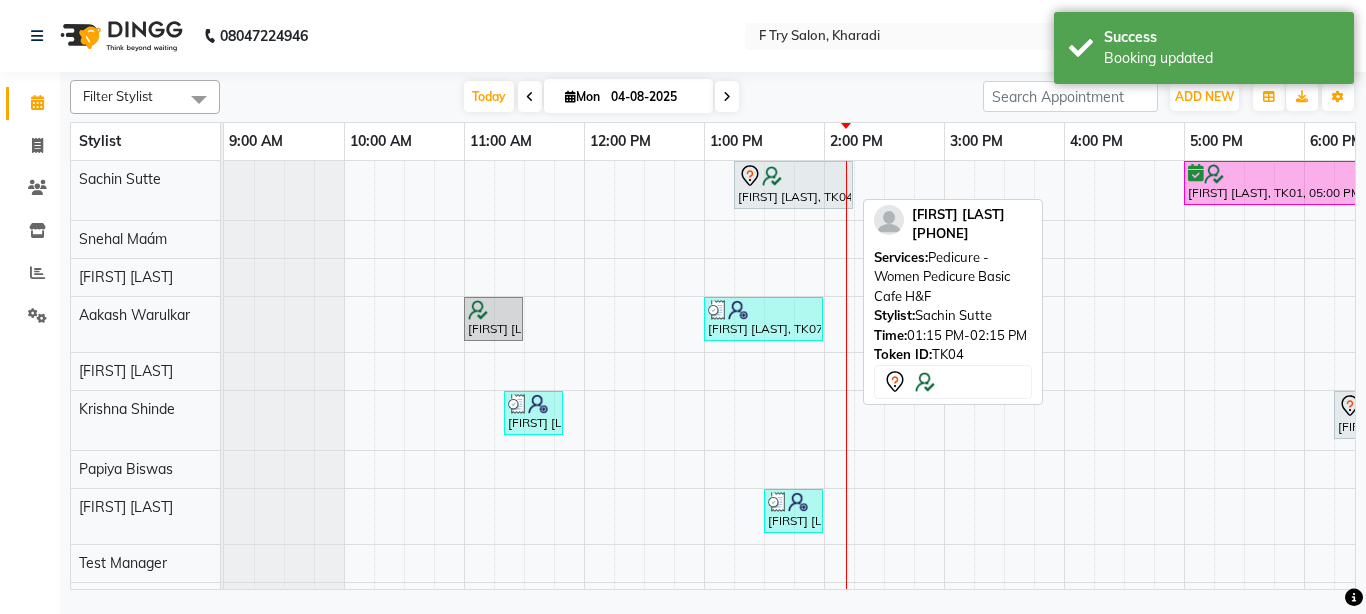 click at bounding box center (772, 176) 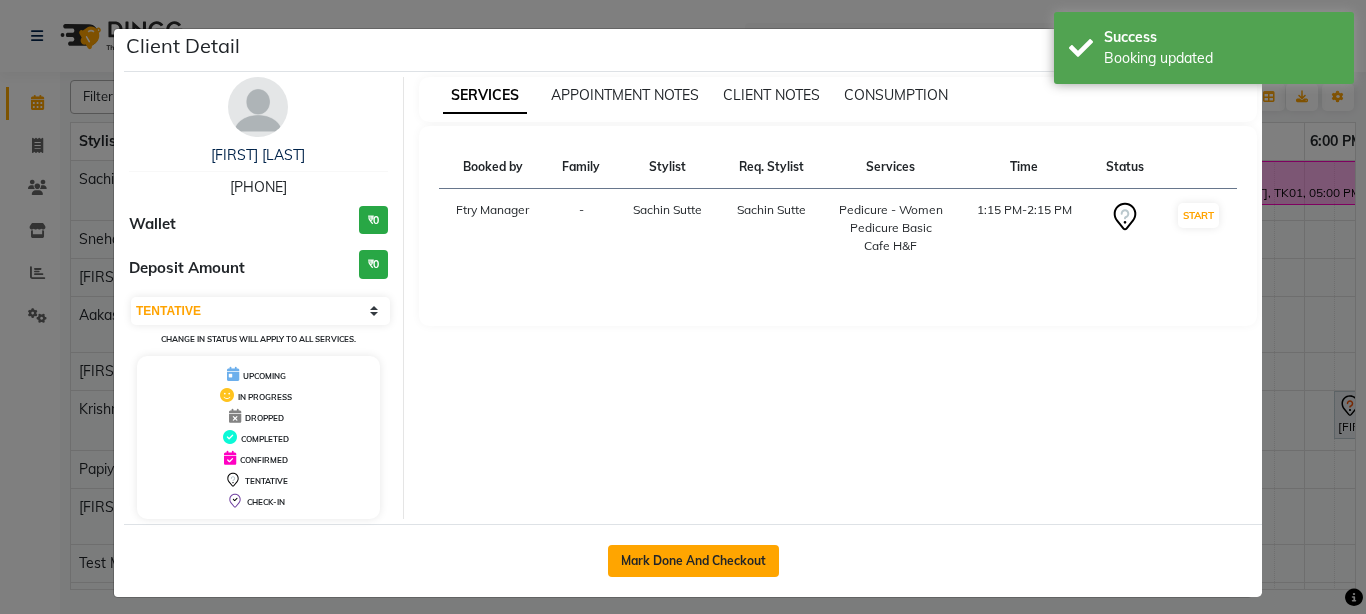 click on "Mark Done And Checkout" 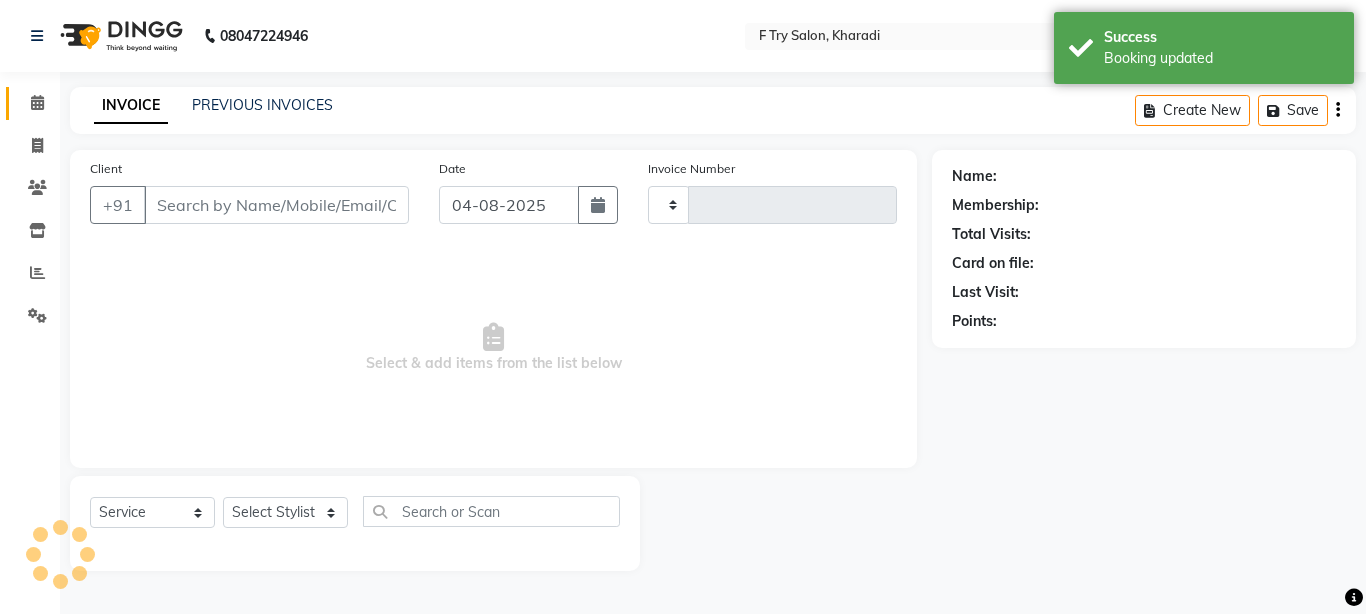 type on "1670" 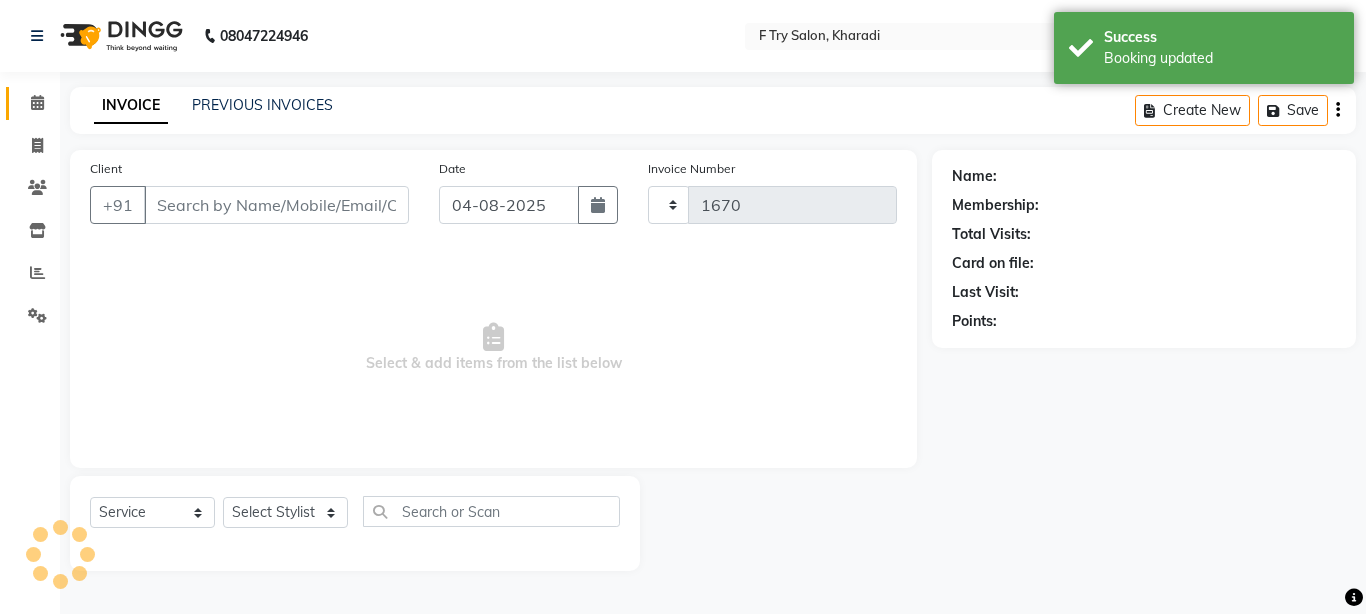 select on "793" 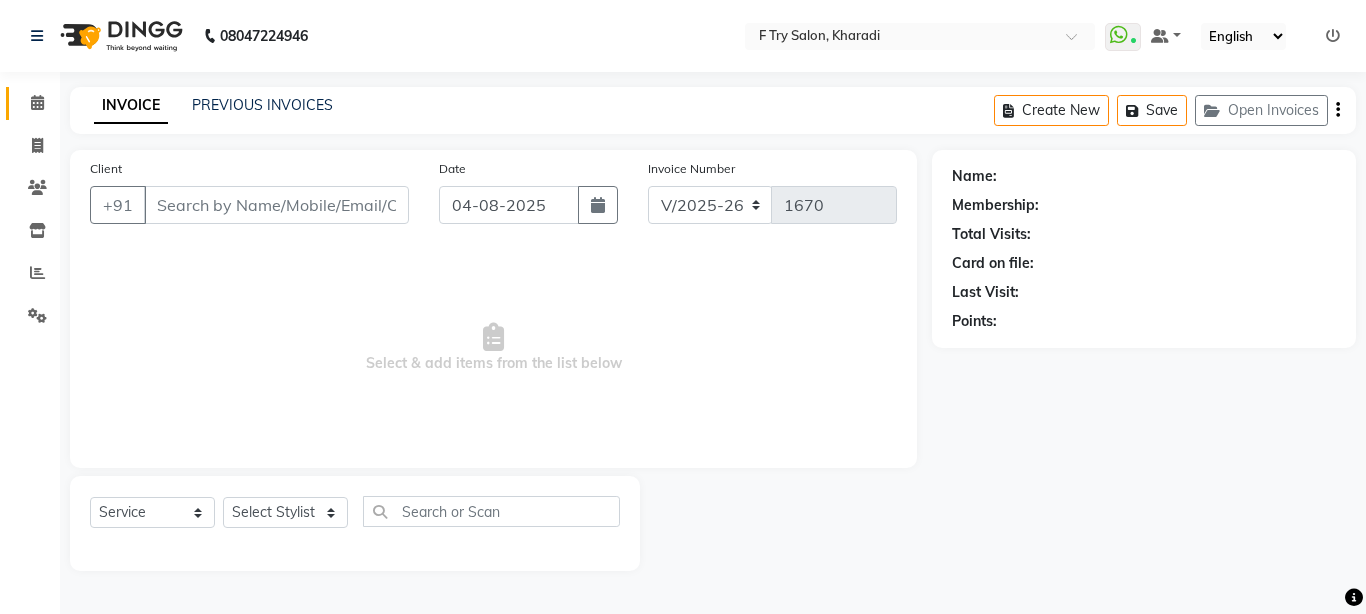 type on "98******07" 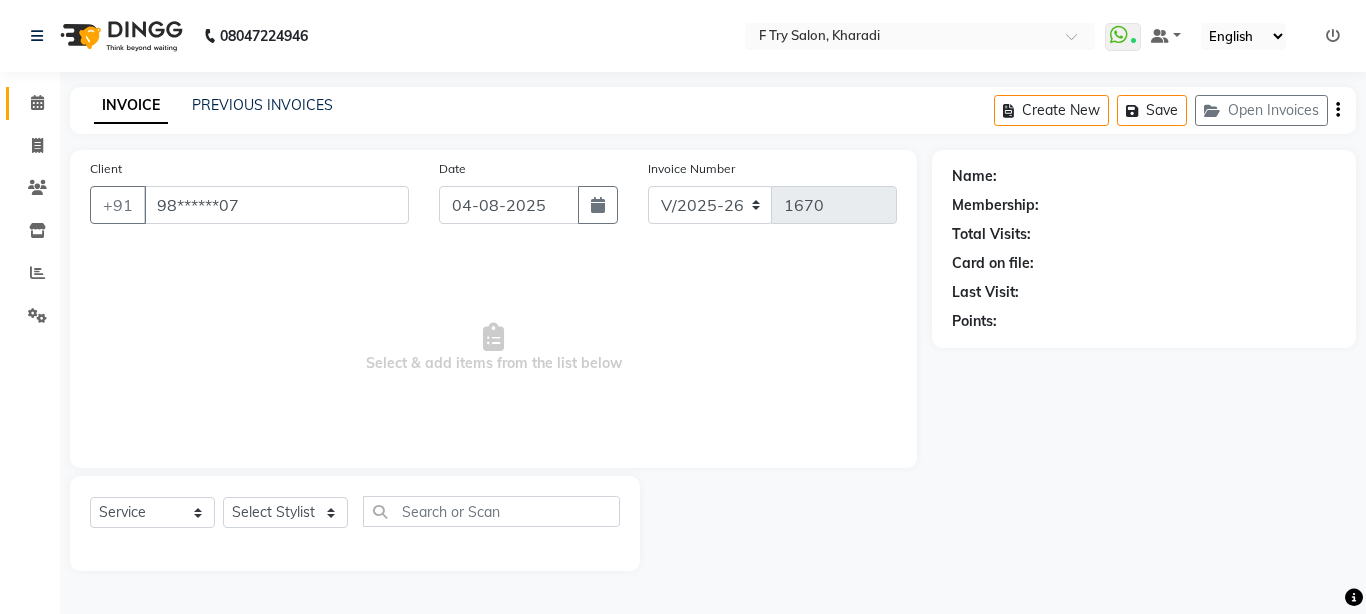 select on "13914" 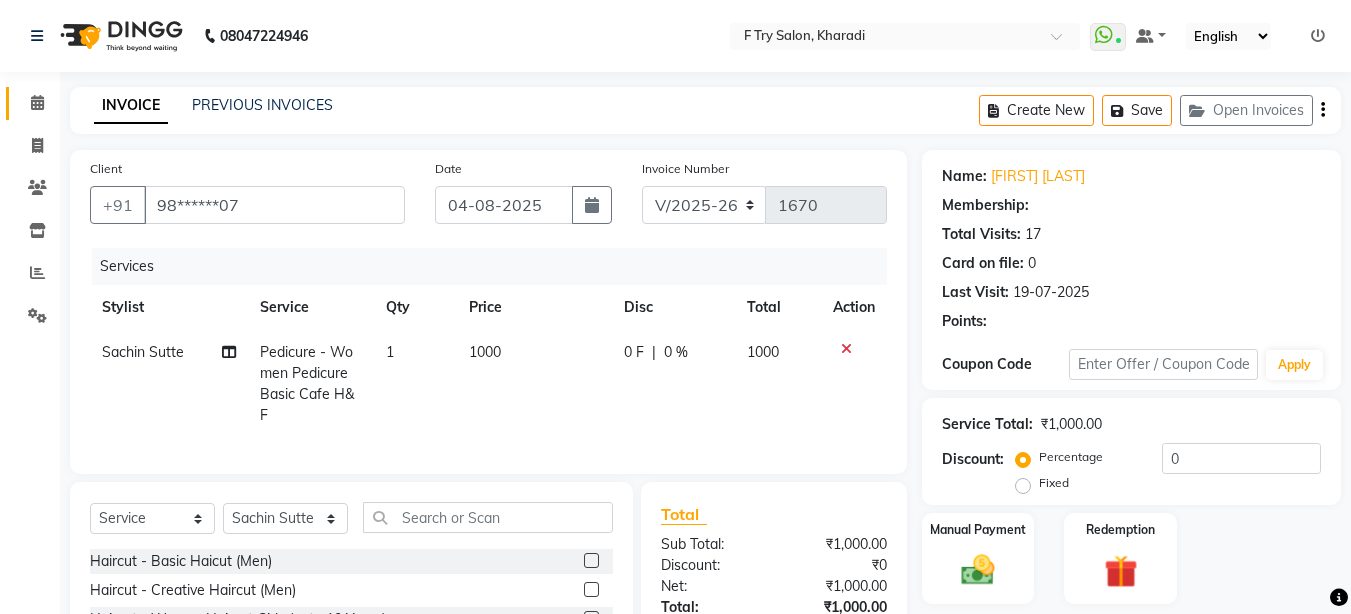 type on "20" 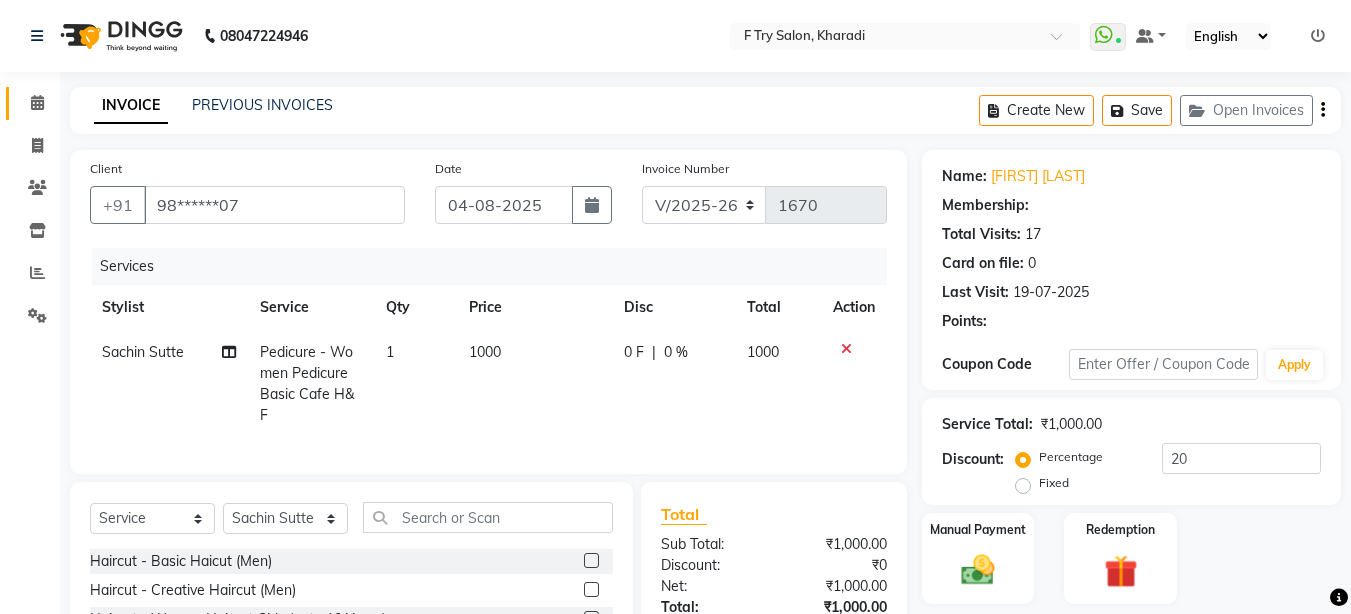 select on "1: Object" 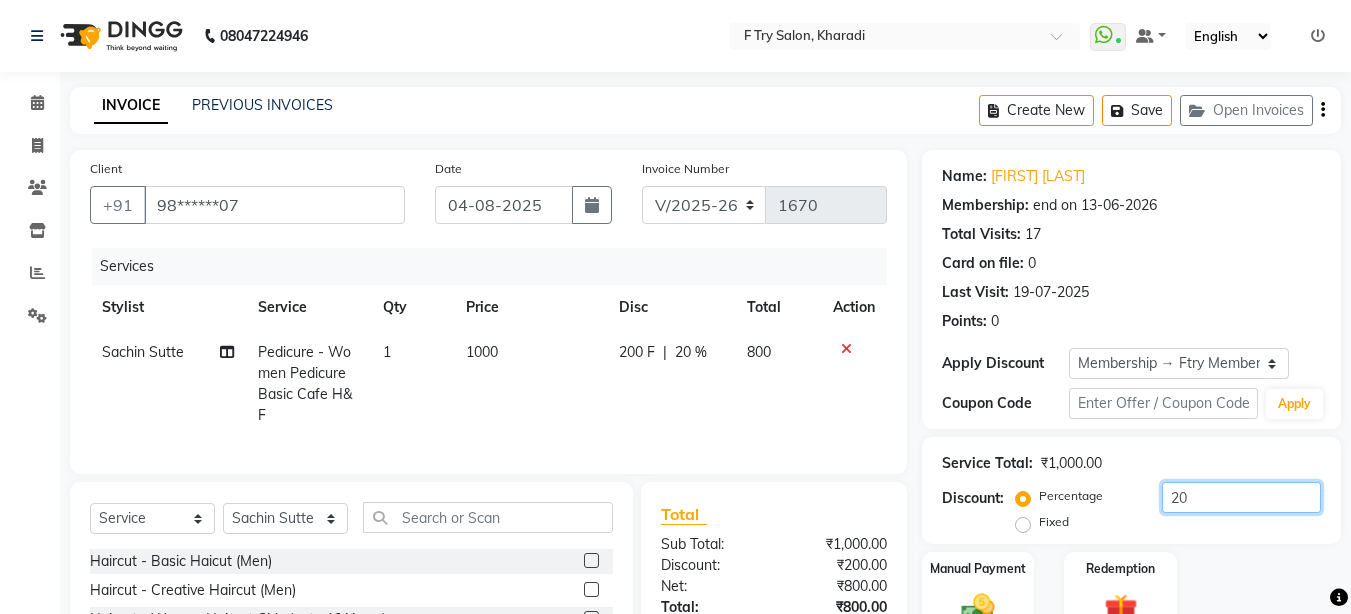 click on "20" 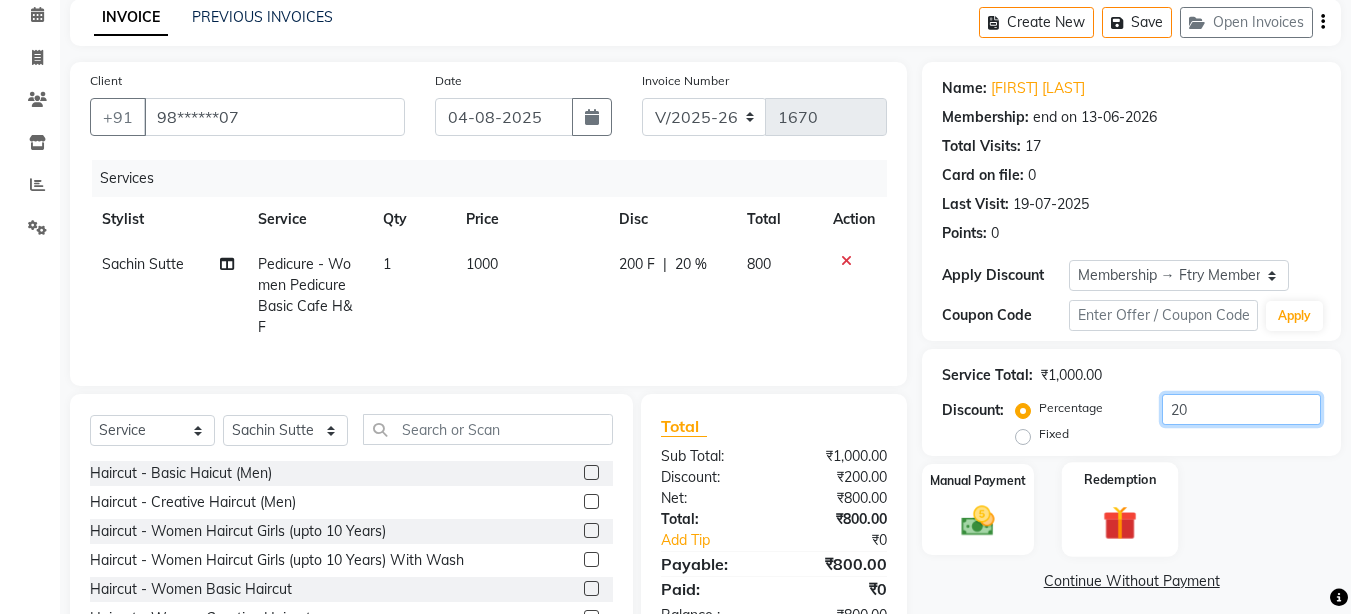 scroll, scrollTop: 208, scrollLeft: 0, axis: vertical 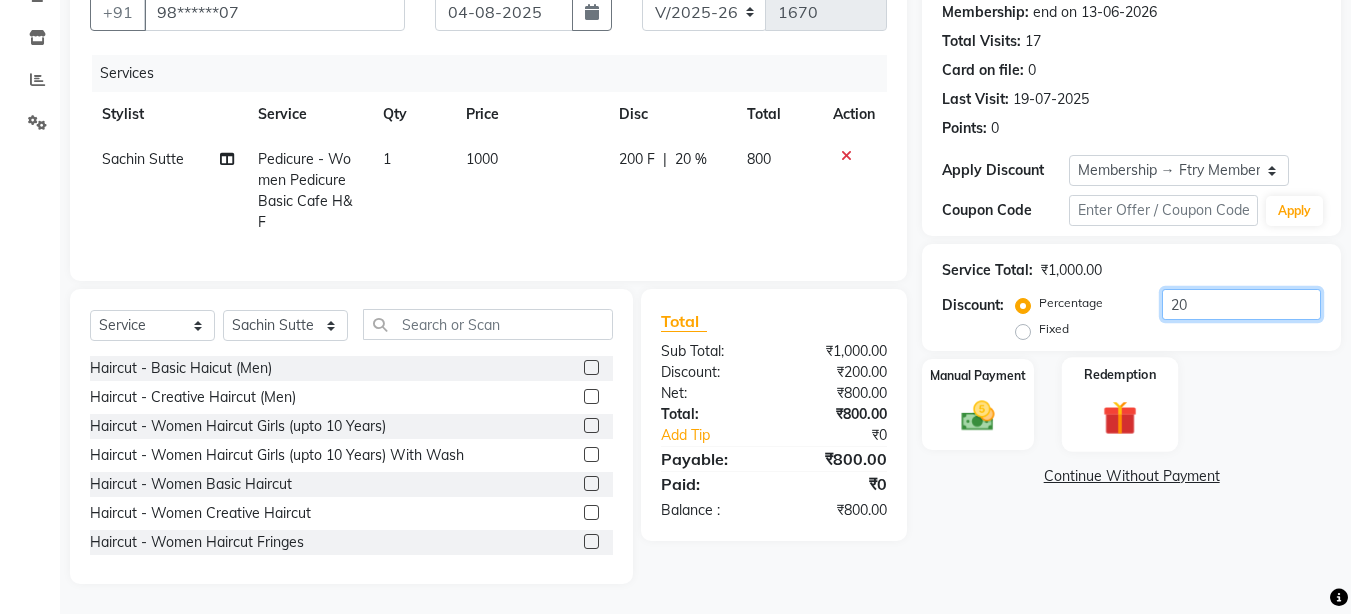 type on "2" 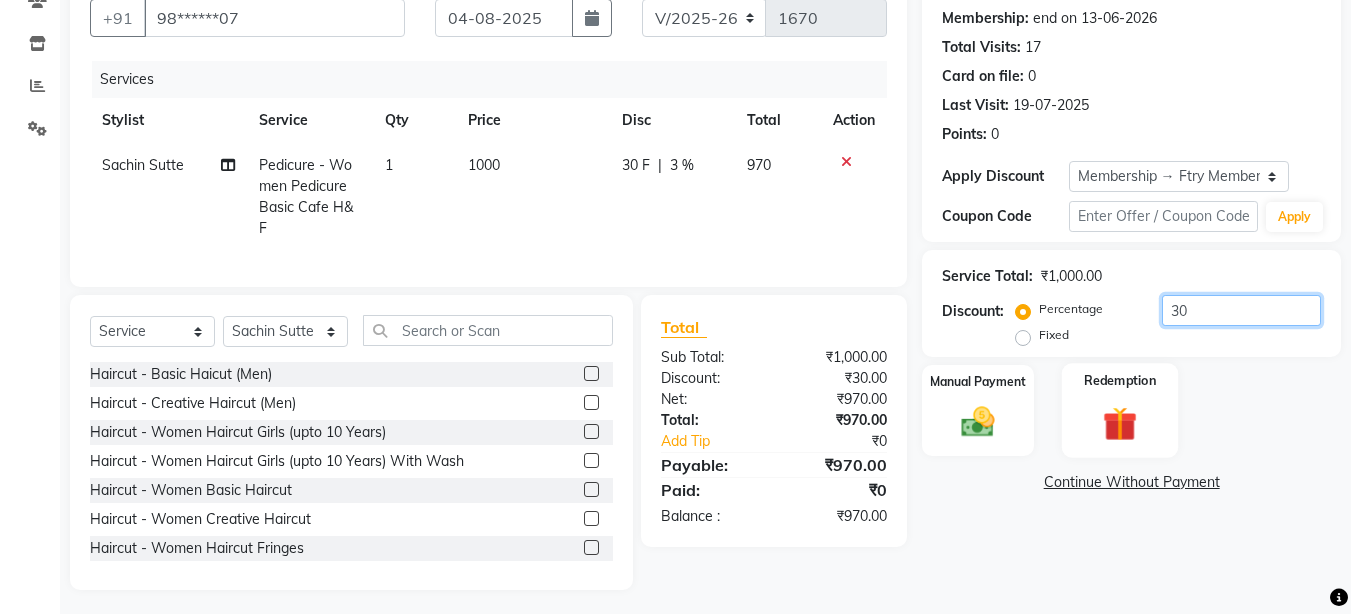scroll, scrollTop: 208, scrollLeft: 0, axis: vertical 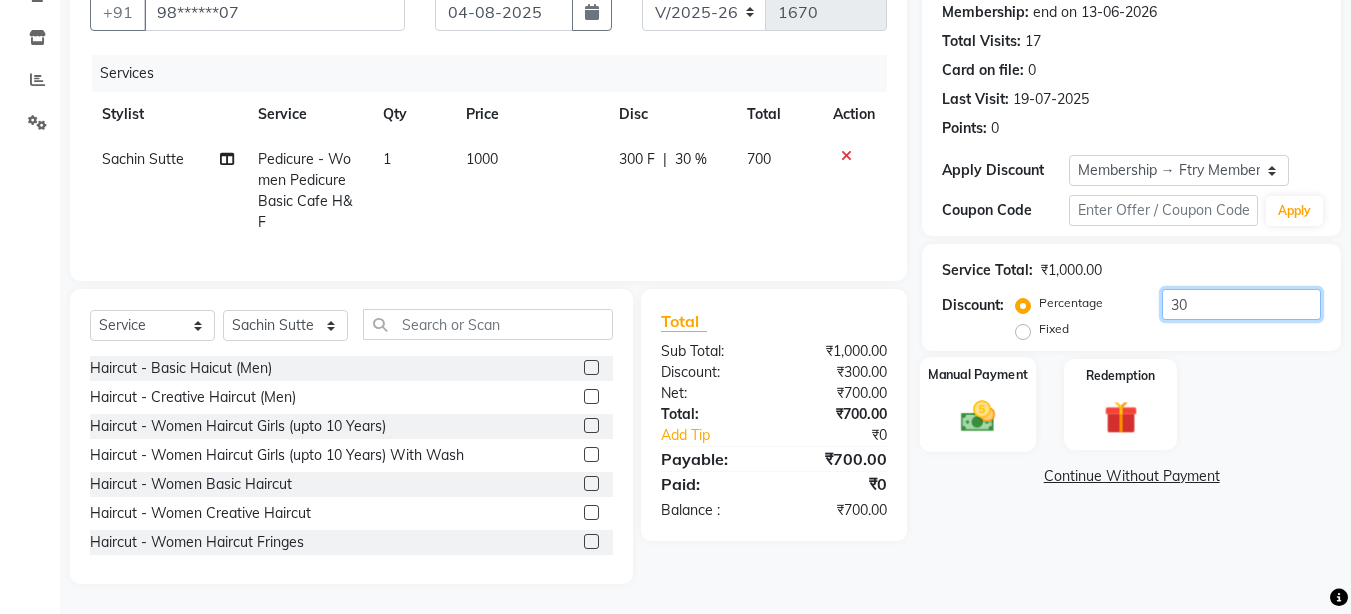 type on "30" 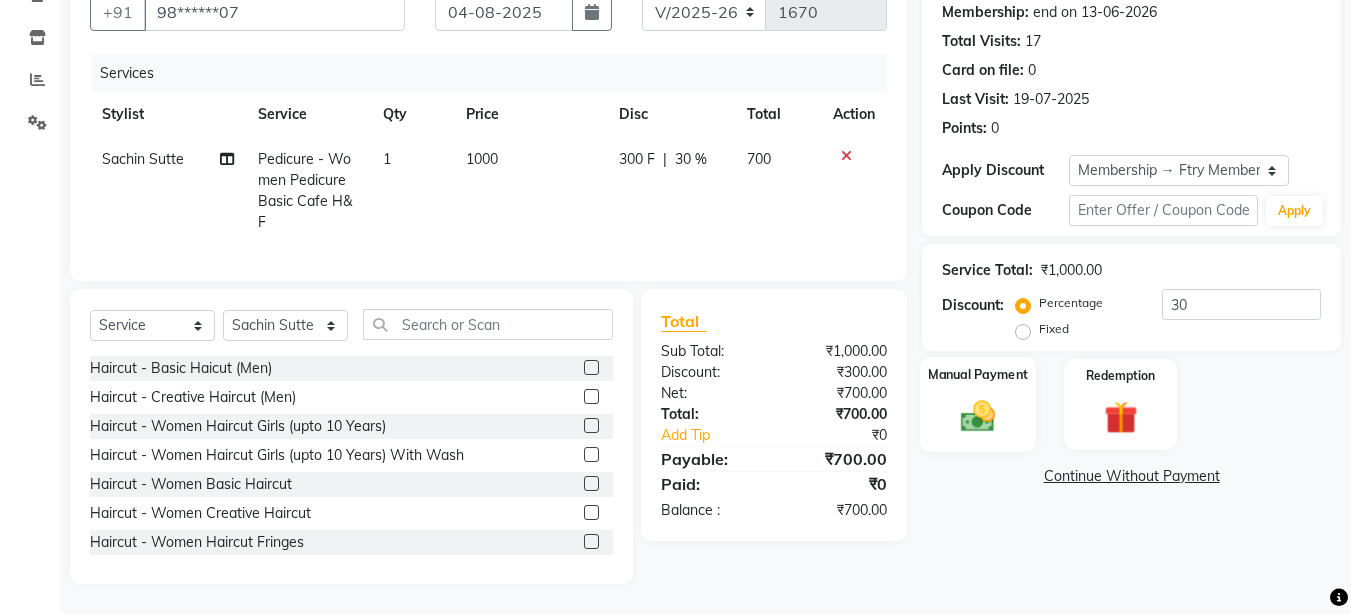 click 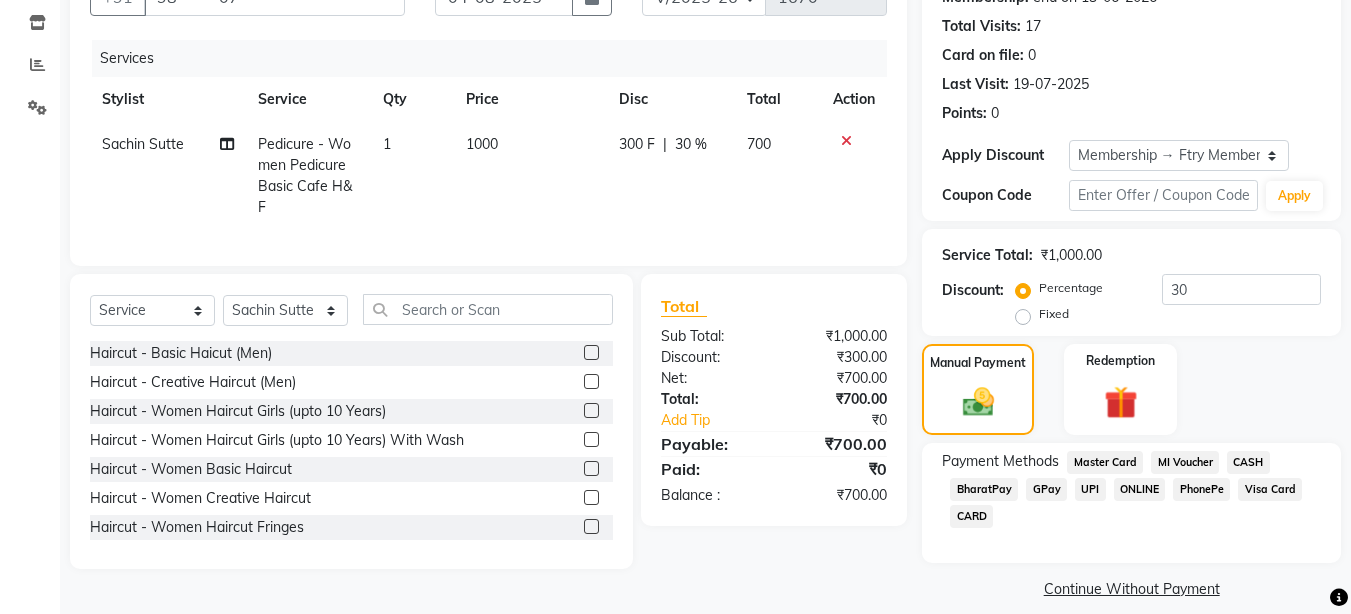 click on "UPI" 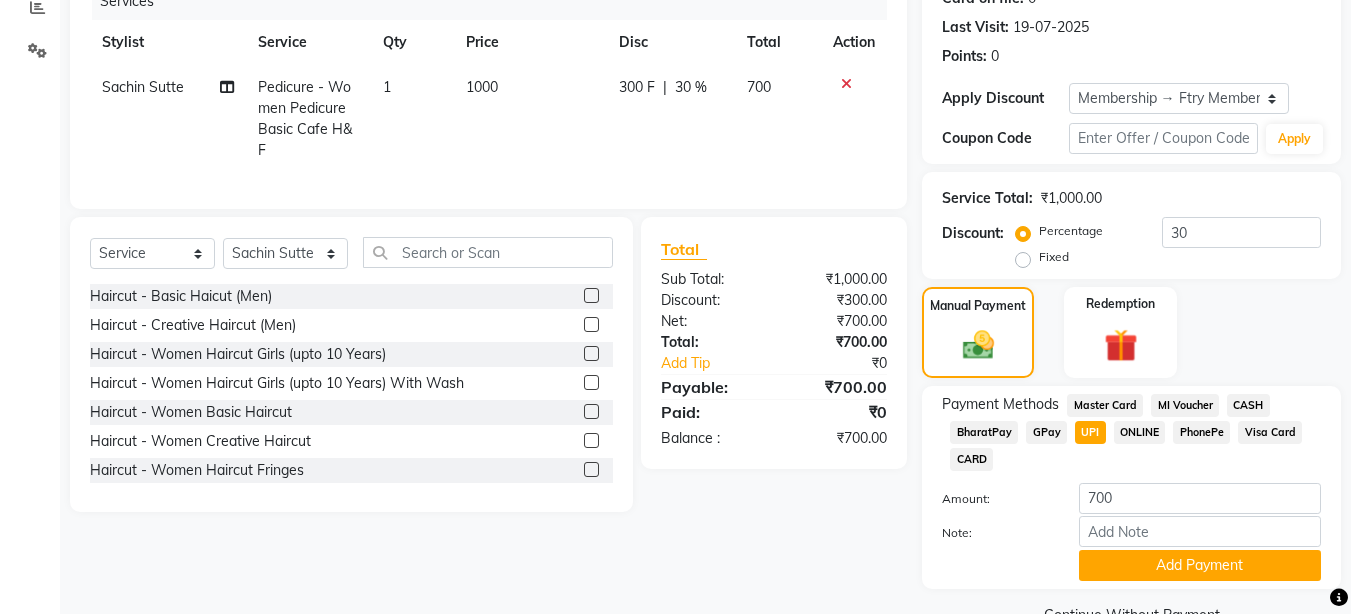 scroll, scrollTop: 311, scrollLeft: 0, axis: vertical 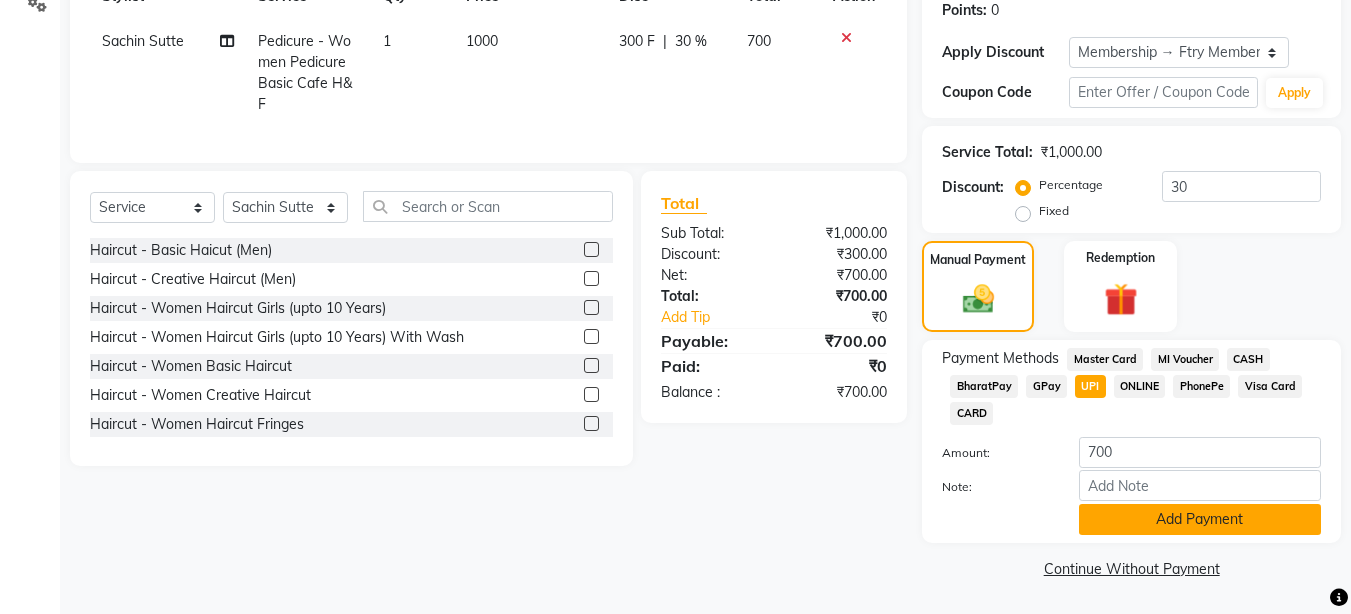 click on "Add Payment" 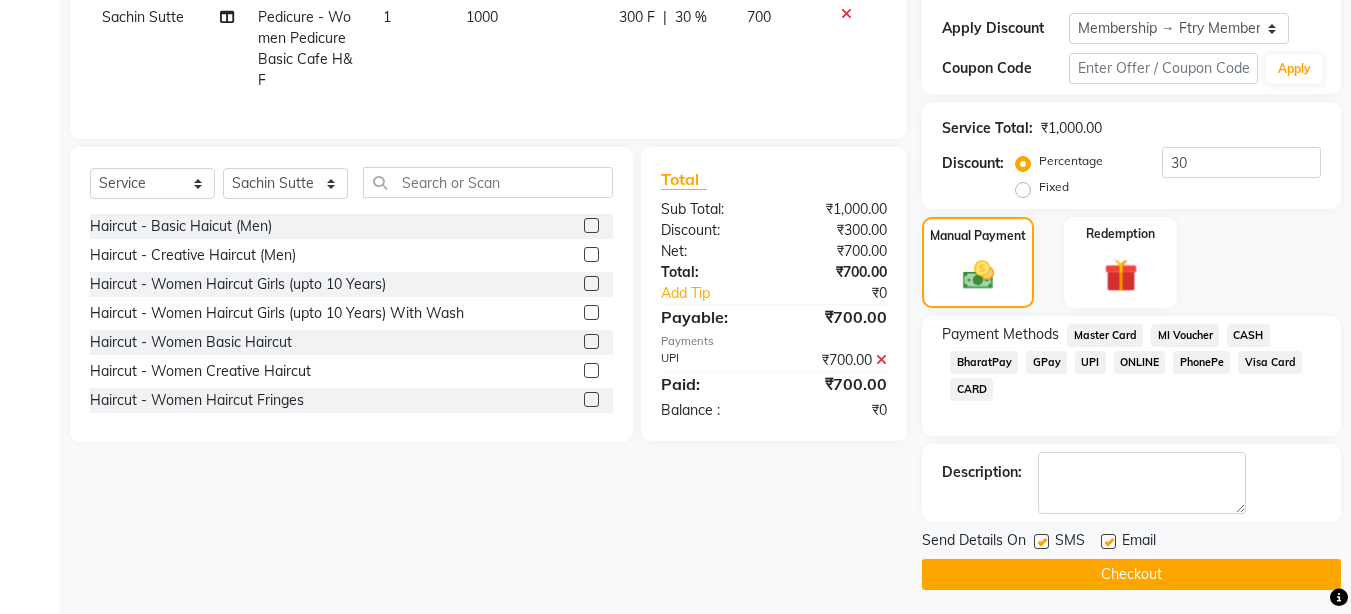 scroll, scrollTop: 341, scrollLeft: 0, axis: vertical 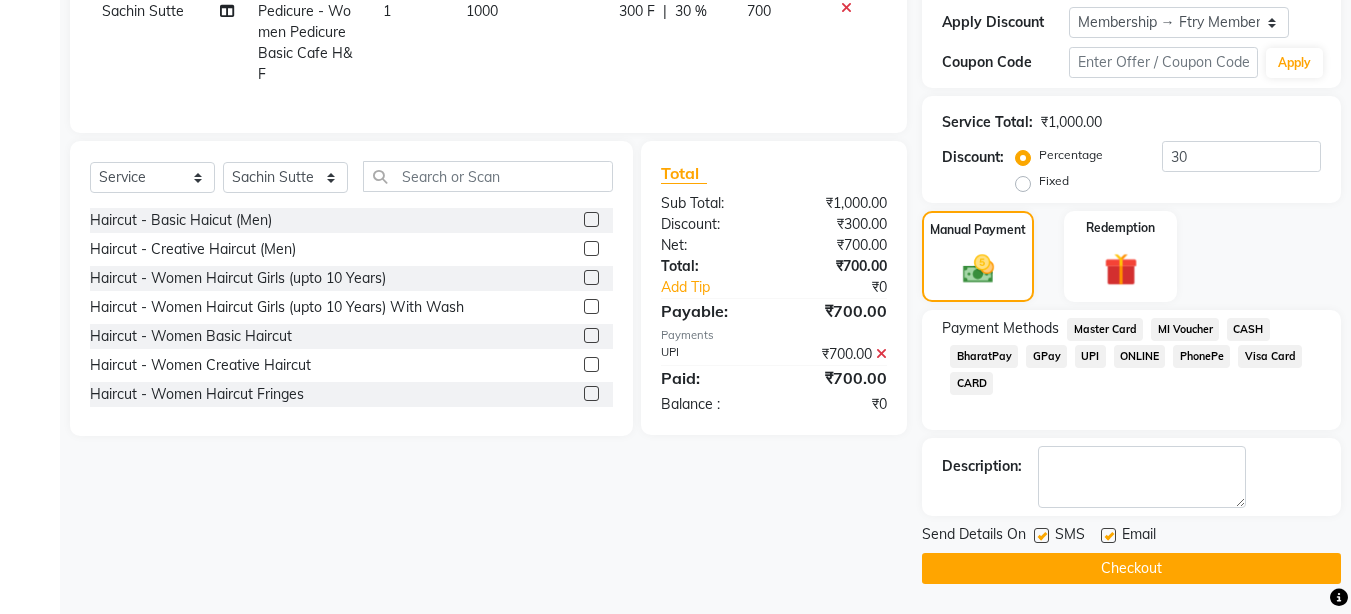 click on "Checkout" 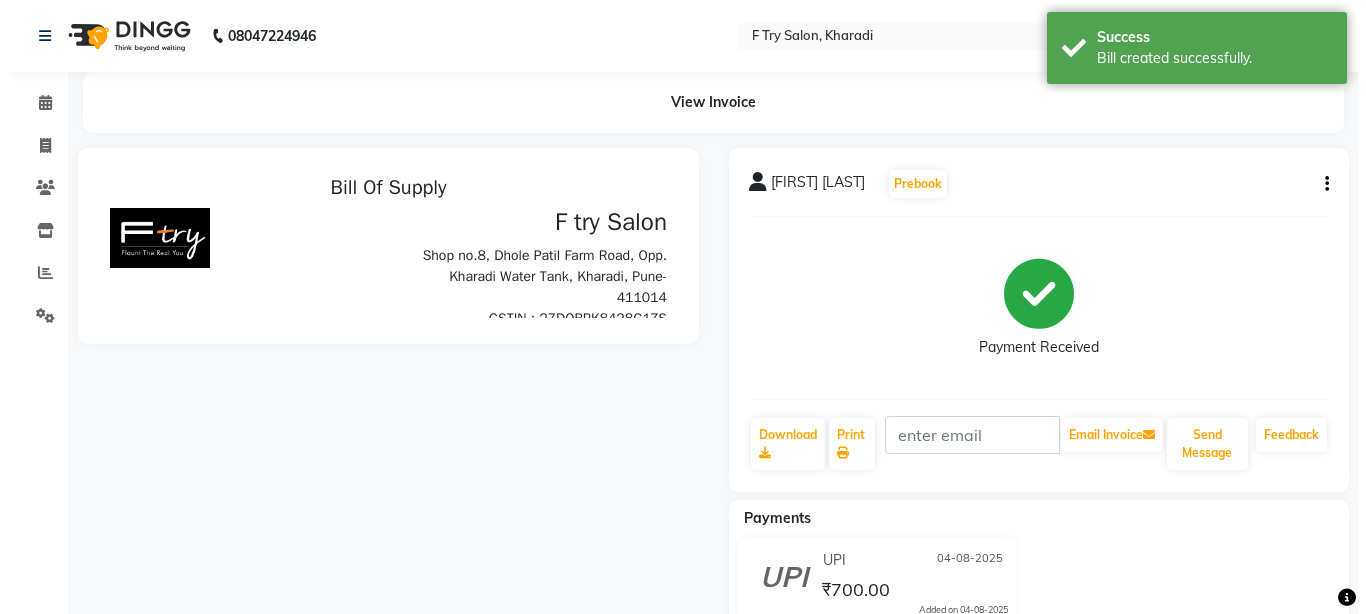 scroll, scrollTop: 0, scrollLeft: 0, axis: both 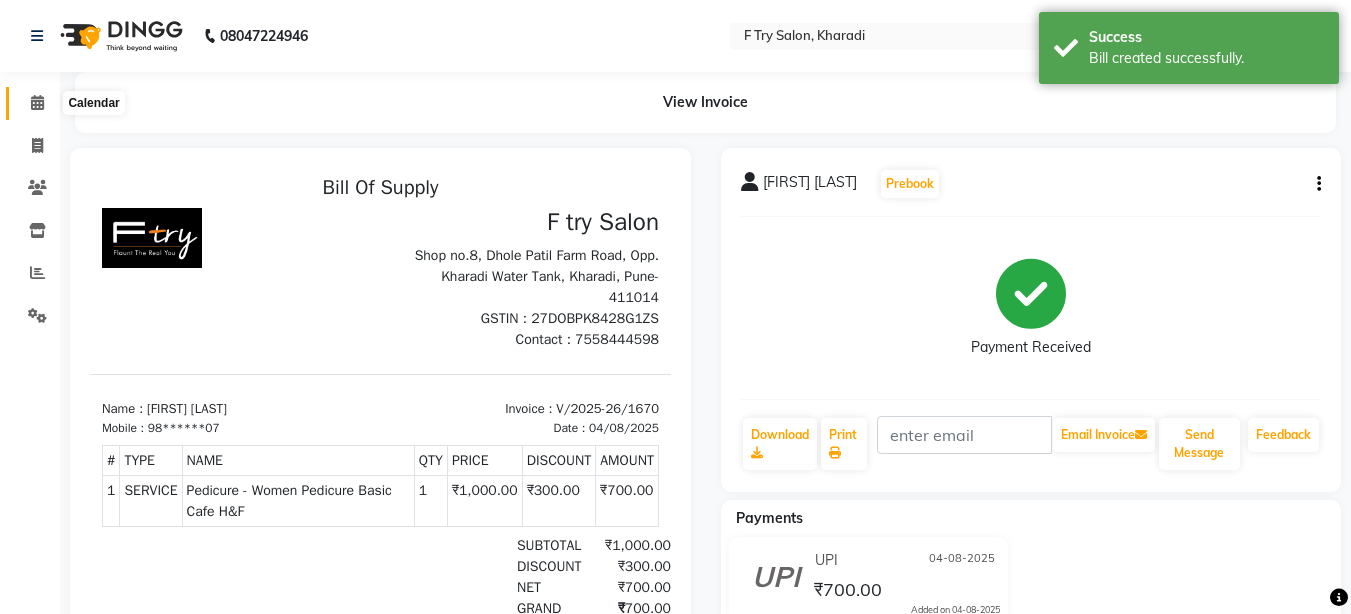 click 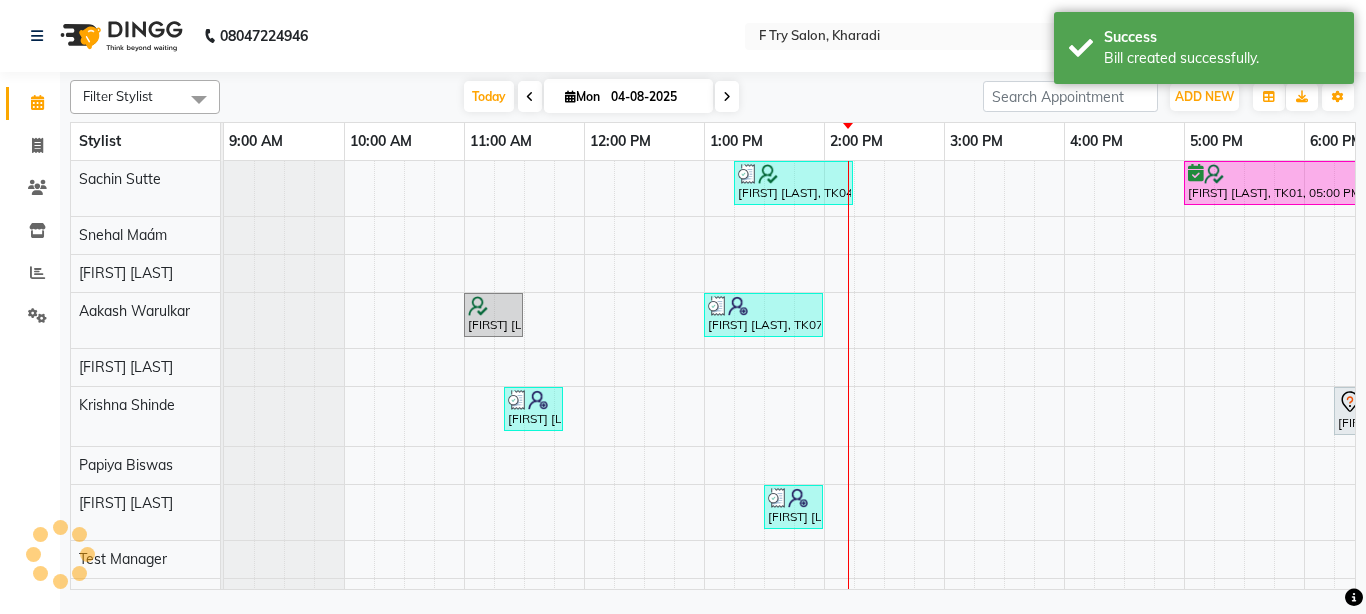 scroll, scrollTop: 0, scrollLeft: 0, axis: both 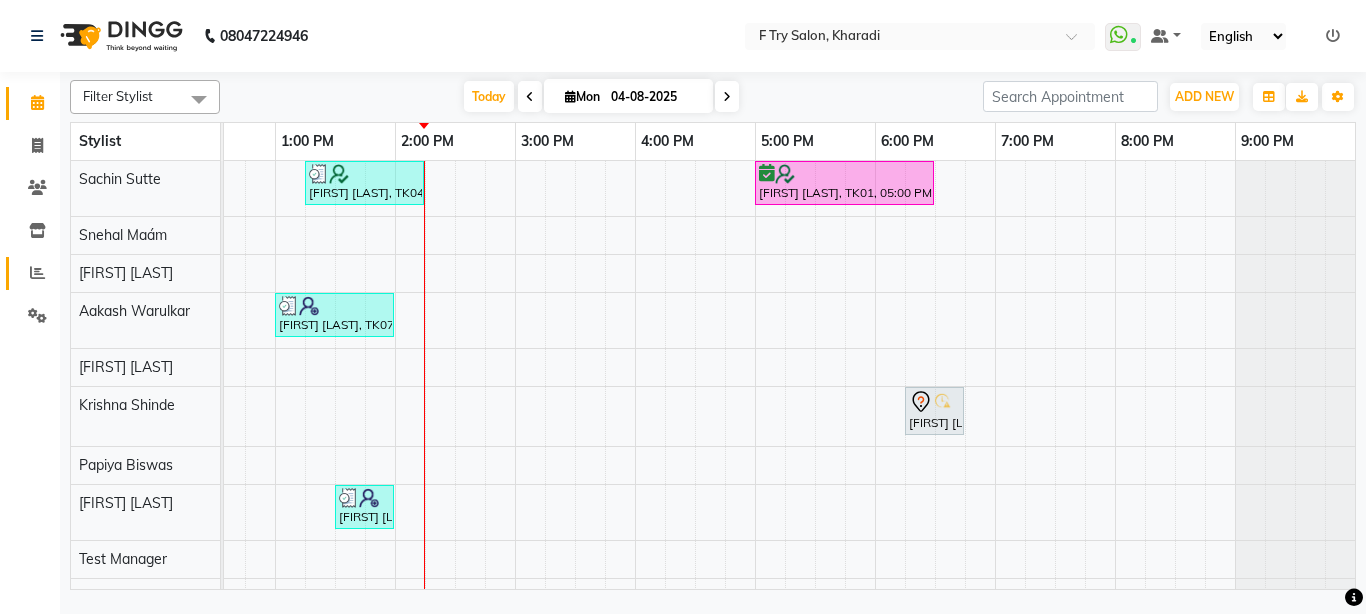 drag, startPoint x: 911, startPoint y: 436, endPoint x: 32, endPoint y: 271, distance: 894.3523 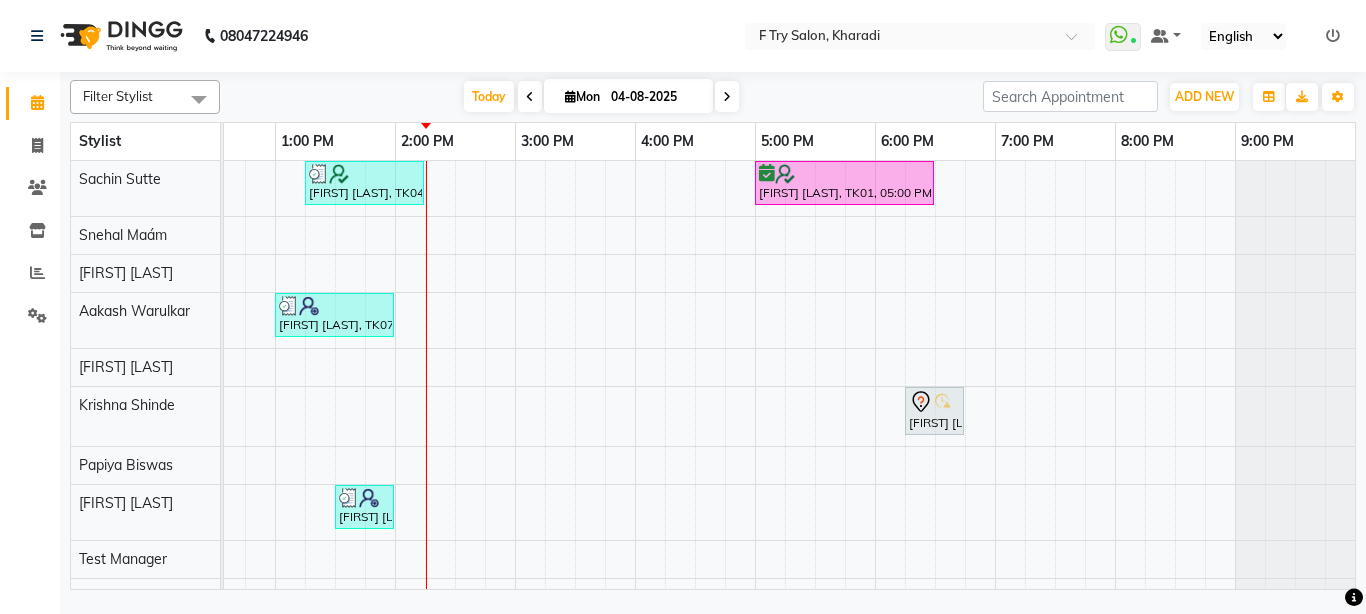 scroll, scrollTop: 0, scrollLeft: 69, axis: horizontal 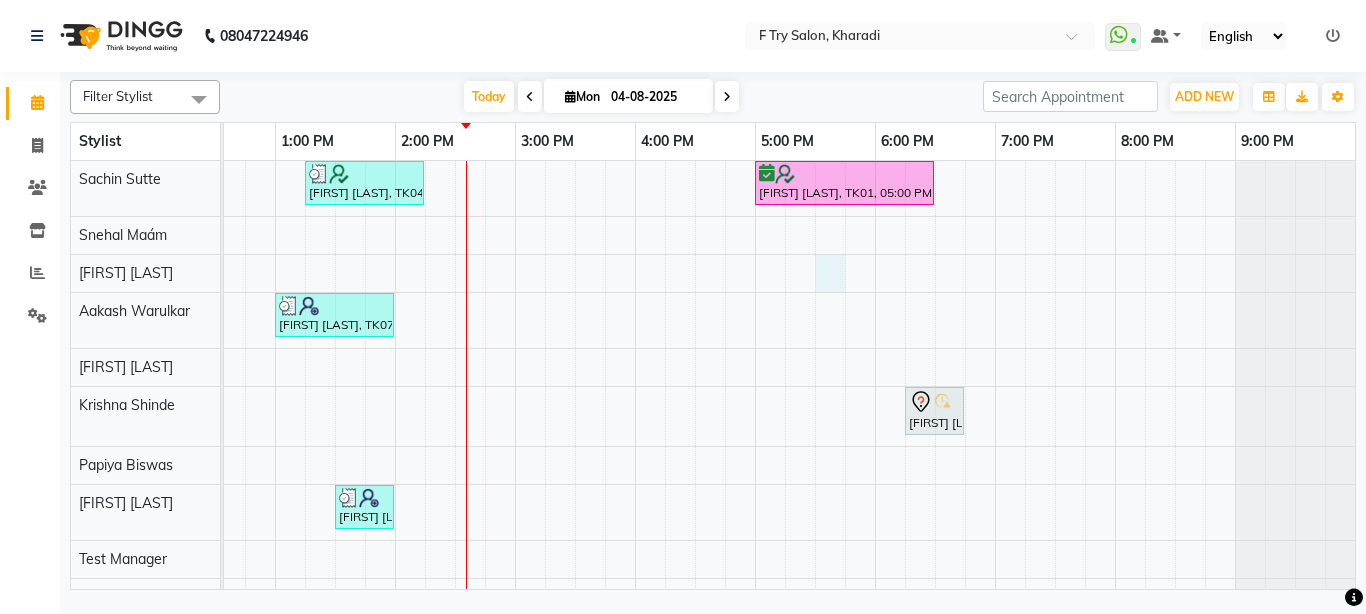 click on "[FIRST] [LAST], TK04, 01:15 PM-02:15 PM, Pedicure - Women Pedicure Basic Cafe H&F     [FIRST] [LAST], TK01, 05:00 PM-06:30 PM, Pedicure - Women Pedicure Luxury Bombini     [FIRST] [LAST], TK02, 11:00 AM-11:30 AM, Haircut - Basic Haicut (Men)     [FIRST] [LAST], TK07, 01:00 PM-02:00 PM, Haircut - Creative Haircut (Men),Beard Crafting - Shape Crafting (Men)     [FIRST] [LAST], TK03, 11:20 AM-11:50 AM, Haircut - Creative Haircut (Men)             [FIRST] [LAST], TK05, 06:15 PM-06:45 PM, Haircut - Creative Haircut (Men)     [FIRST] [LAST], TK06, 01:30 PM-02:00 PM, Haircut - Creative Haircut (Men)" at bounding box center (575, 388) 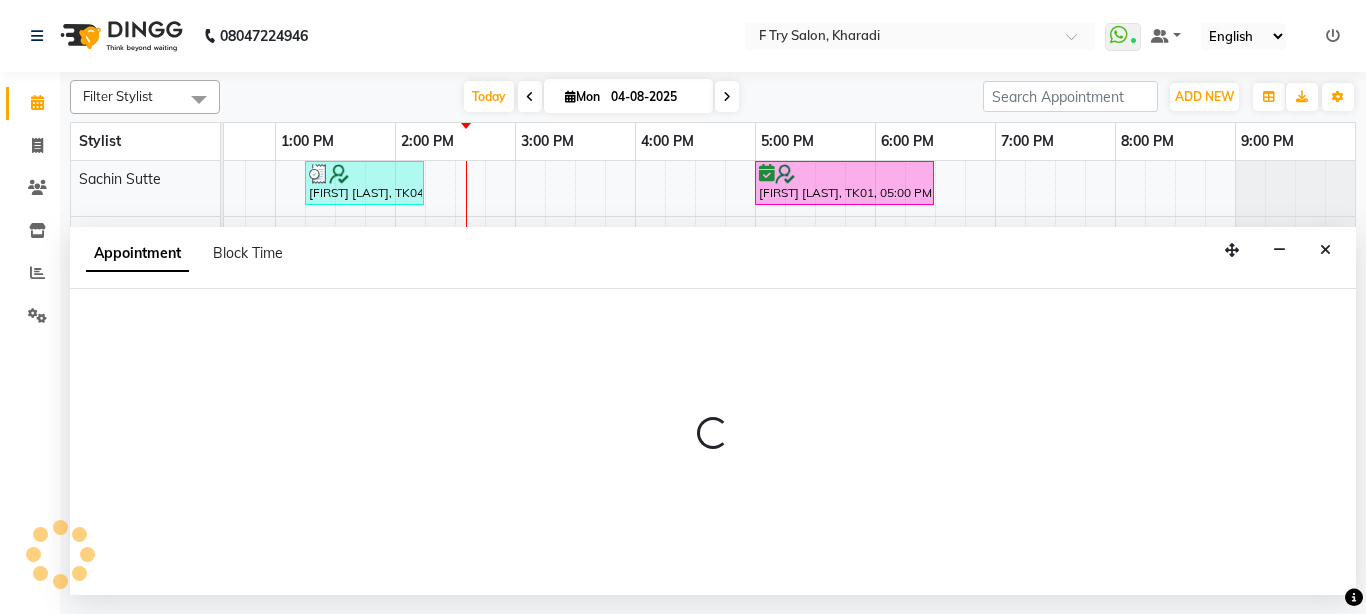 select on "51809" 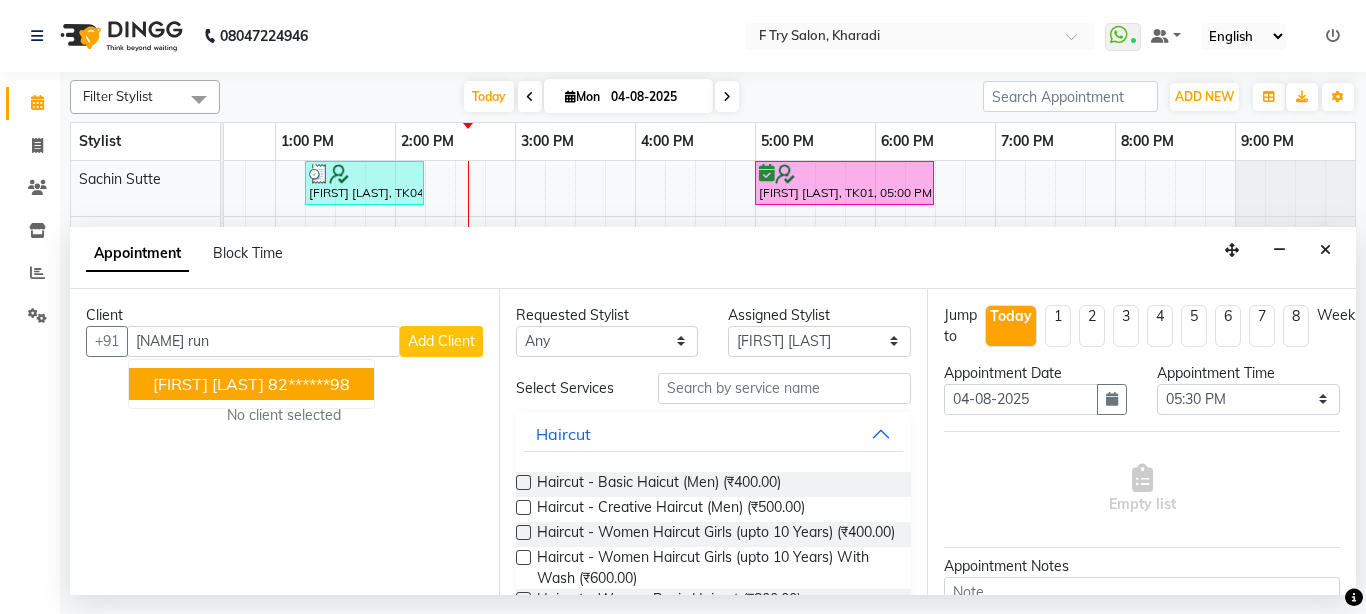 click on "[NAME] [PHONE]" at bounding box center [251, 384] 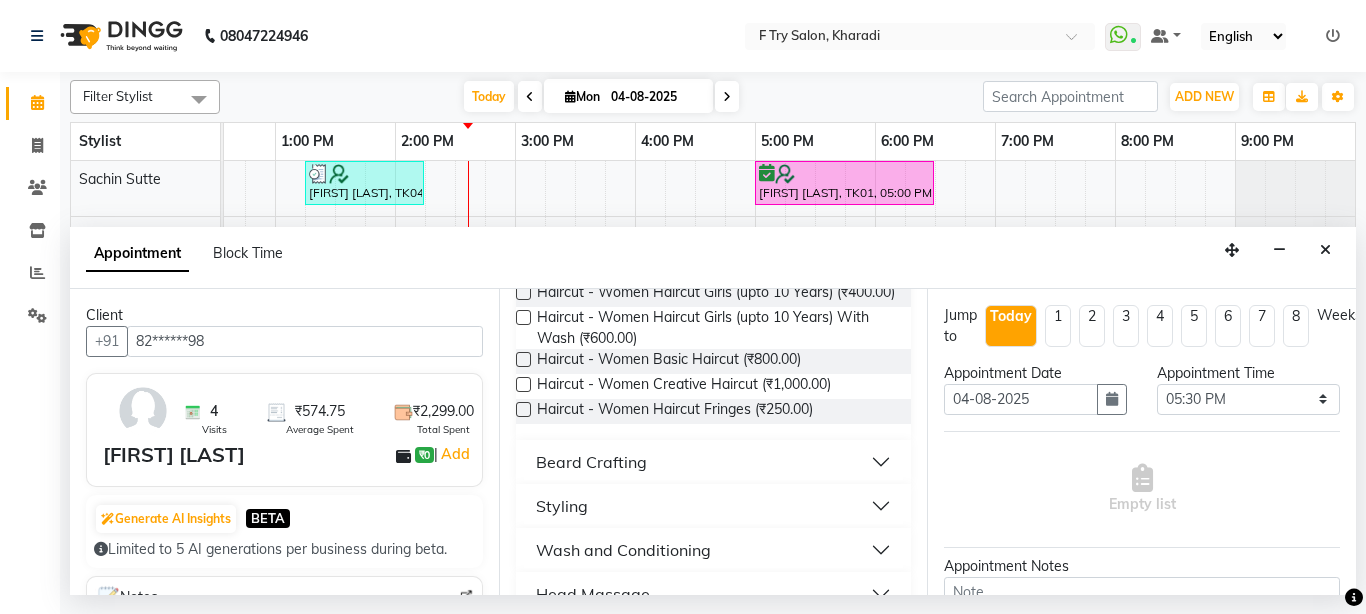 type on "82******98" 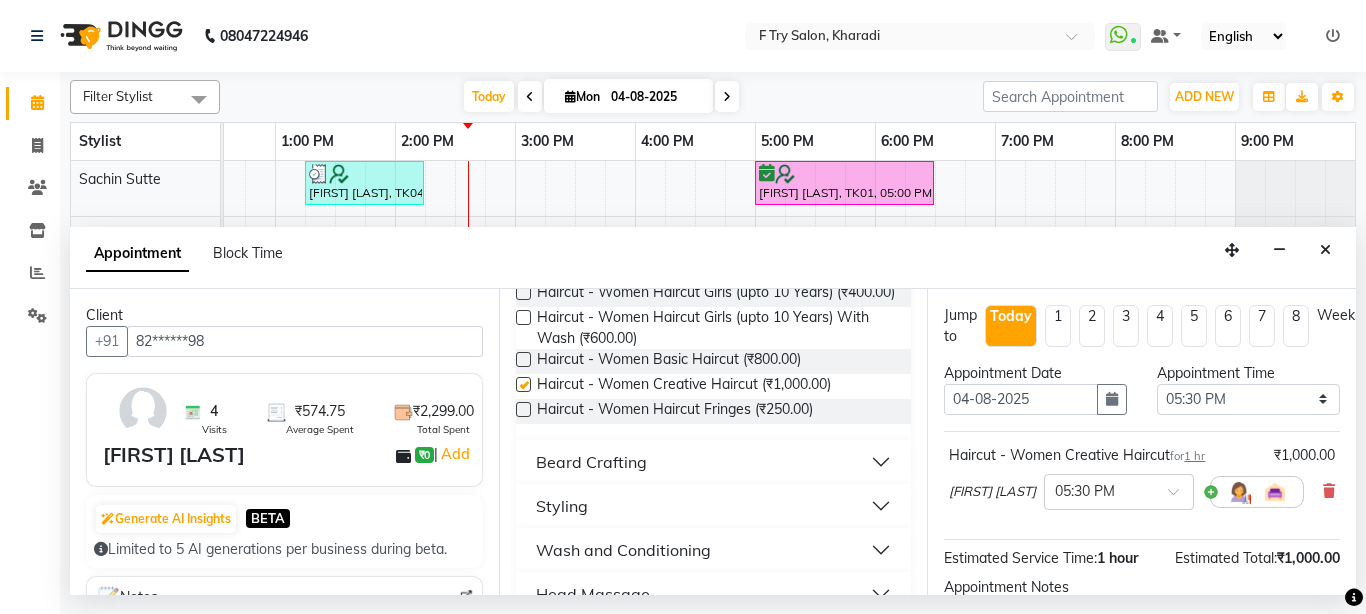 checkbox on "false" 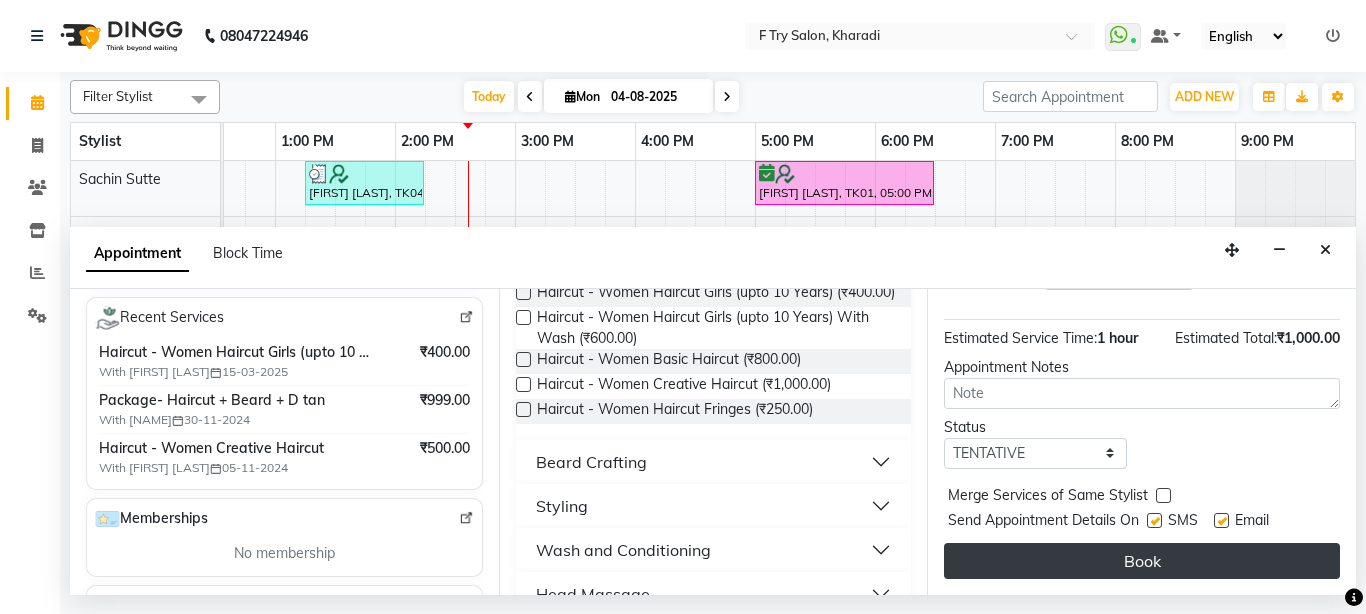 click on "Book" at bounding box center (1142, 561) 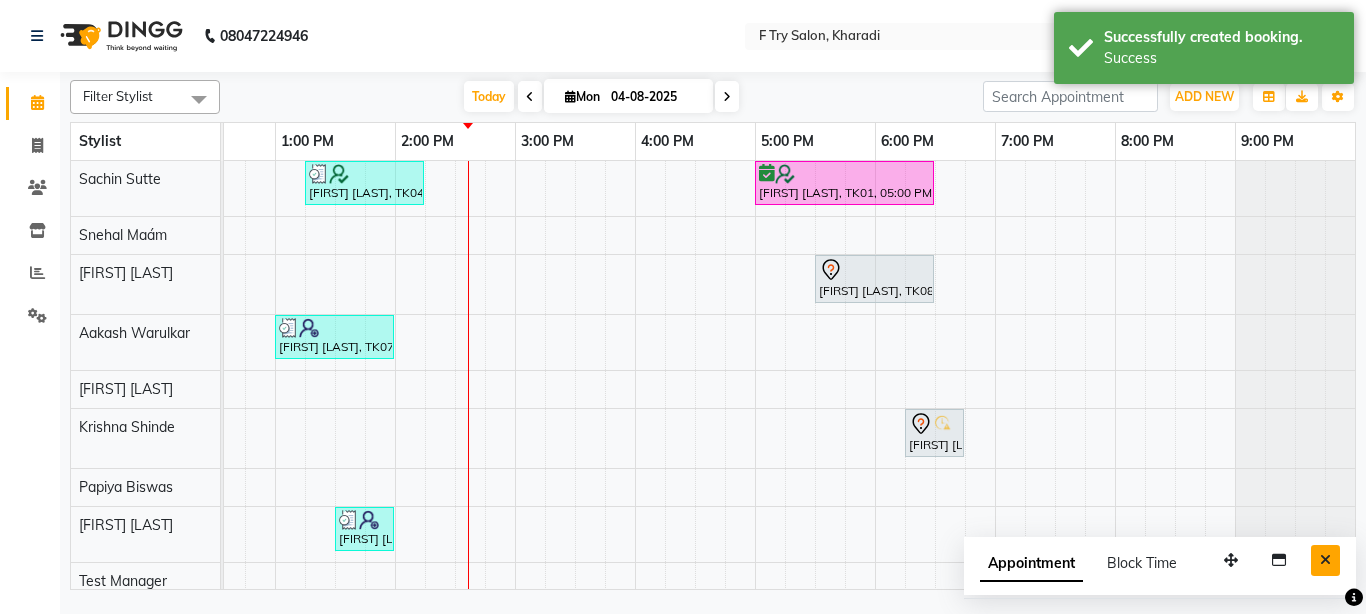 click at bounding box center [1325, 560] 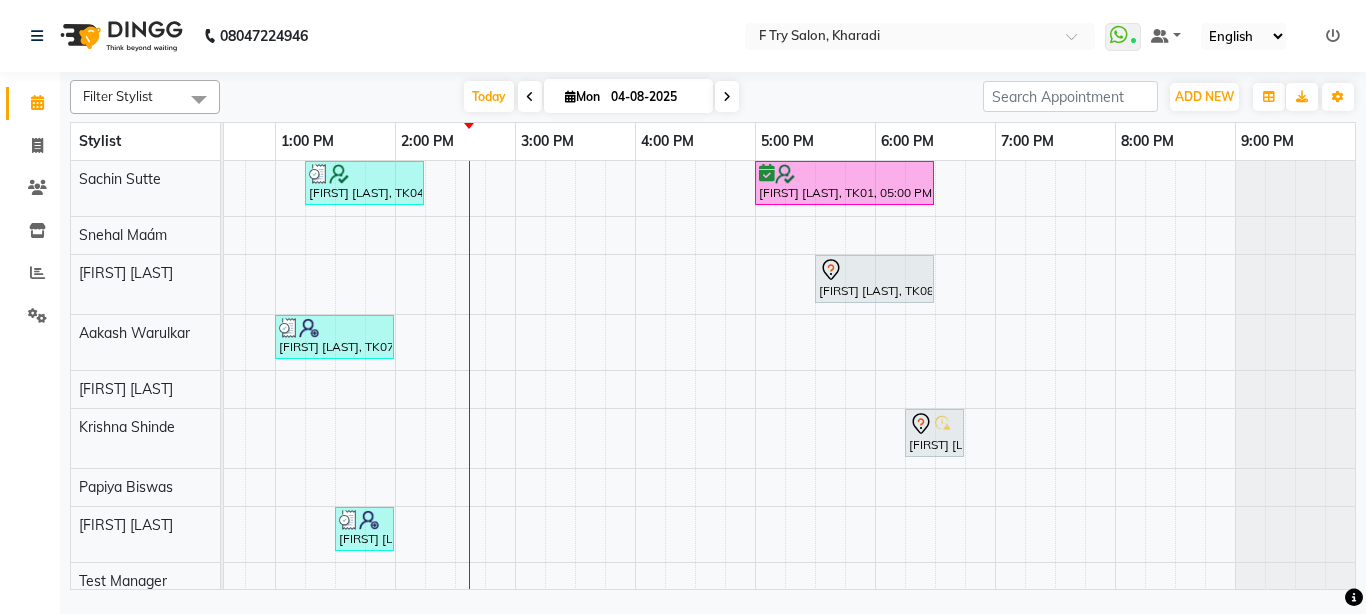 click at bounding box center (727, 96) 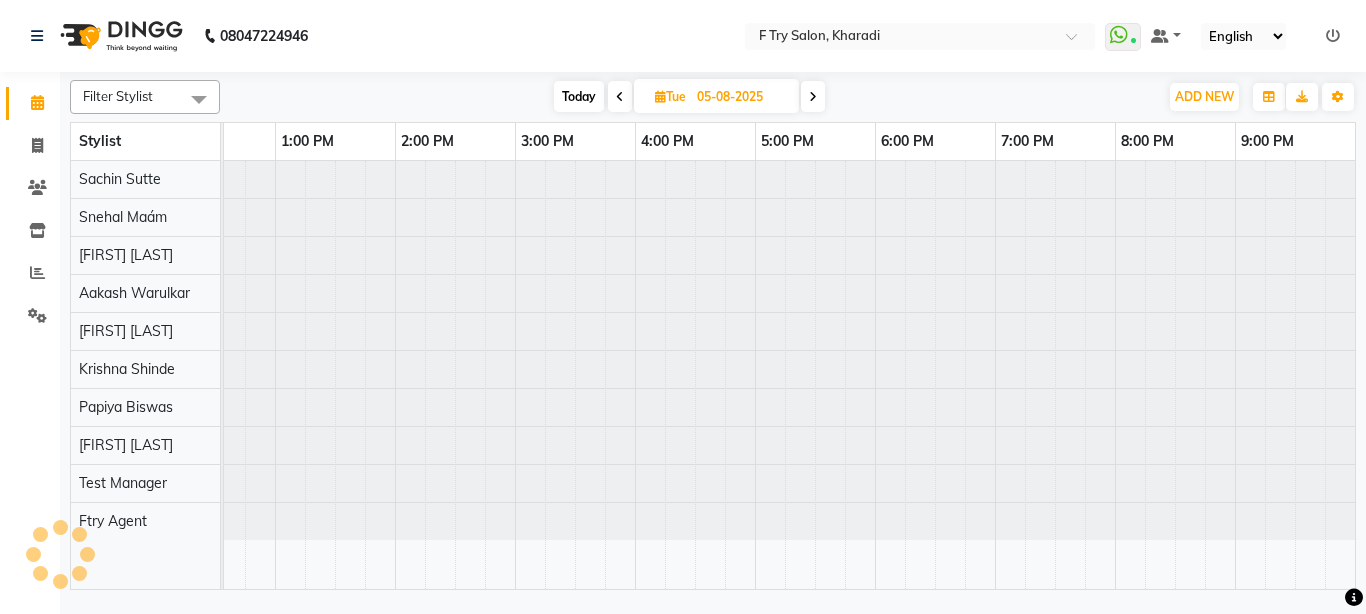 scroll, scrollTop: 0, scrollLeft: 429, axis: horizontal 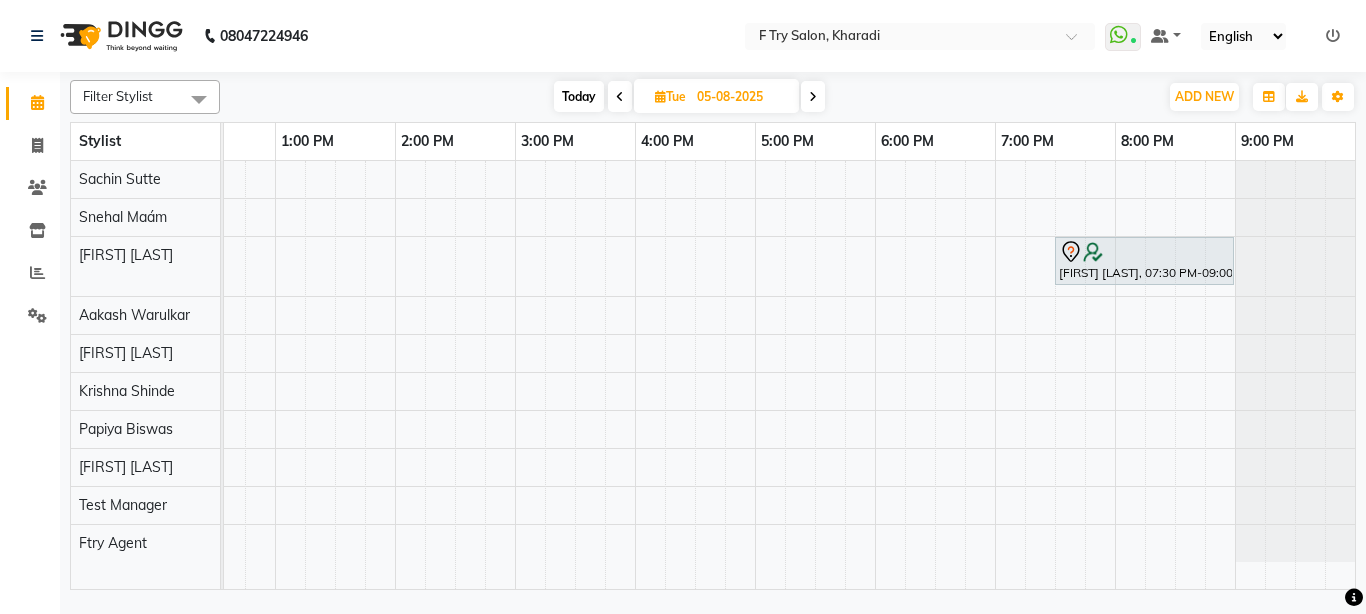 click on "Today" at bounding box center [579, 96] 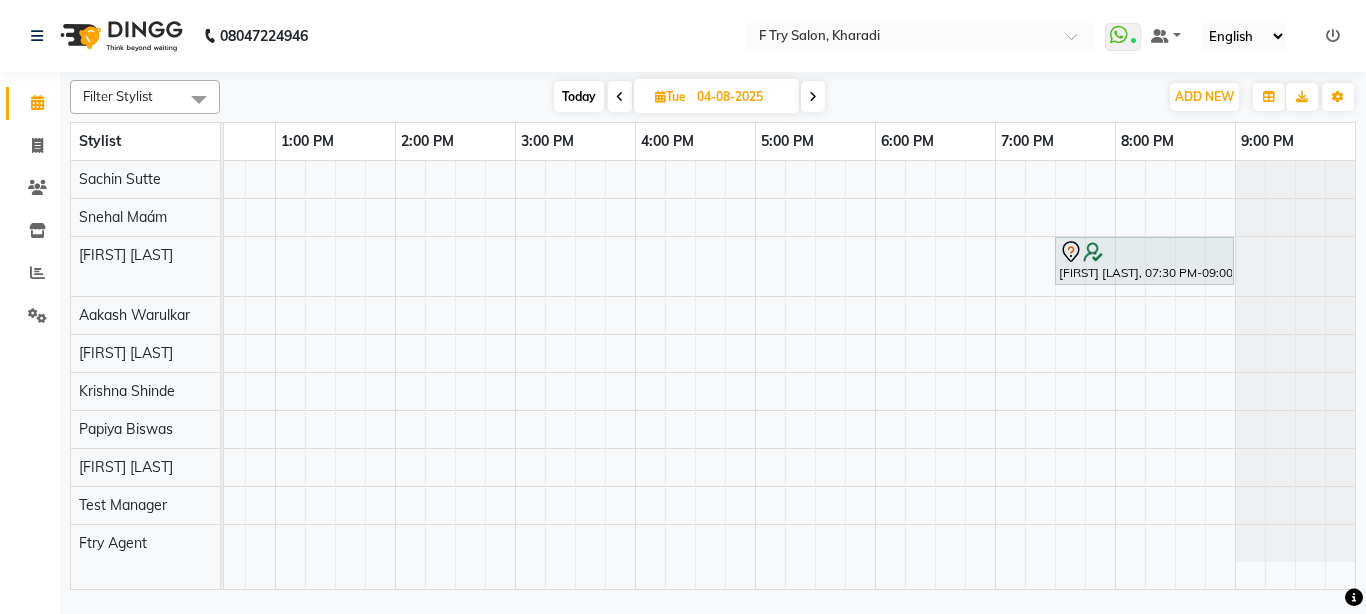 scroll, scrollTop: 0, scrollLeft: 0, axis: both 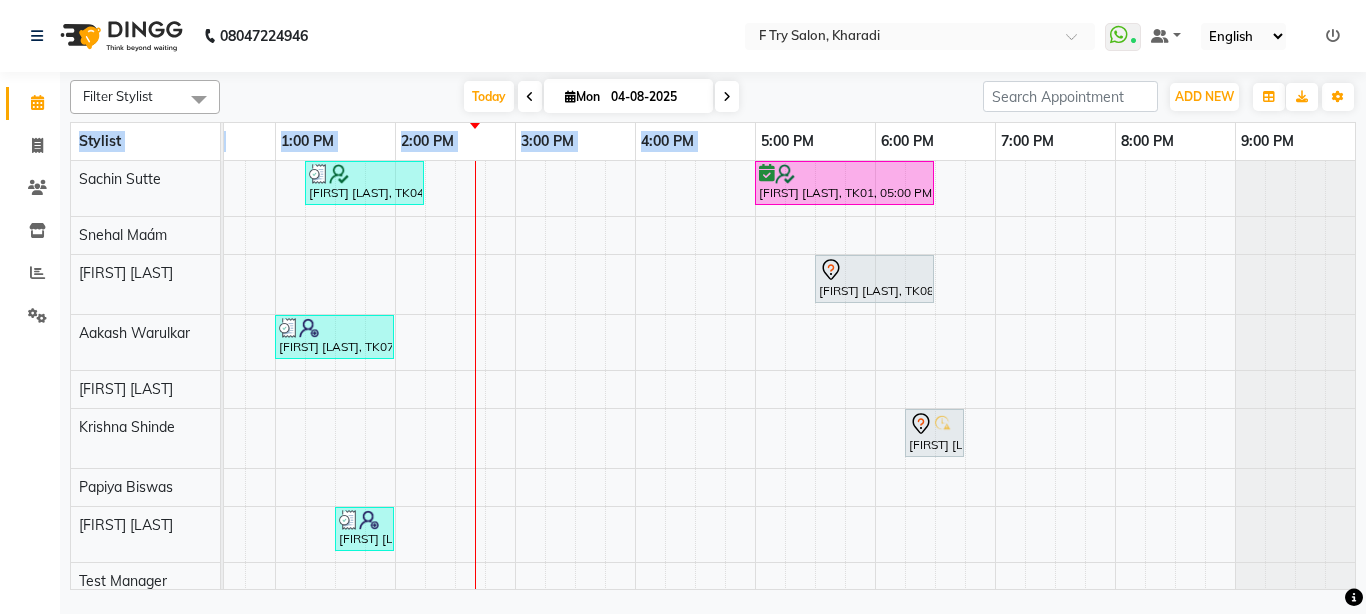 click on "Filter Stylist Select All [FIRST] [LAST]  [FIRST] [LAST] Ftry Agent [FIRST] [LAST] [FIRST] [LAST] [FIRST] [LAST] [FIRST] [LAST] [FIRST] [LAST] [FIRST] [LAST] [FIRST] [LAST] Today  Mon 04-08-2025 Toggle Dropdown Add Appointment Add Invoice Add Attendance Add Client Add Transaction Toggle Dropdown Add Appointment Add Invoice Add Attendance Add Client ADD NEW Toggle Dropdown Add Appointment Add Invoice Add Attendance Add Client Add Transaction Filter Stylist Select All [FIRST] [LAST]  [FIRST] [LAST] Ftry Agent [FIRST] [LAST] [FIRST] [LAST] [FIRST] [LAST] [FIRST] [LAST] [FIRST] [LAST] [FIRST] [LAST] [FIRST] [LAST] Group By  Staff View   Room View  View as Vertical  Vertical - Week View  Horizontal  Horizontal - Week View  List  Toggle Dropdown Calendar Settings Manage Tags   Arrange Stylists   Reset Stylists   Show Available Stylist  Appointment Form Zoom 100% Stylist 9:00 AM 10:00 AM 11:00 AM 12:00 PM 1:00 PM 2:00 PM 3:00 PM 4:00 PM 5:00 PM 6:00 PM 7:00 PM 8:00 PM 9:00 PM [FIRST] [LAST] [FIRST] [LAST] [FIRST] [LAST] [FIRST] [LAST]" 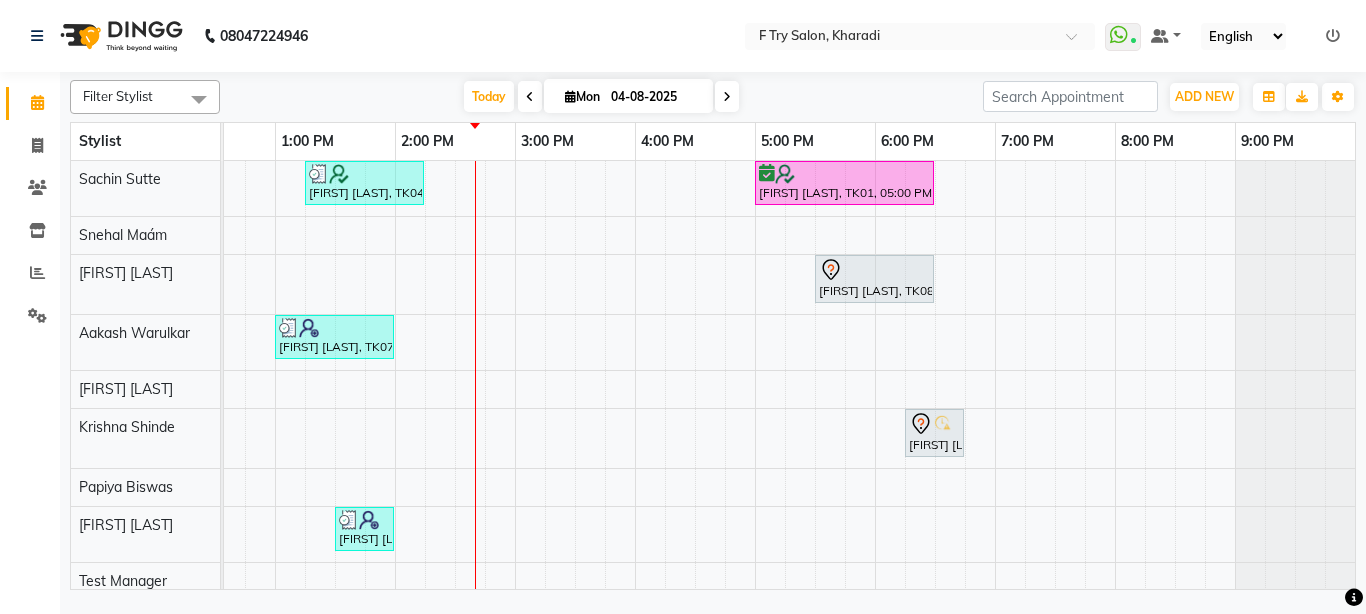click on "Today  Mon 04-08-2025" at bounding box center (601, 97) 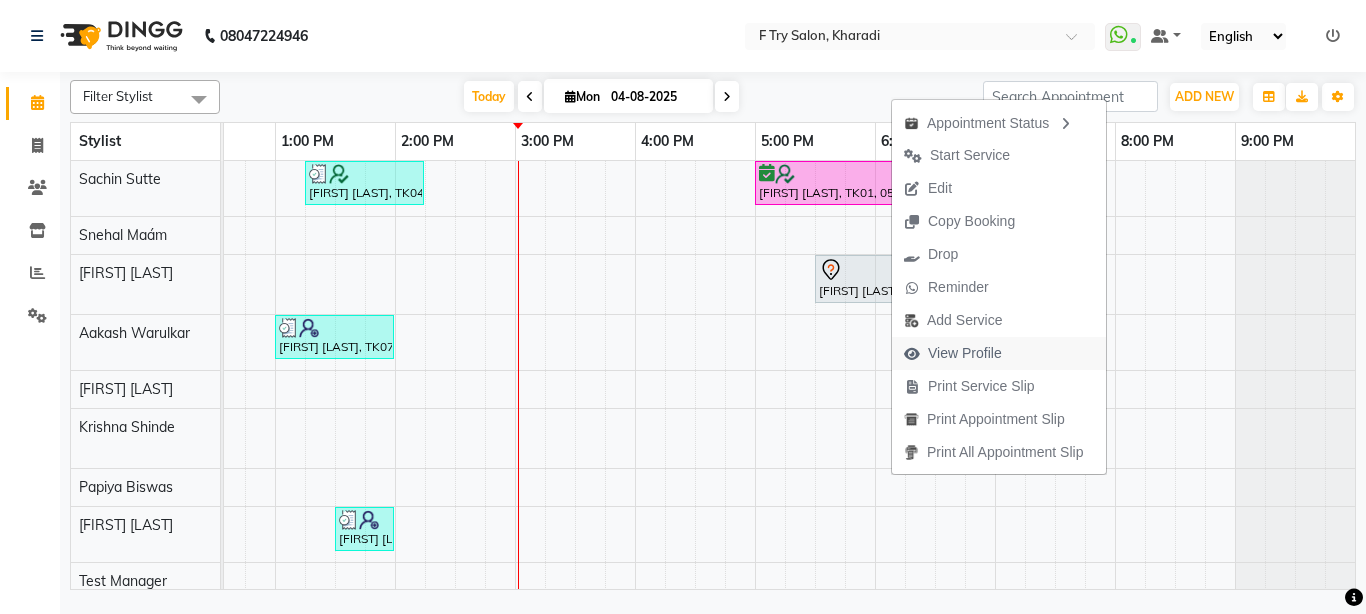 click on "View Profile" at bounding box center [965, 353] 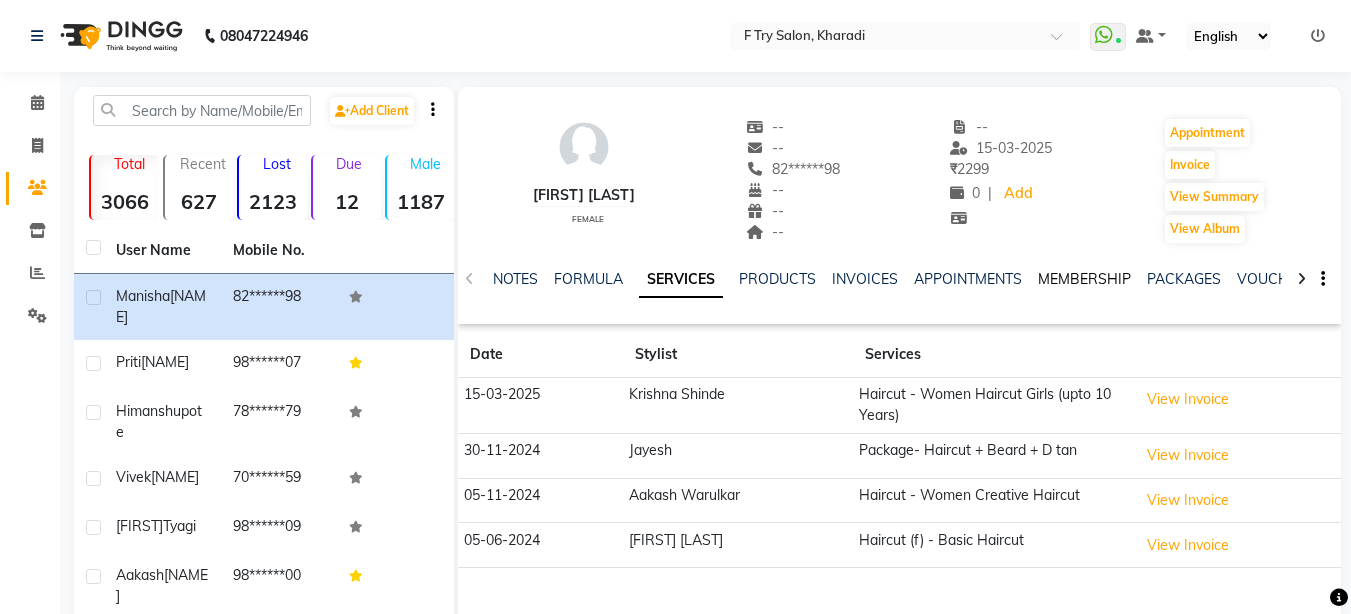 click on "MEMBERSHIP" 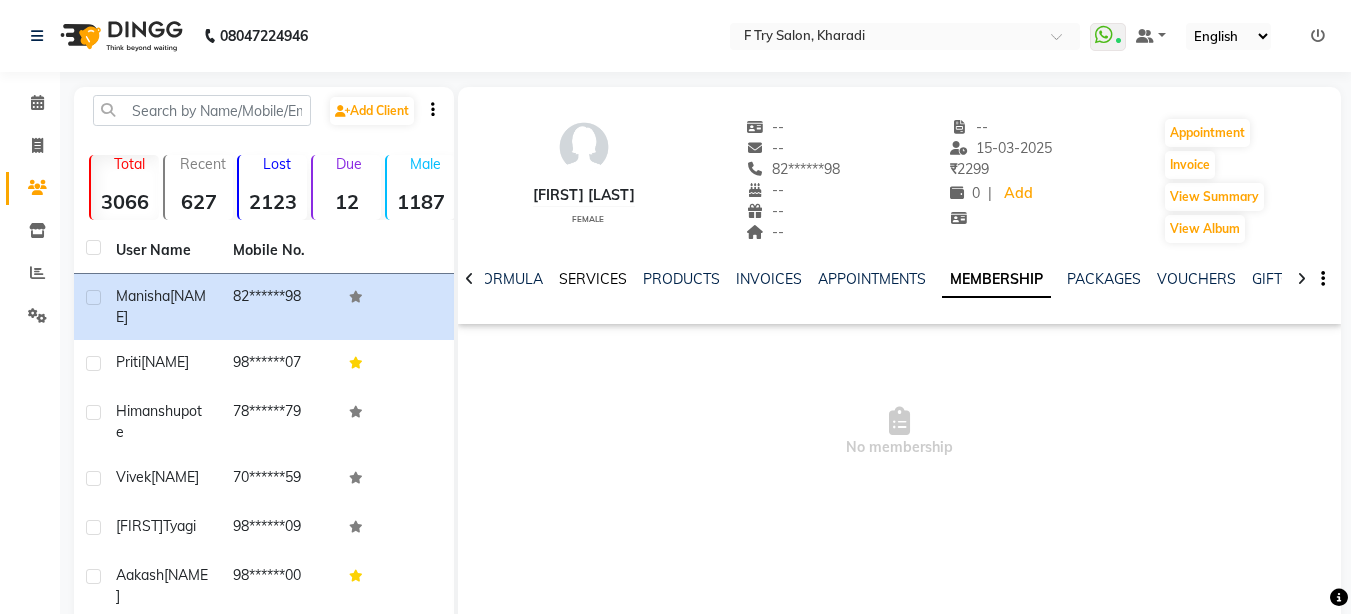 click on "SERVICES" 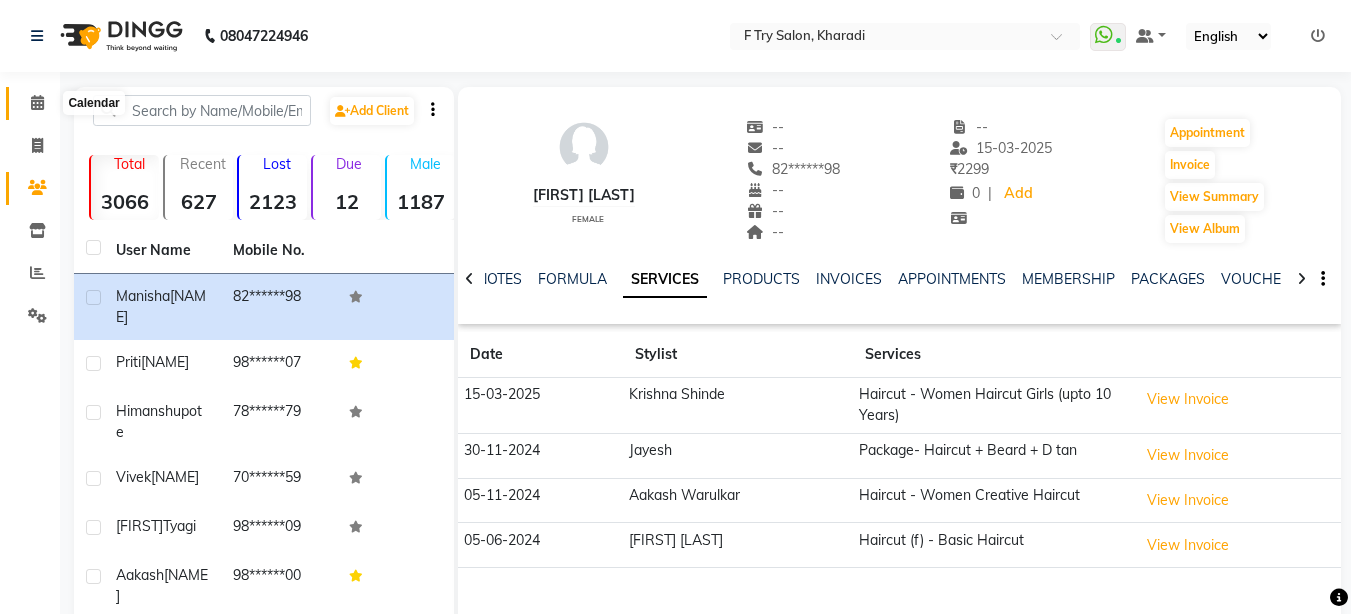 click 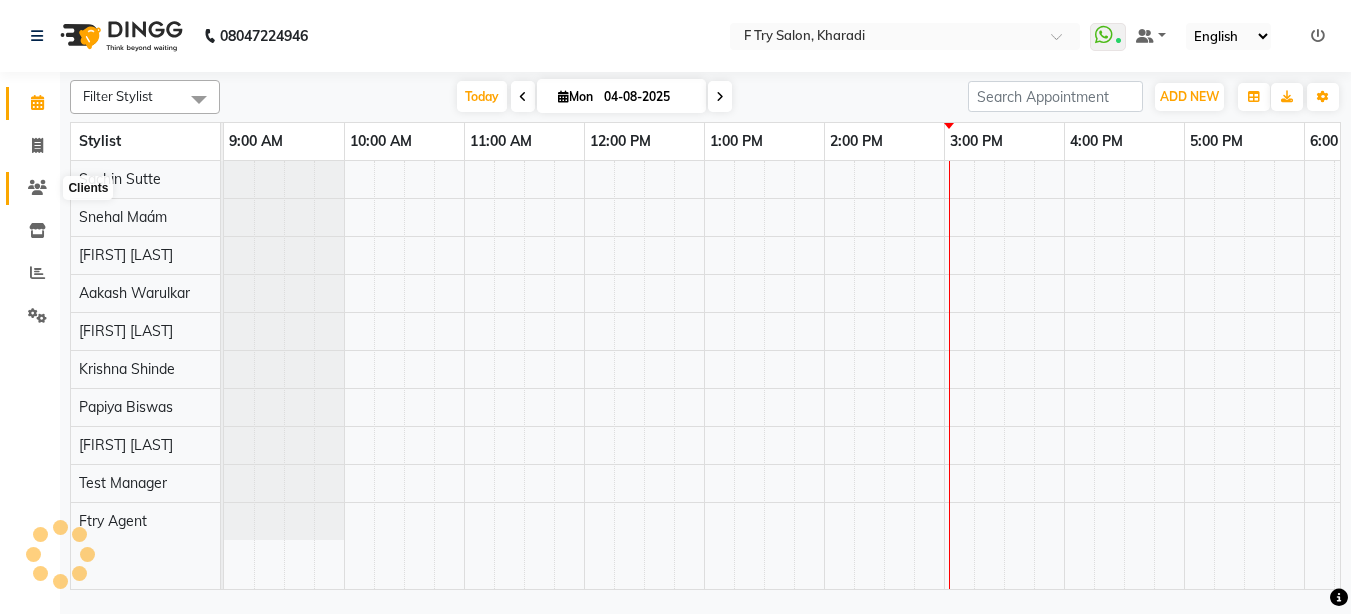 click 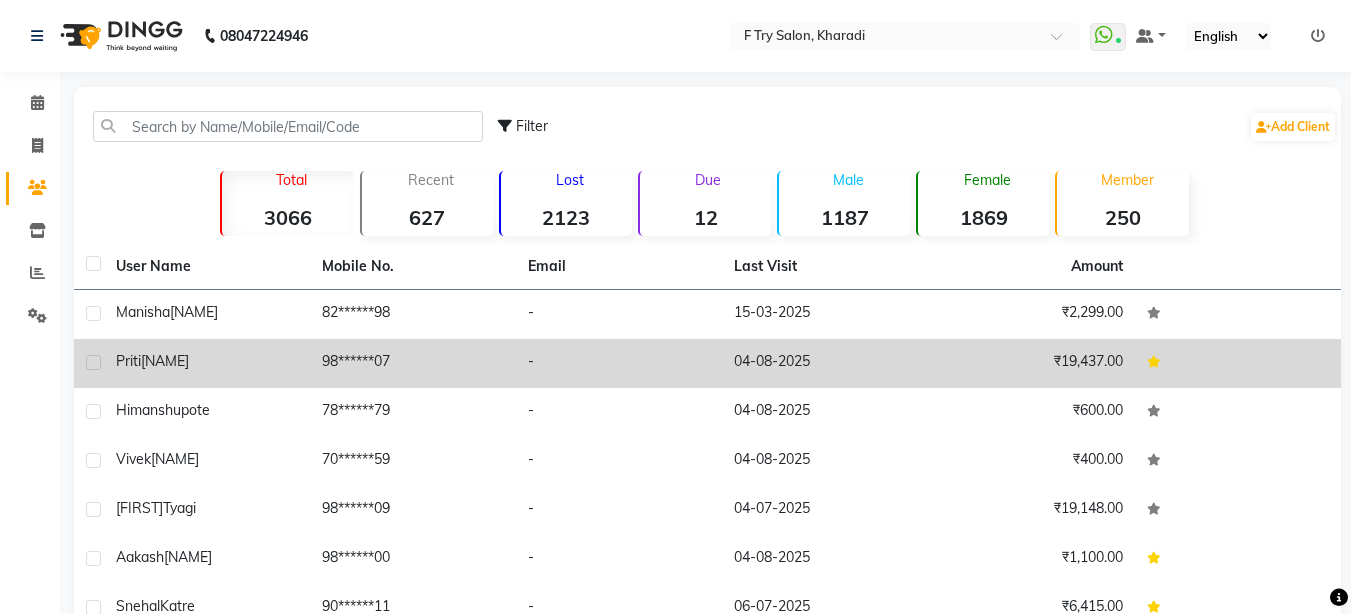 click on "[NAME]" 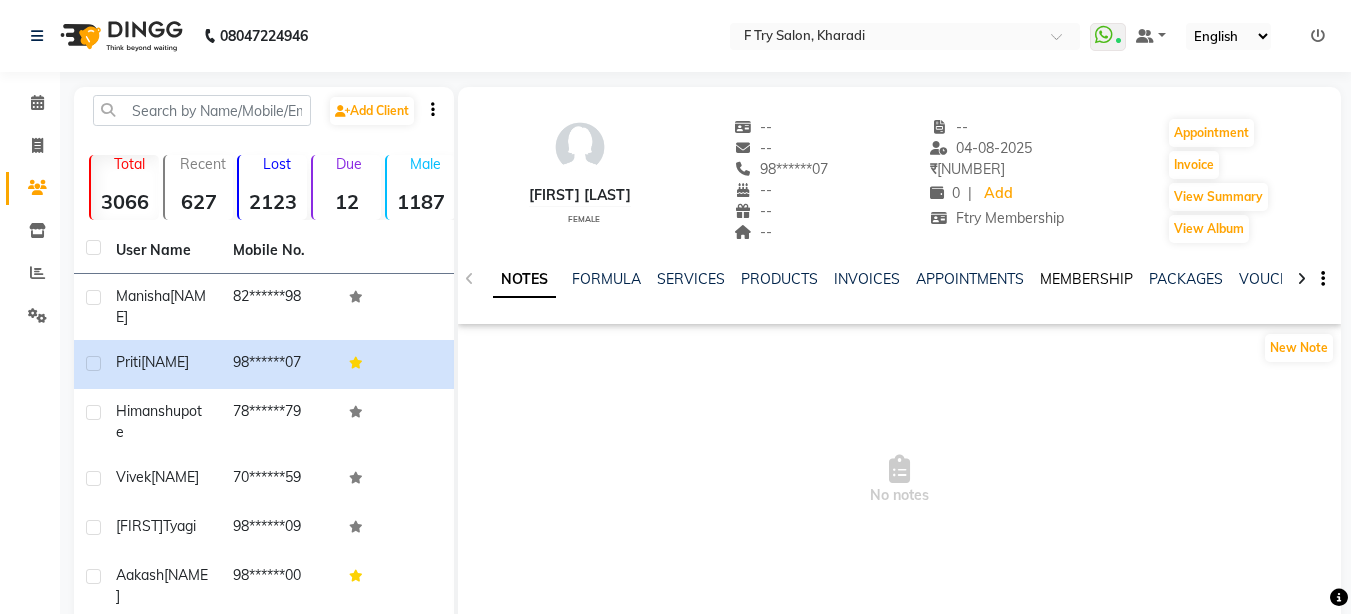 click on "MEMBERSHIP" 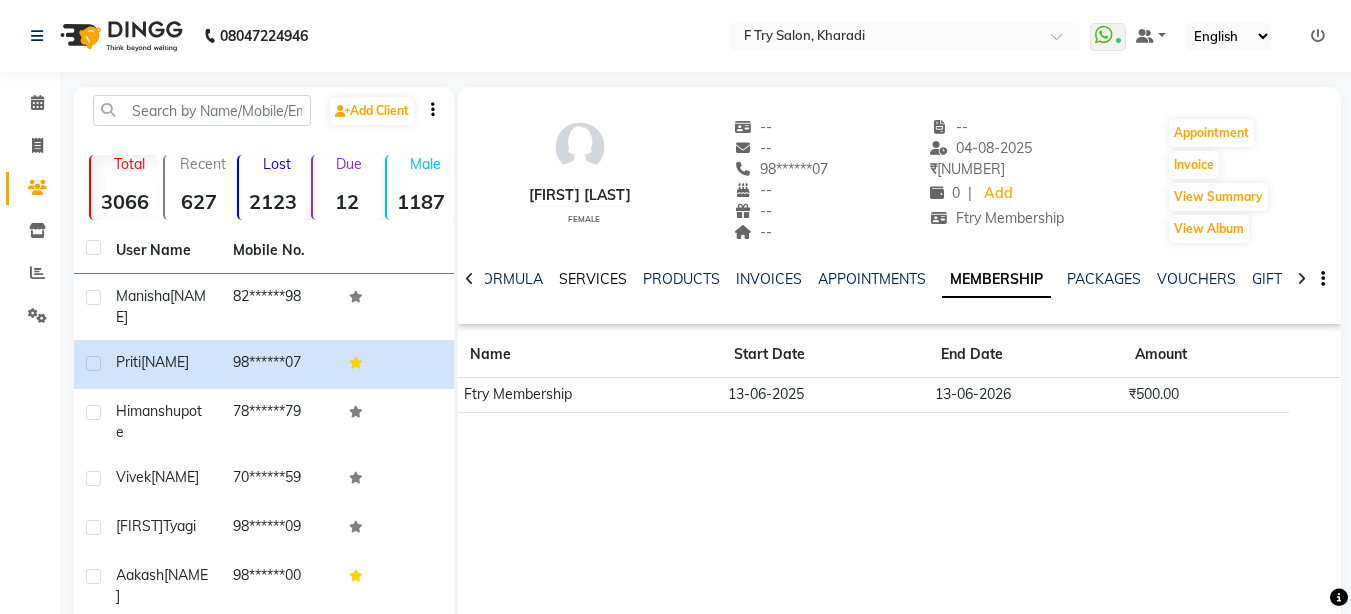 click on "SERVICES" 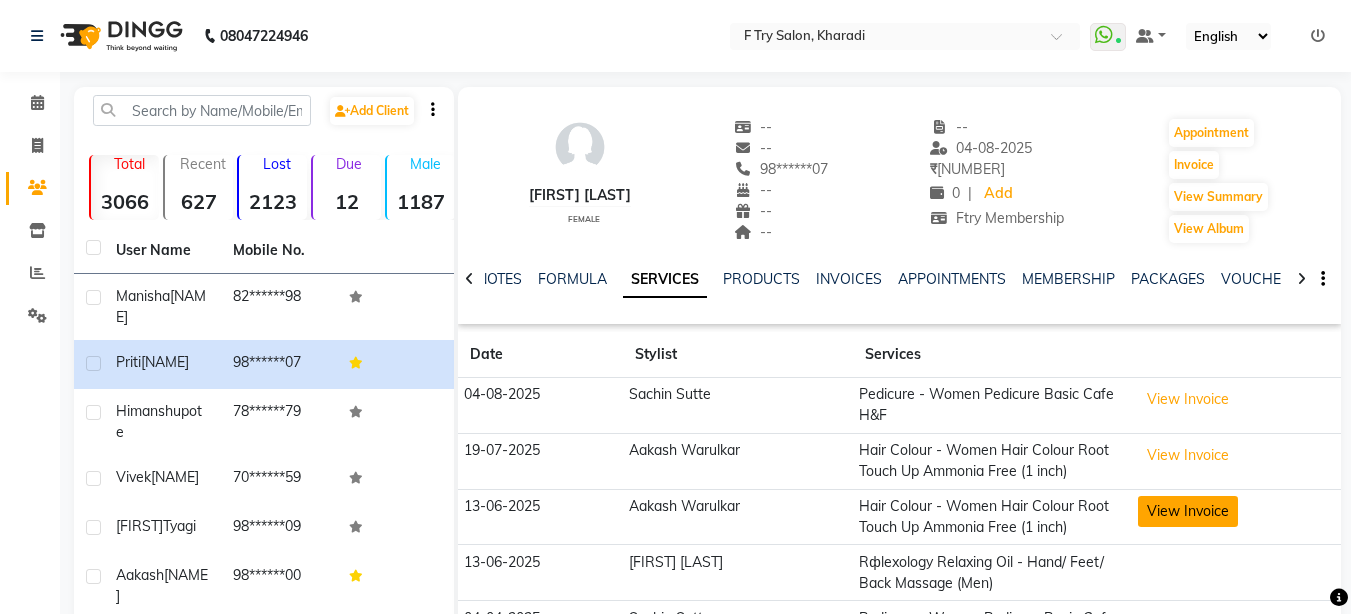 click on "View Invoice" 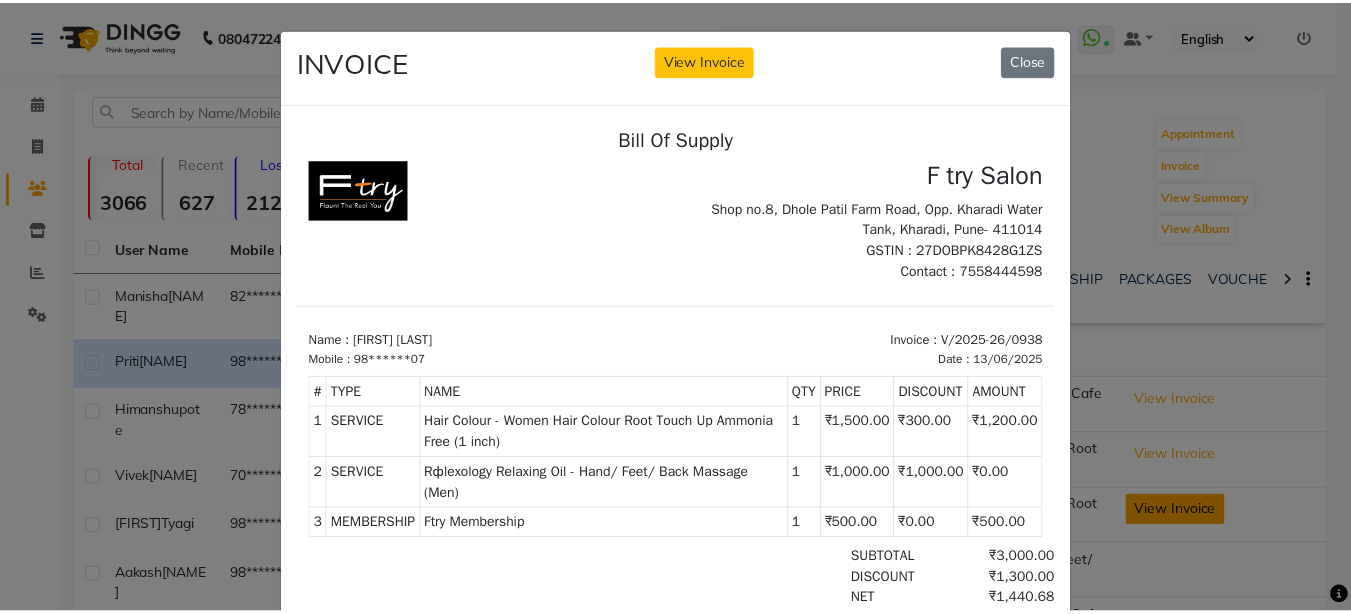 scroll, scrollTop: 0, scrollLeft: 0, axis: both 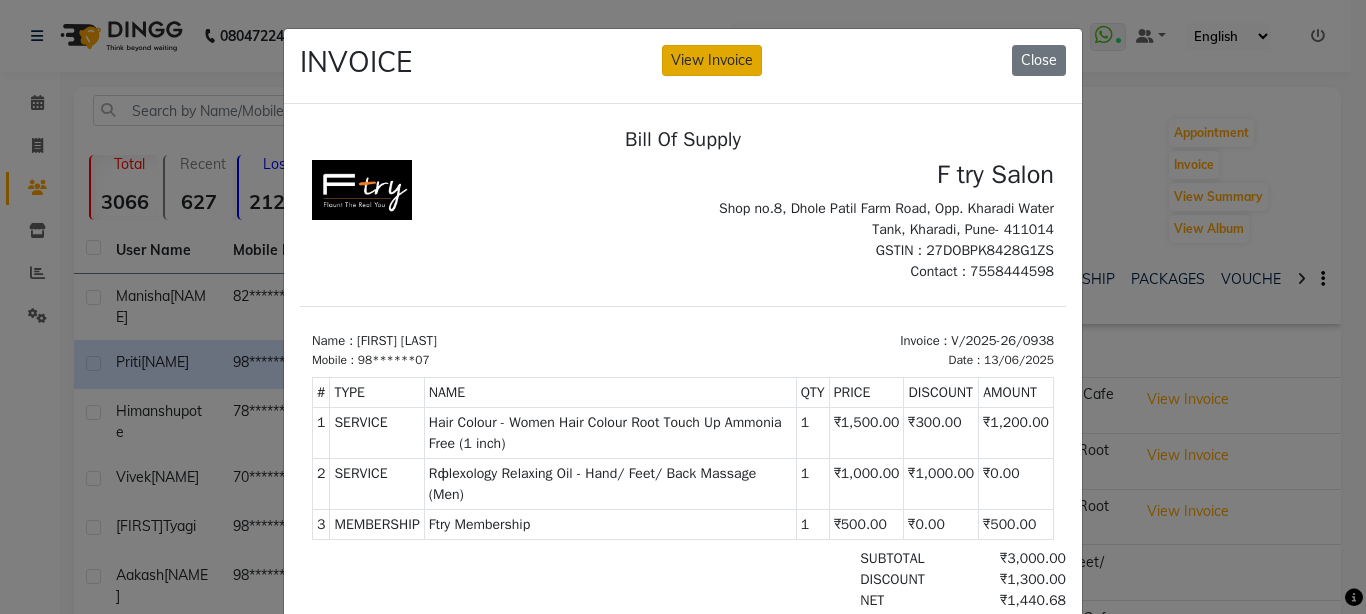click on "View Invoice" 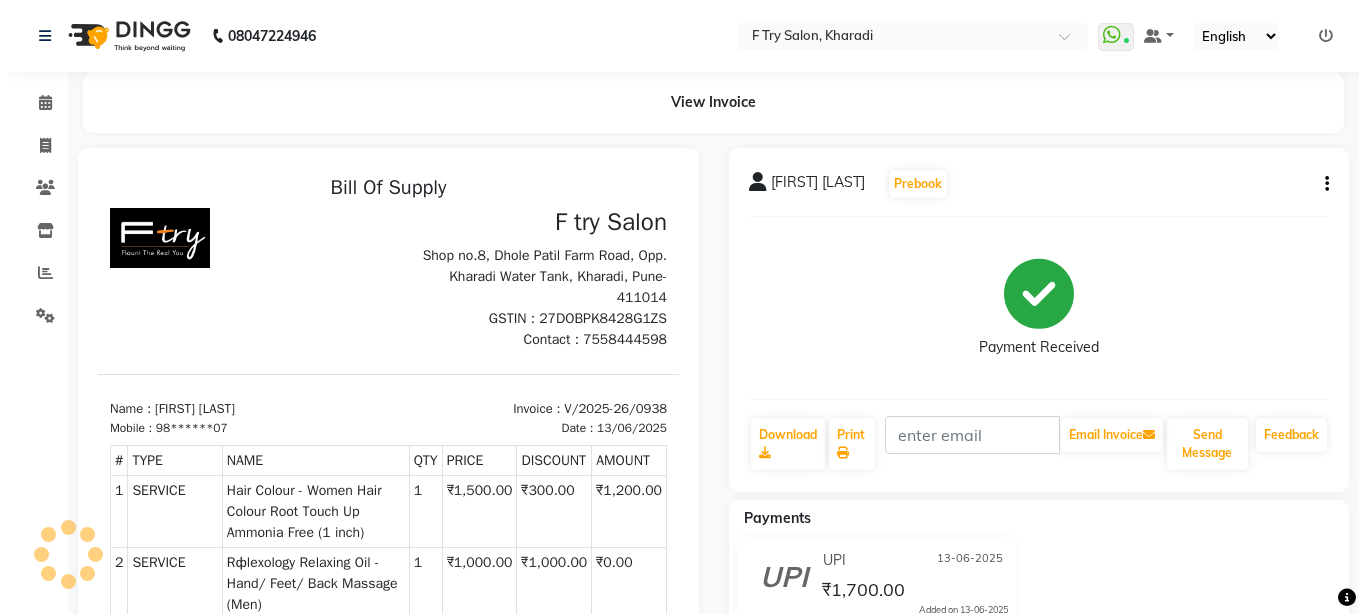 scroll, scrollTop: 0, scrollLeft: 0, axis: both 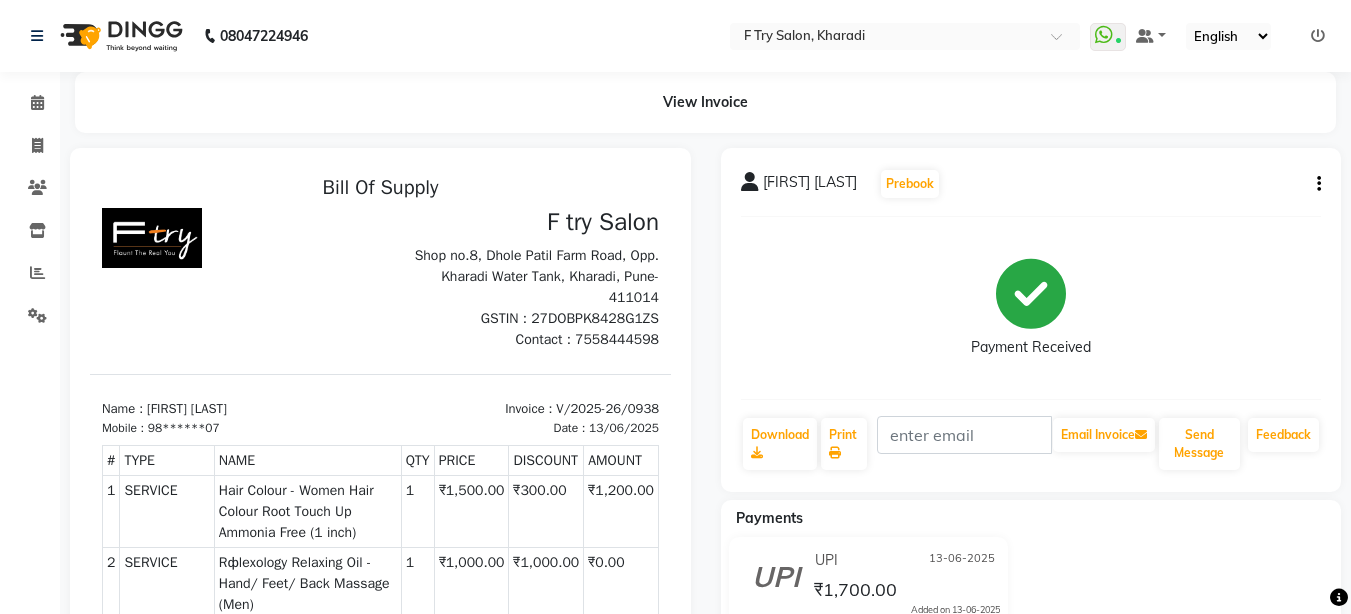 click 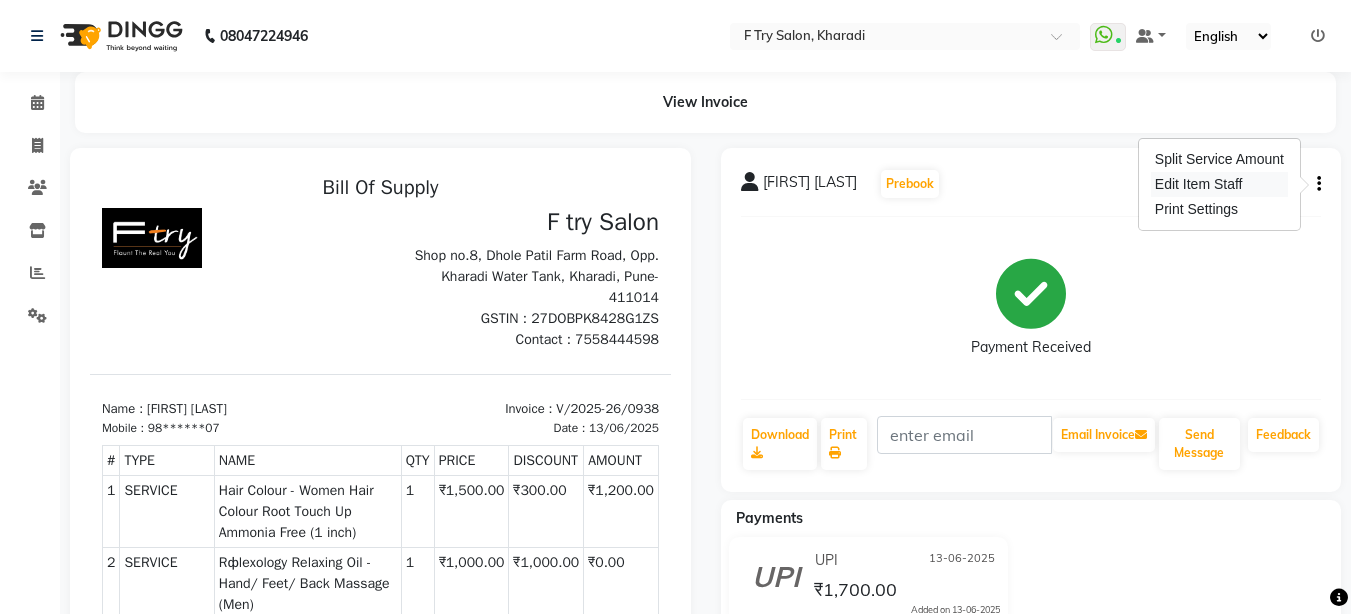 click on "Edit Item Staff" at bounding box center [1219, 184] 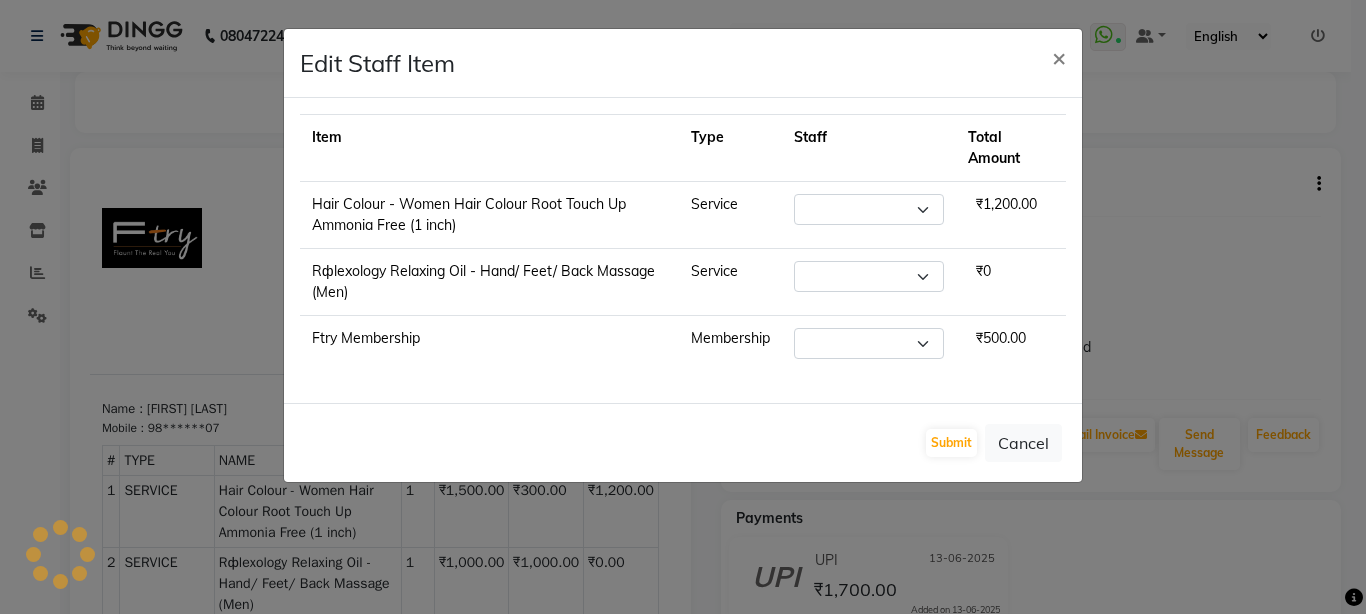 select on "54011" 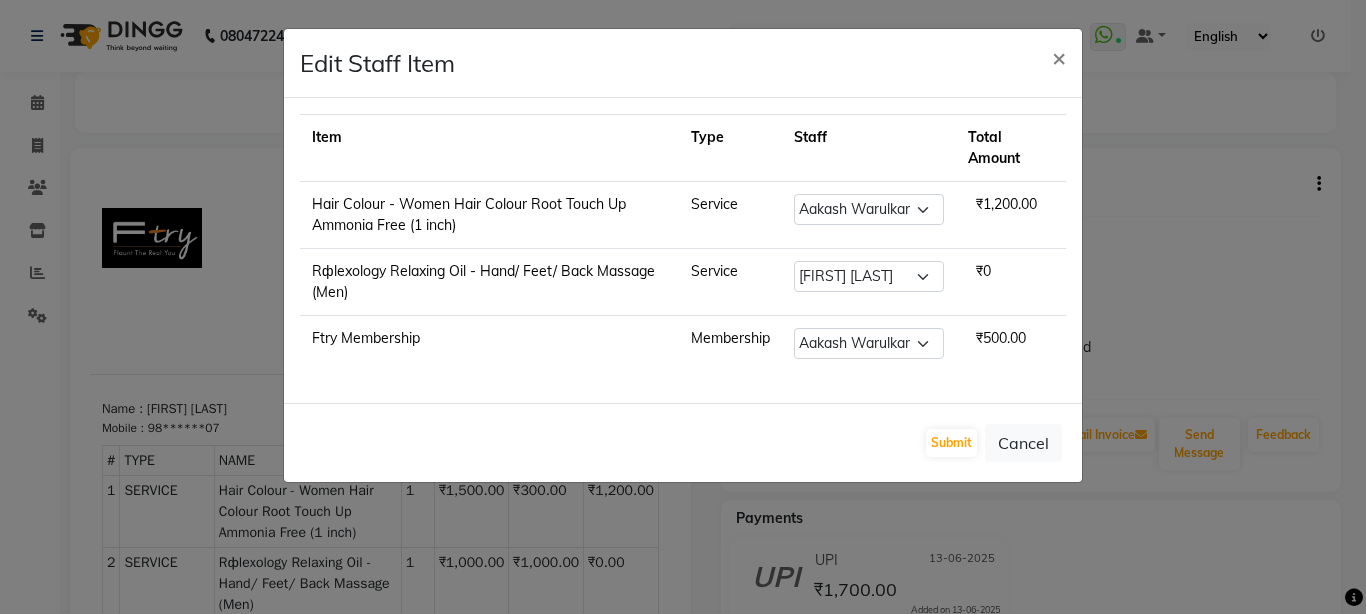 click on "Edit Staff Item  × Item Type Staff Total Amount Hair Colour - Women Hair Colour Root Touch Up Ammonia Free (1 inch) Service Select  [FIRST] [LAST]    [FIRST] [LAST]   [FIRST] [LAST]   Ftry Agent   Ftry Manager   [FIRST] [LAST]   [FIRST] [LAST]   [FIRST] [LAST]   [FIRST] [LAST]   [FIRST] [LAST]   Support   Test Manager   [FIRST] [LAST]  ₹1,200.00 Rфlexology Relaxing Oil - Hand/ Feet/ Back Massage (Men) Service Select  [FIRST] [LAST]    [FIRST] [LAST]   [FIRST] [LAST]   Ftry Agent   Ftry Manager   [FIRST] [LAST]   [FIRST] [LAST]   [FIRST] [LAST]   [FIRST] [LAST]   [FIRST] [LAST]   Support   Test Manager   [FIRST] [LAST]  ₹0 Ftry Membership  Membership Select  [FIRST] [LAST]    [FIRST] [LAST]   [FIRST] [LAST]   Ftry Agent   Ftry Manager   [FIRST] [LAST]   [FIRST] [LAST]   [FIRST] [LAST]   [FIRST] [LAST]   [FIRST] [LAST]   Support   Test Manager   [FIRST] [LAST]  ₹500.00  Submit   Cancel" 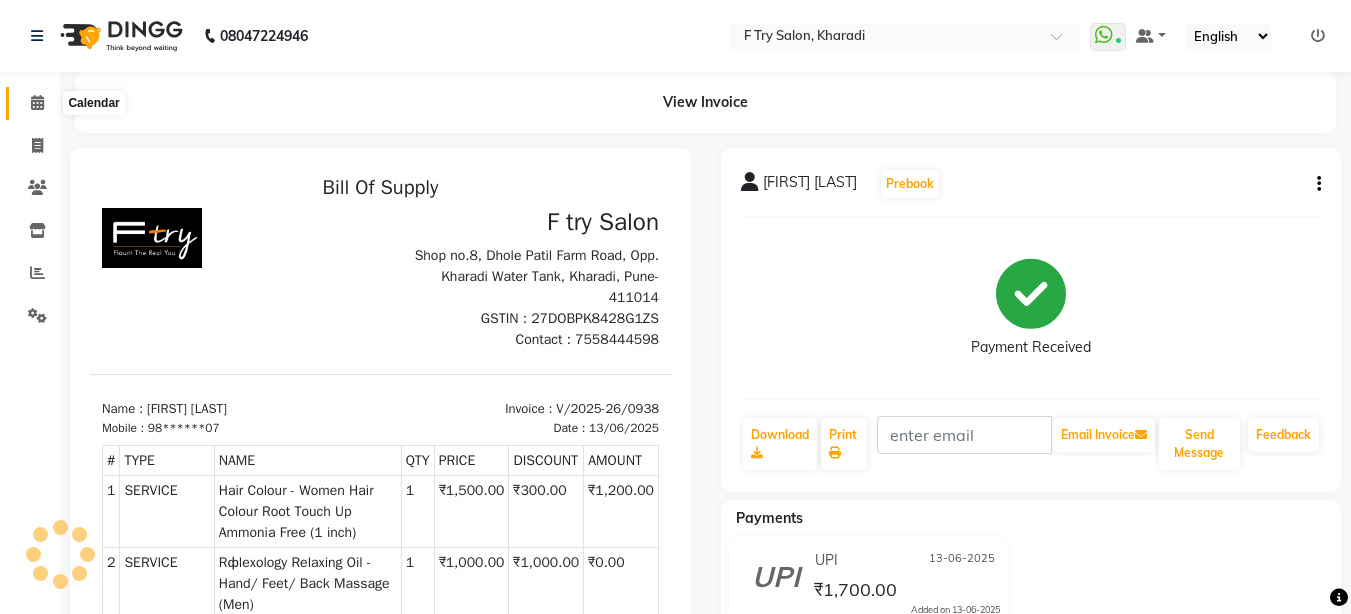 click 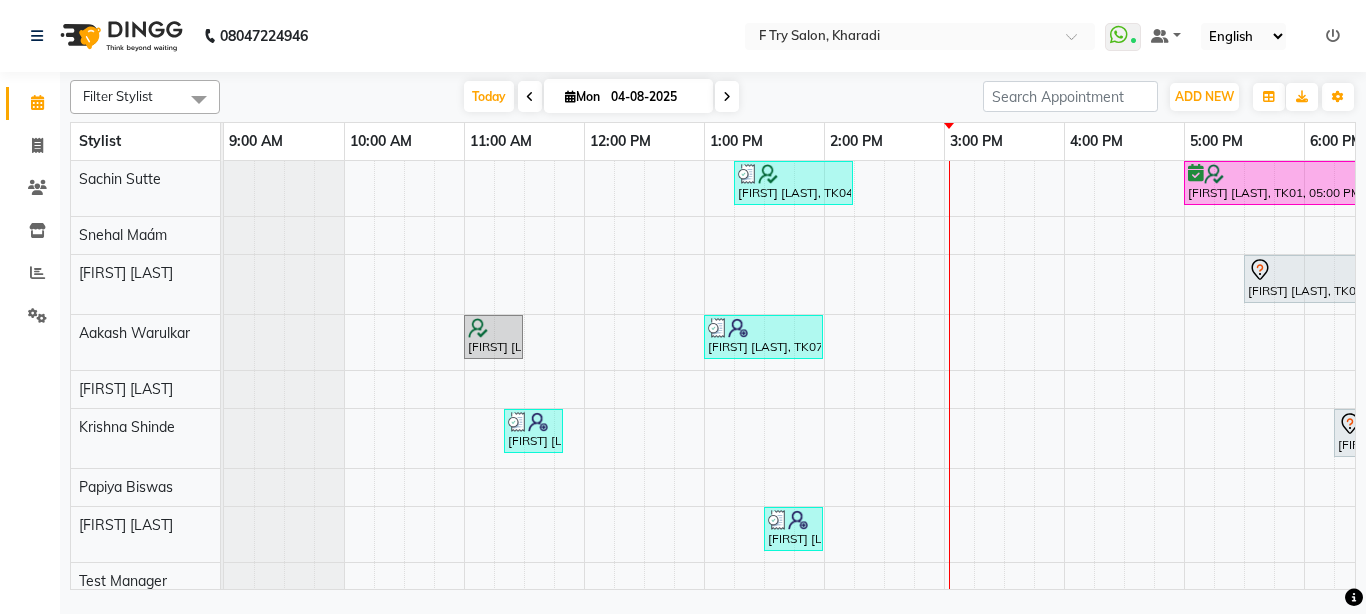 scroll, scrollTop: 0, scrollLeft: 40, axis: horizontal 